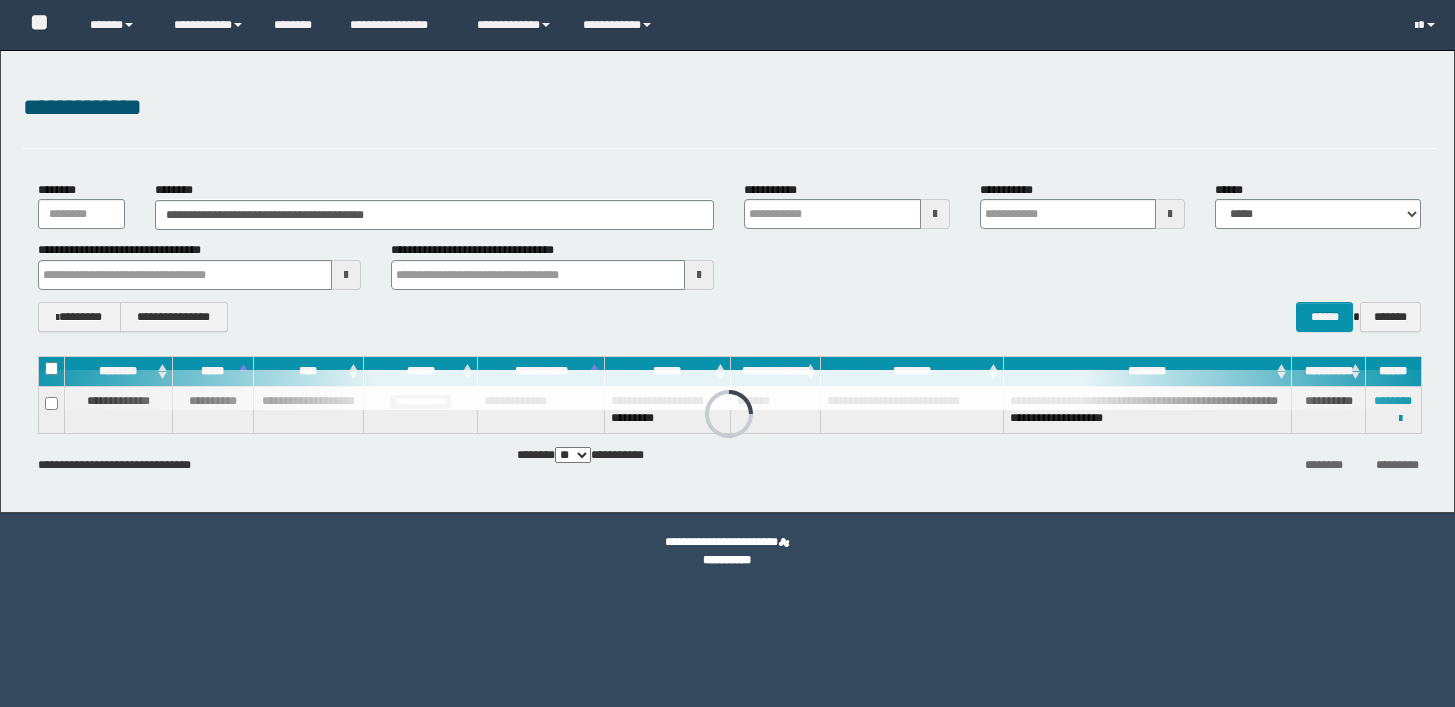 scroll, scrollTop: 0, scrollLeft: 0, axis: both 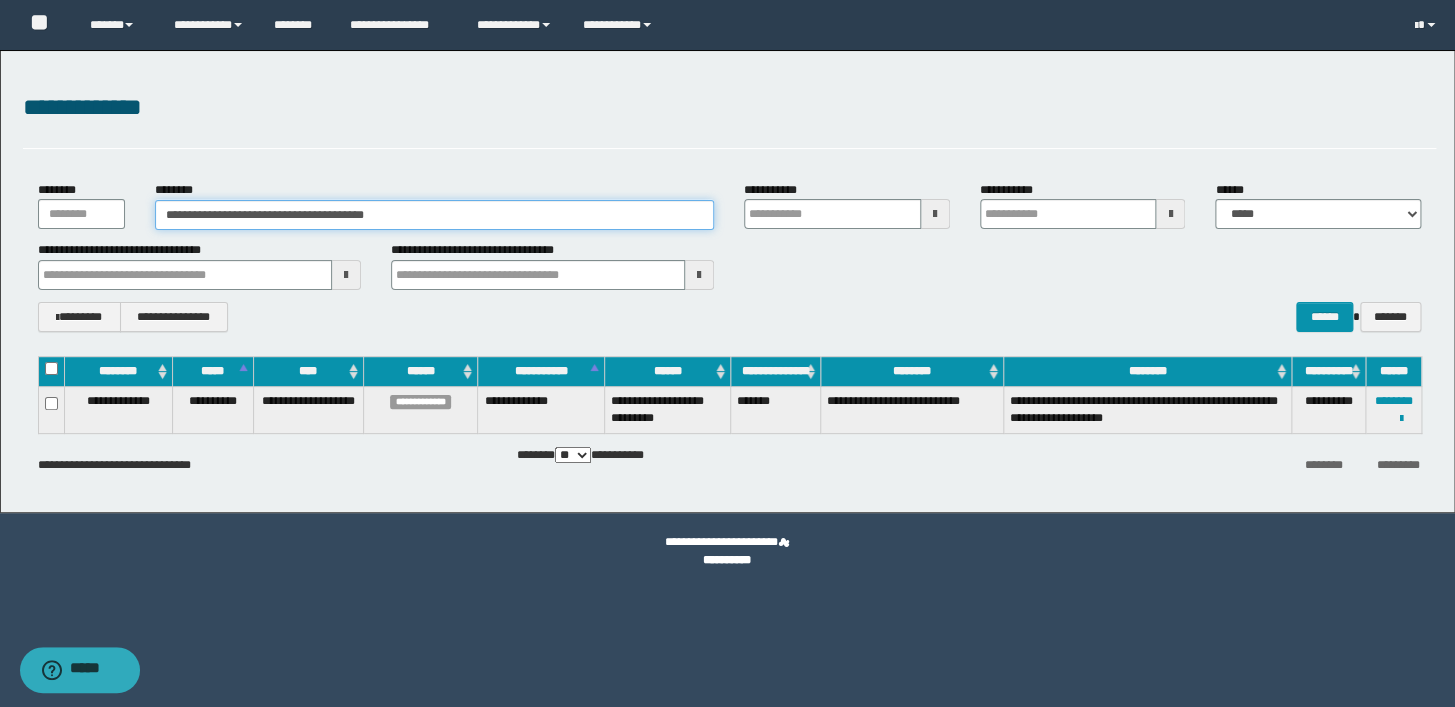 drag, startPoint x: 442, startPoint y: 212, endPoint x: 127, endPoint y: 208, distance: 315.0254 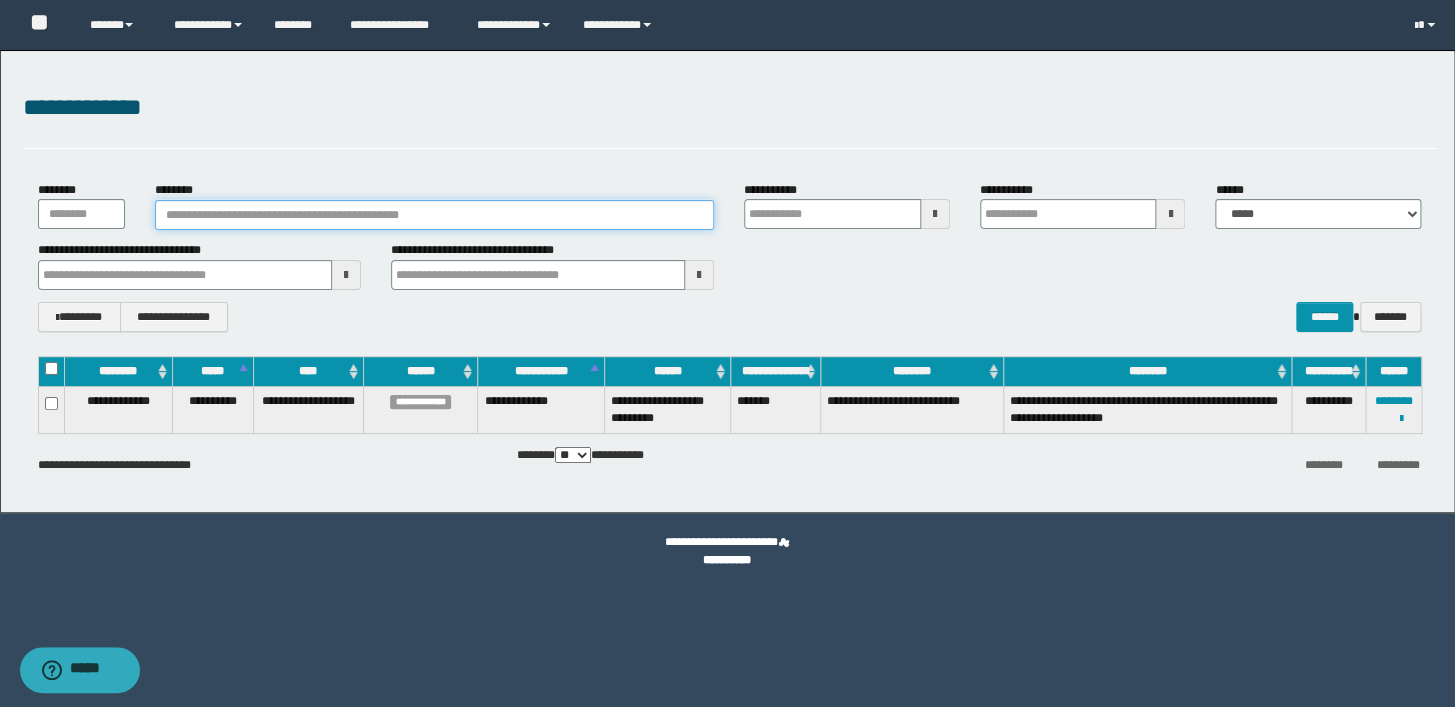 paste on "**********" 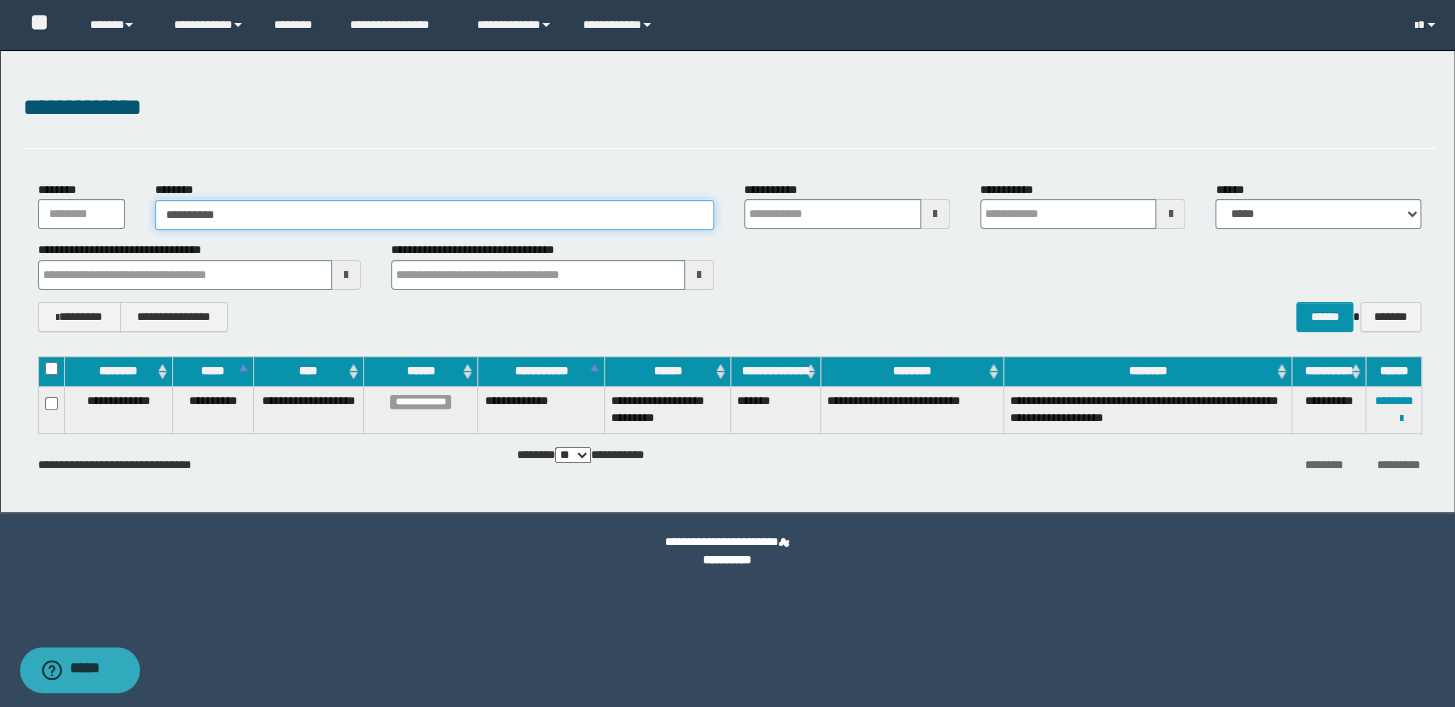 type on "**********" 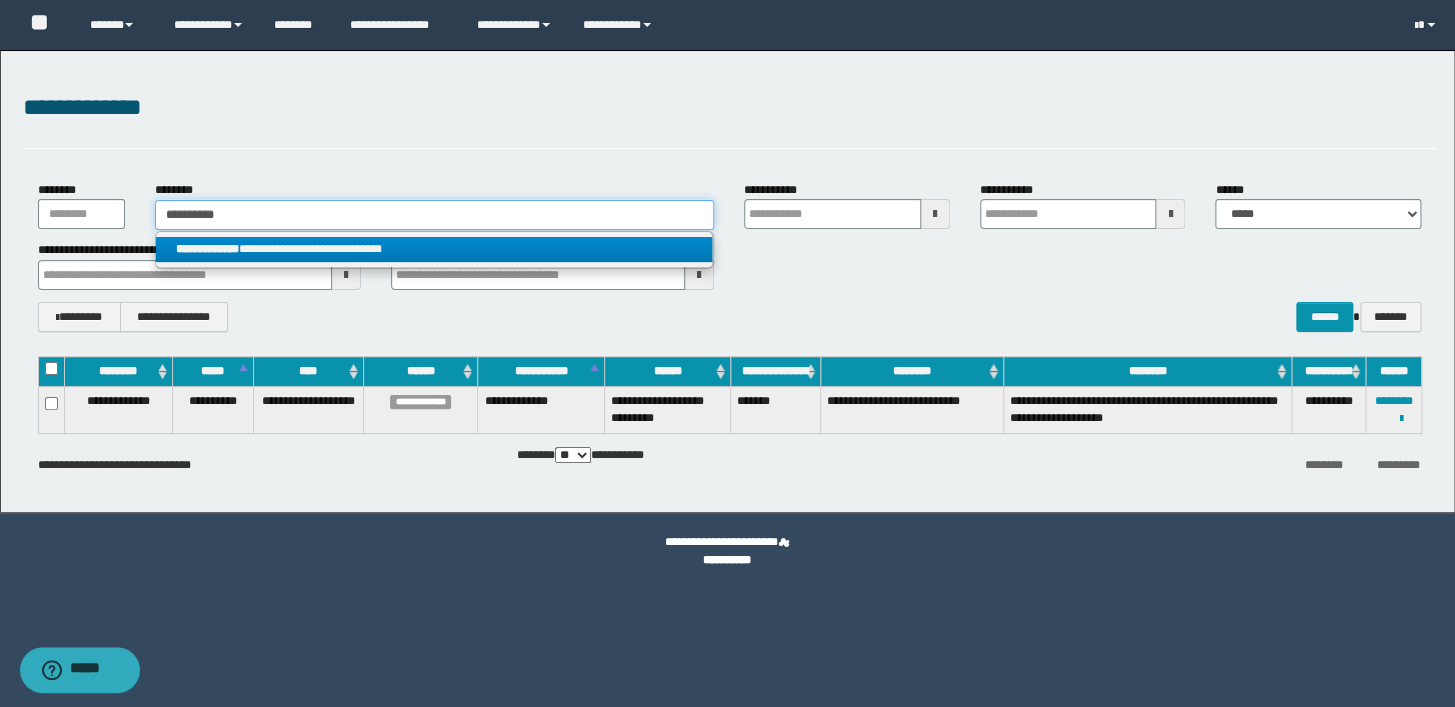 type on "**********" 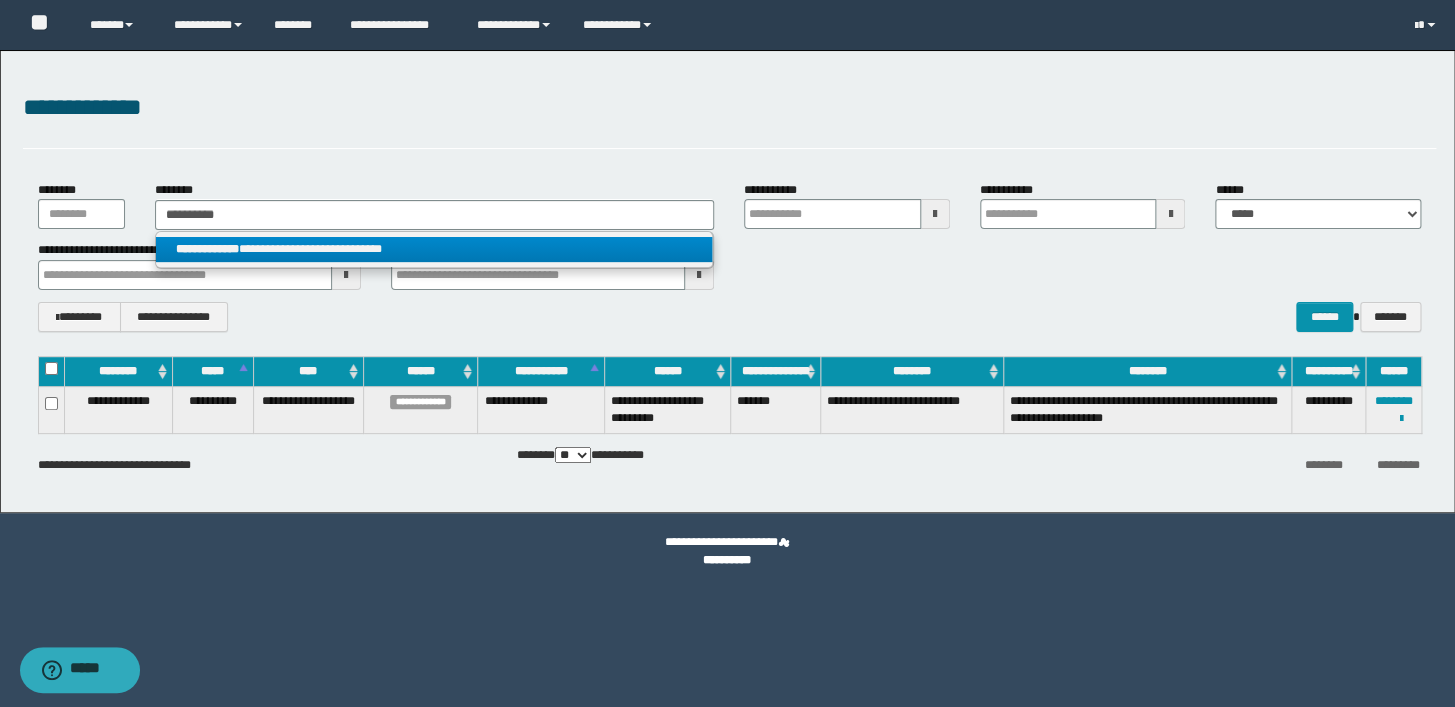 click on "**********" at bounding box center [434, 249] 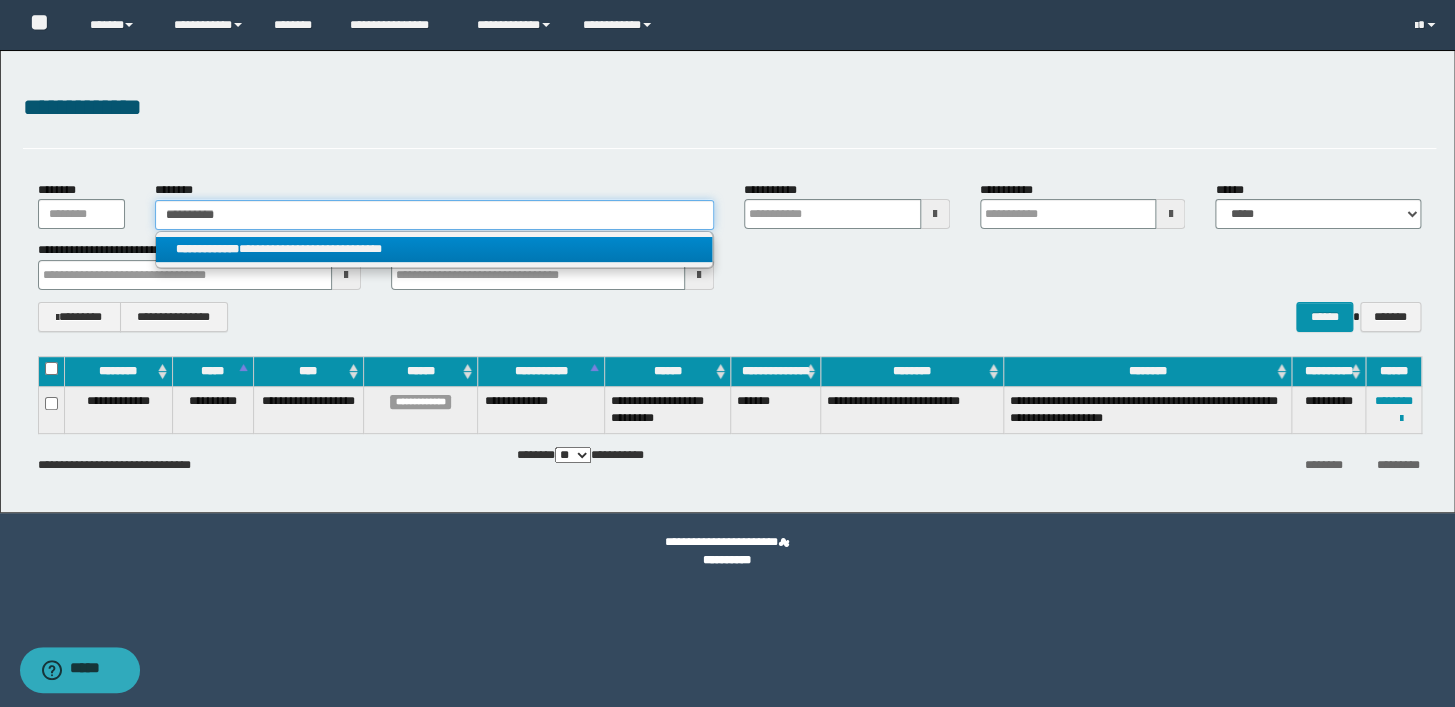 type 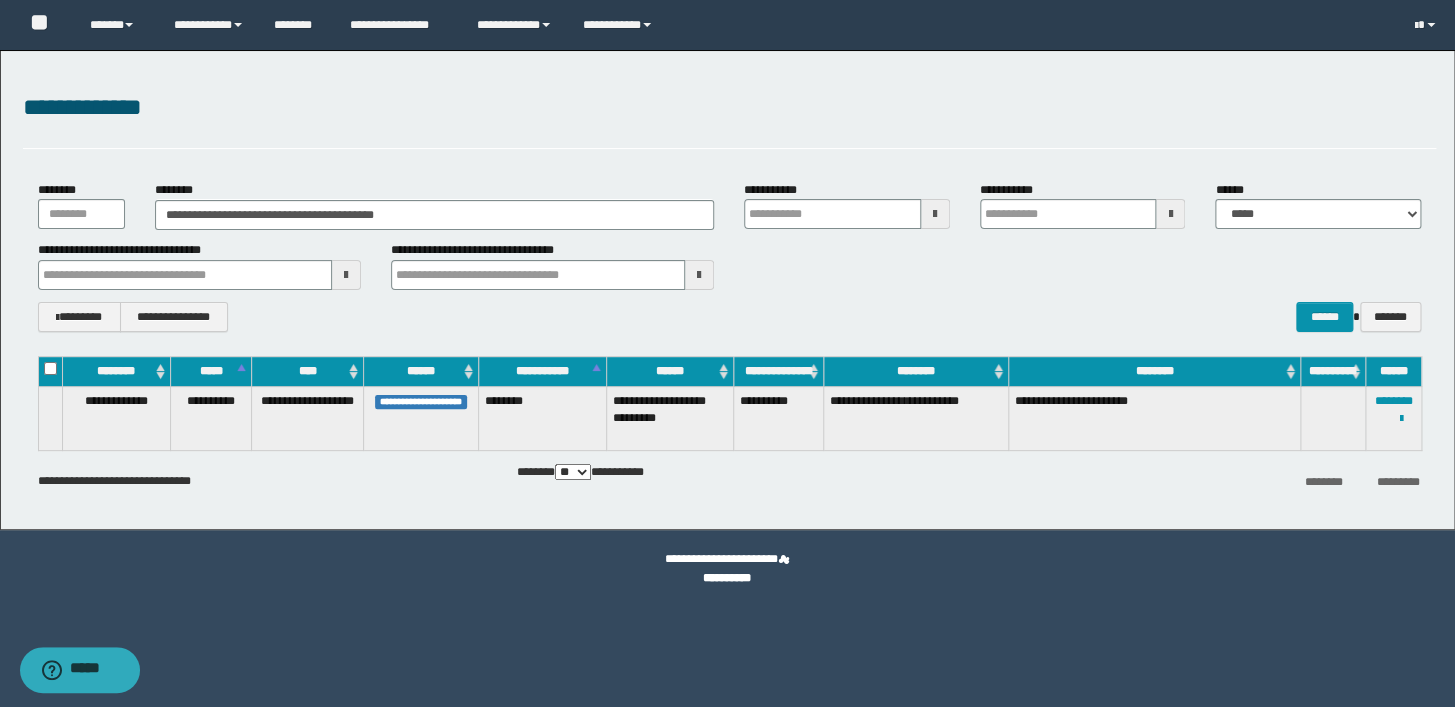 click on "**********" at bounding box center [729, 256] 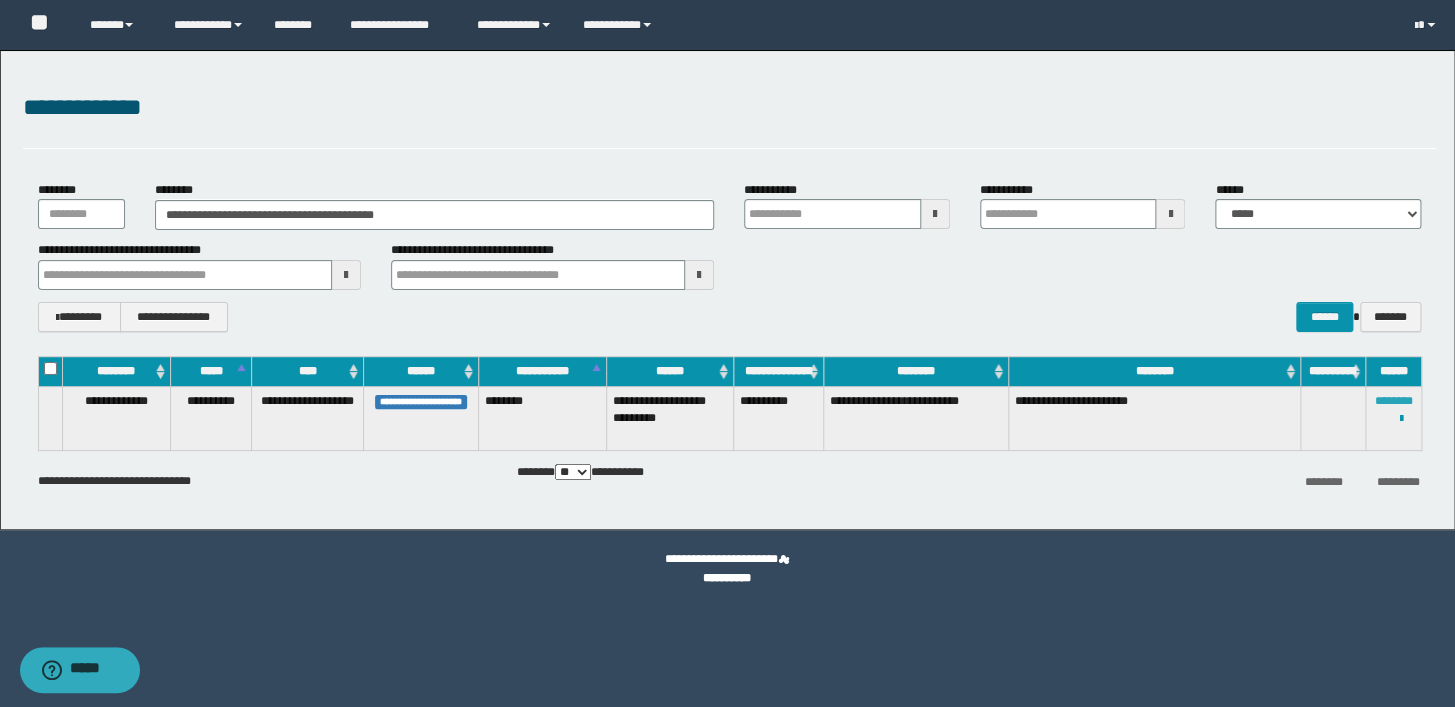 click on "********" at bounding box center (1393, 401) 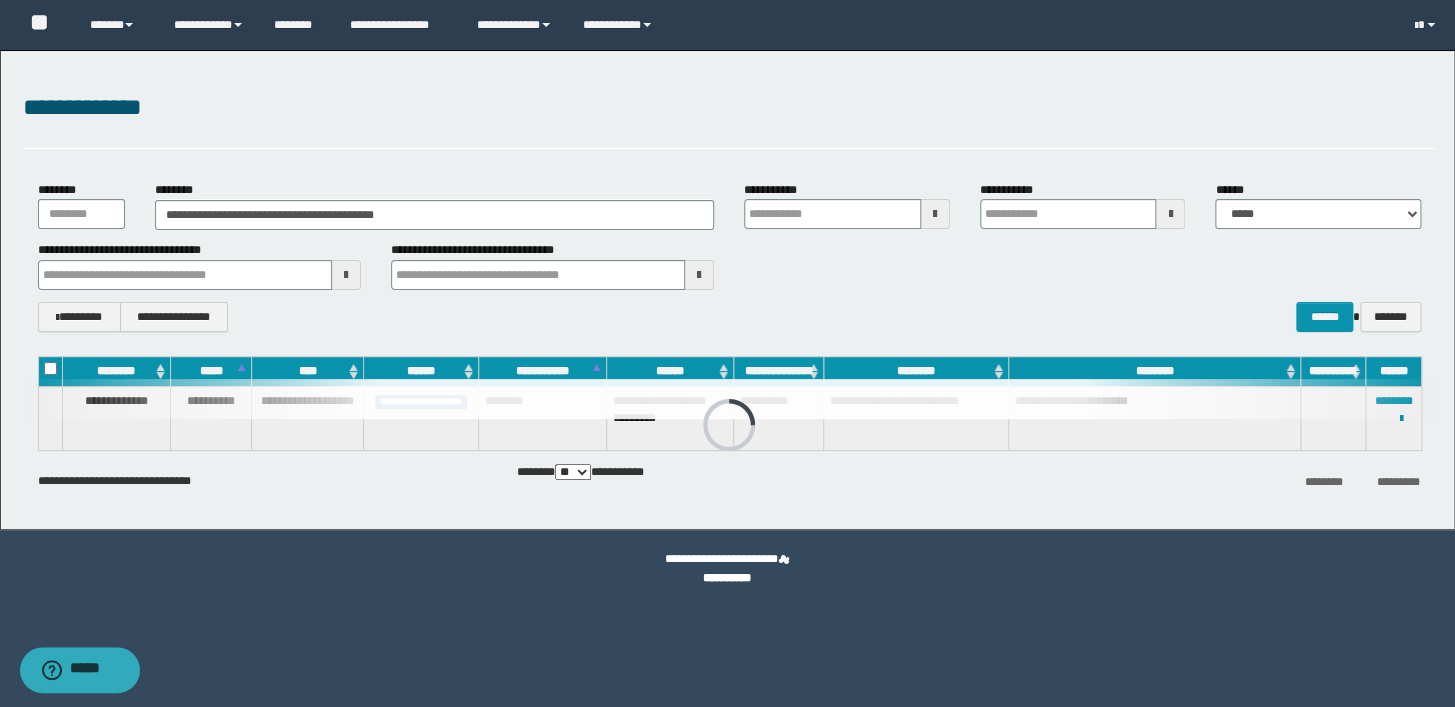 drag, startPoint x: 1149, startPoint y: 140, endPoint x: 1247, endPoint y: 88, distance: 110.94143 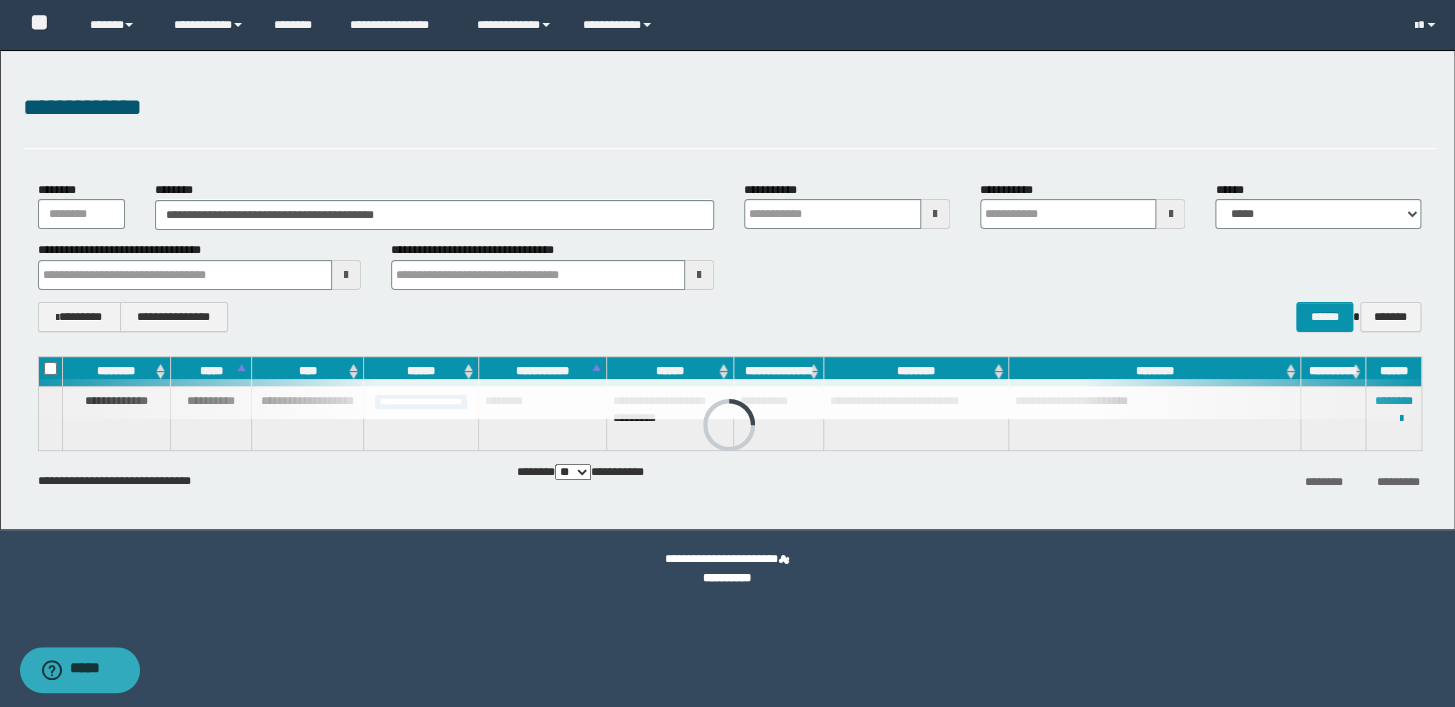 click on "**********" at bounding box center (729, 119) 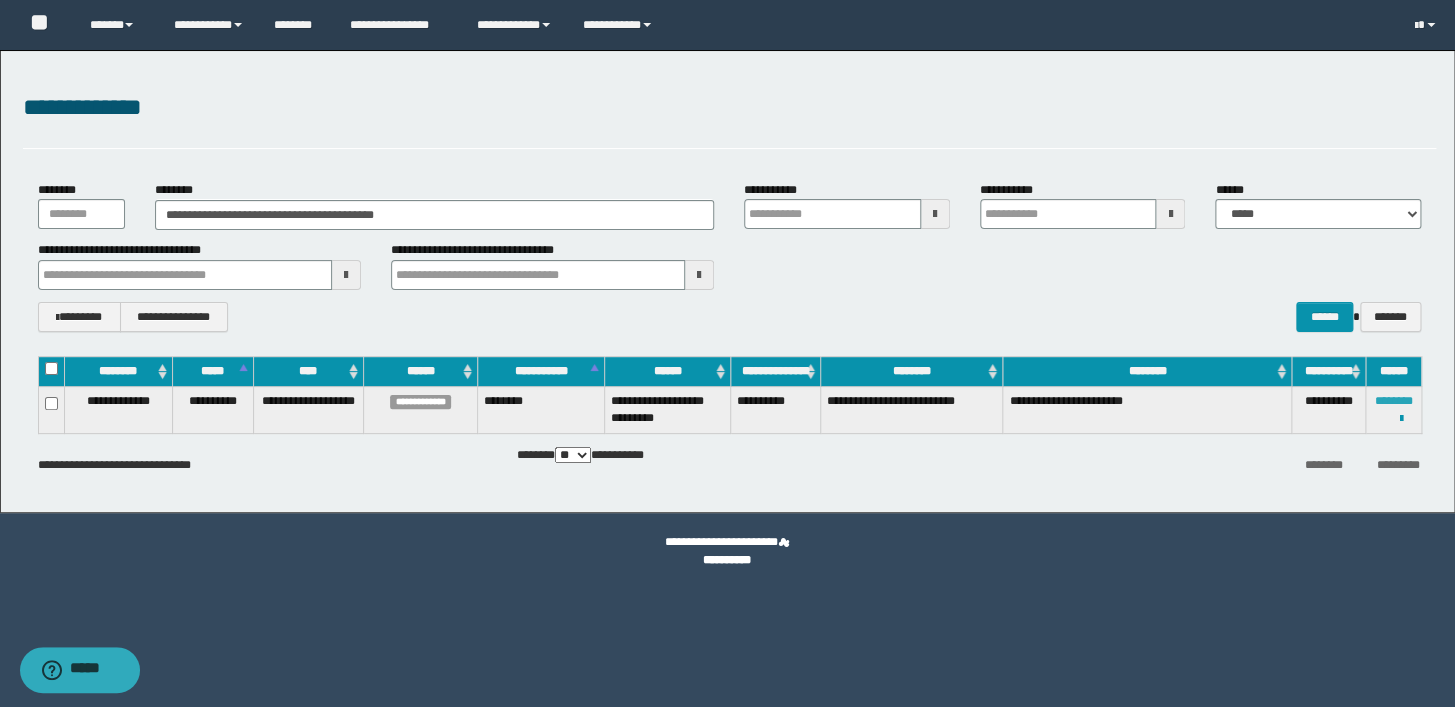 click on "********" at bounding box center (1393, 401) 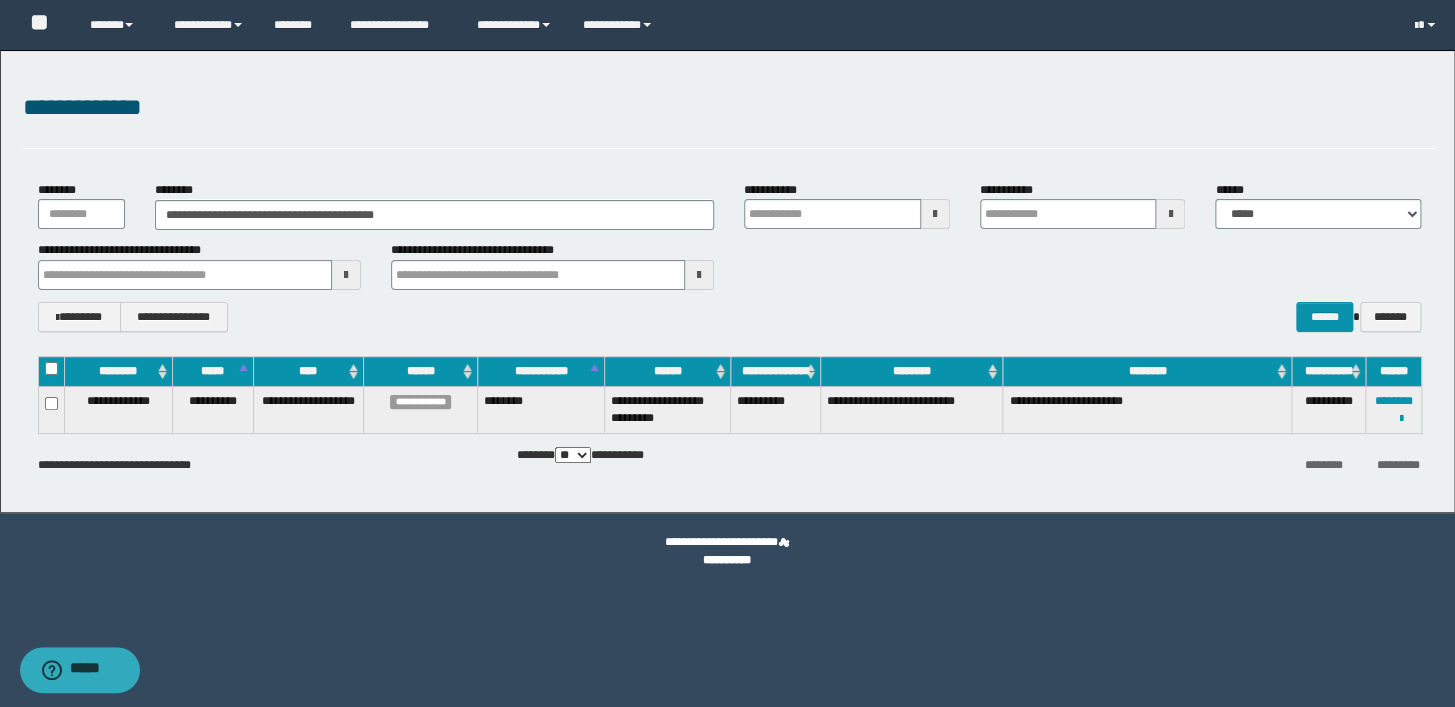 drag, startPoint x: 820, startPoint y: 115, endPoint x: 900, endPoint y: 130, distance: 81.394104 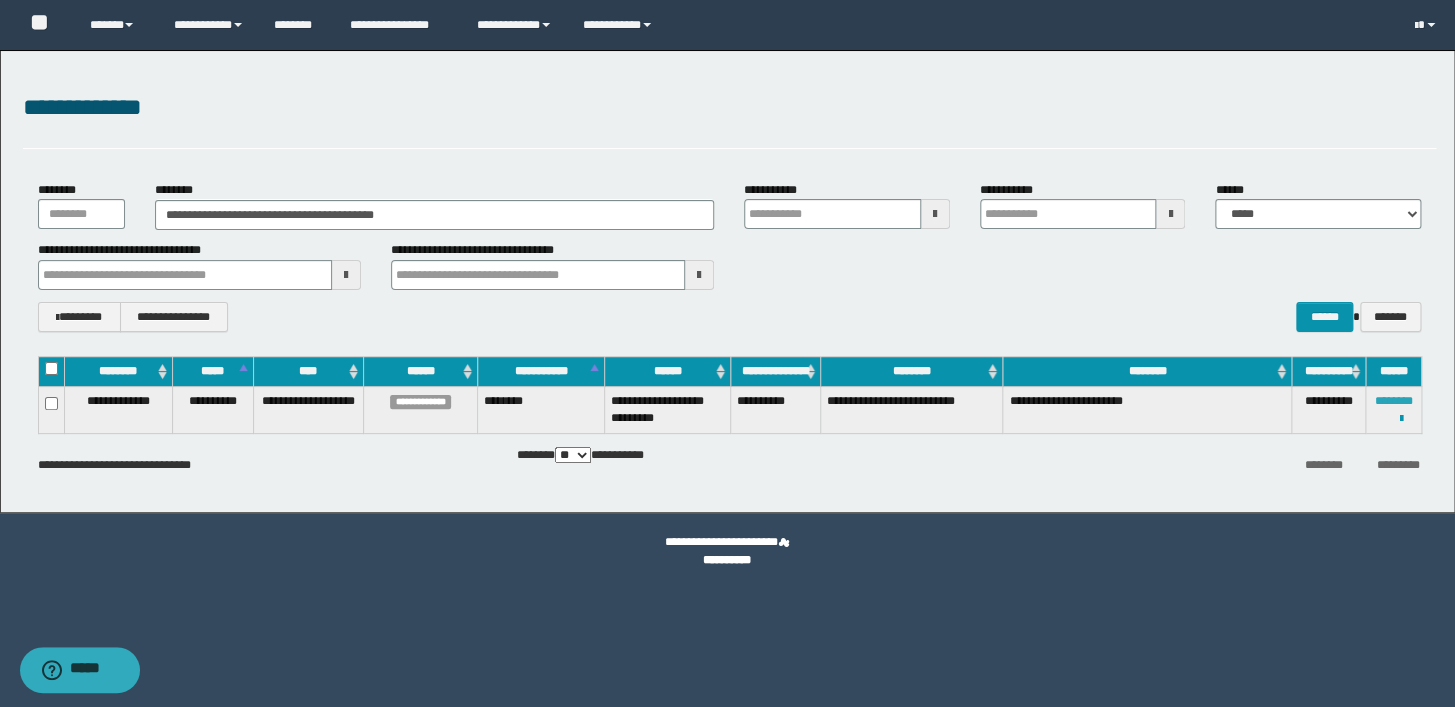 click on "********" at bounding box center [1393, 401] 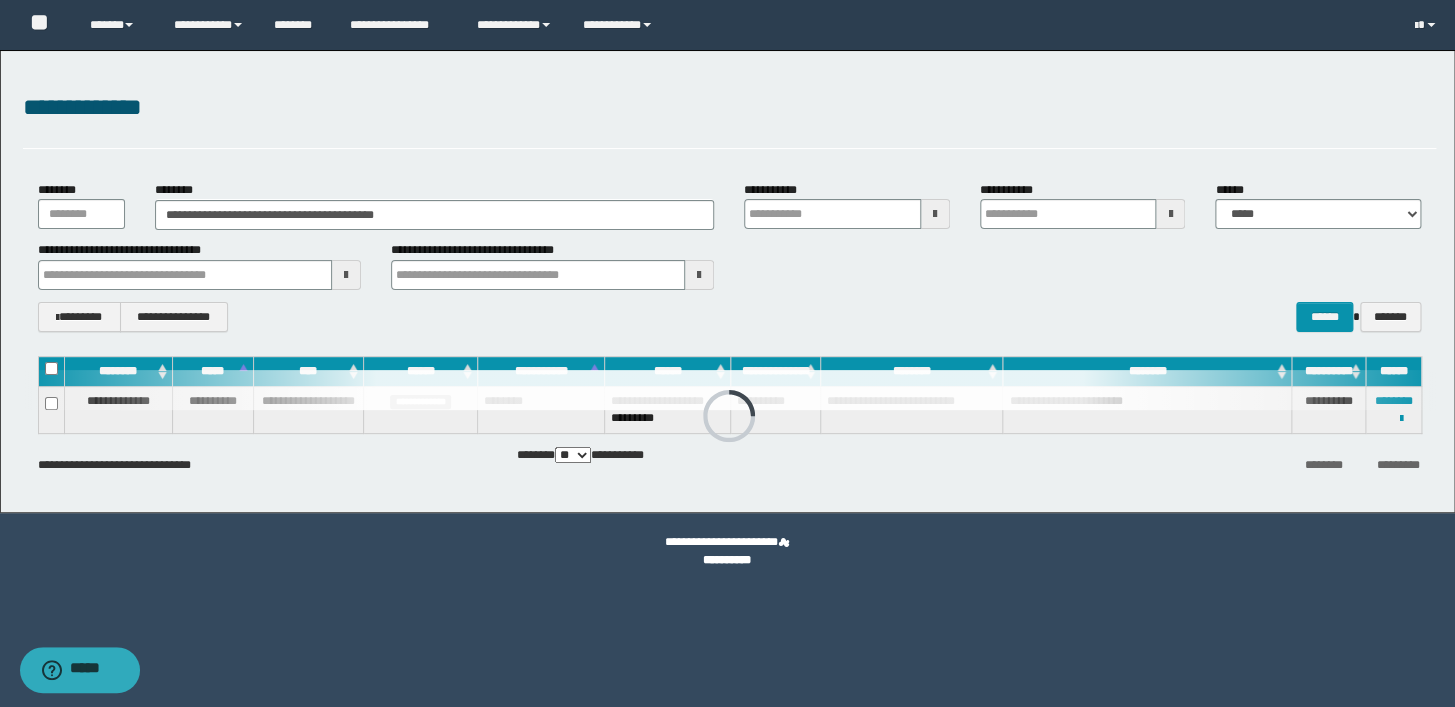 click on "**********" at bounding box center (729, 256) 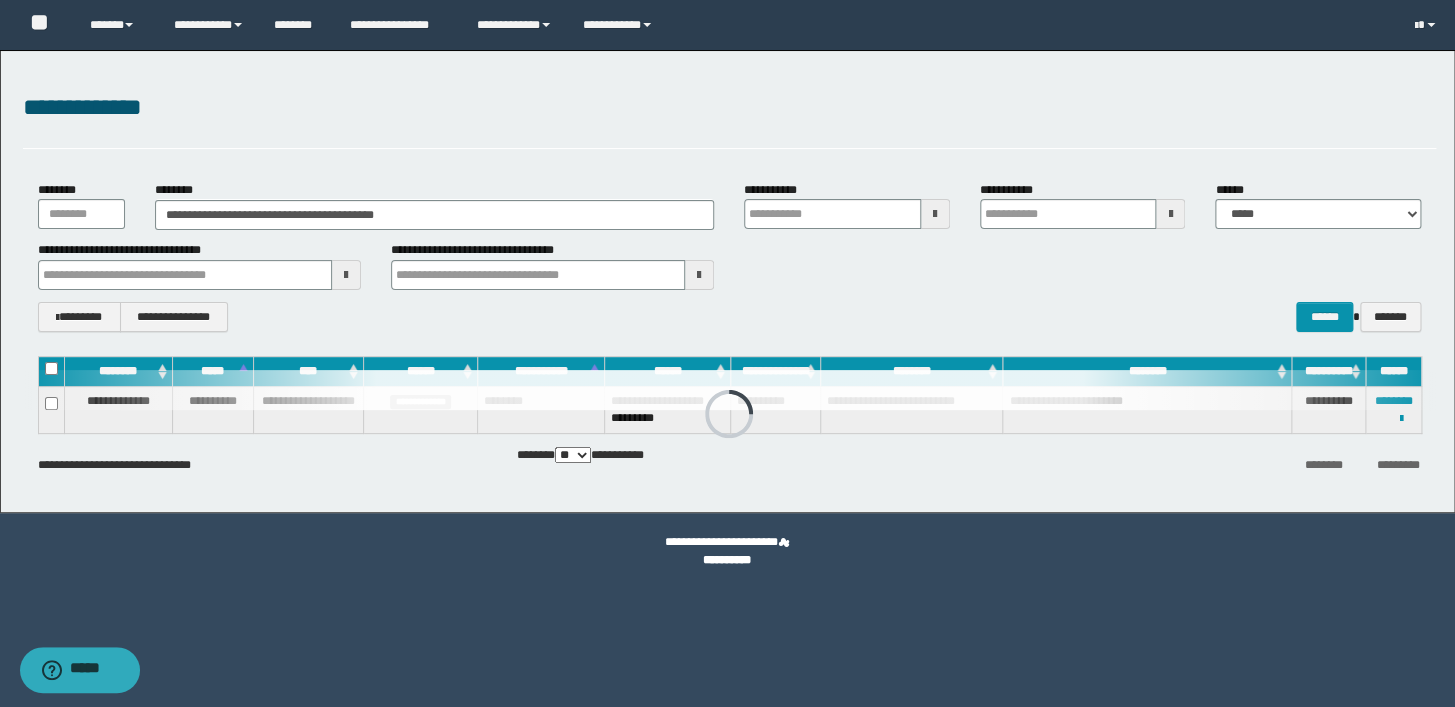 click on "**********" at bounding box center [729, 256] 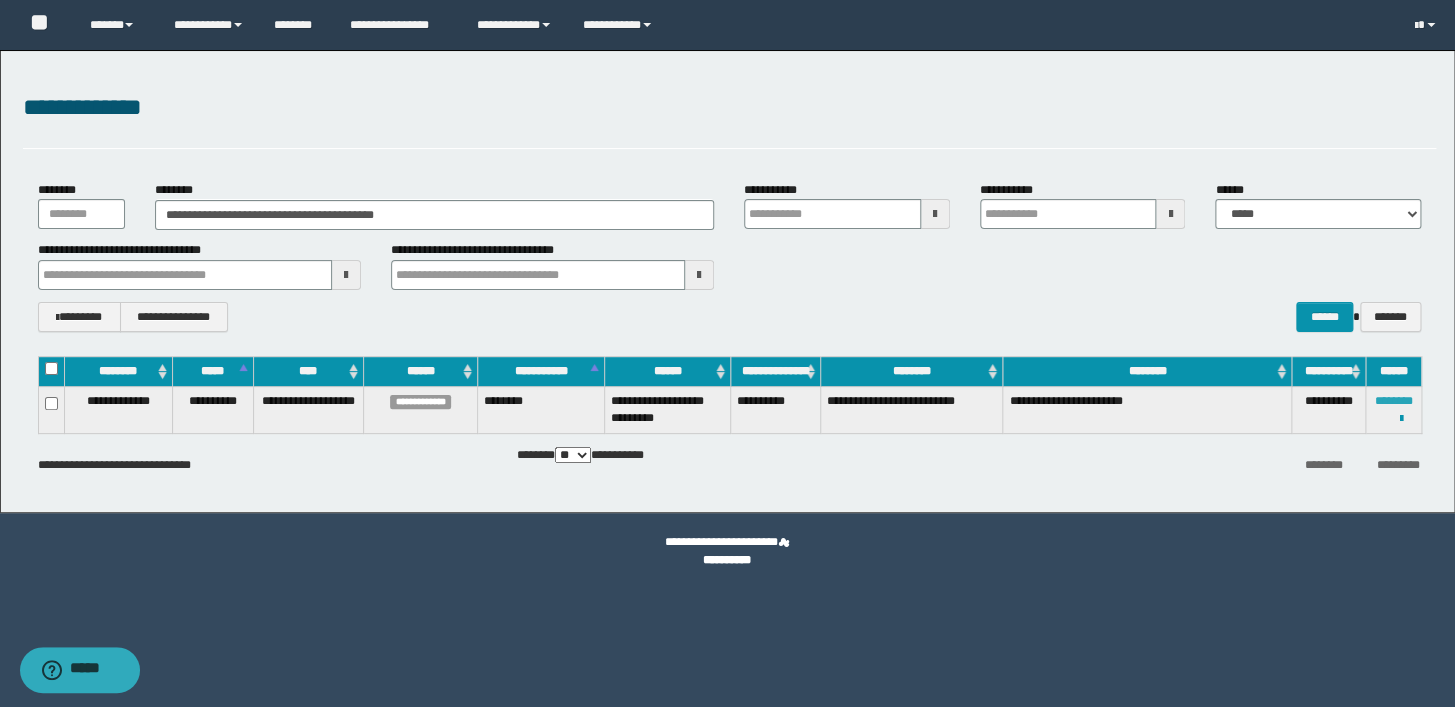 click on "********" at bounding box center [1393, 401] 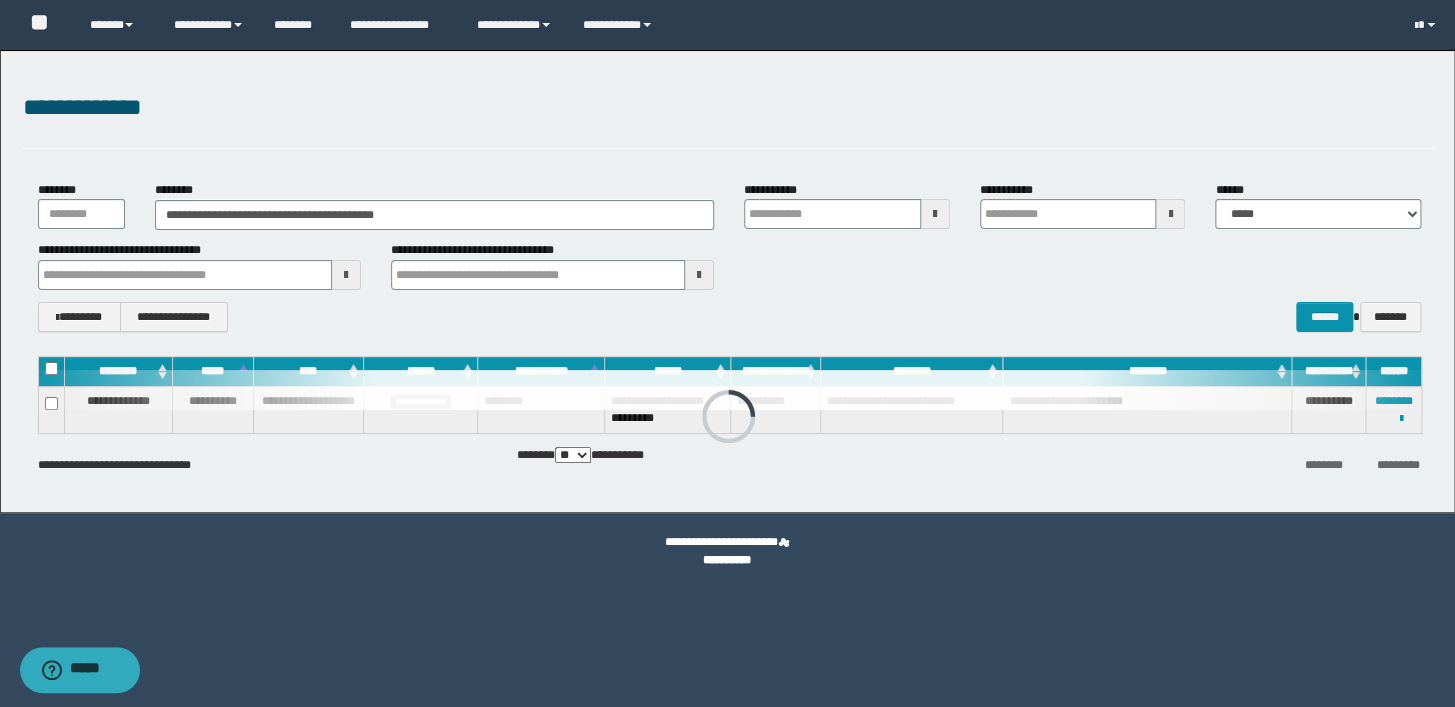 drag, startPoint x: 994, startPoint y: 144, endPoint x: 1213, endPoint y: 100, distance: 223.37636 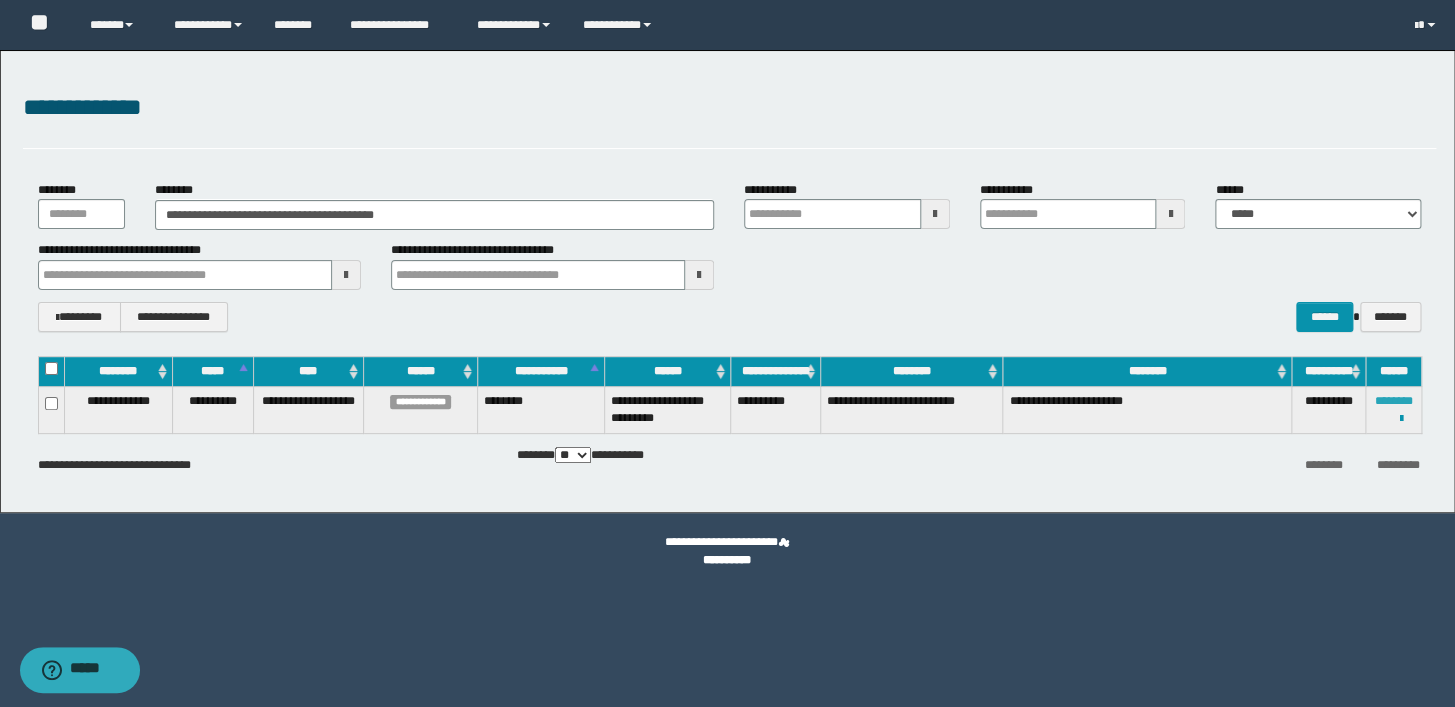 click on "********" at bounding box center (1393, 401) 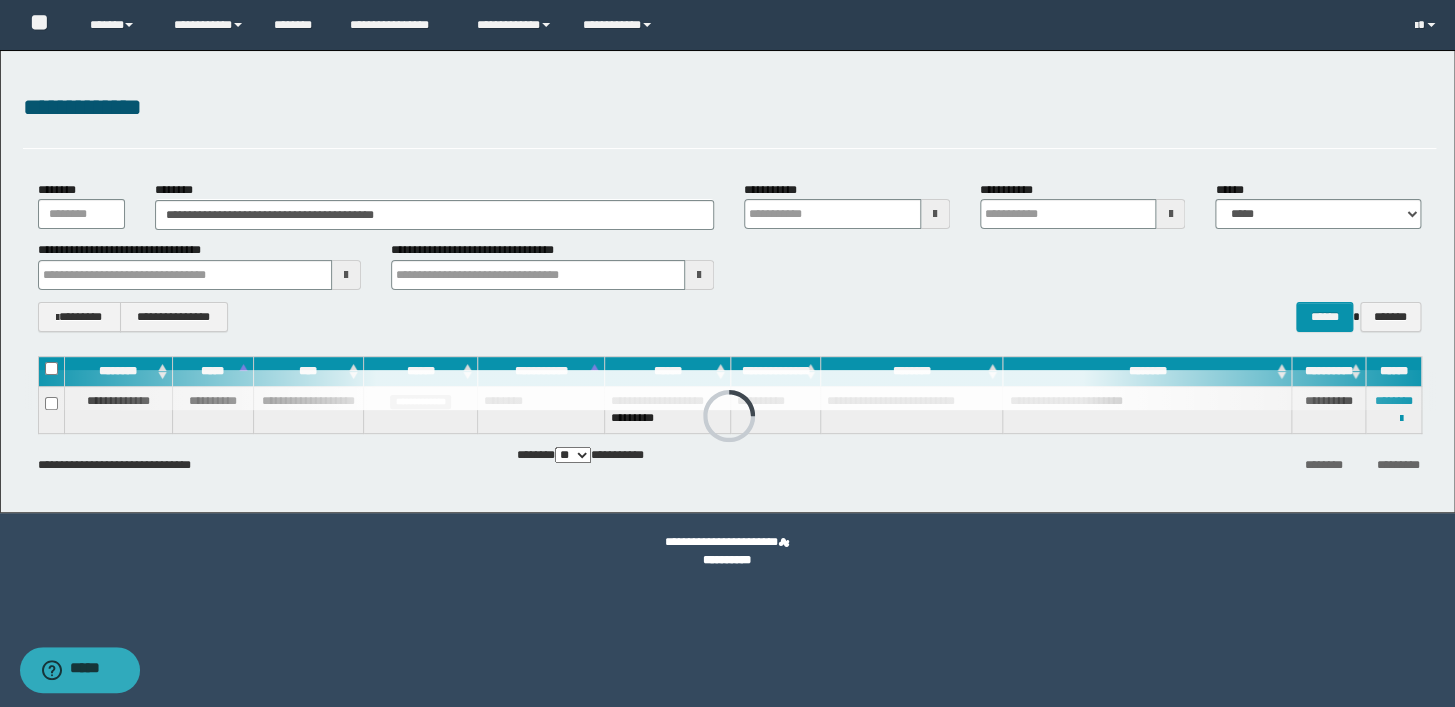 drag, startPoint x: 779, startPoint y: 116, endPoint x: 970, endPoint y: 89, distance: 192.89894 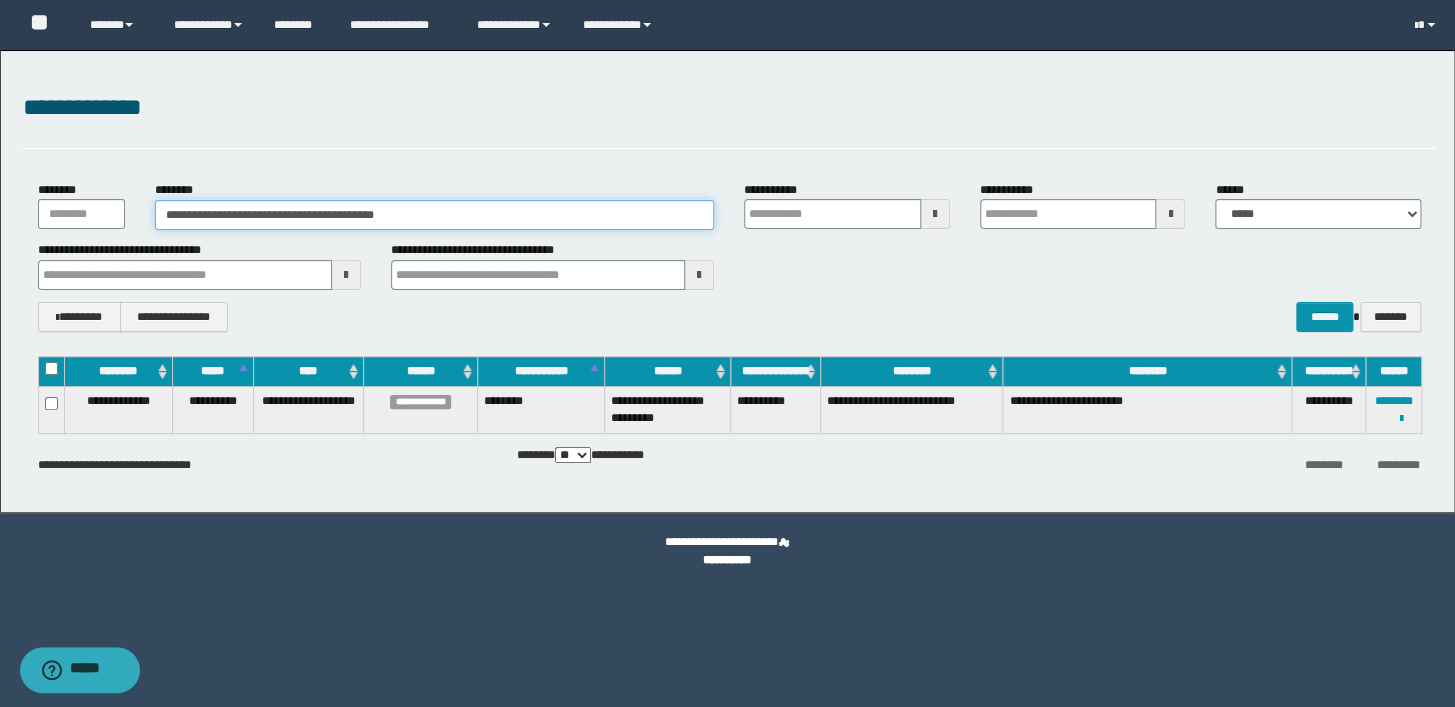 drag, startPoint x: 448, startPoint y: 209, endPoint x: 0, endPoint y: 190, distance: 448.4027 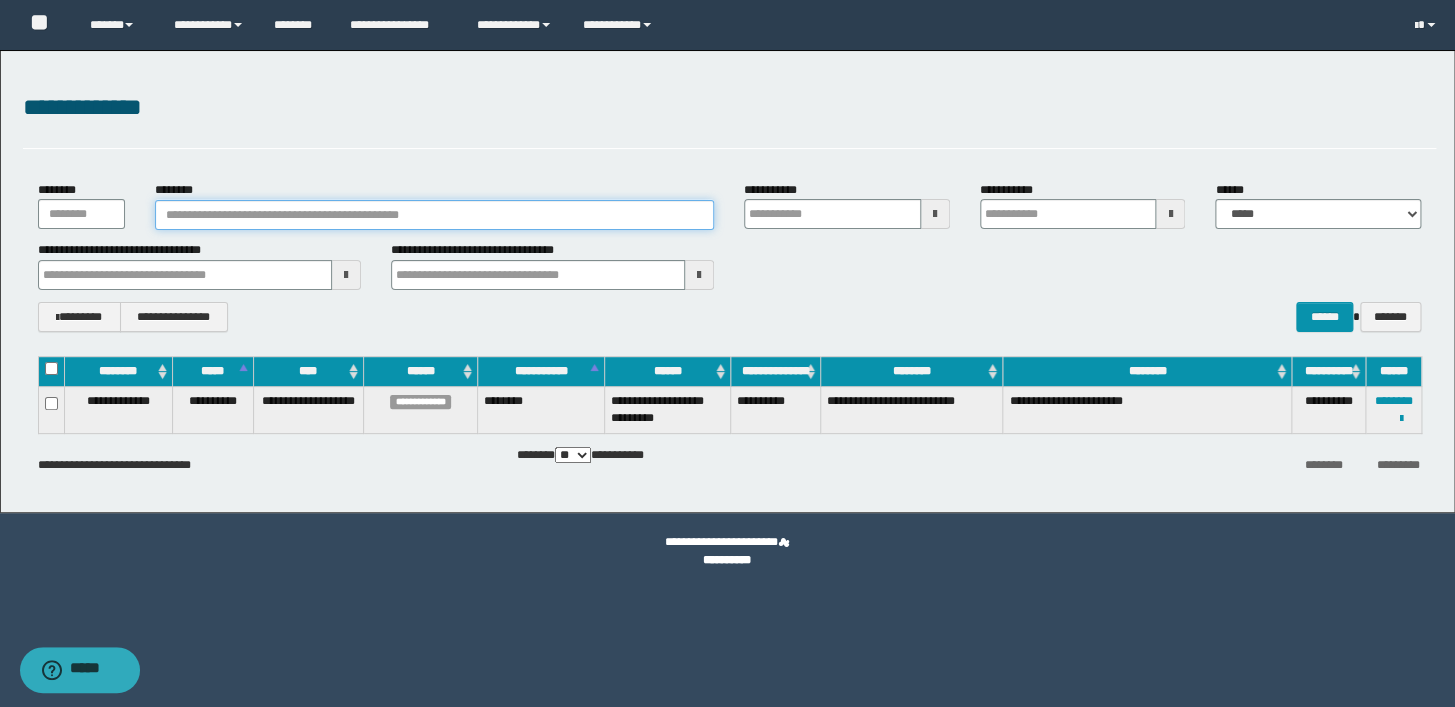 paste on "********" 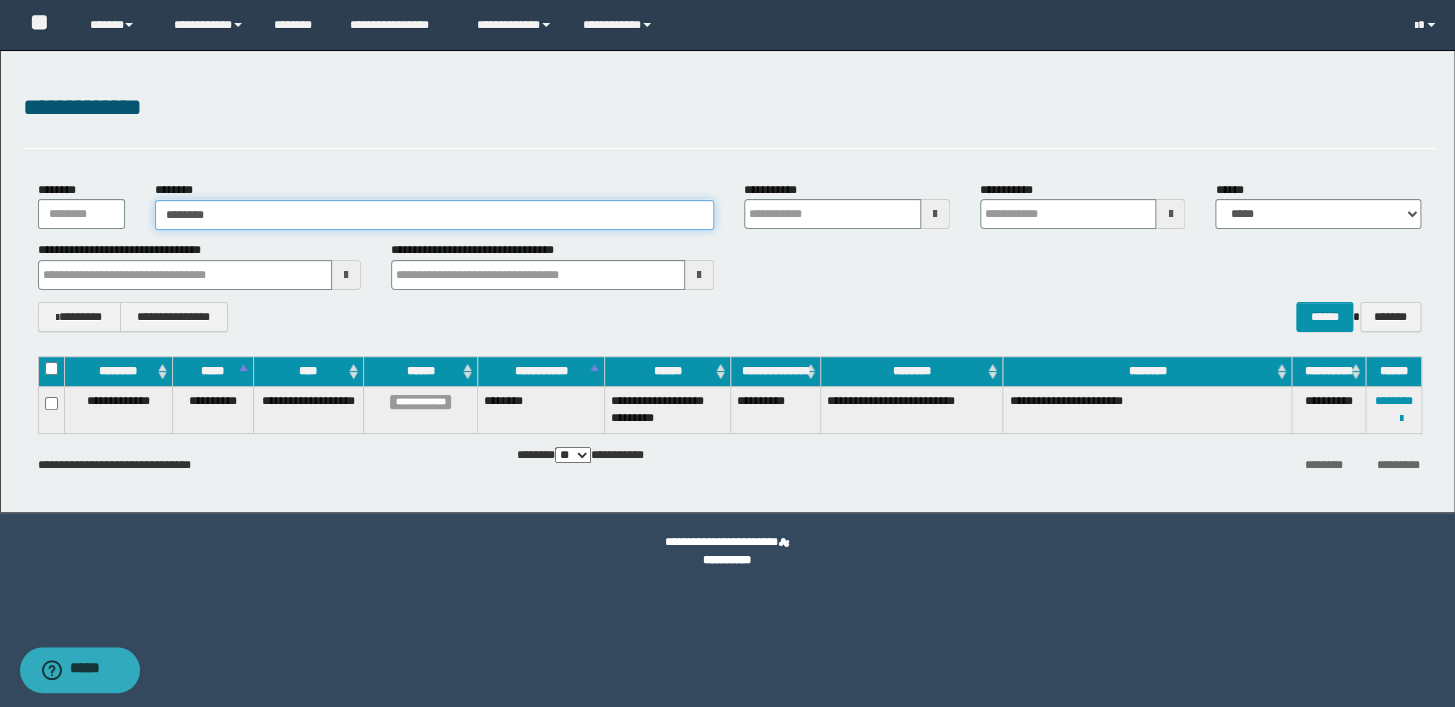type on "********" 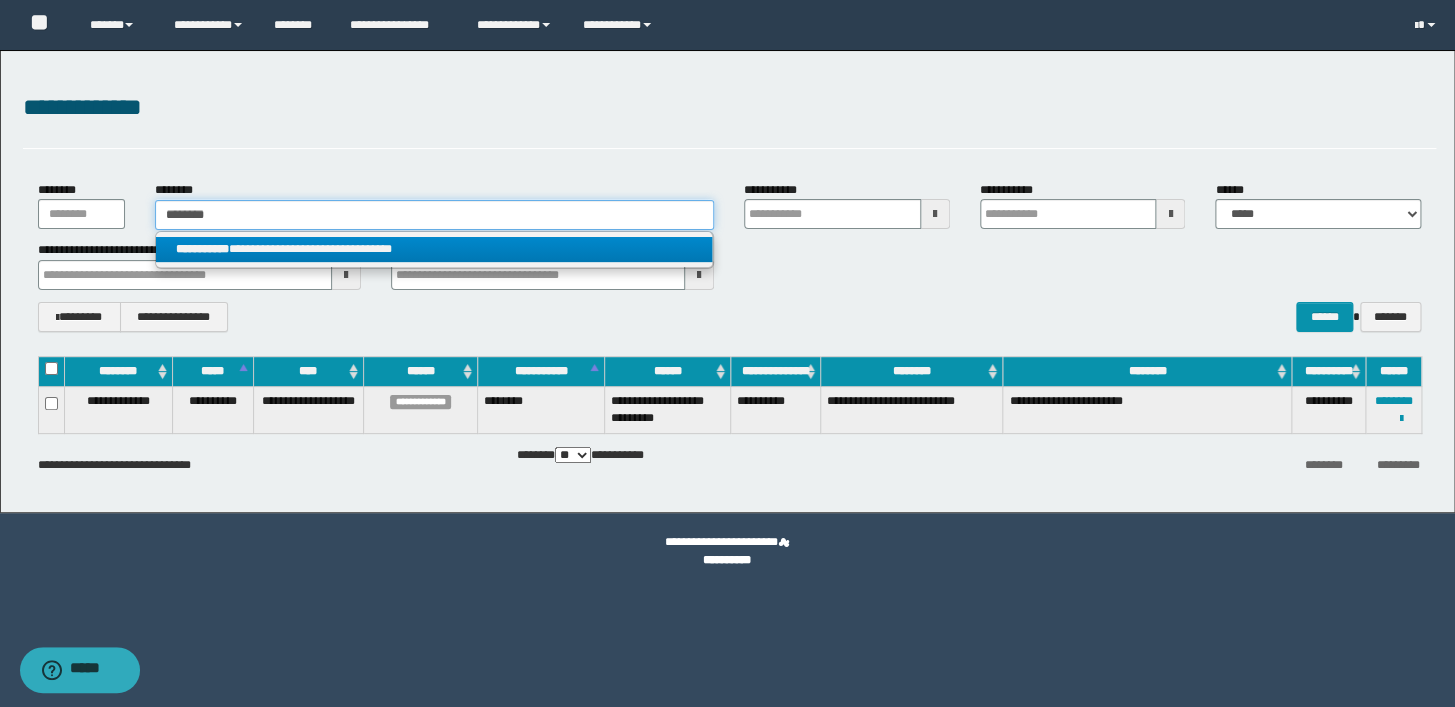 type on "********" 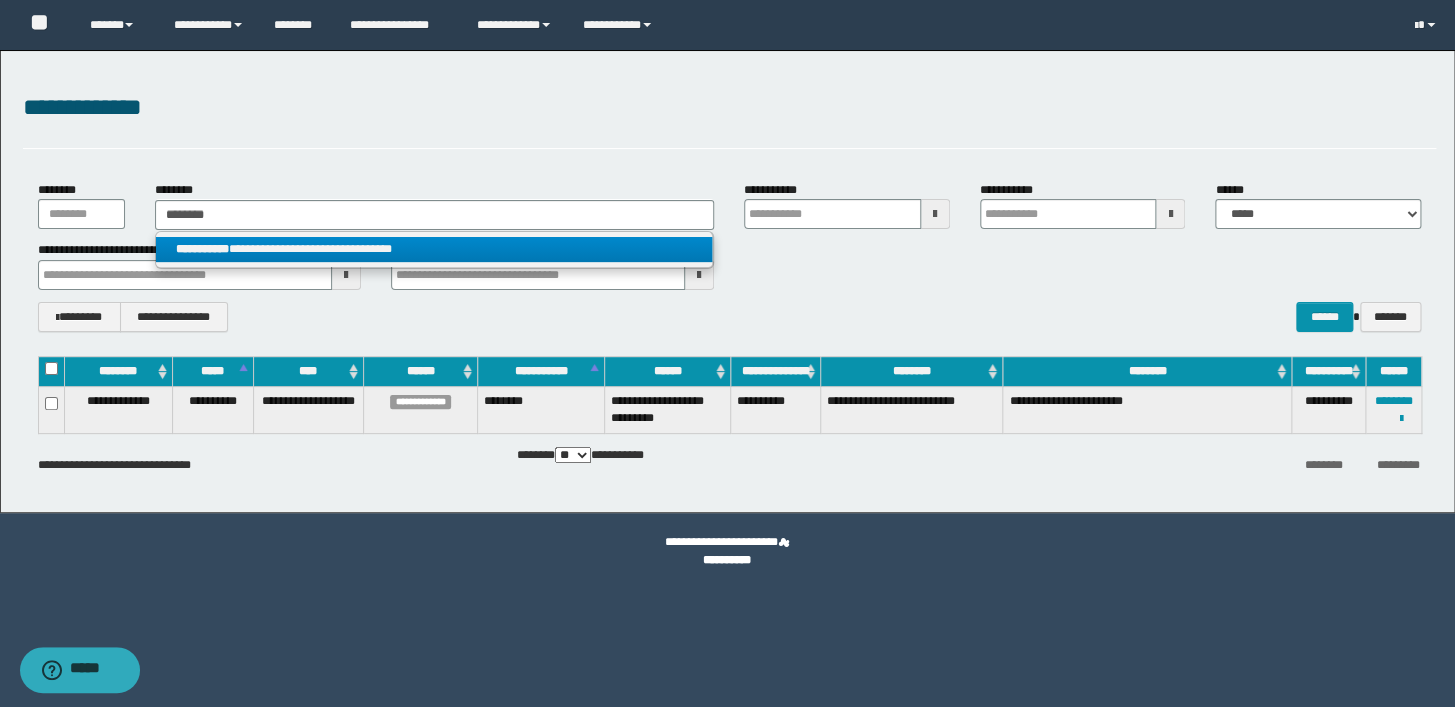 click on "**********" at bounding box center [434, 249] 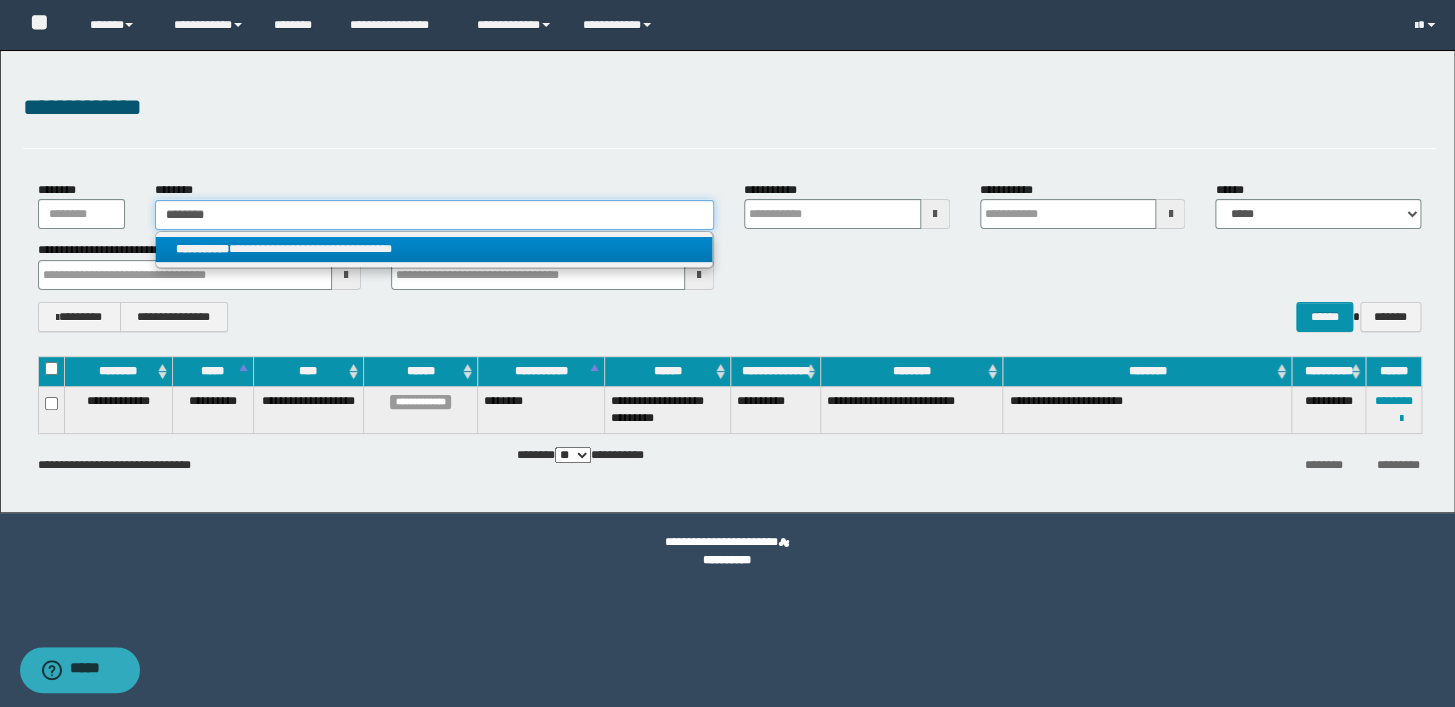 type 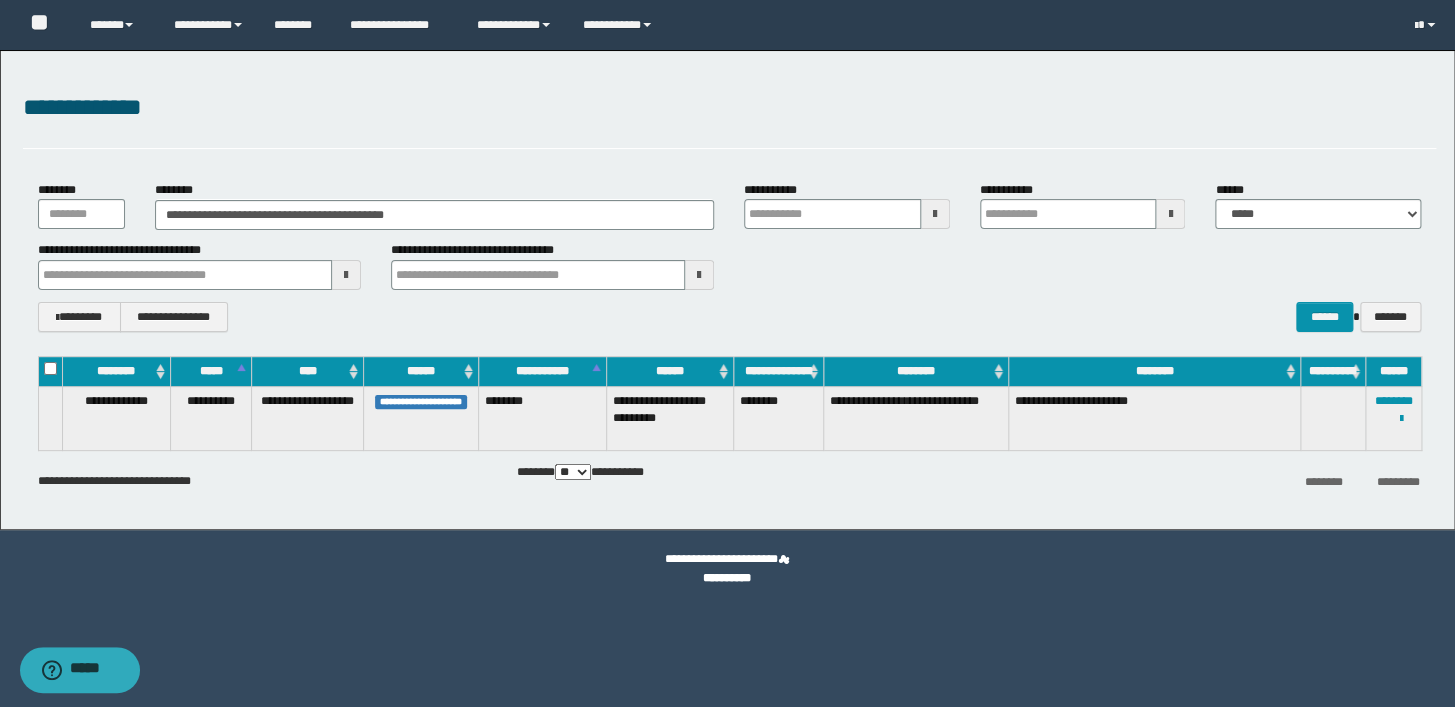 click on "**********" at bounding box center (729, 317) 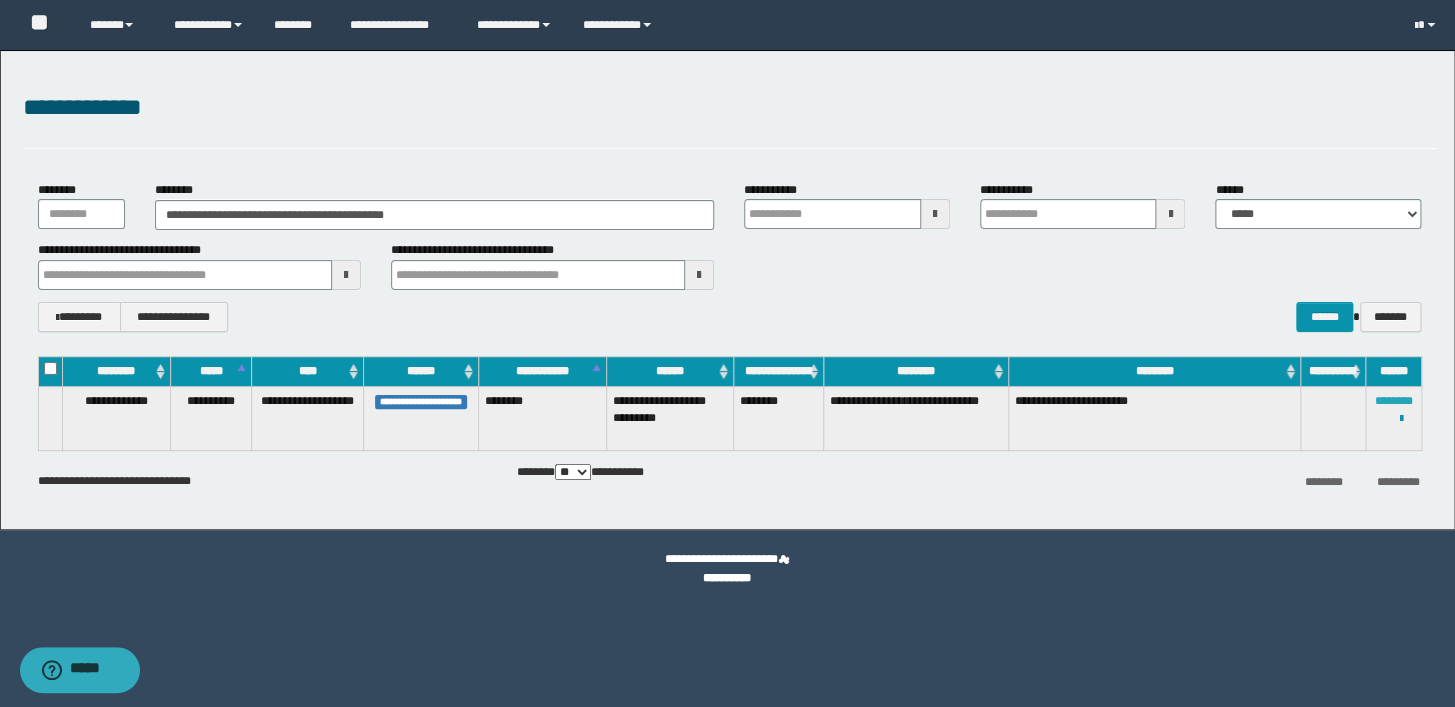 click on "********" at bounding box center [1393, 401] 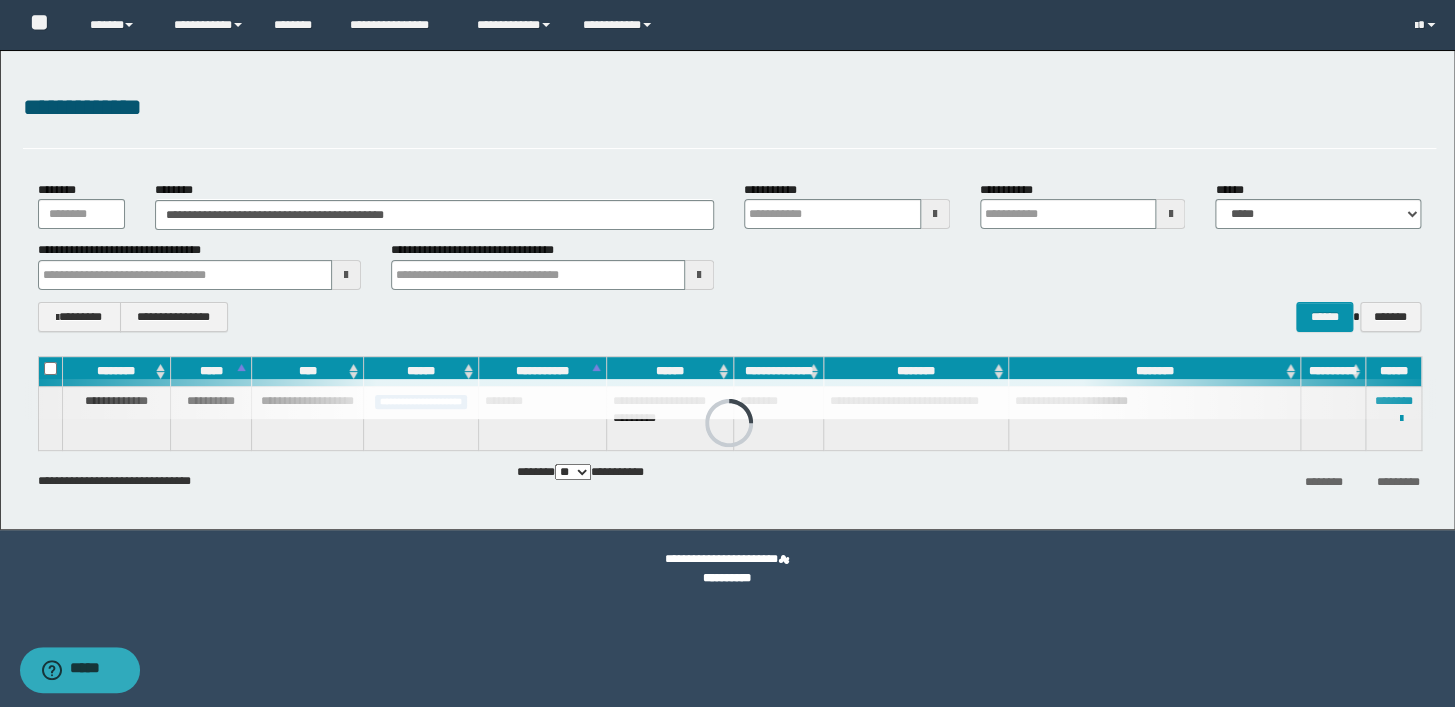 drag, startPoint x: 373, startPoint y: 144, endPoint x: 503, endPoint y: 183, distance: 135.72398 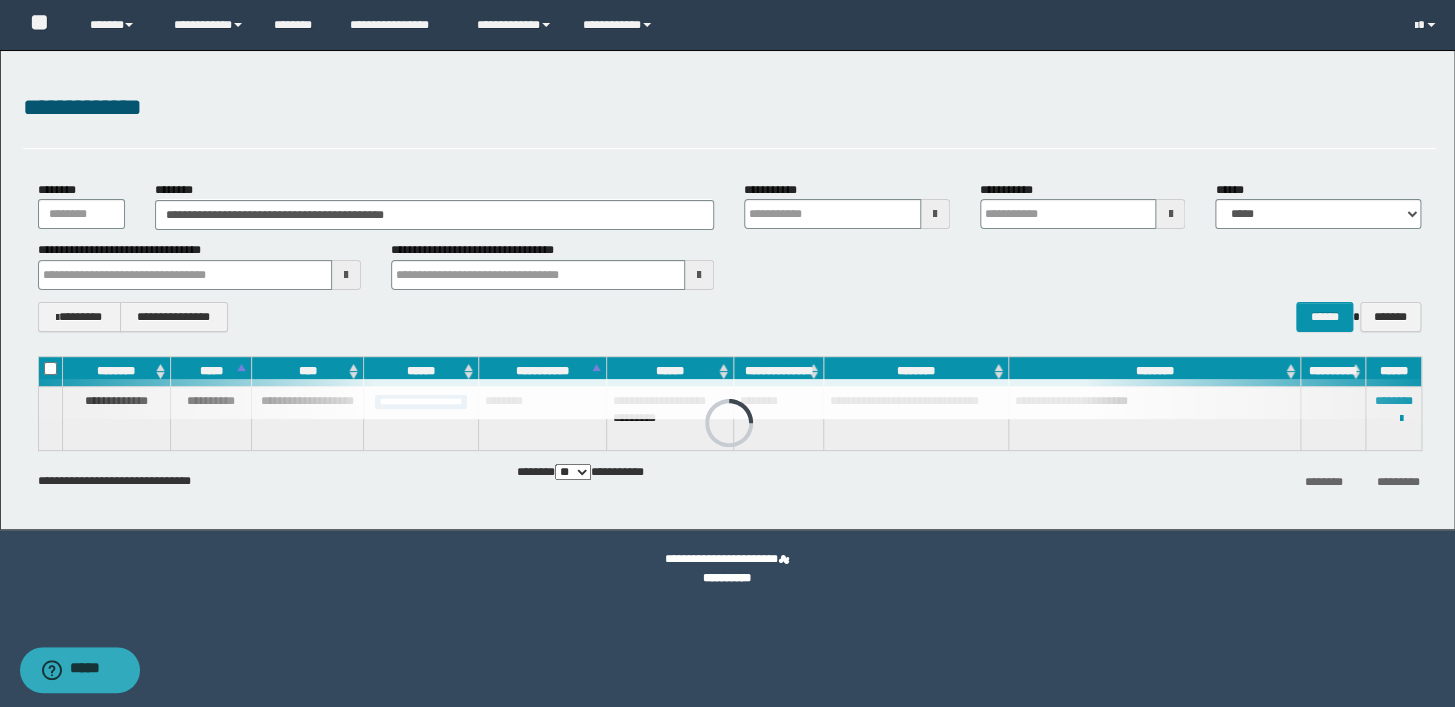 click on "**********" at bounding box center (729, 119) 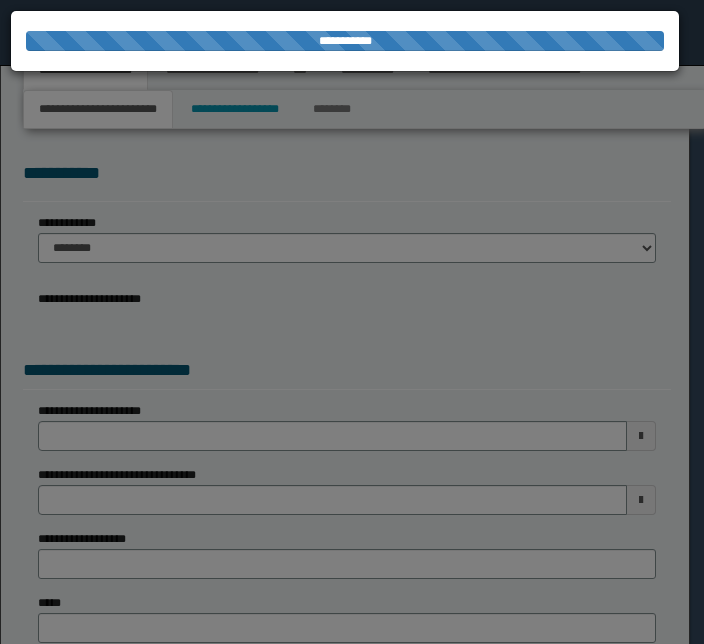 select on "*" 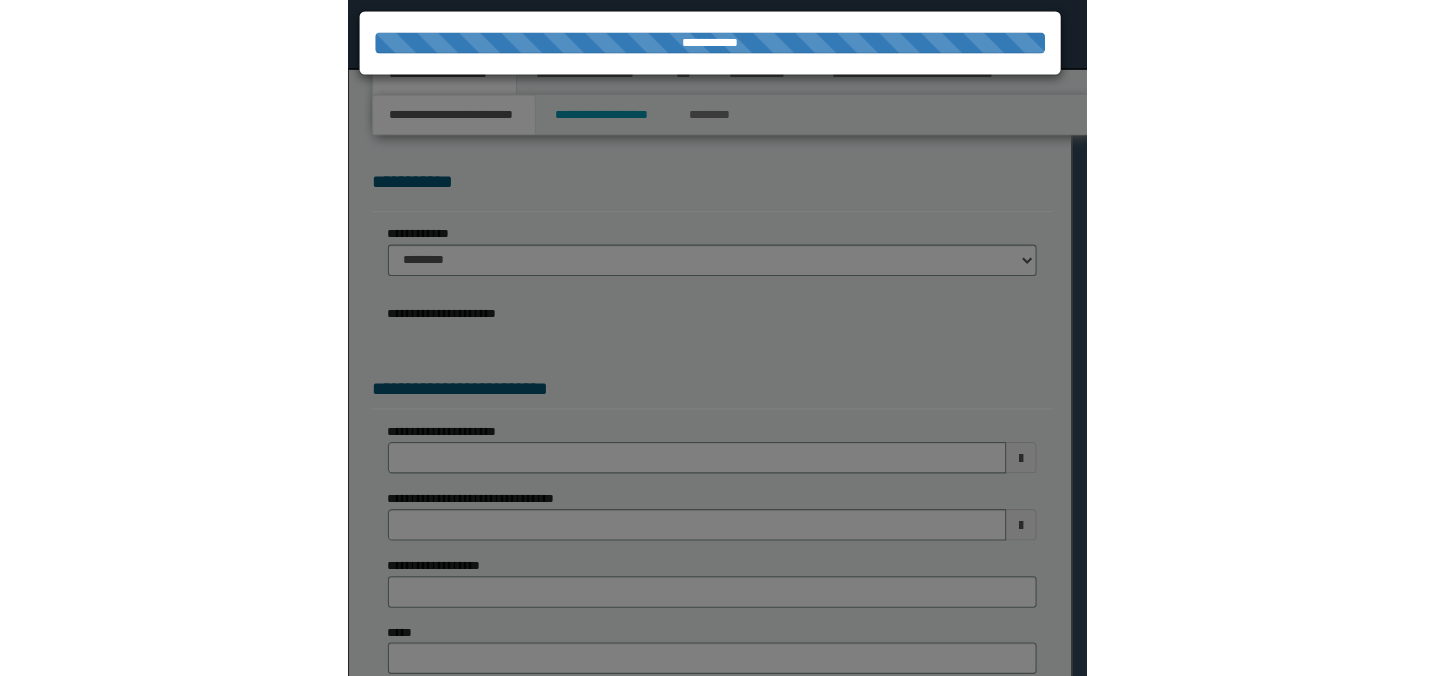scroll, scrollTop: 0, scrollLeft: 0, axis: both 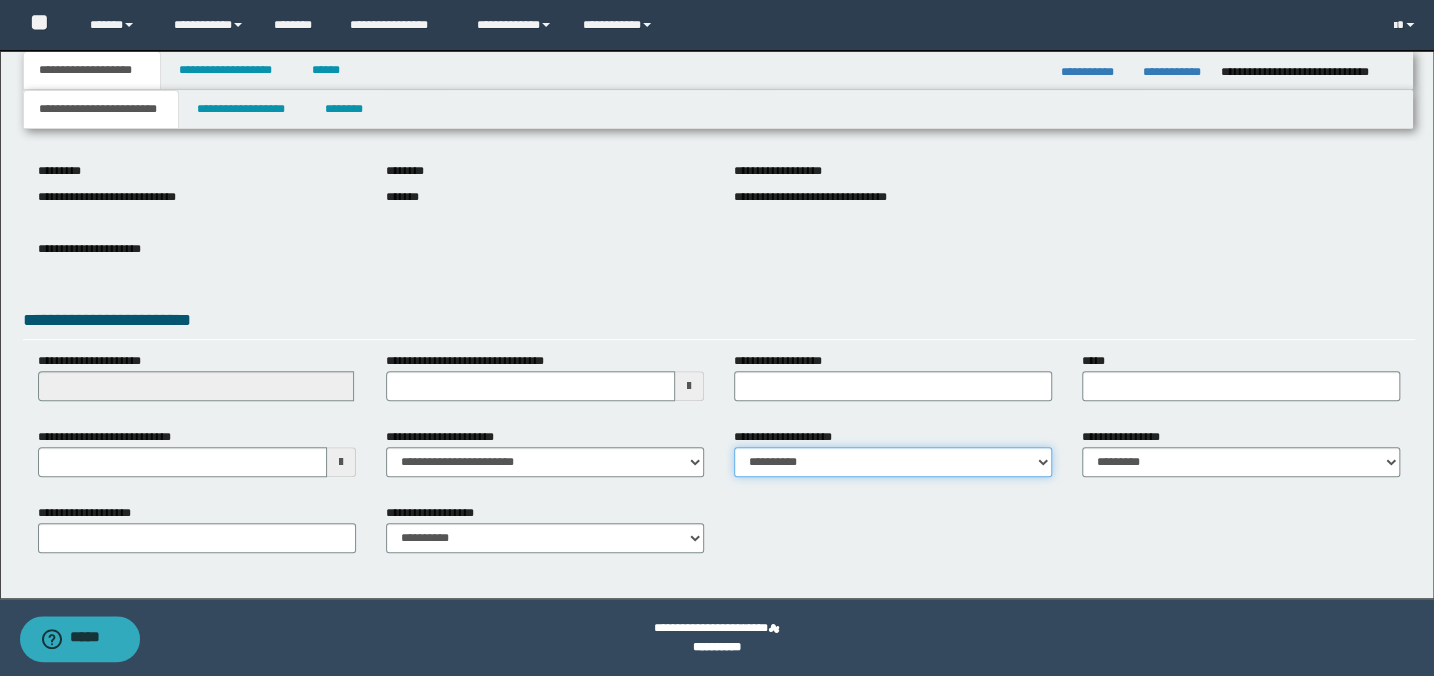 click on "**********" at bounding box center [893, 462] 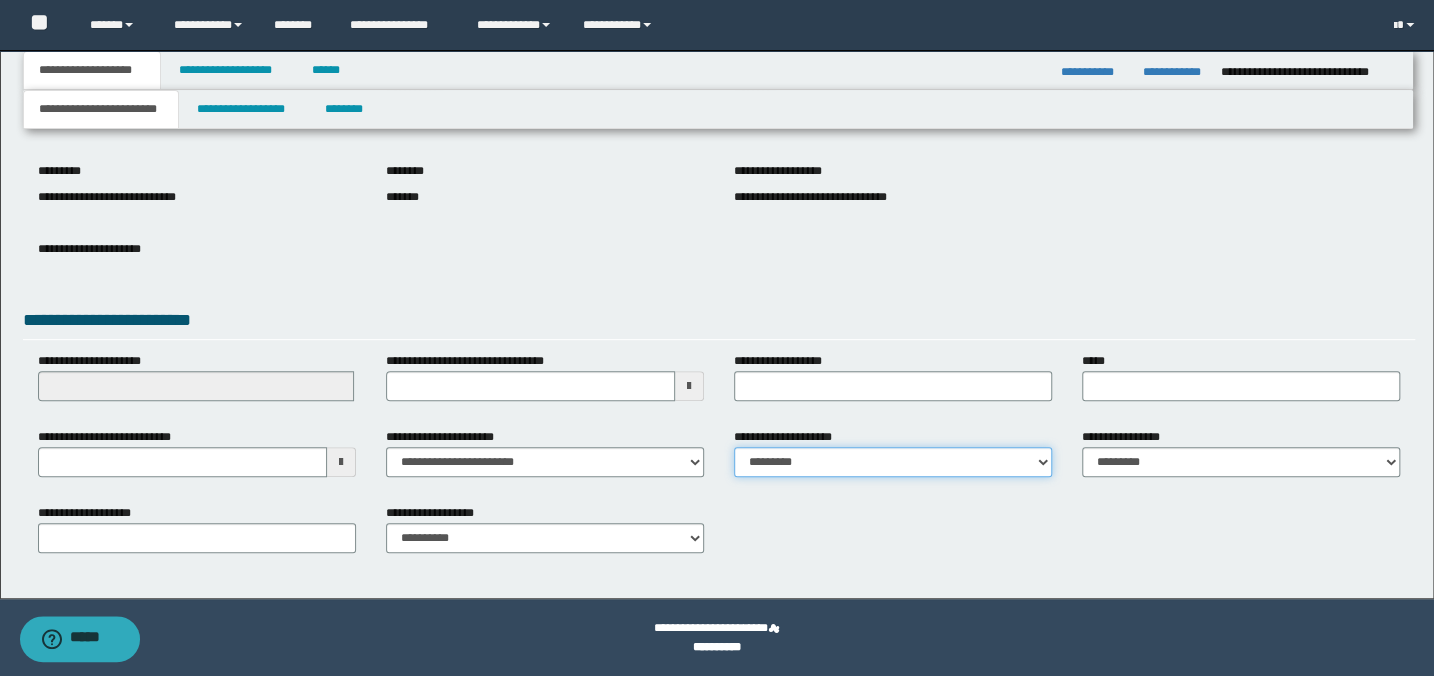click on "**********" at bounding box center (893, 462) 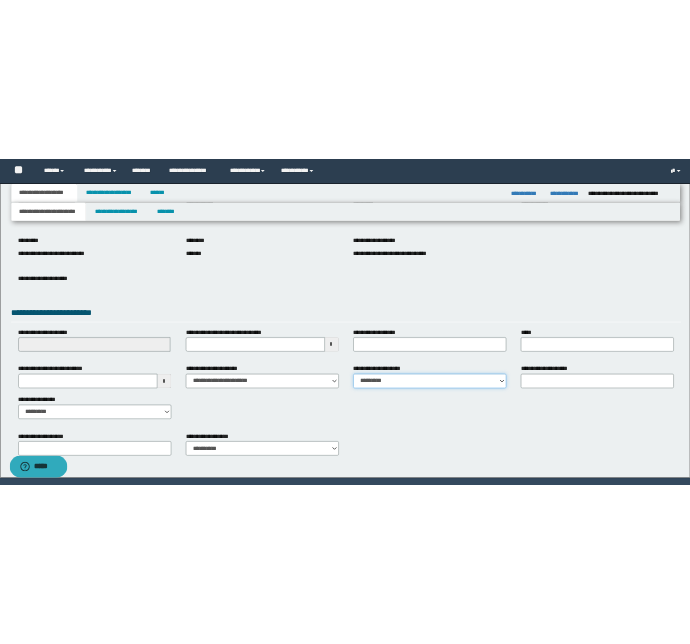 scroll, scrollTop: 270, scrollLeft: 0, axis: vertical 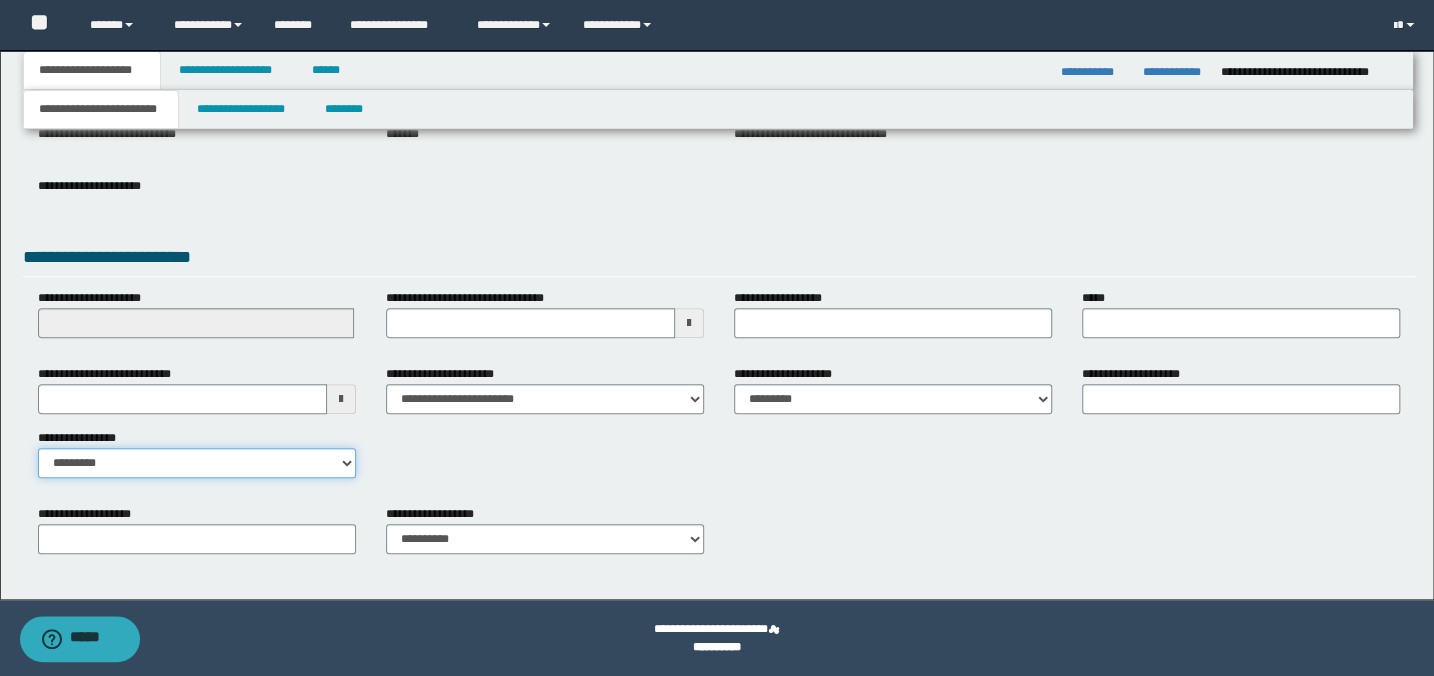 click on "**********" at bounding box center [197, 463] 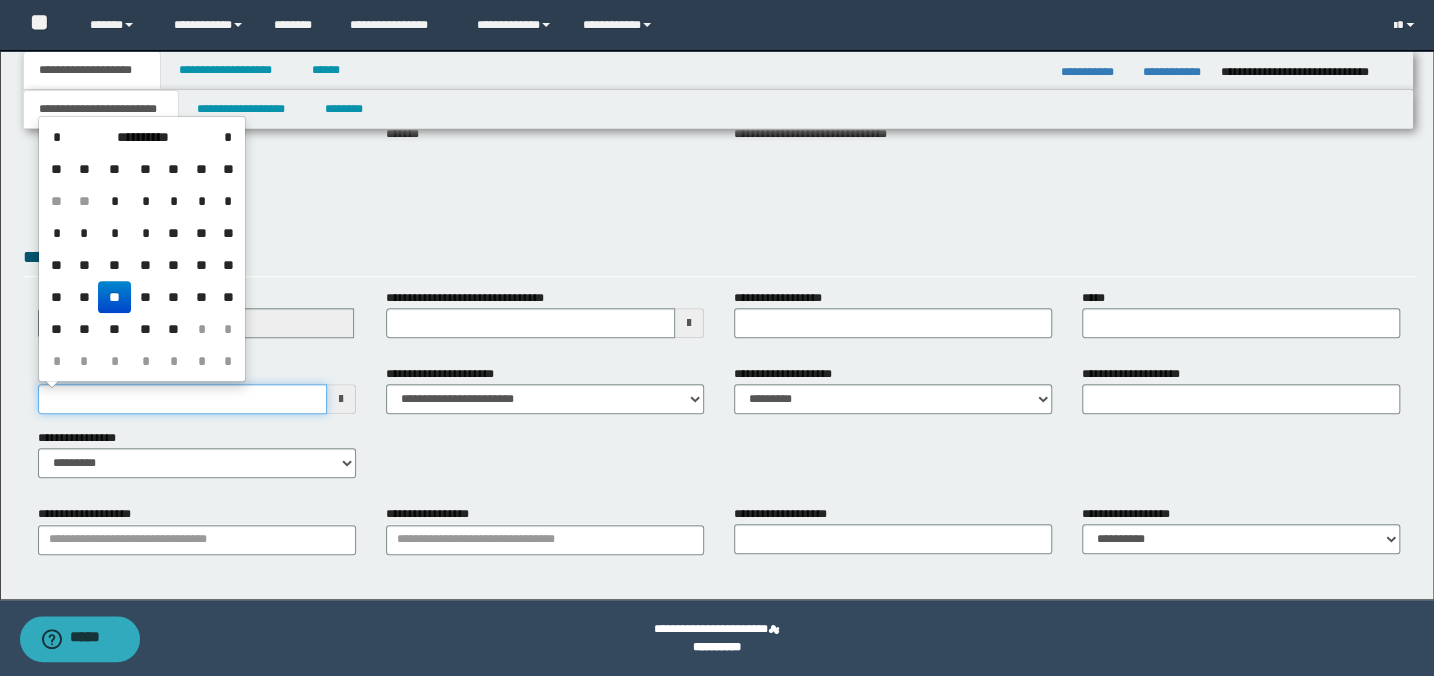 click on "**********" at bounding box center (182, 399) 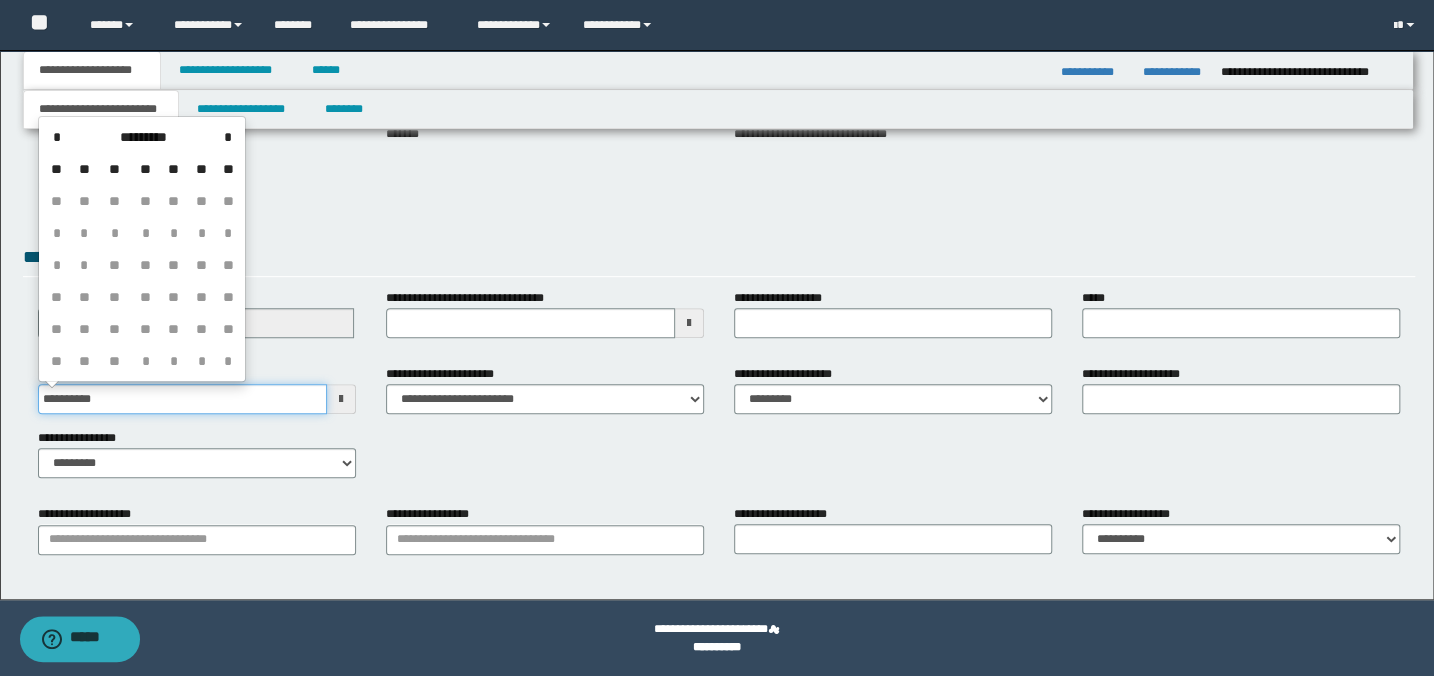 type on "**********" 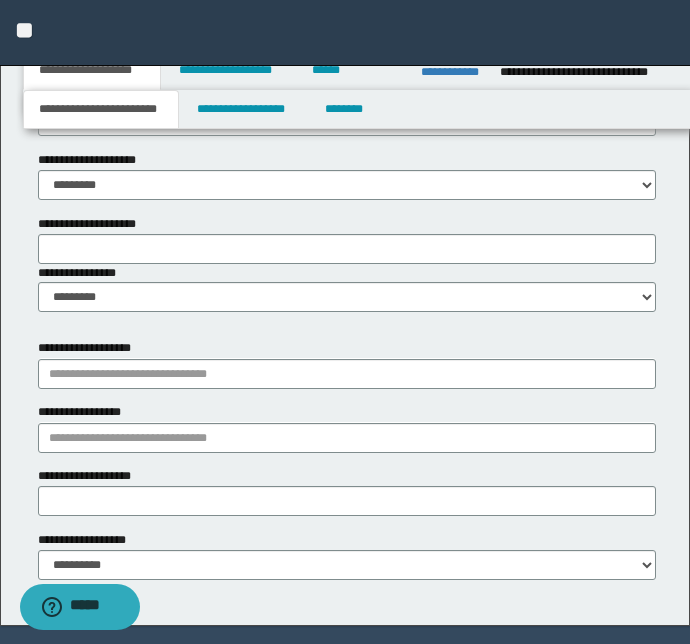 scroll, scrollTop: 1180, scrollLeft: 0, axis: vertical 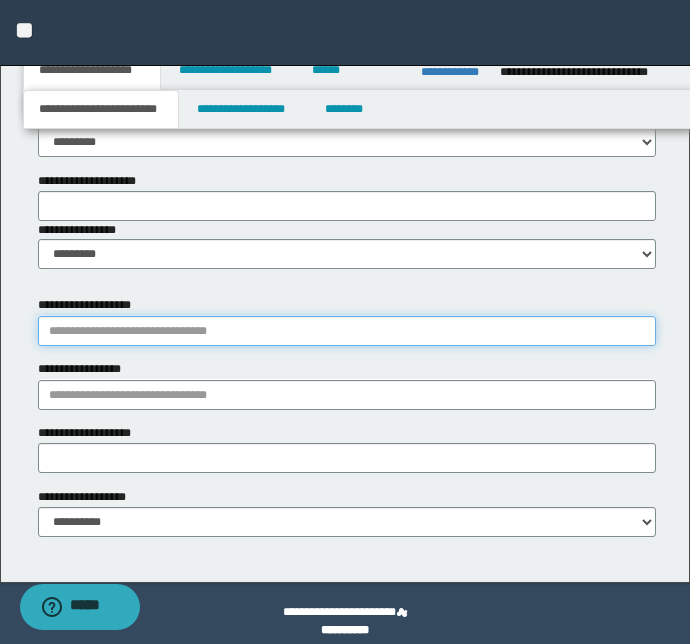 click on "**********" at bounding box center (347, 331) 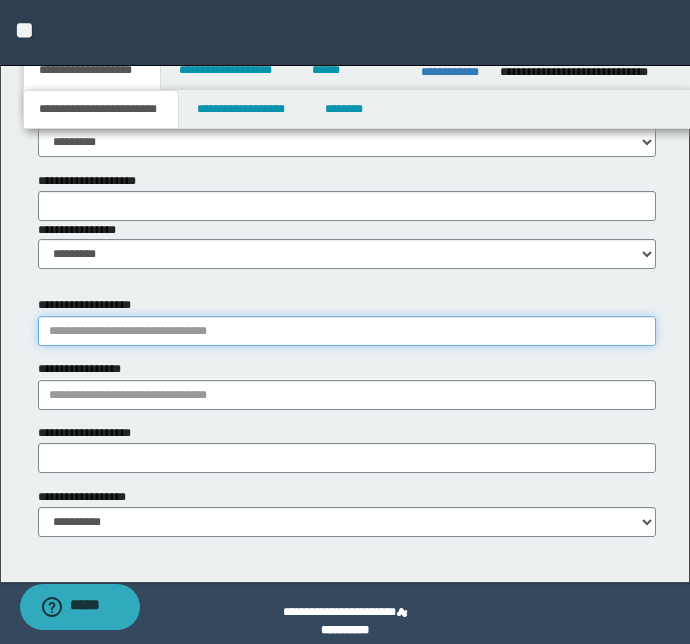 click on "**********" at bounding box center [347, 331] 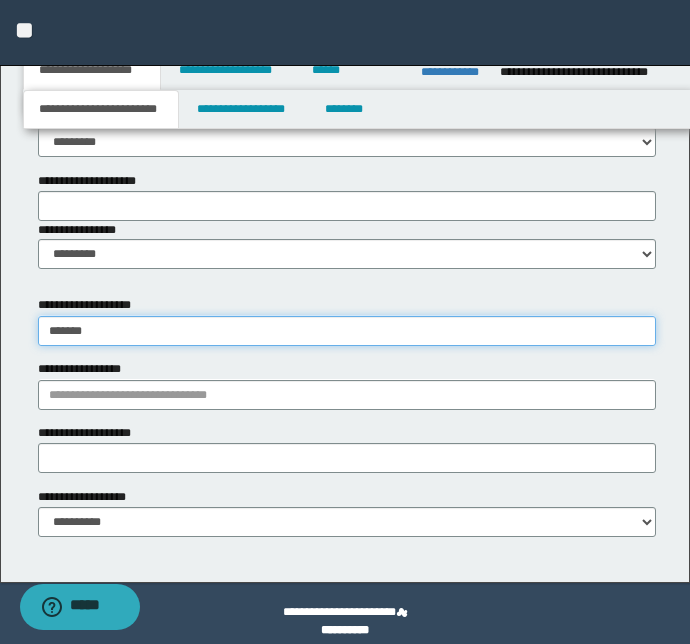 type on "********" 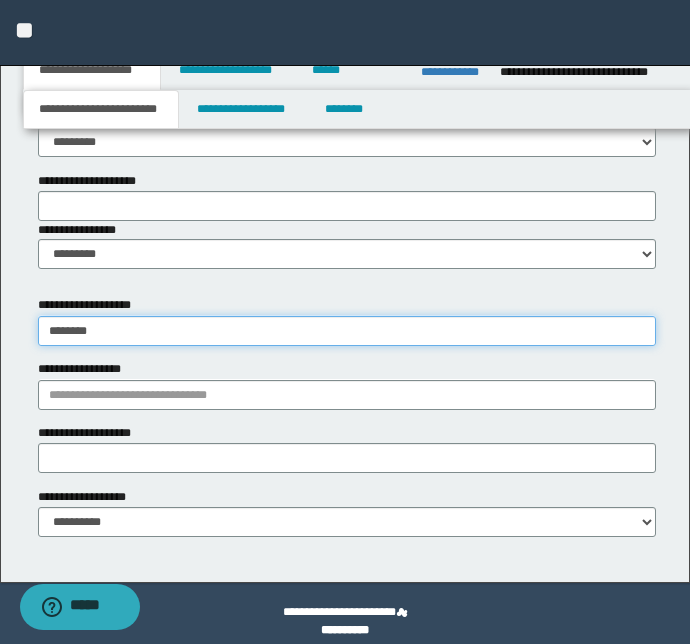 type on "********" 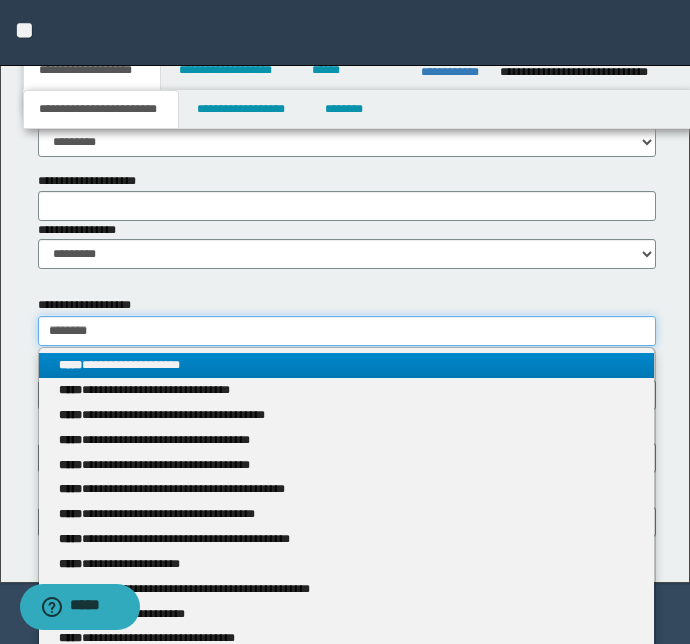 type on "********" 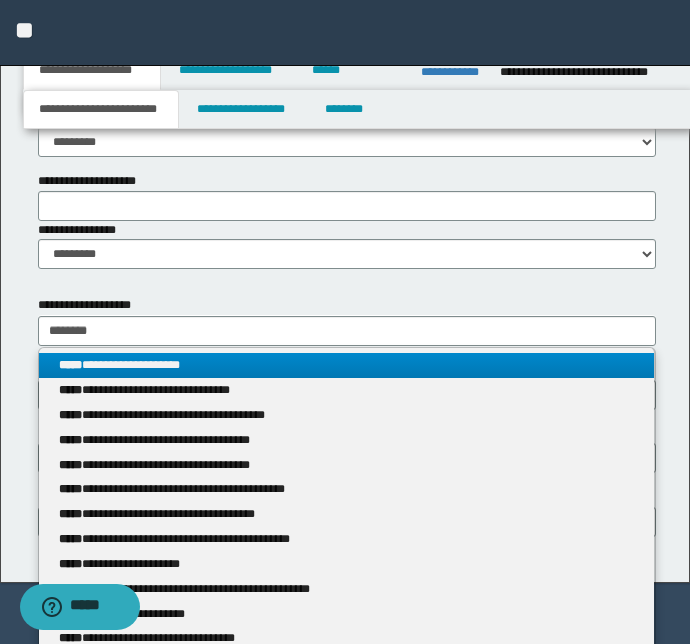 click on "**********" at bounding box center [347, 365] 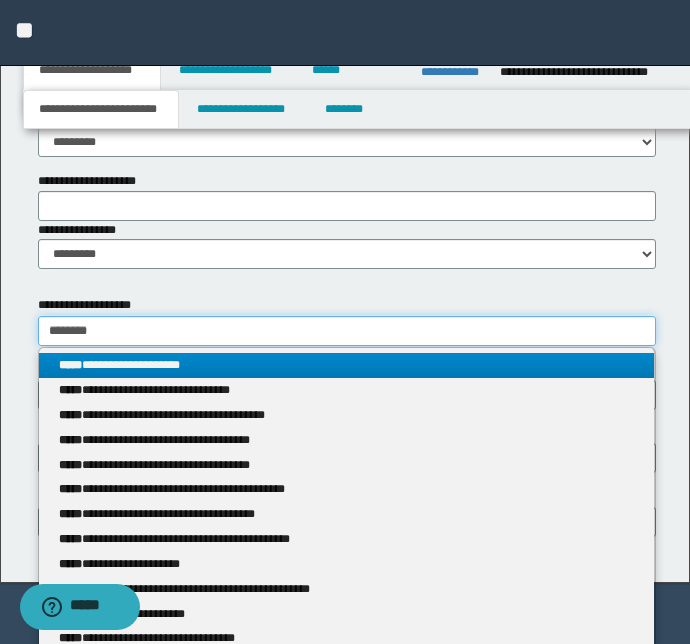 type 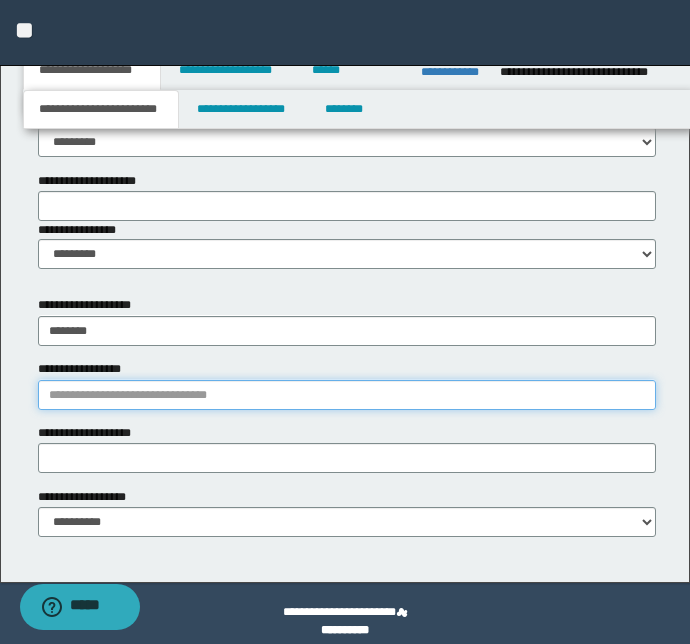 click on "**********" at bounding box center (347, 395) 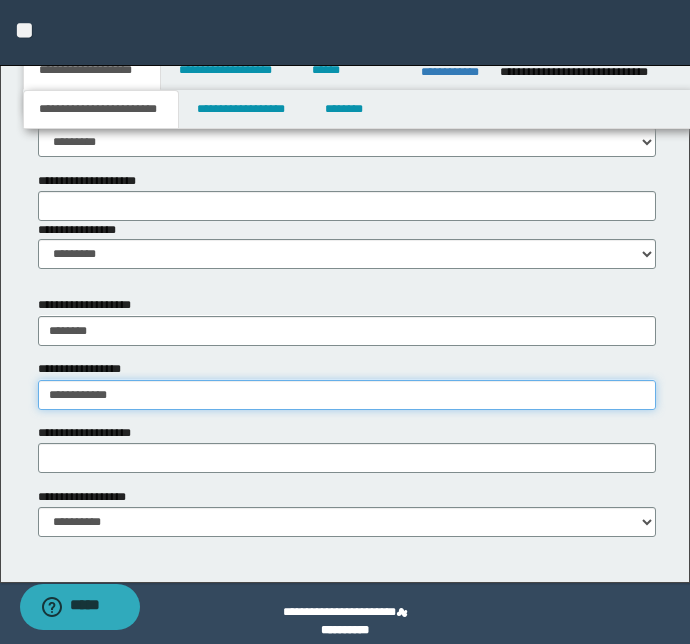 type on "**********" 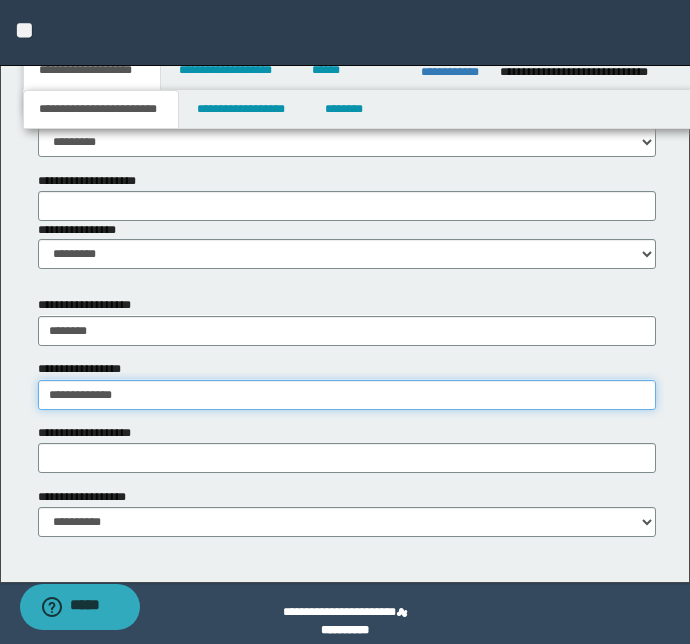 type on "**********" 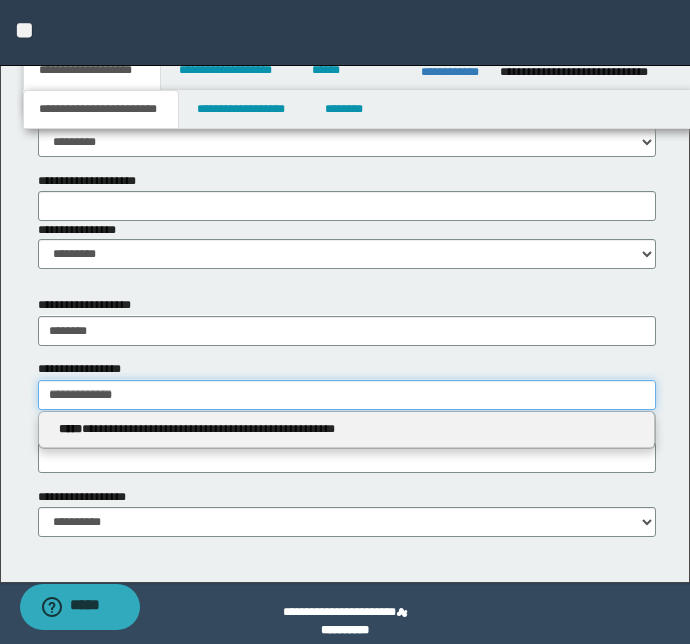 type 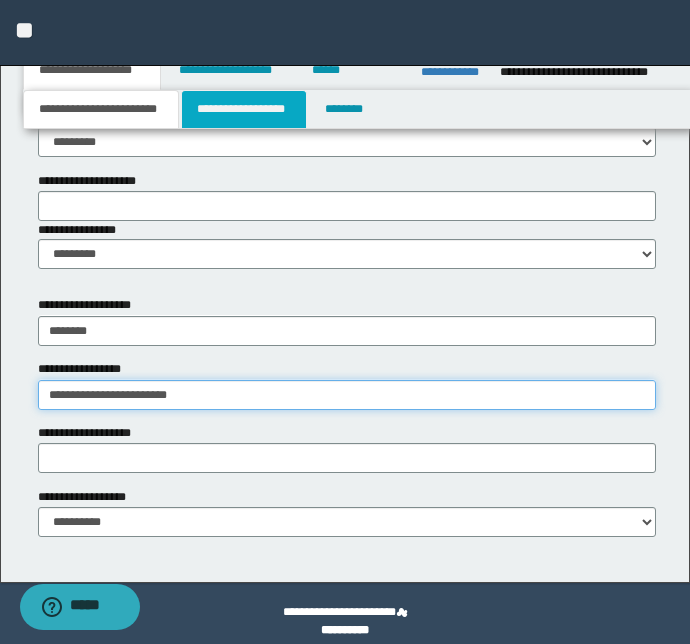 type on "**********" 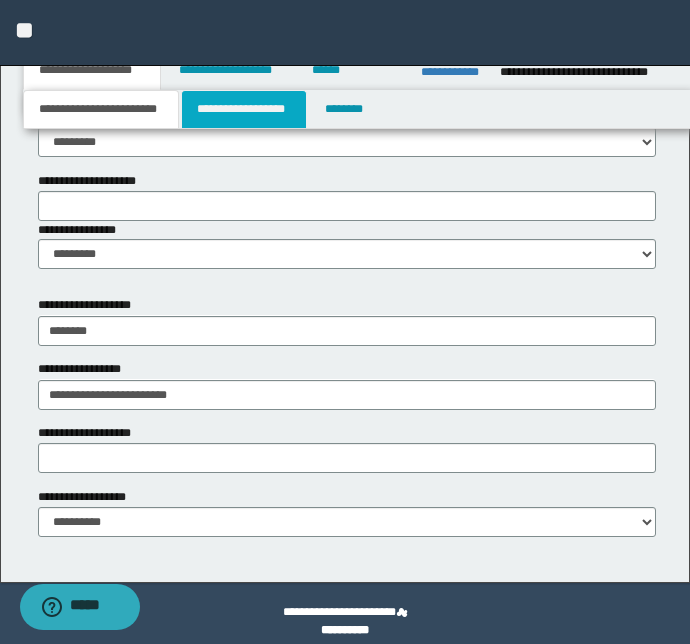 click on "**********" at bounding box center (244, 109) 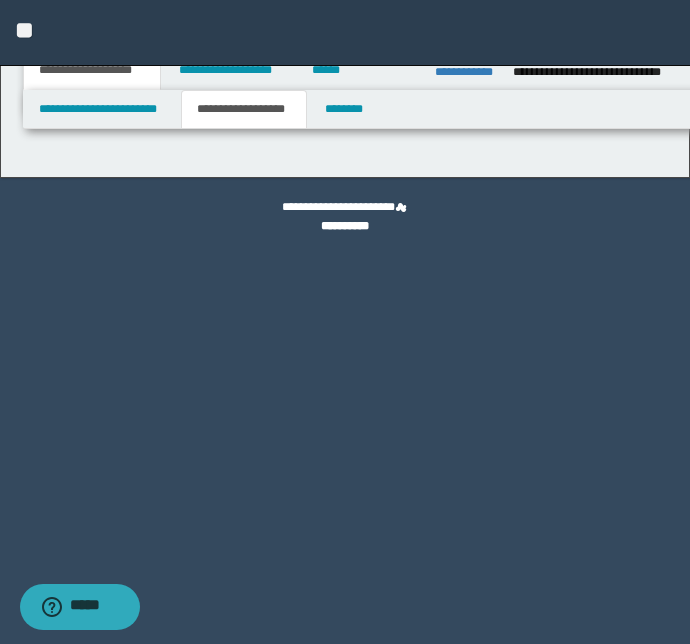 scroll, scrollTop: 0, scrollLeft: 0, axis: both 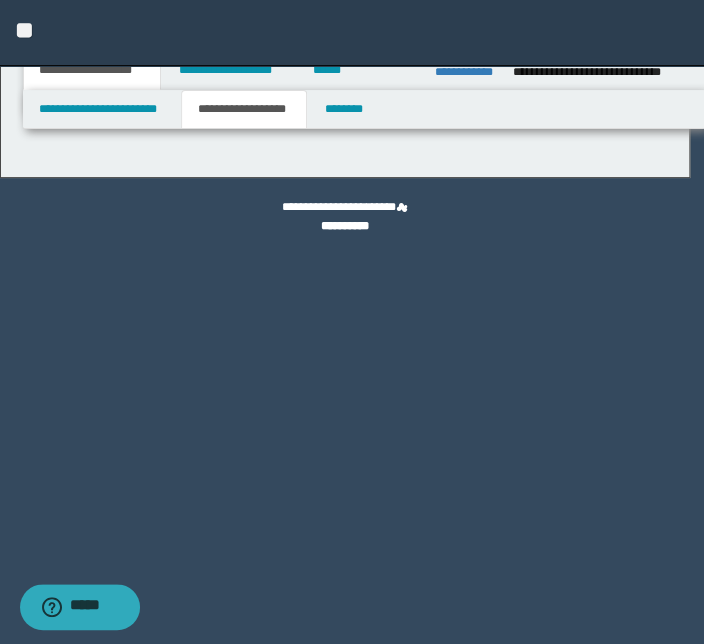 type on "**********" 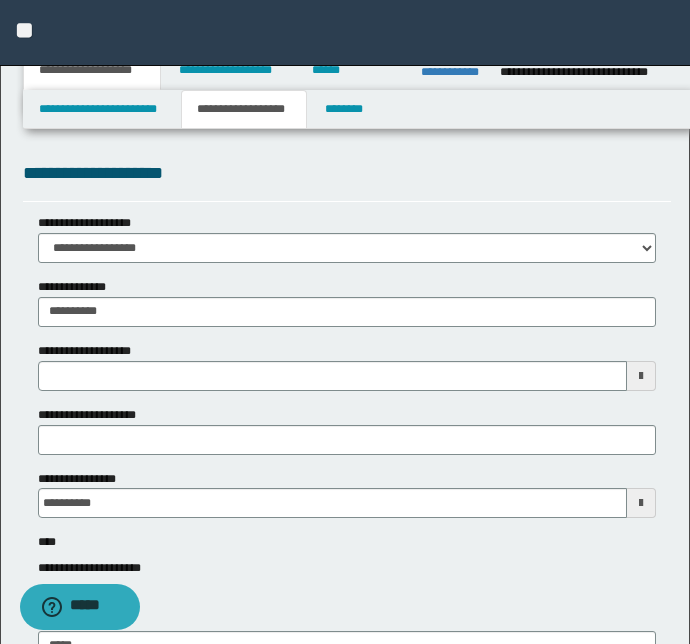 type 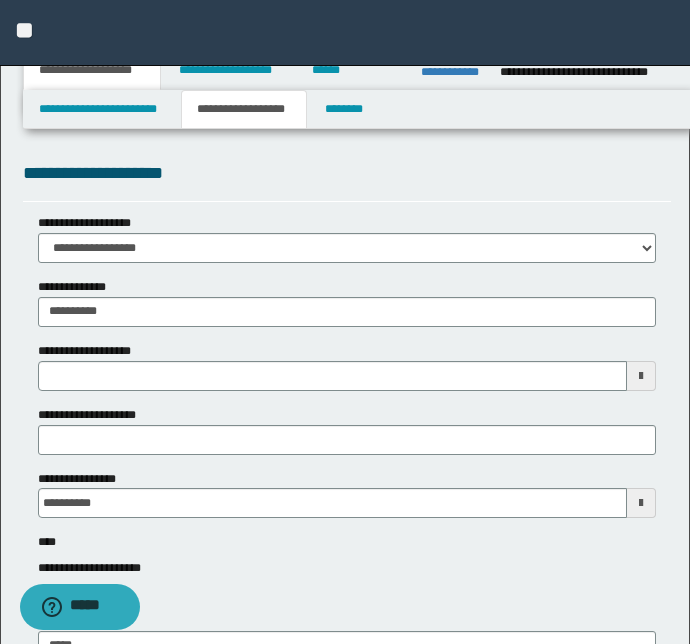 click on "**********" at bounding box center (347, 494) 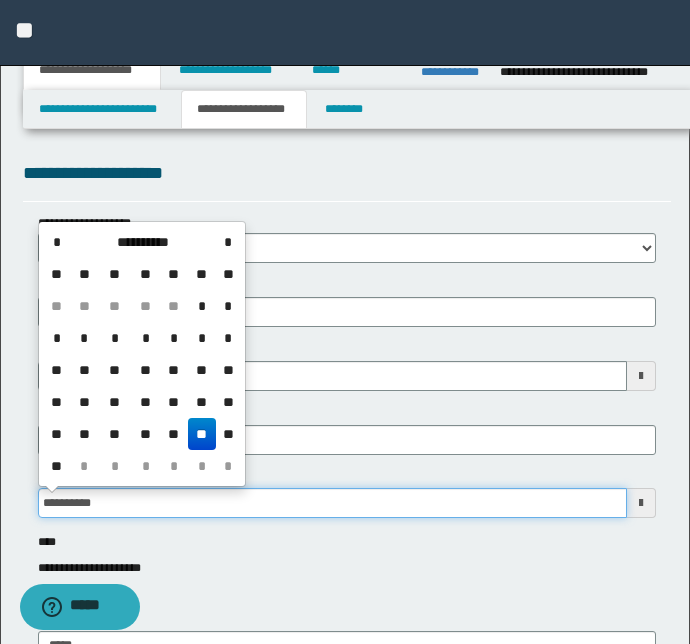 click on "**********" at bounding box center [333, 503] 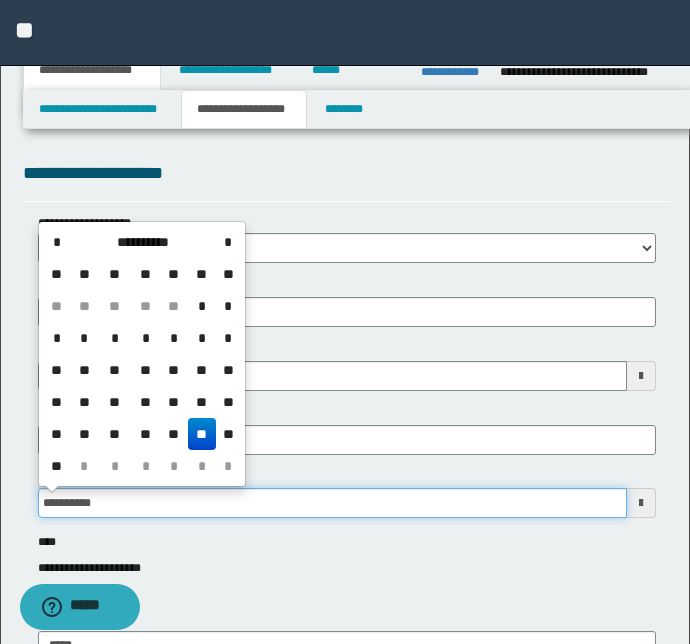 type on "**********" 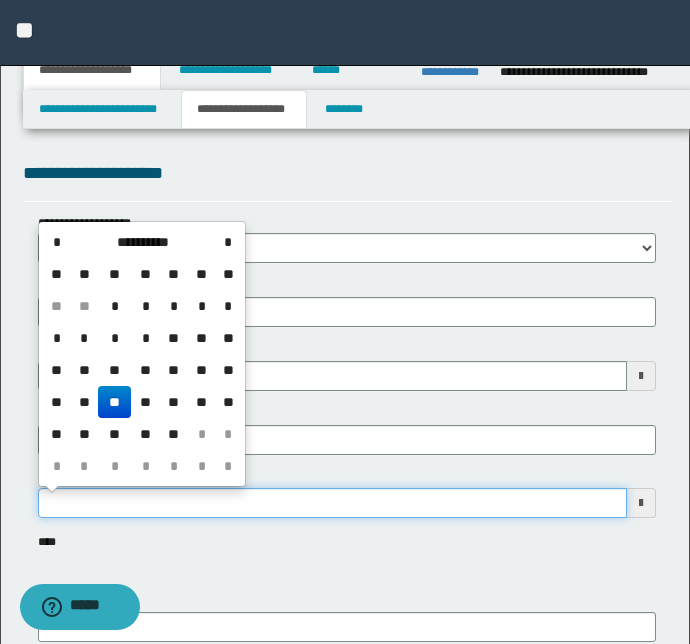 click on "**********" at bounding box center [333, 503] 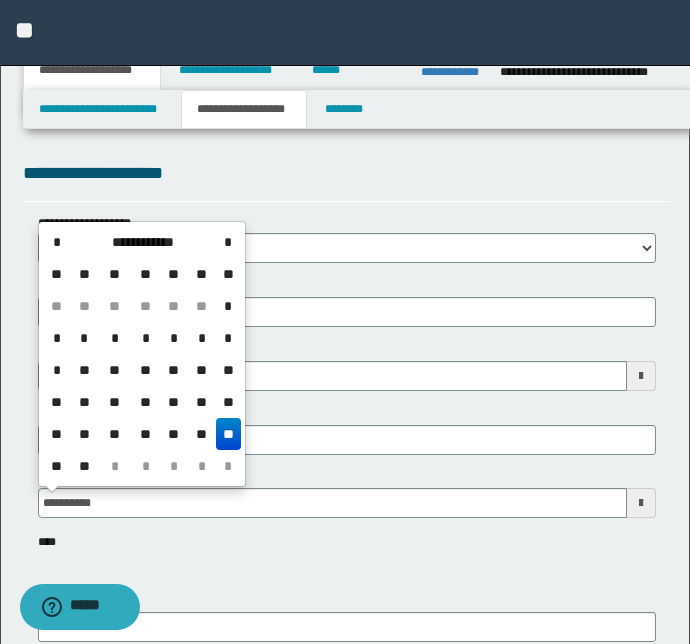 type on "**********" 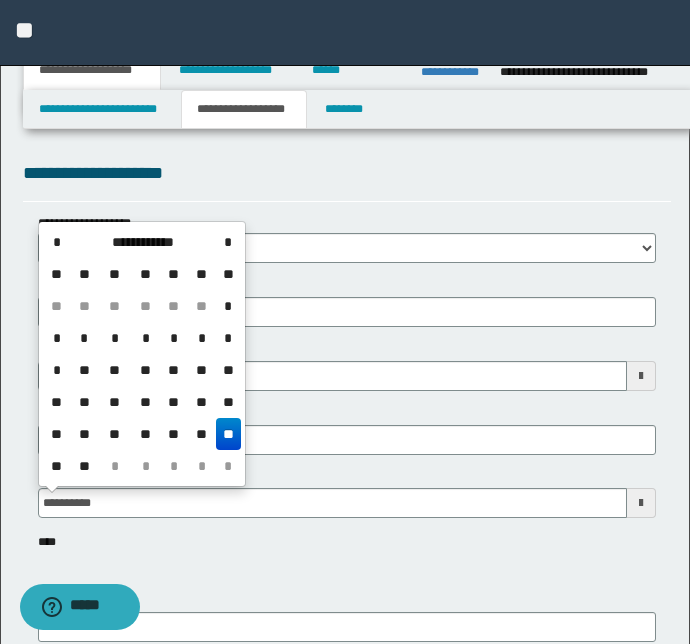 click on "**********" at bounding box center (347, 397) 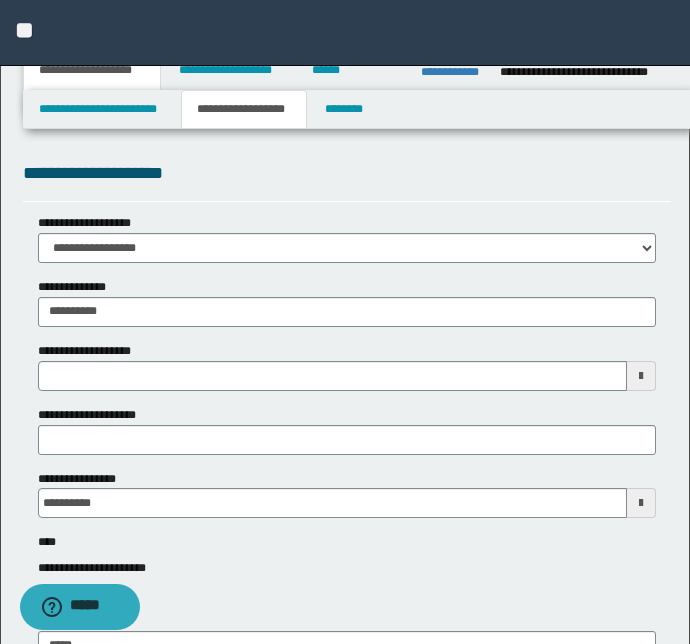 type 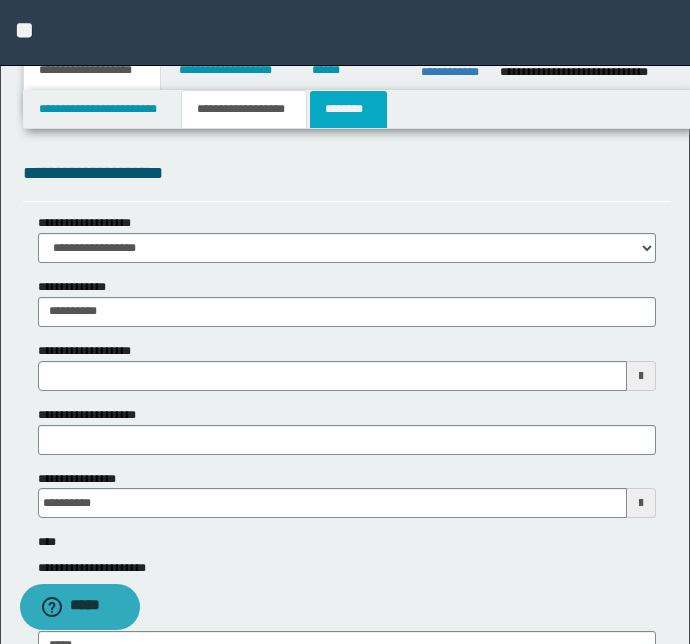 click on "********" at bounding box center [348, 109] 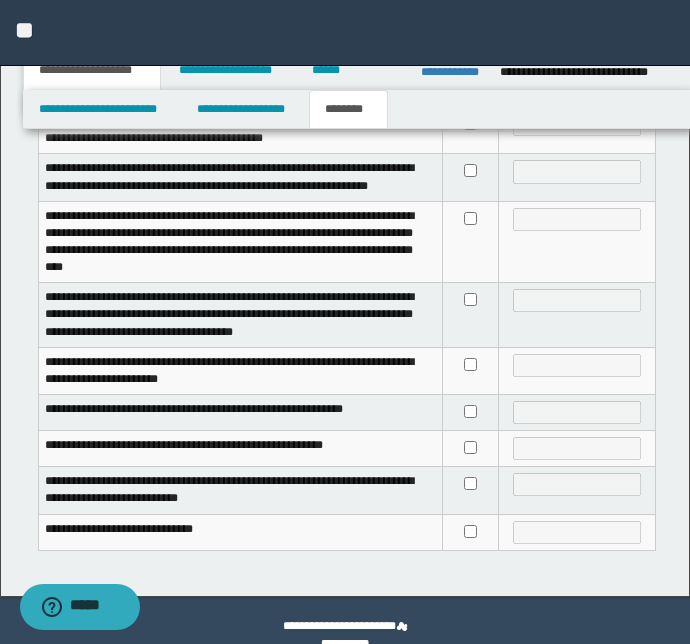 scroll, scrollTop: 810, scrollLeft: 0, axis: vertical 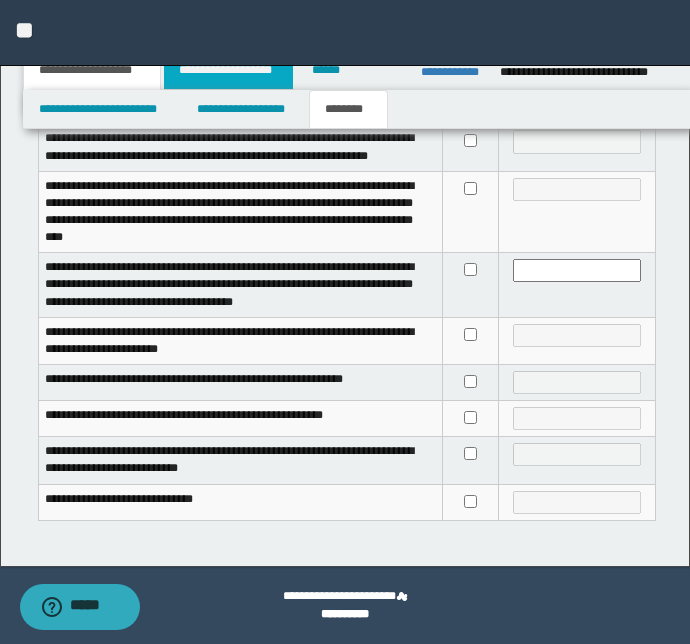 click on "**********" at bounding box center [228, 70] 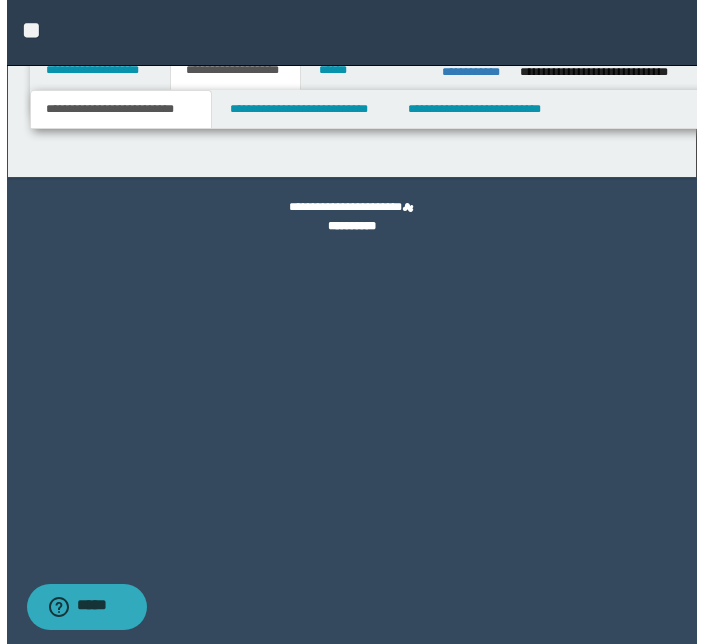 scroll, scrollTop: 0, scrollLeft: 0, axis: both 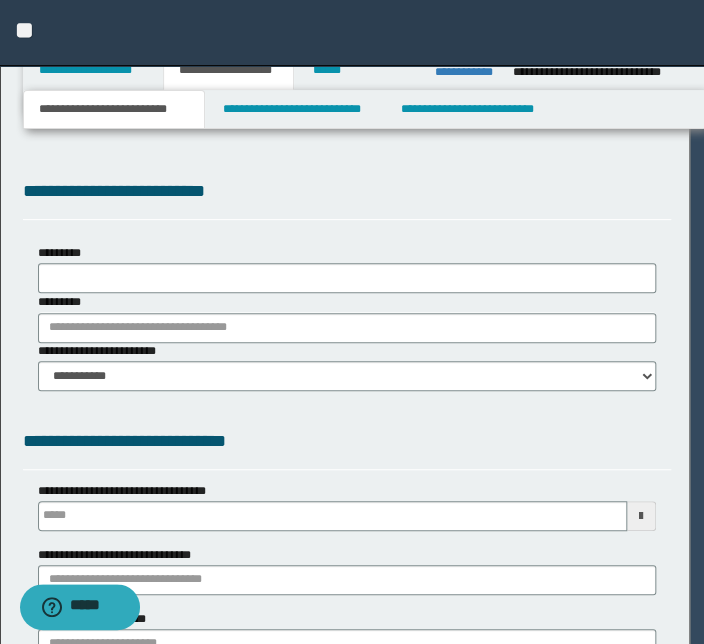 select on "*" 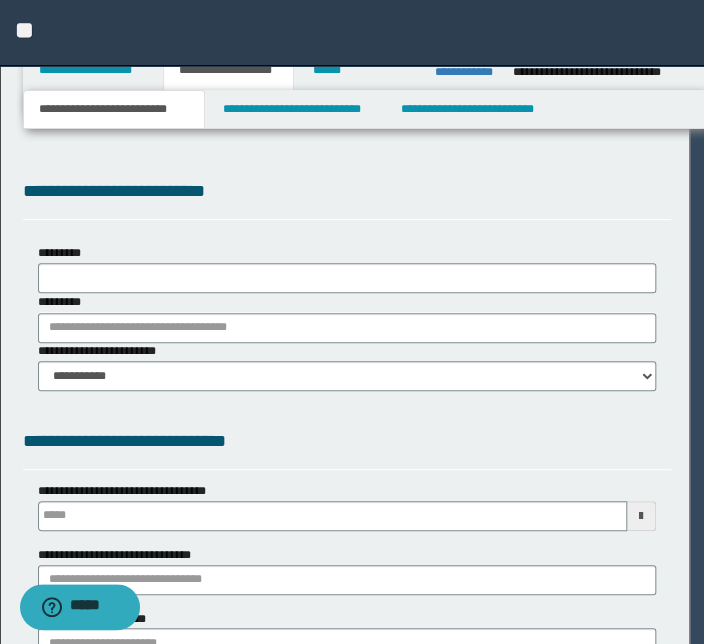 type 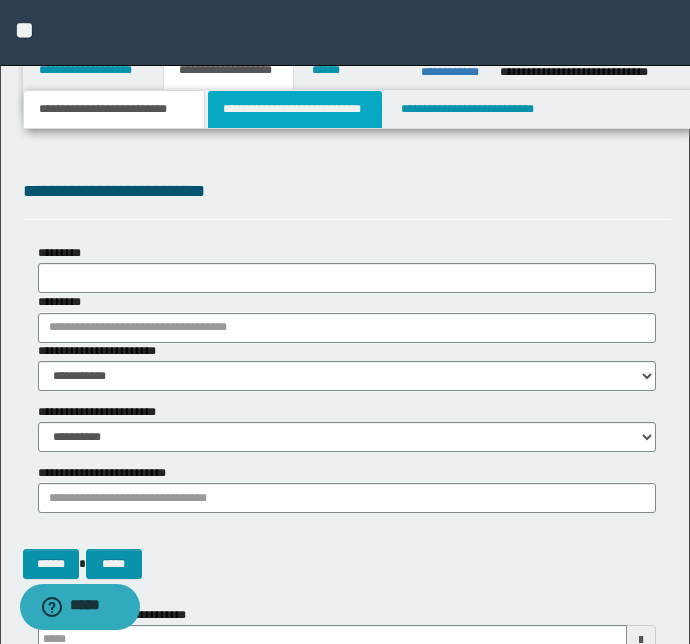 click on "**********" at bounding box center [294, 109] 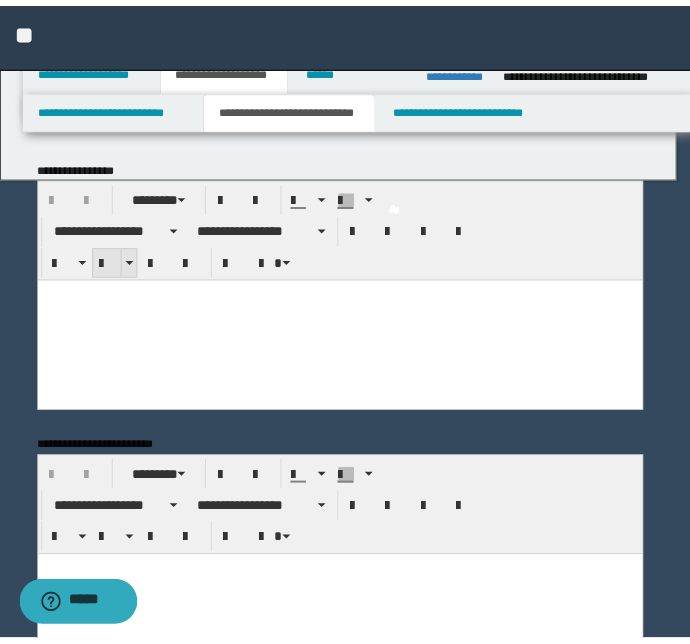scroll, scrollTop: 0, scrollLeft: 0, axis: both 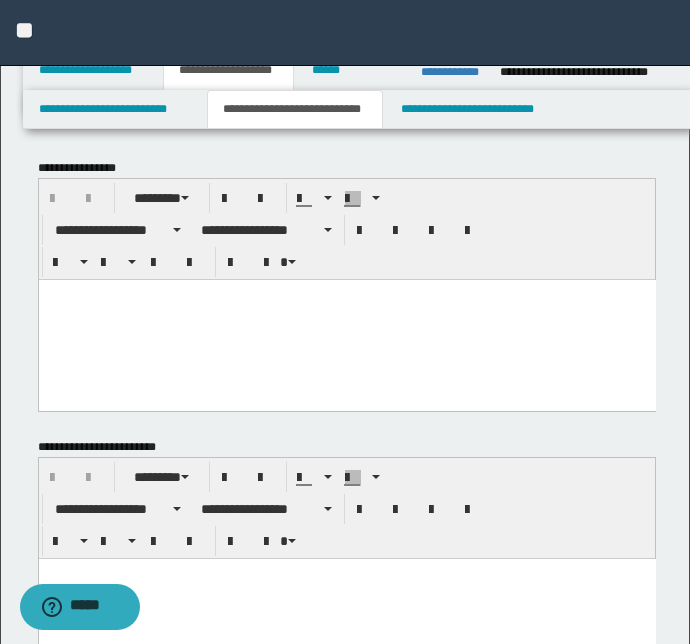 click at bounding box center [346, 319] 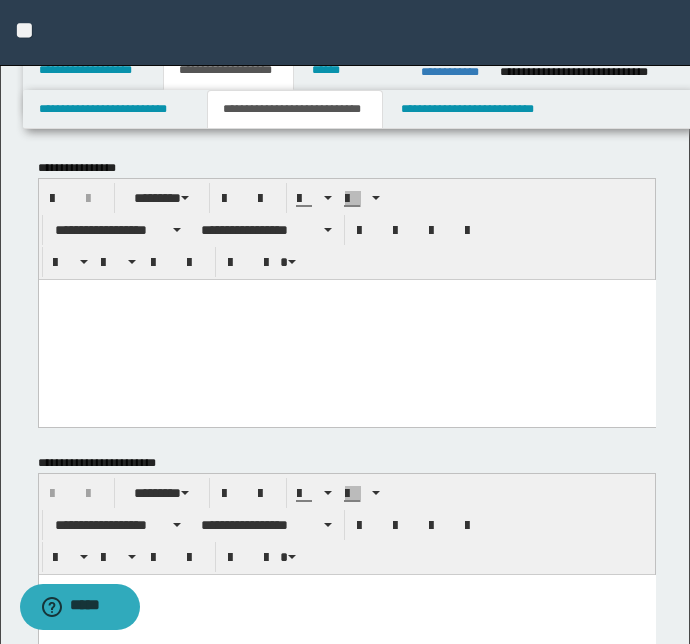 paste 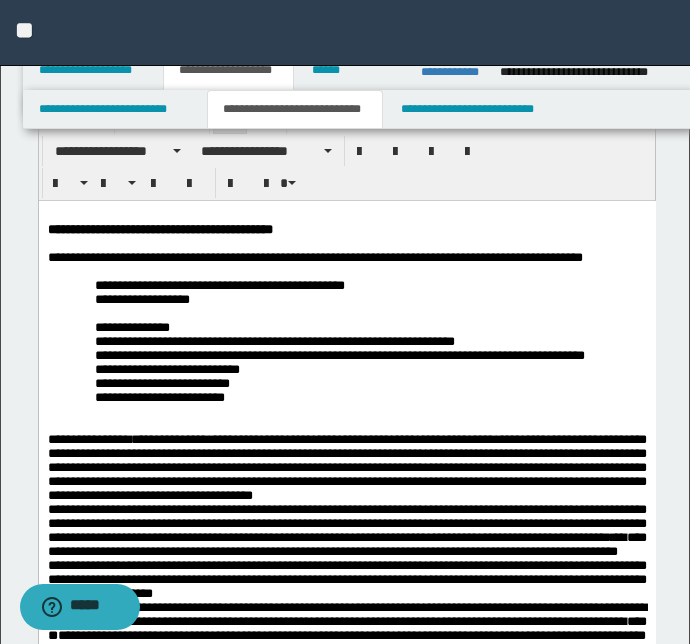 scroll, scrollTop: 181, scrollLeft: 0, axis: vertical 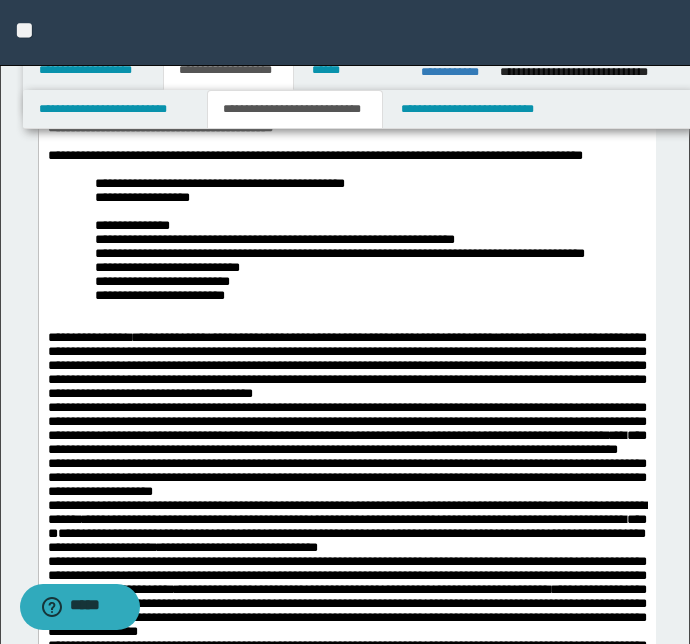 click on "**********" at bounding box center (346, 1937) 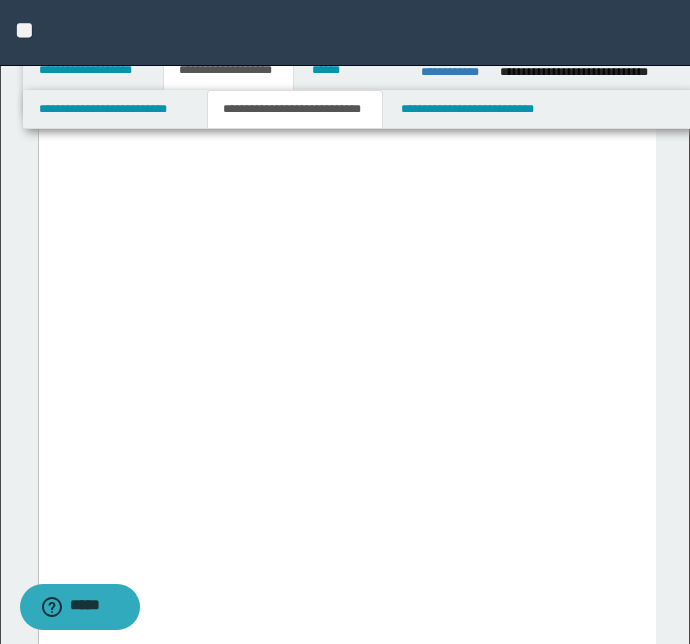 scroll, scrollTop: 4203, scrollLeft: 0, axis: vertical 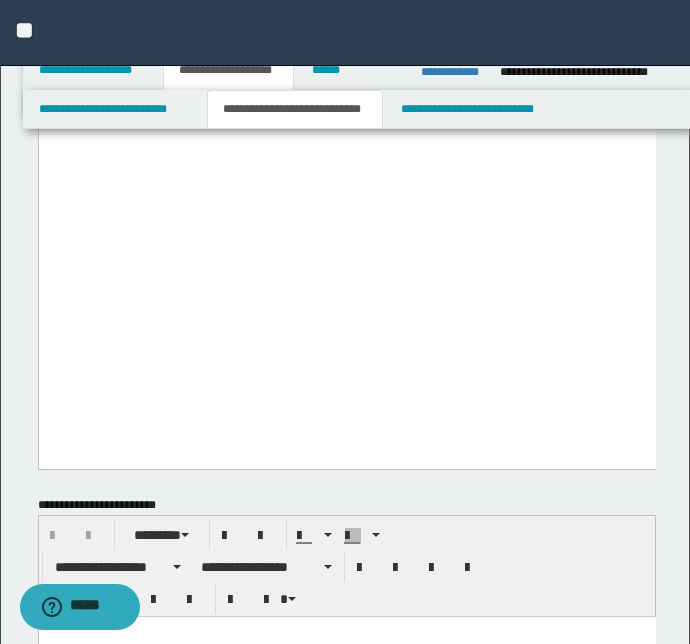 click at bounding box center (346, -398) 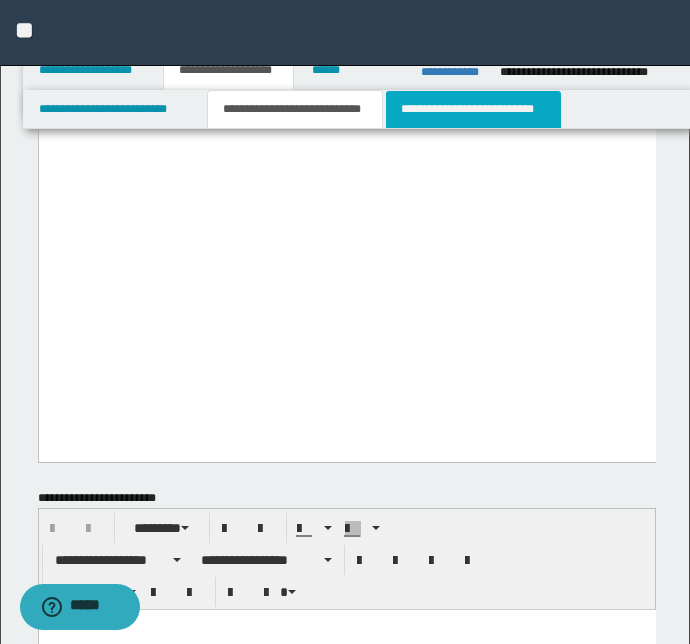 click on "**********" at bounding box center [473, 109] 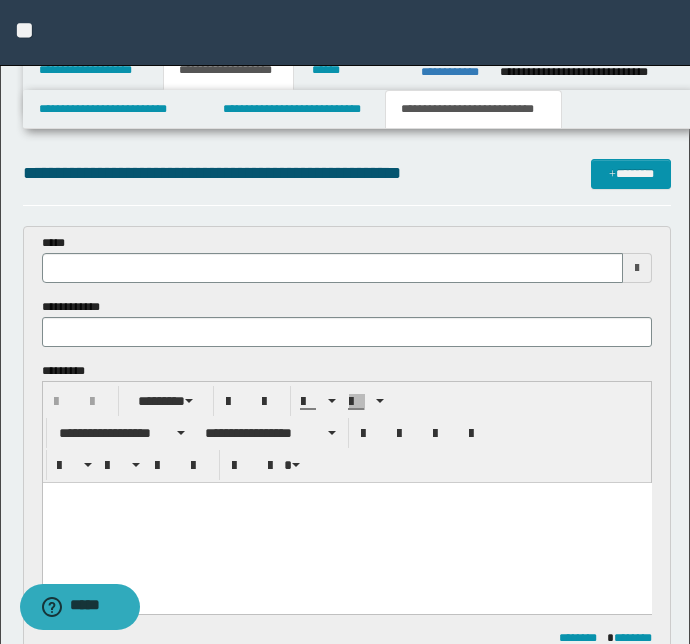 scroll, scrollTop: 0, scrollLeft: 0, axis: both 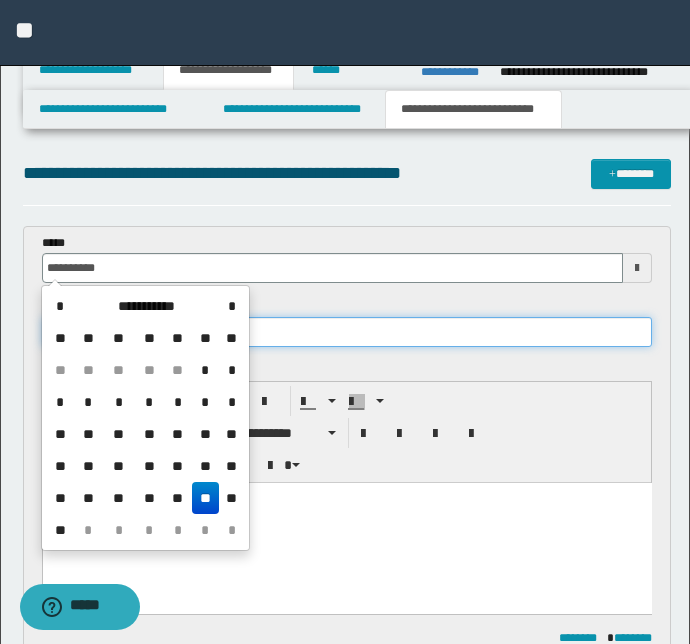 type on "**********" 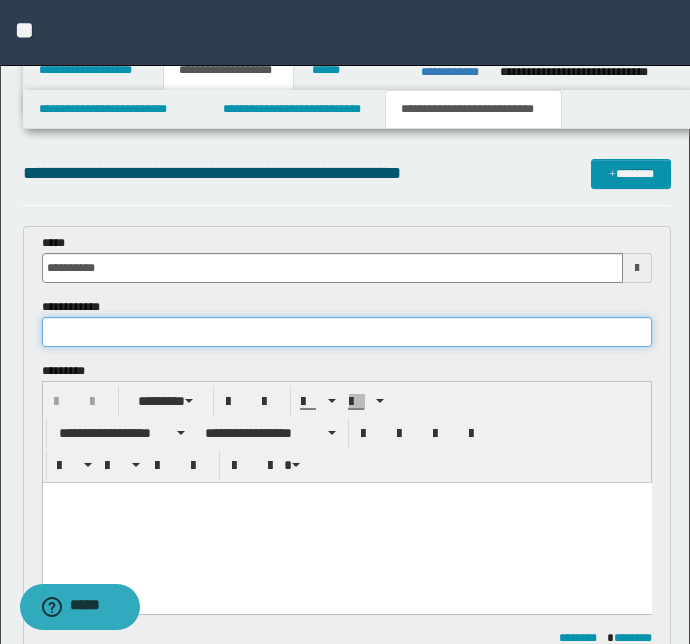 paste on "**********" 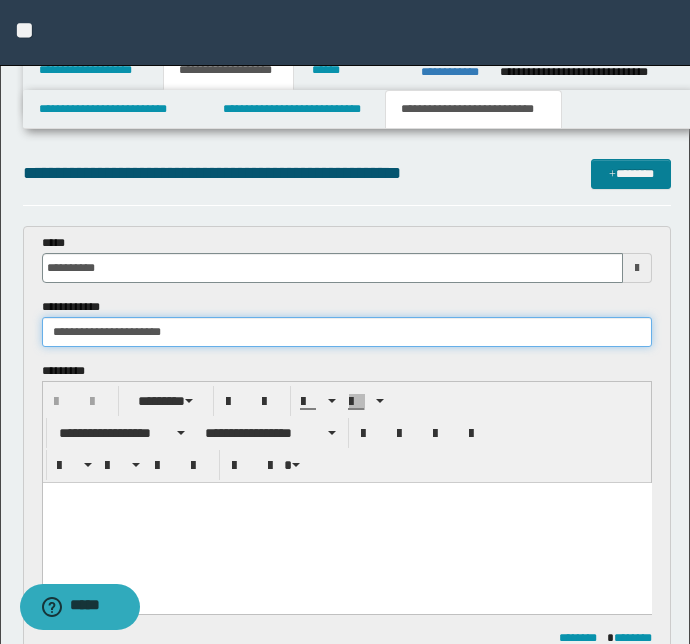 type on "**********" 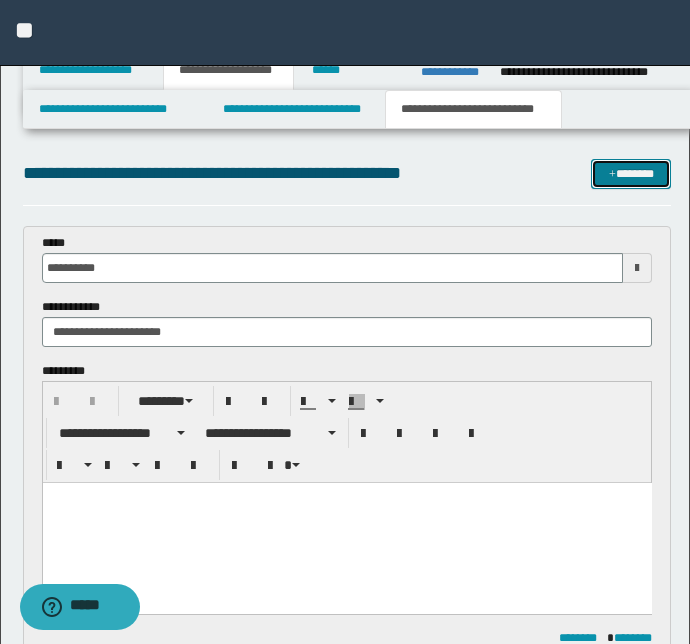 click on "*******" at bounding box center (631, 174) 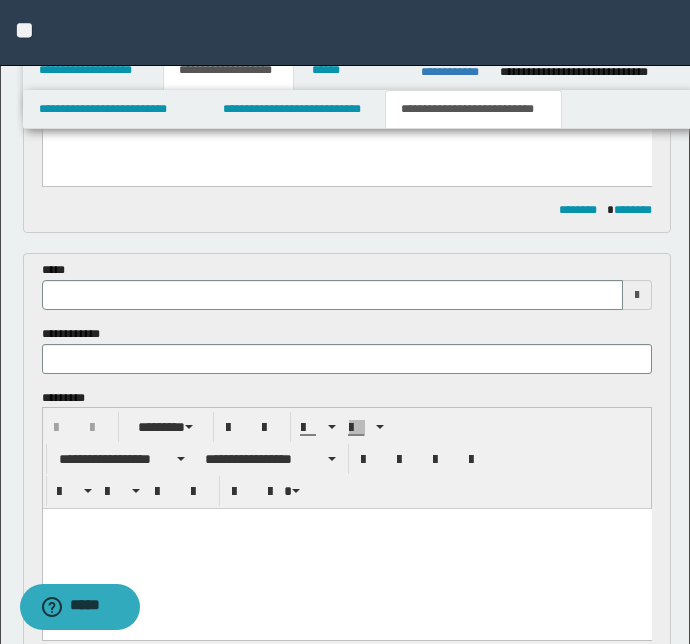 scroll, scrollTop: 425, scrollLeft: 0, axis: vertical 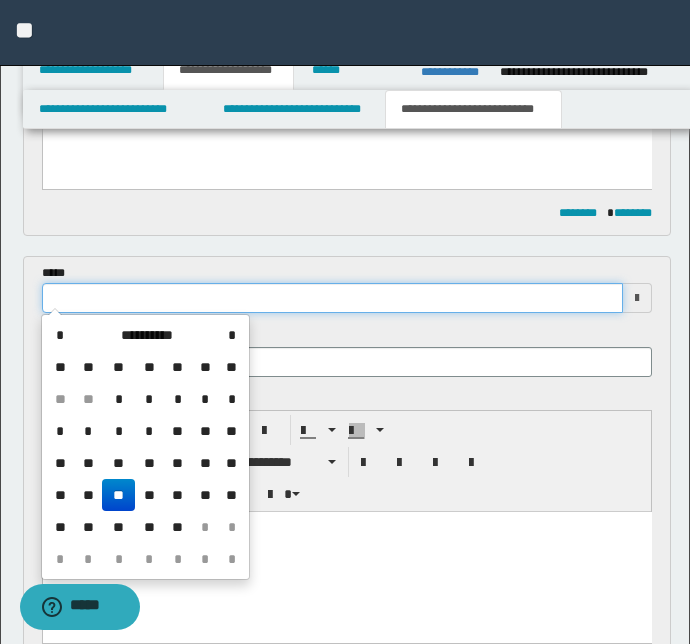 click at bounding box center (333, 298) 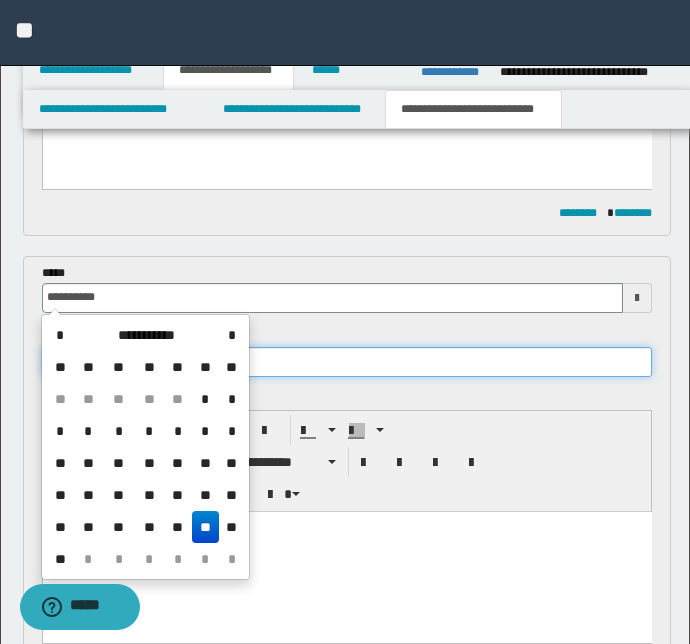 type on "**********" 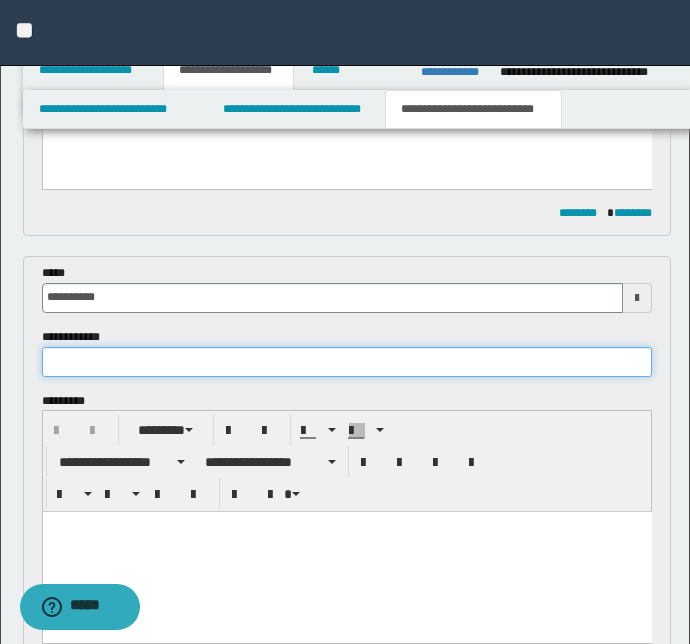paste on "**********" 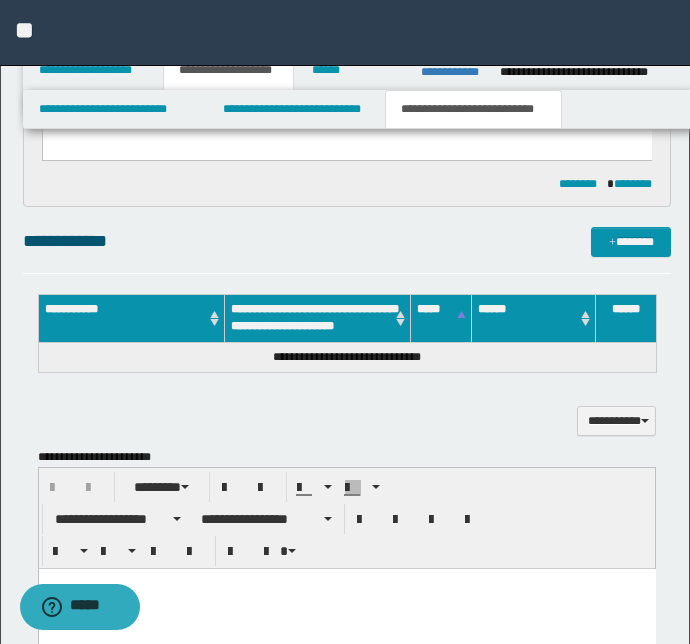 scroll, scrollTop: 909, scrollLeft: 0, axis: vertical 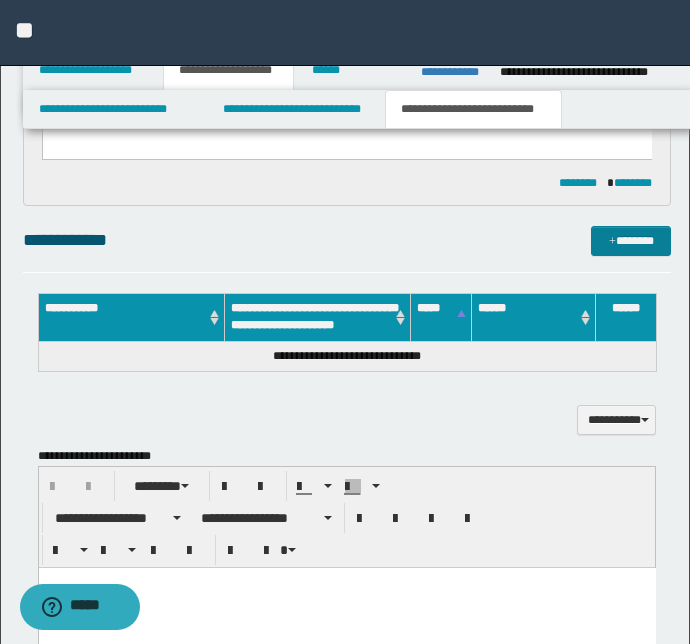 type on "**********" 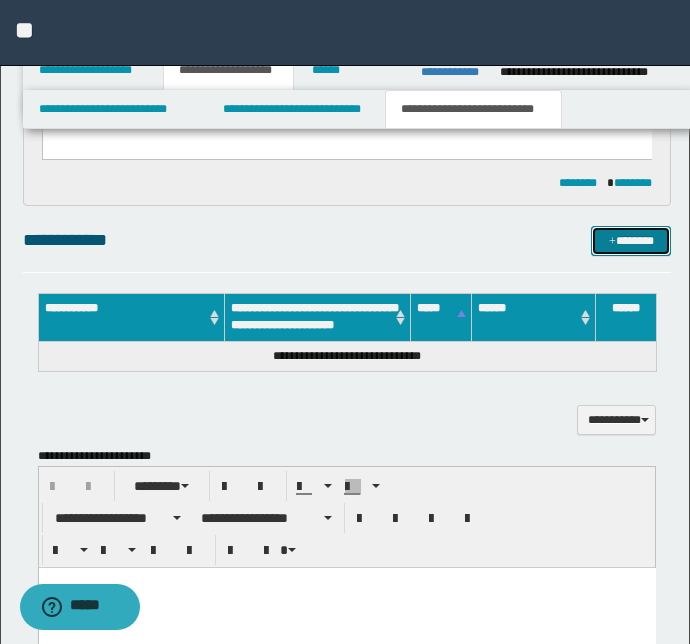 click on "*******" at bounding box center (631, 241) 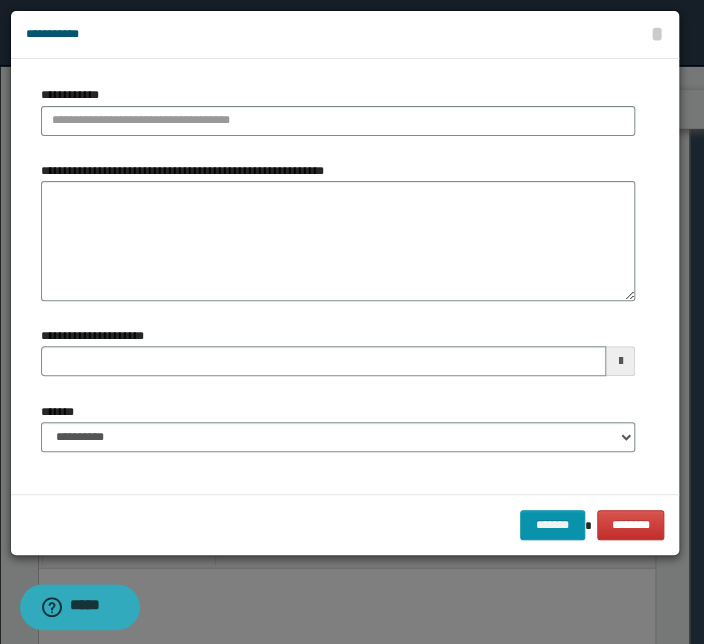 type 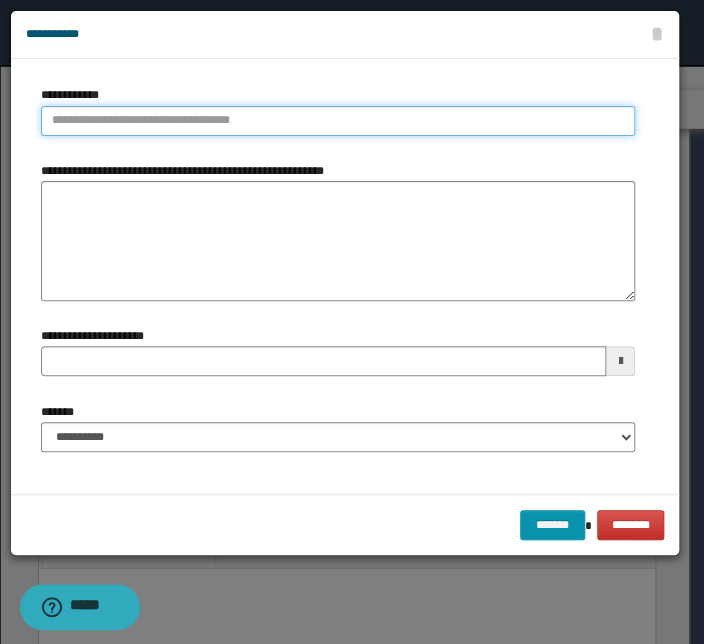 click on "**********" at bounding box center (338, 121) 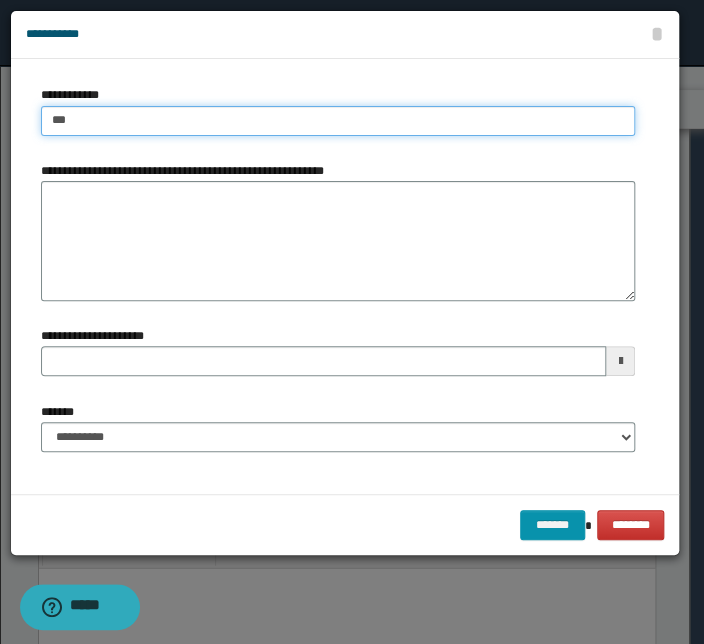 type on "****" 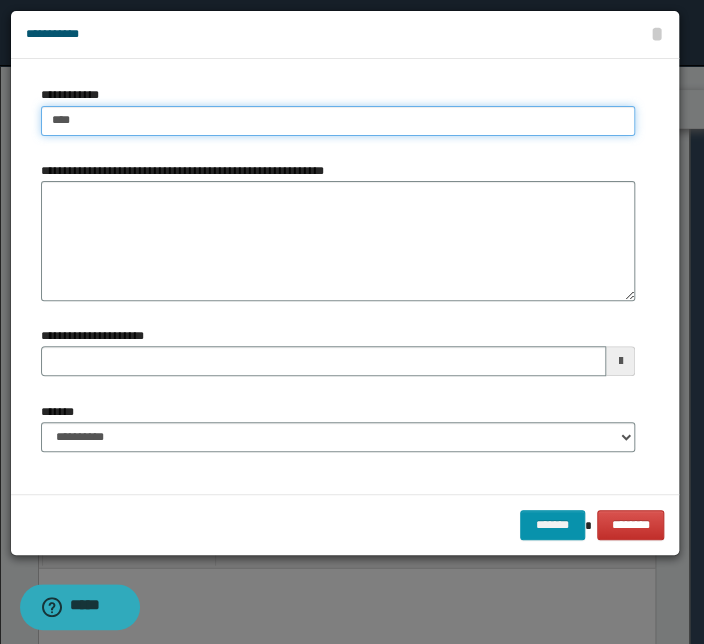 type on "****" 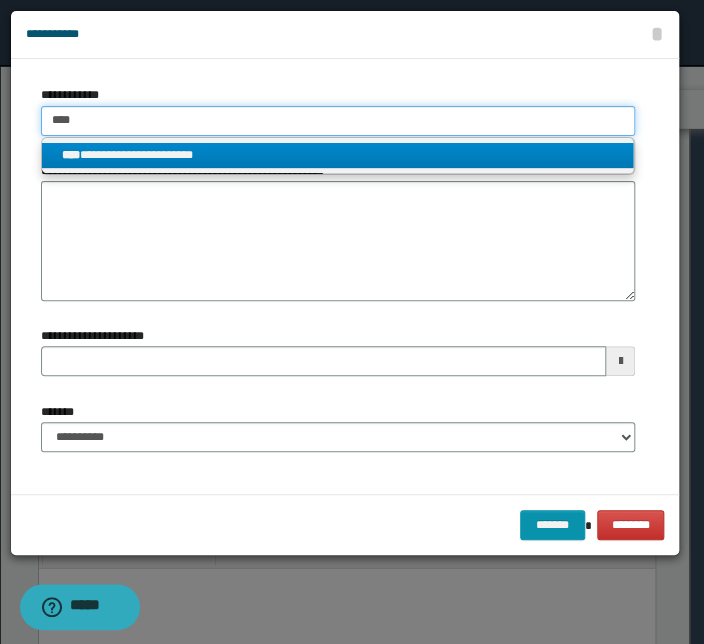 type on "****" 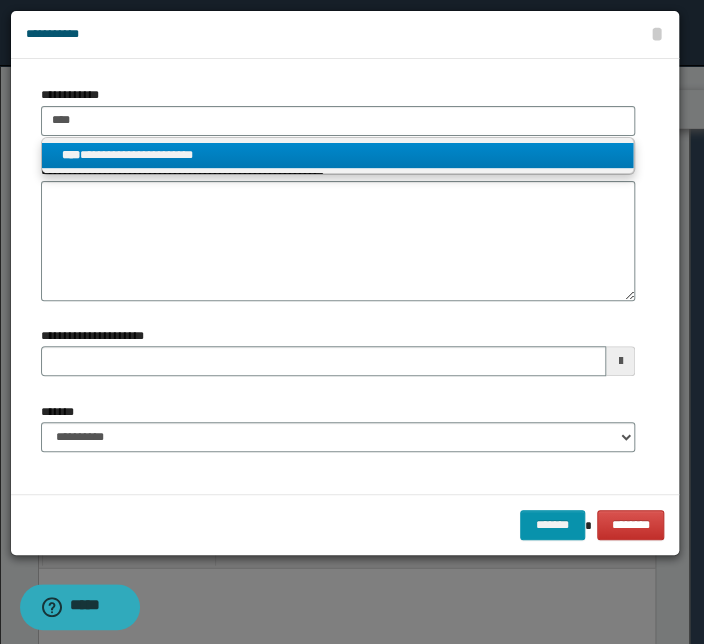 click on "**********" at bounding box center (337, 155) 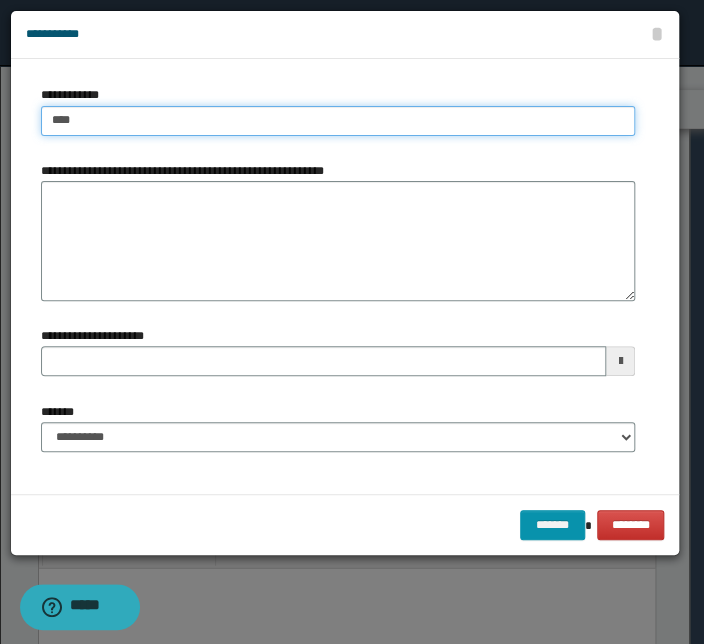 type 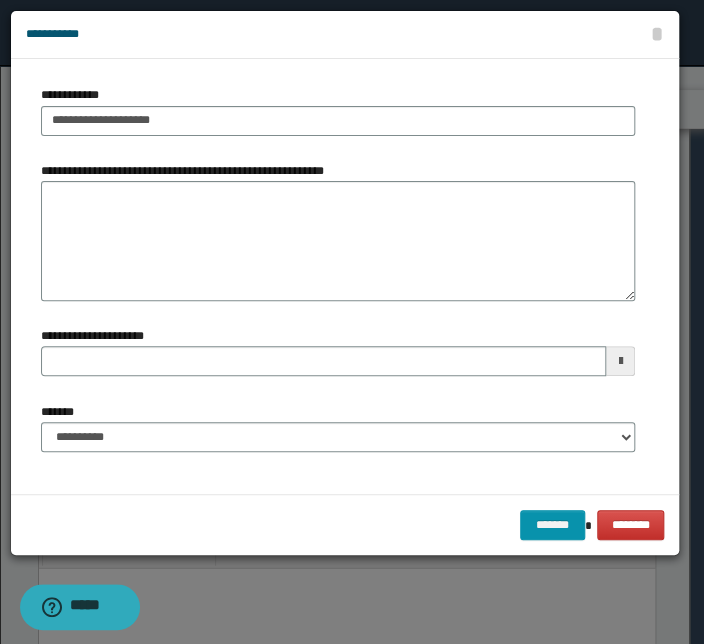 type 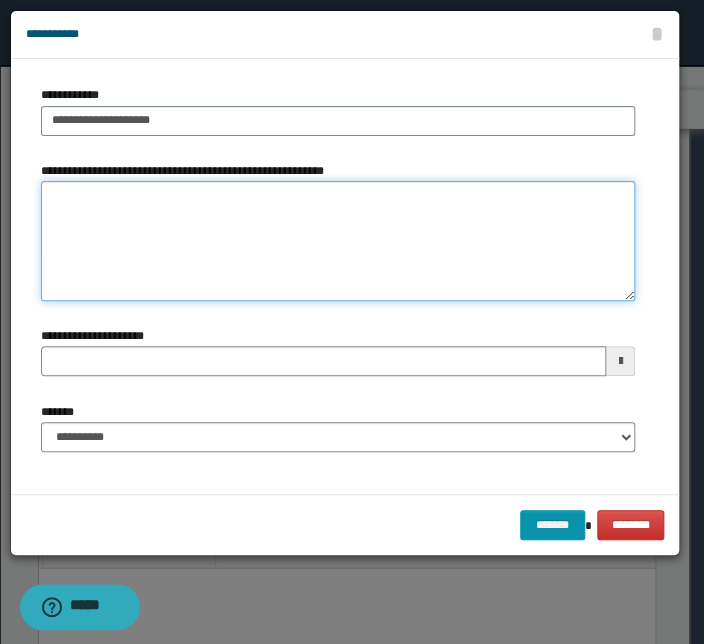 type 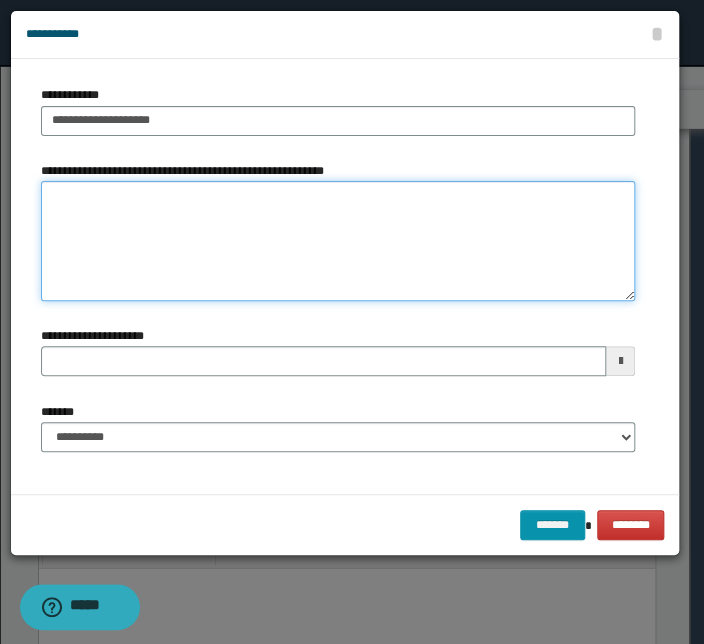 type on "*" 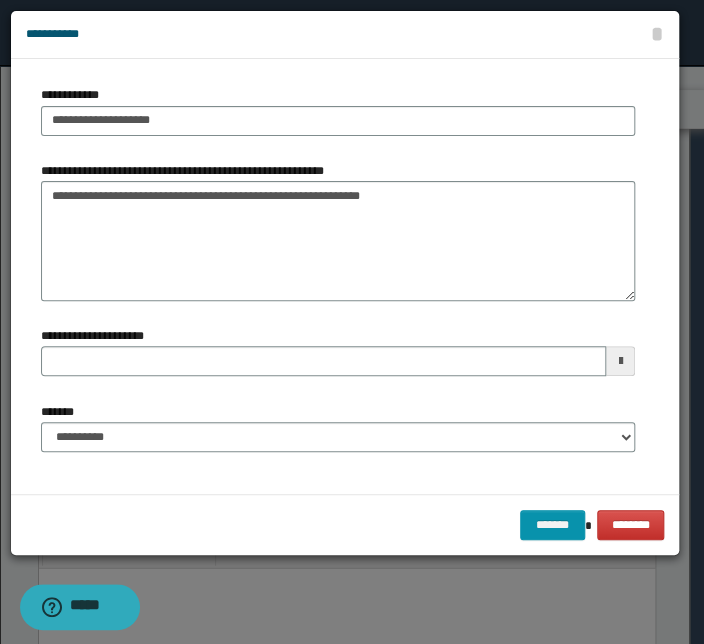 type on "**********" 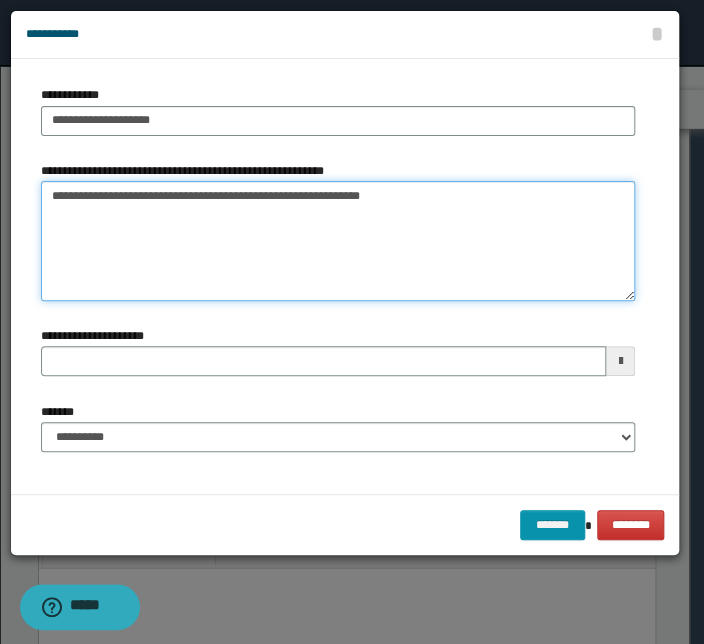 type 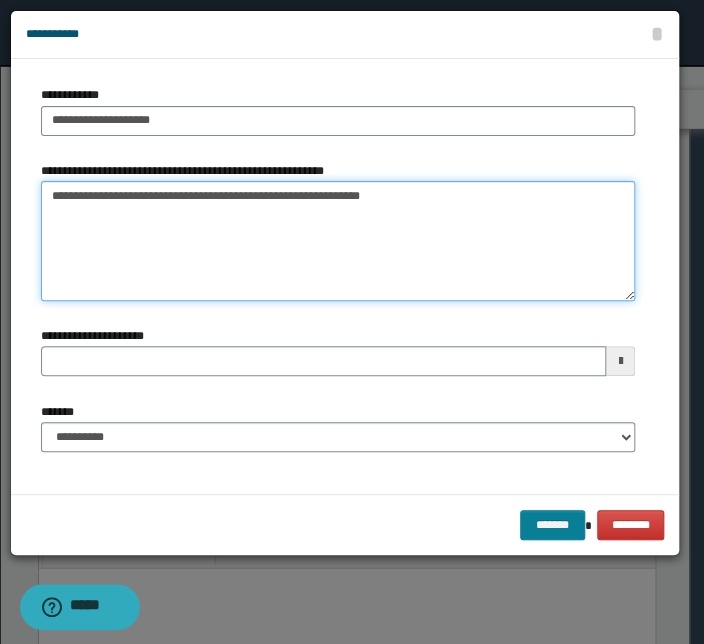 type on "**********" 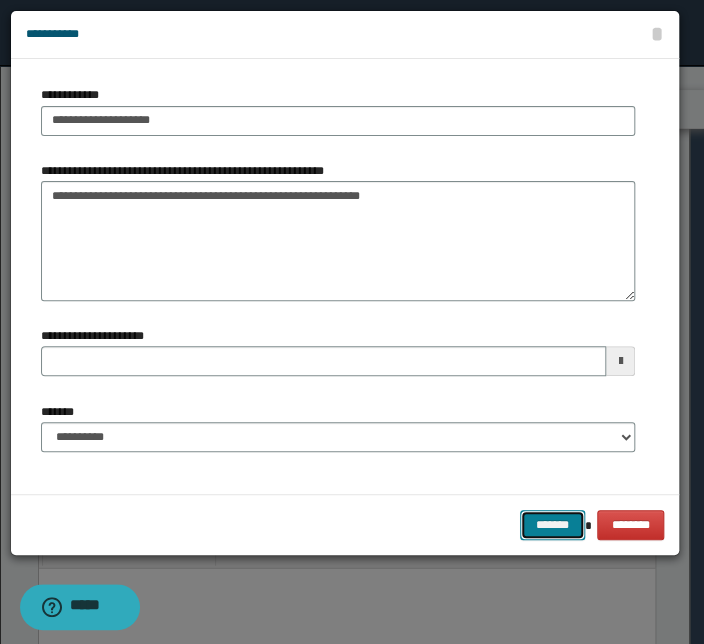 click on "*******" at bounding box center (552, 525) 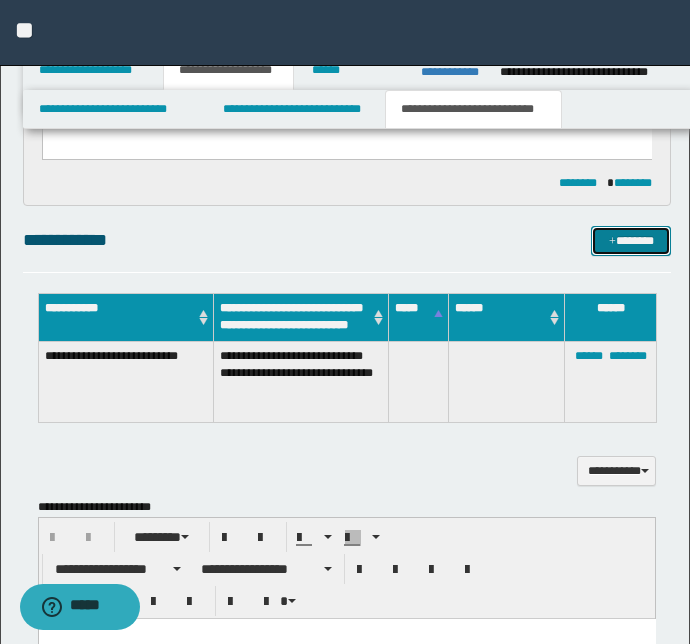 click at bounding box center (612, 242) 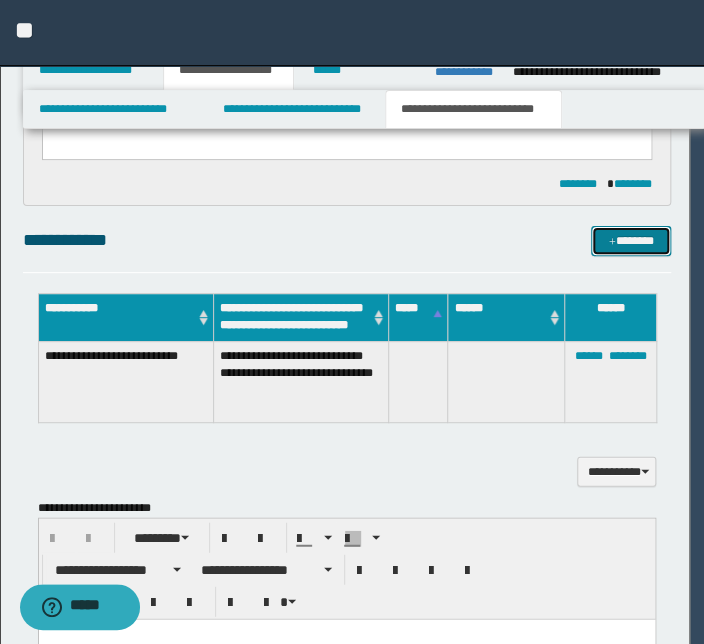 type 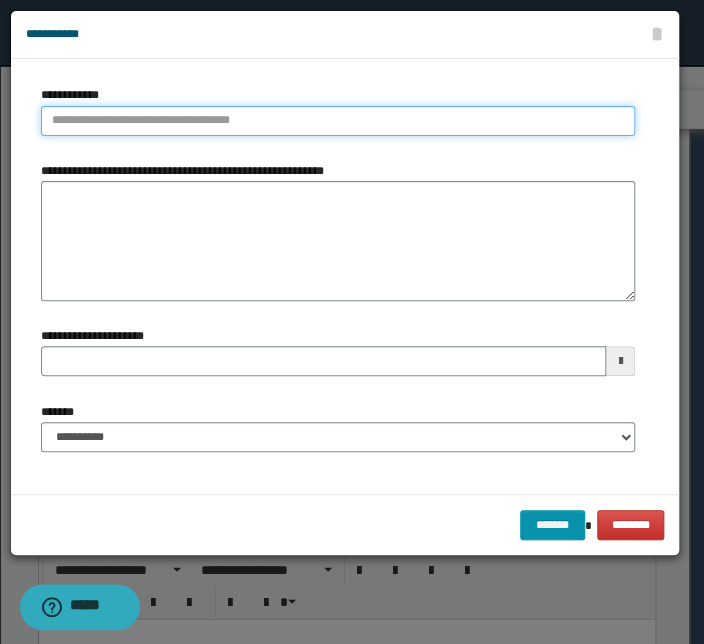 type on "**********" 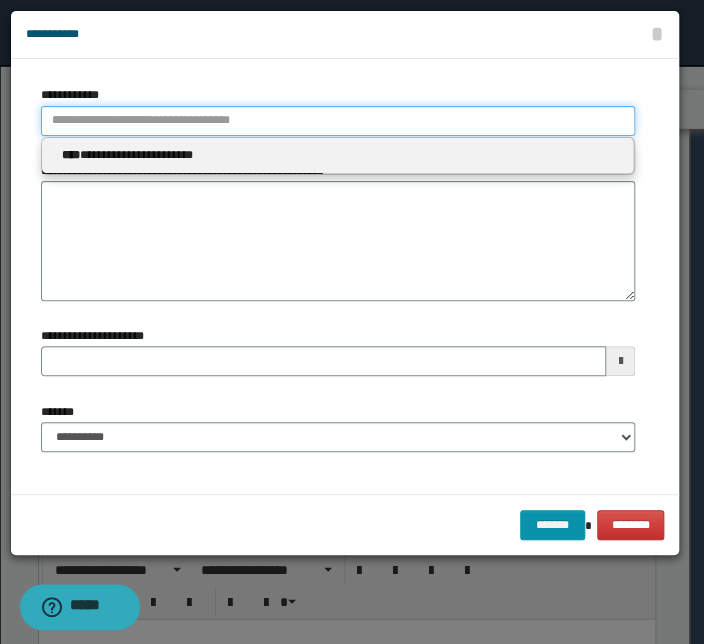 click on "**********" at bounding box center [338, 121] 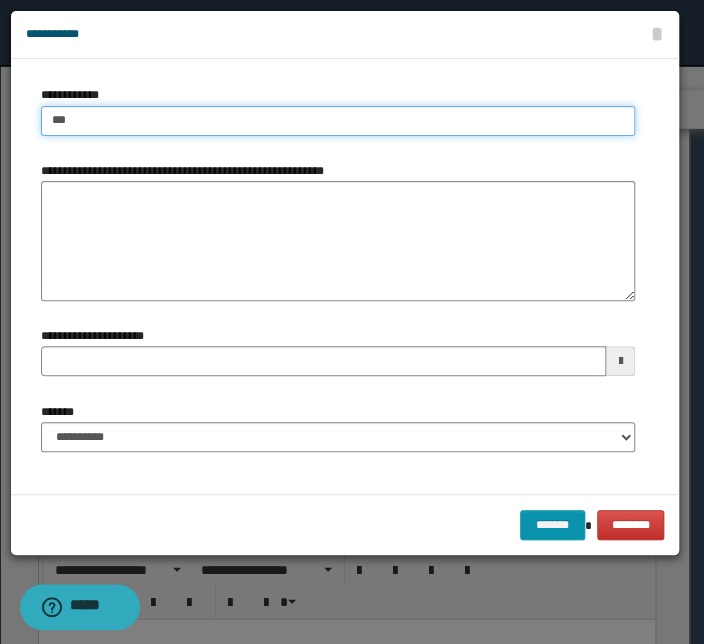 type on "****" 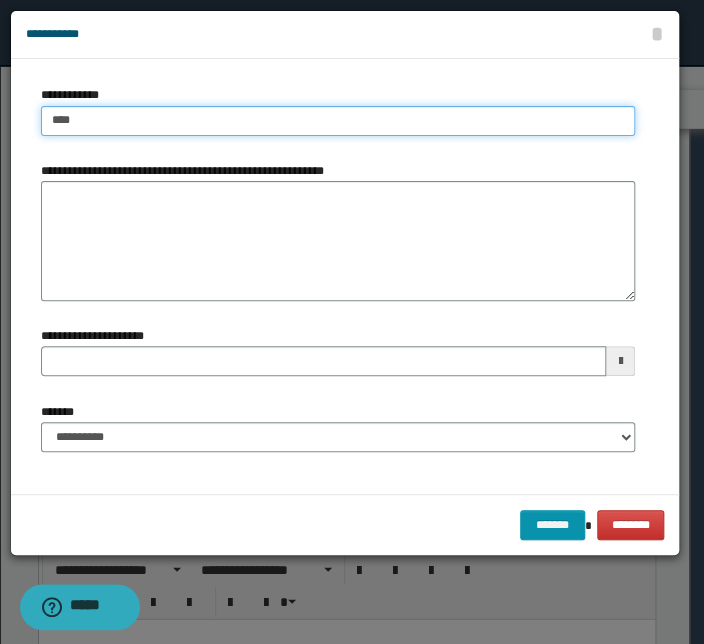 type on "****" 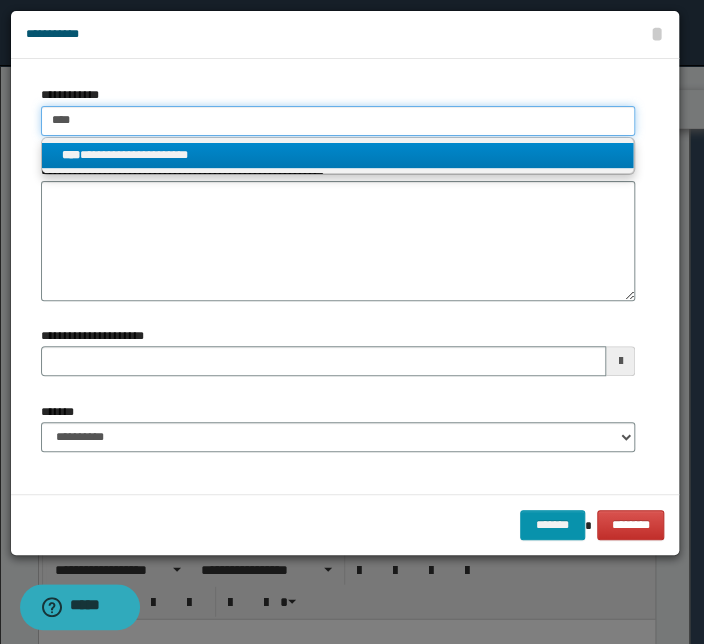 type on "****" 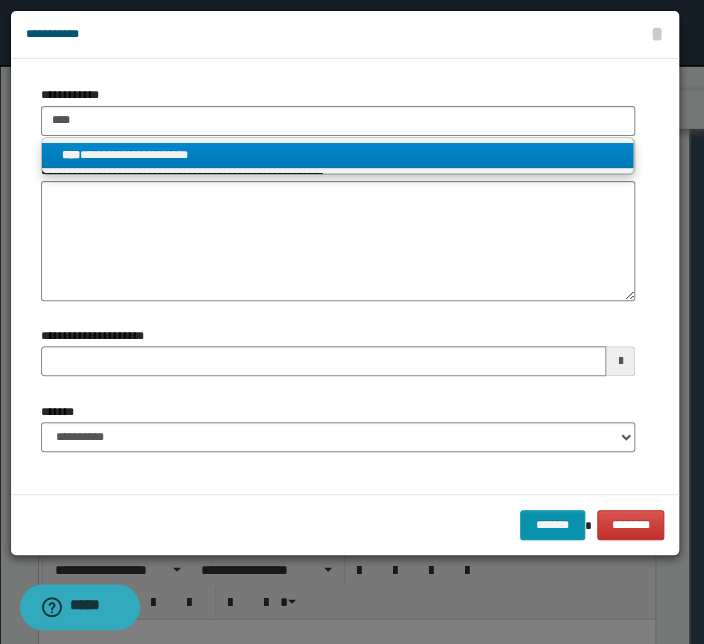 click on "**********" at bounding box center (337, 155) 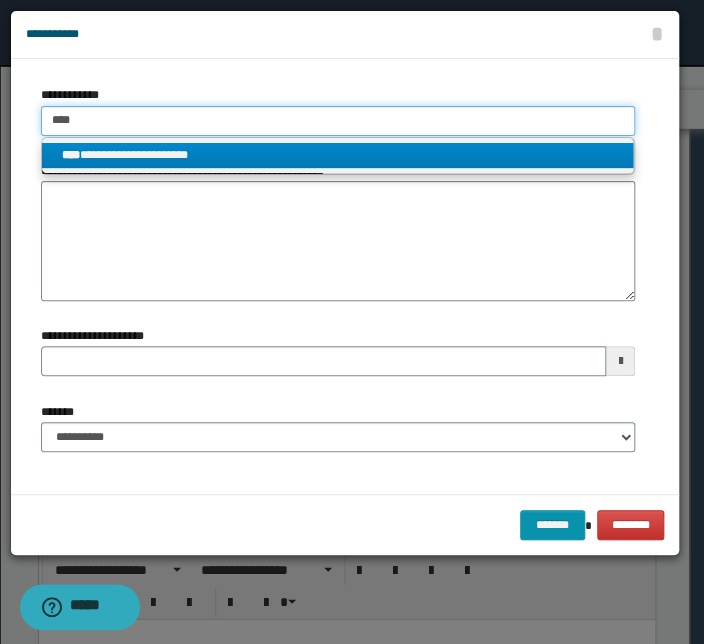 type 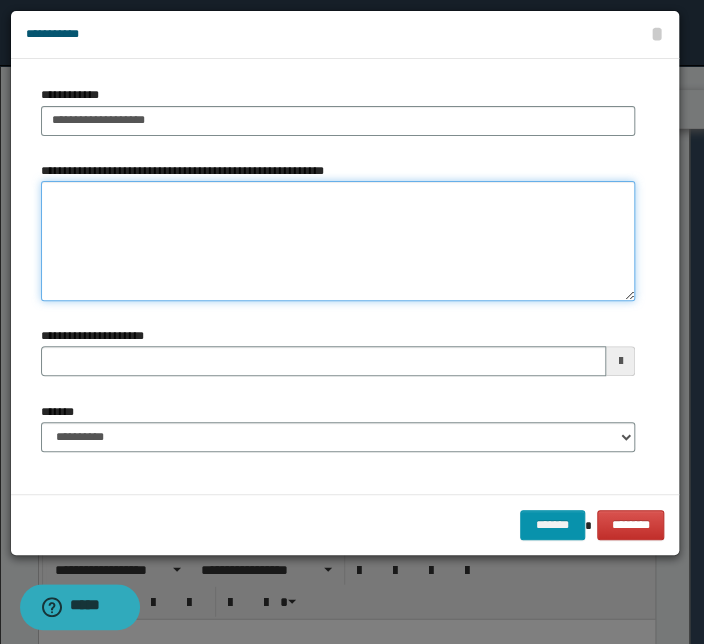 click on "**********" at bounding box center (338, 241) 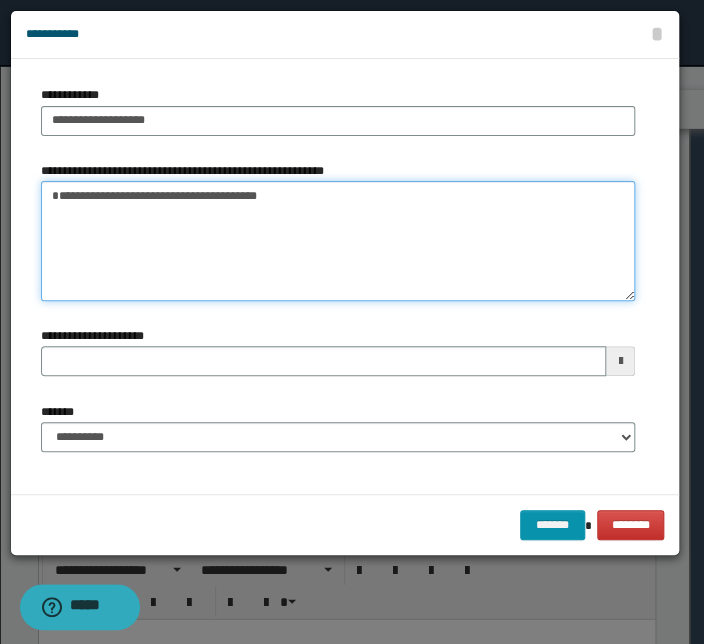type on "**********" 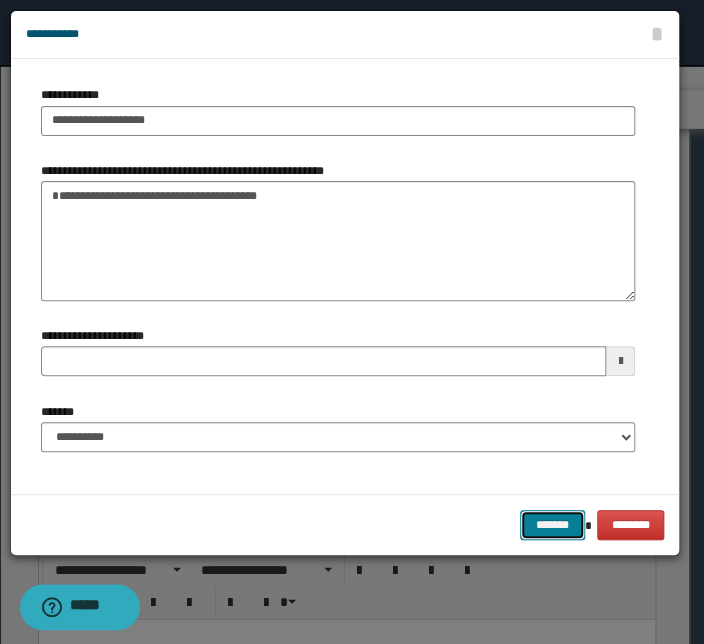 drag, startPoint x: 543, startPoint y: 526, endPoint x: 526, endPoint y: 519, distance: 18.384777 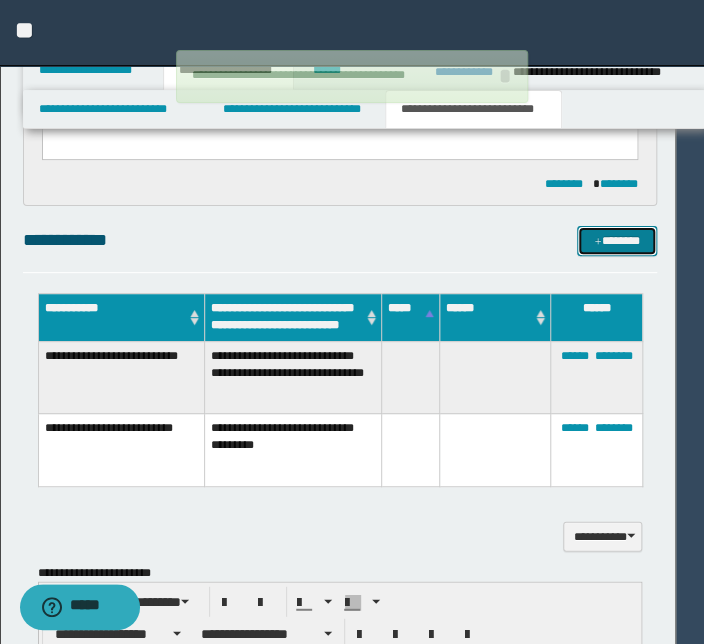 type 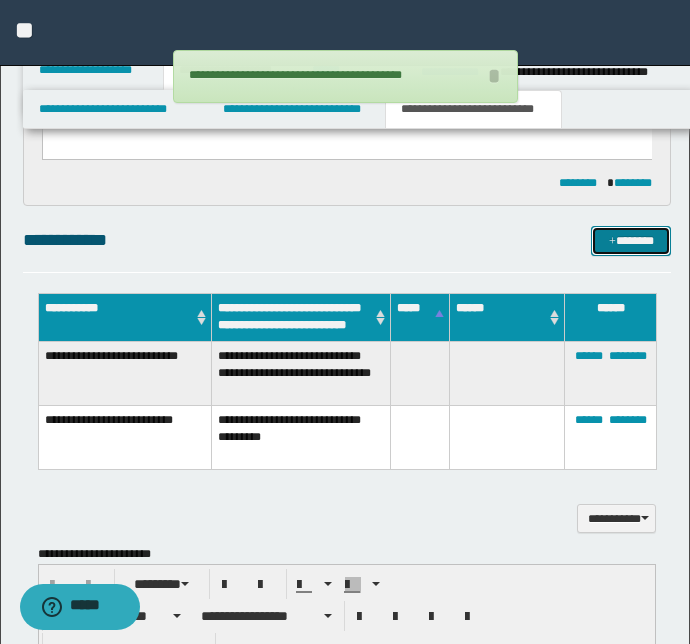 click on "*******" at bounding box center [631, 241] 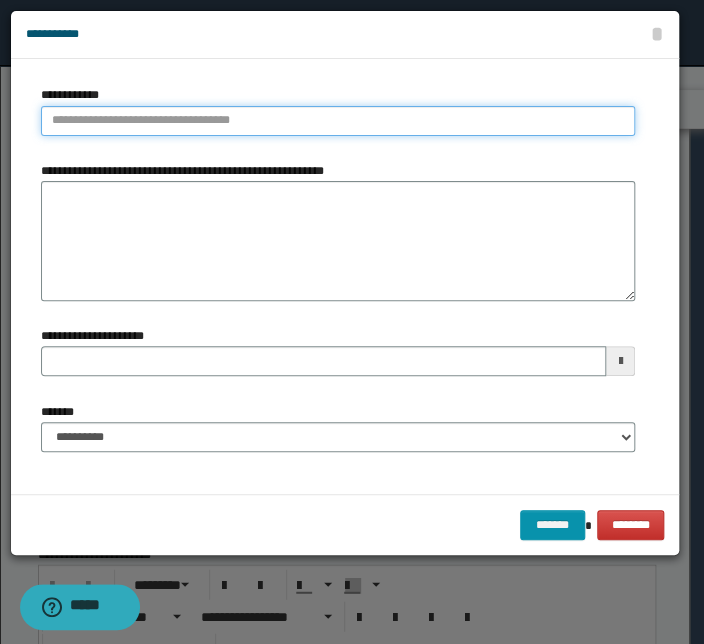 type on "**********" 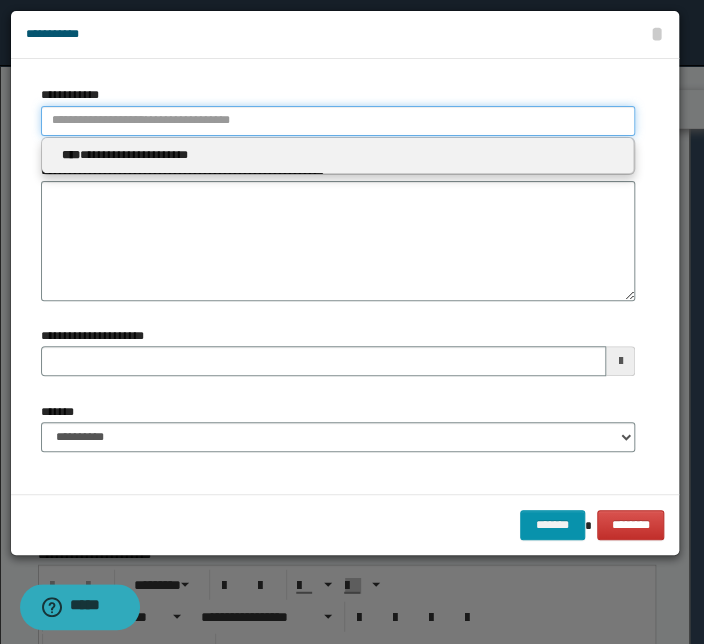 click on "**********" at bounding box center (338, 121) 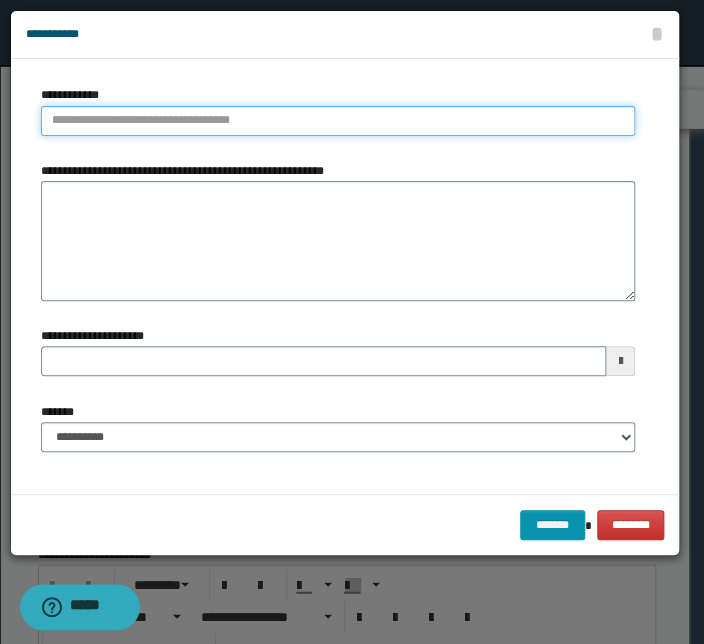 type 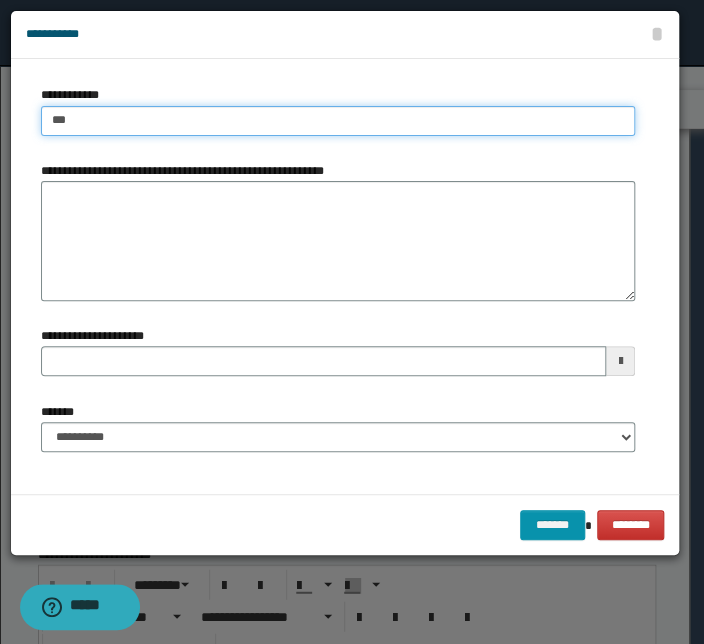 type on "****" 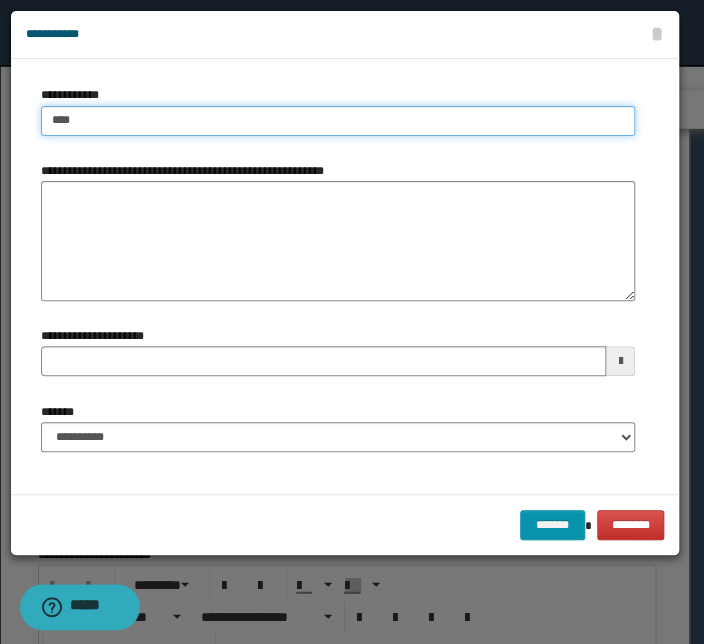 type on "****" 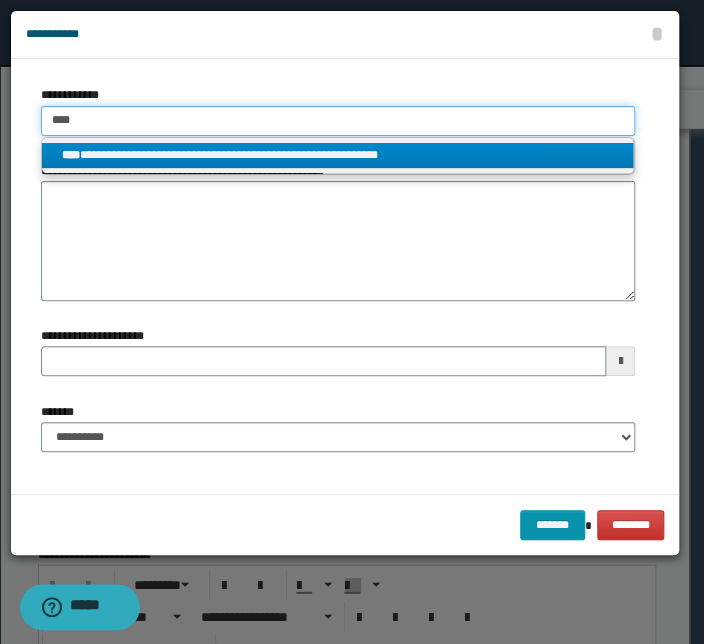 type on "****" 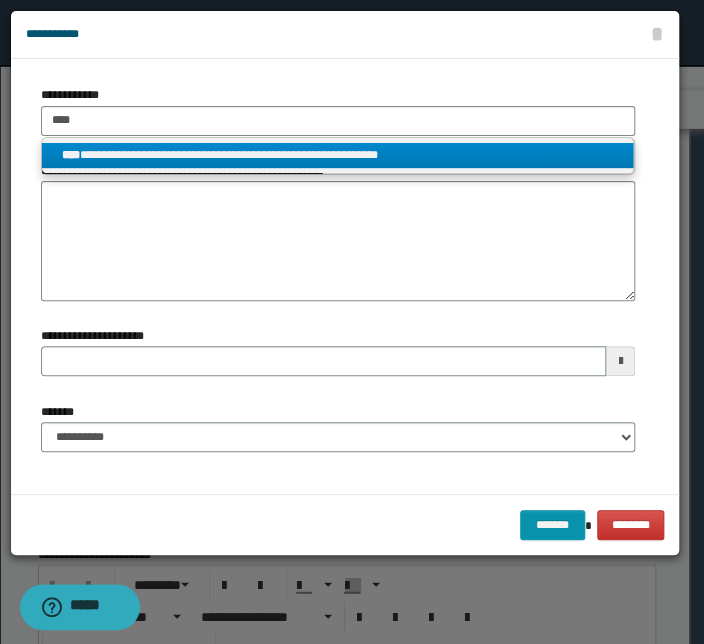 click on "**********" at bounding box center (337, 155) 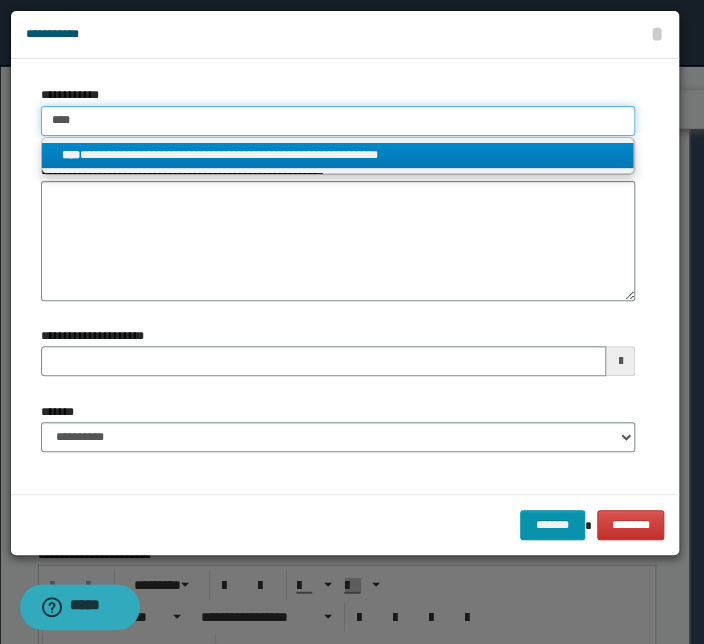 type 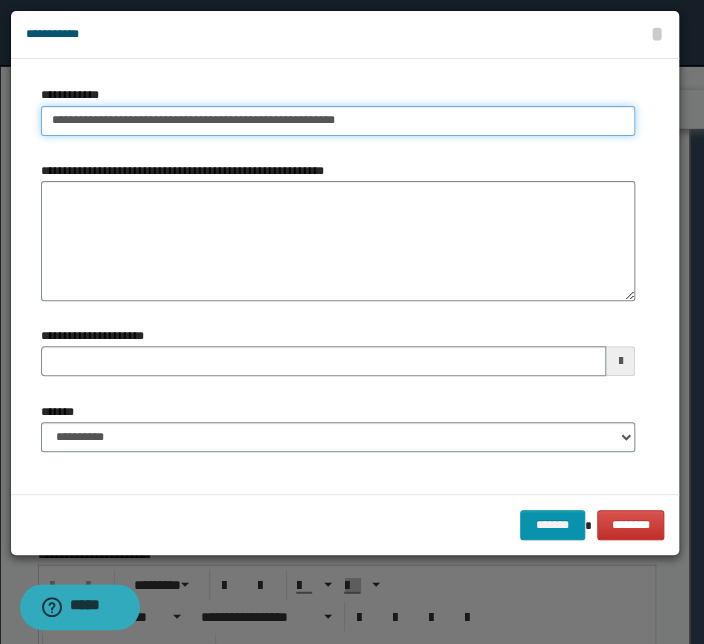 type 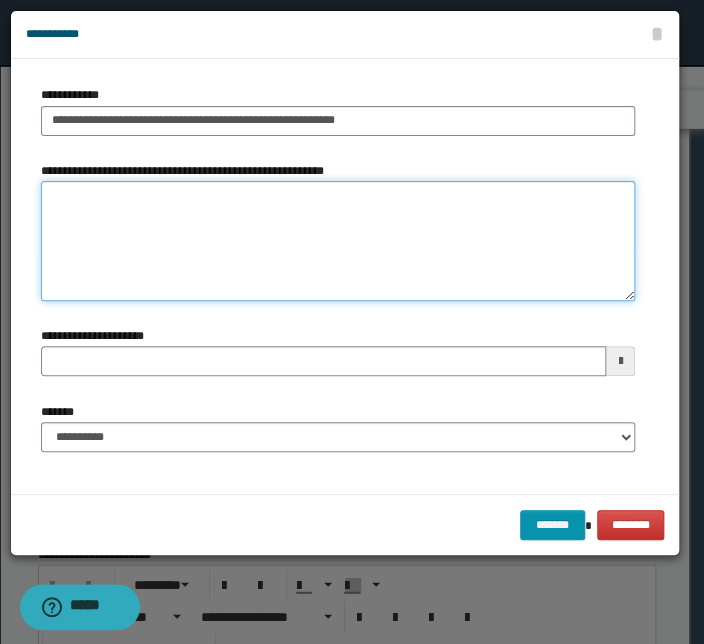 type 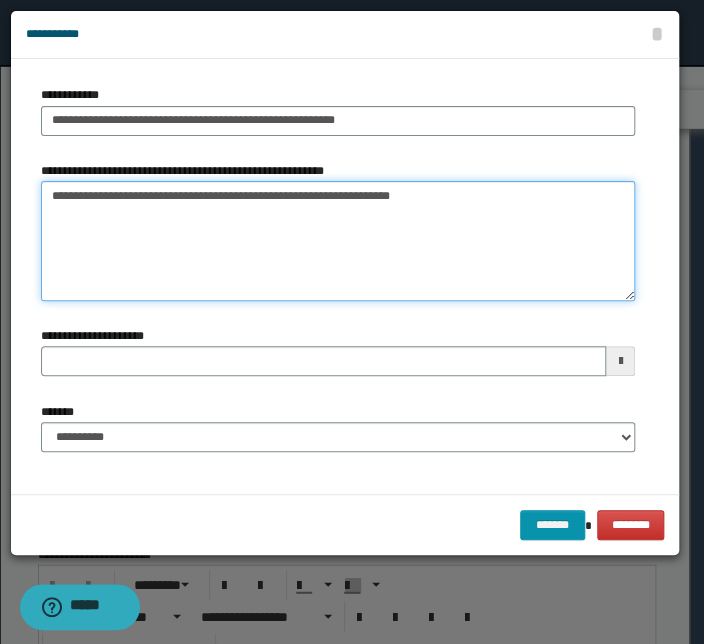 type on "**********" 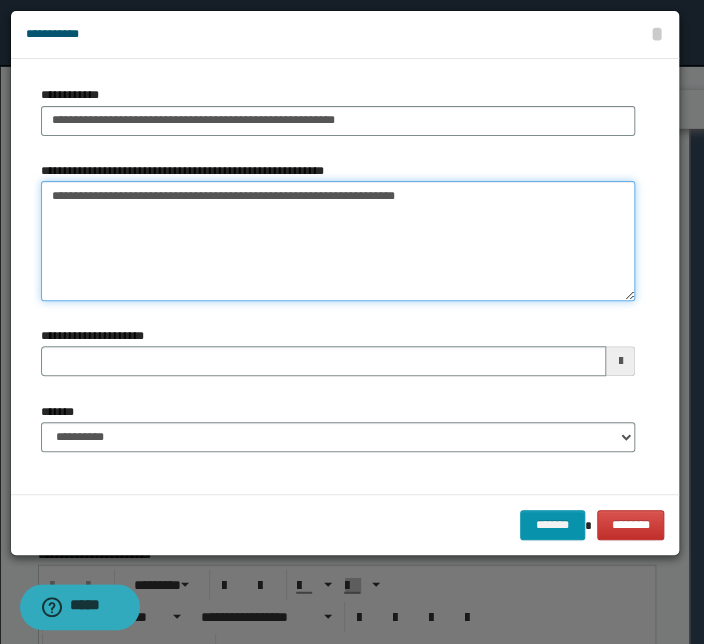 type 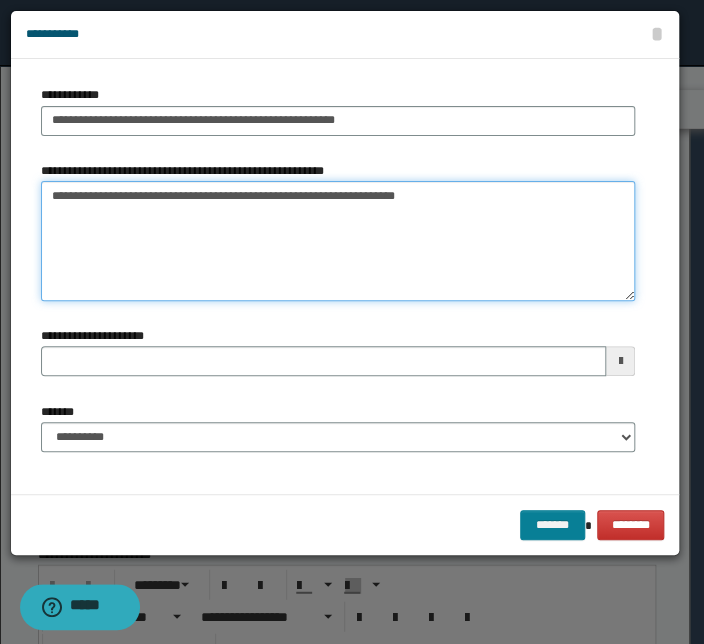 type on "**********" 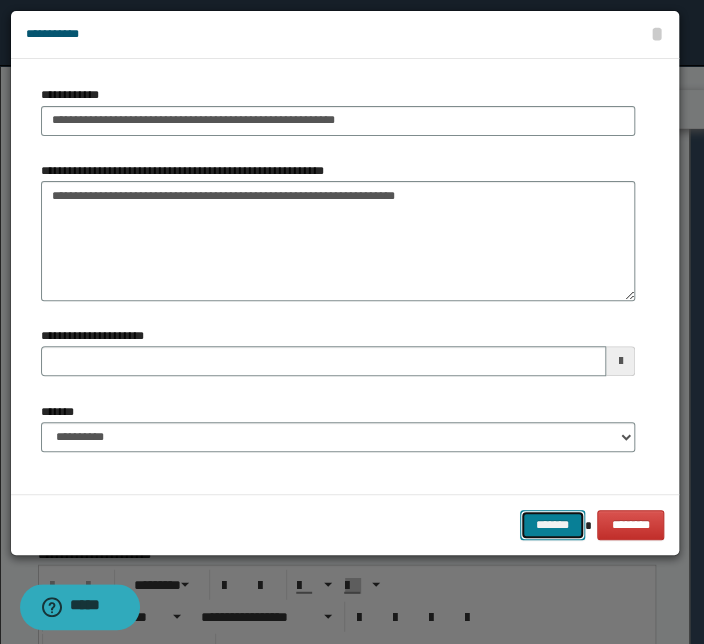click on "*******" at bounding box center [552, 525] 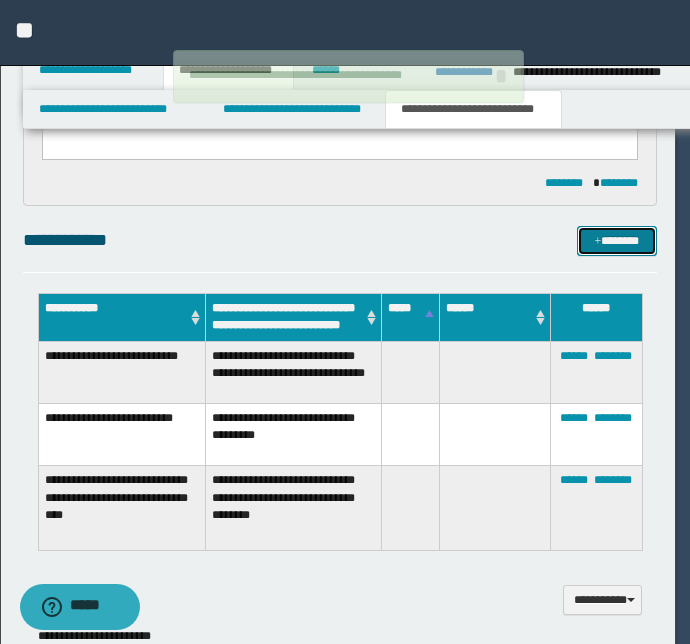 type 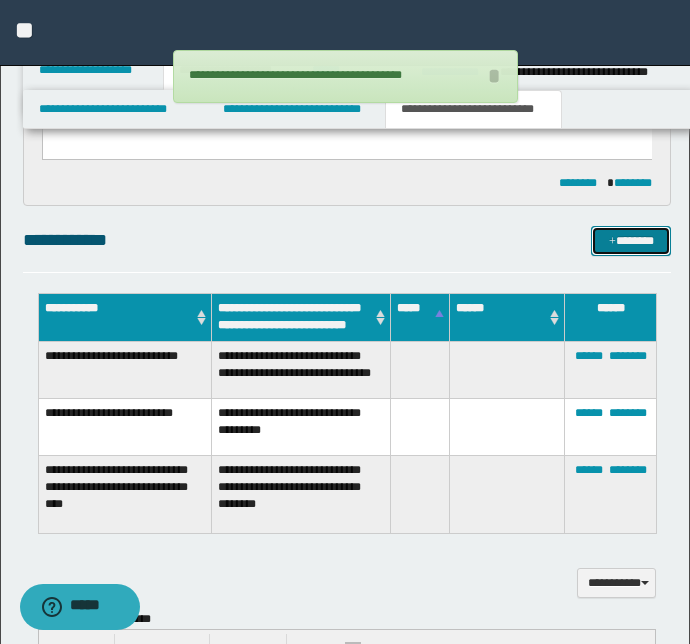 click at bounding box center [612, 242] 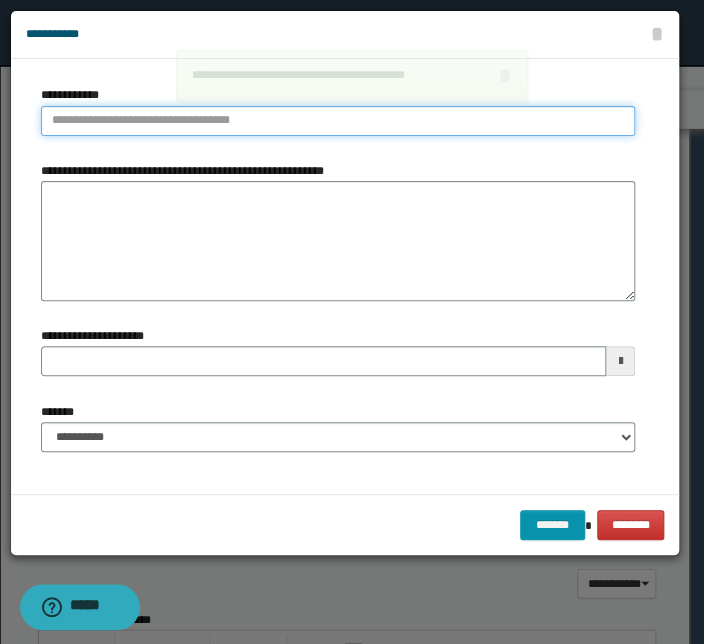 type on "**********" 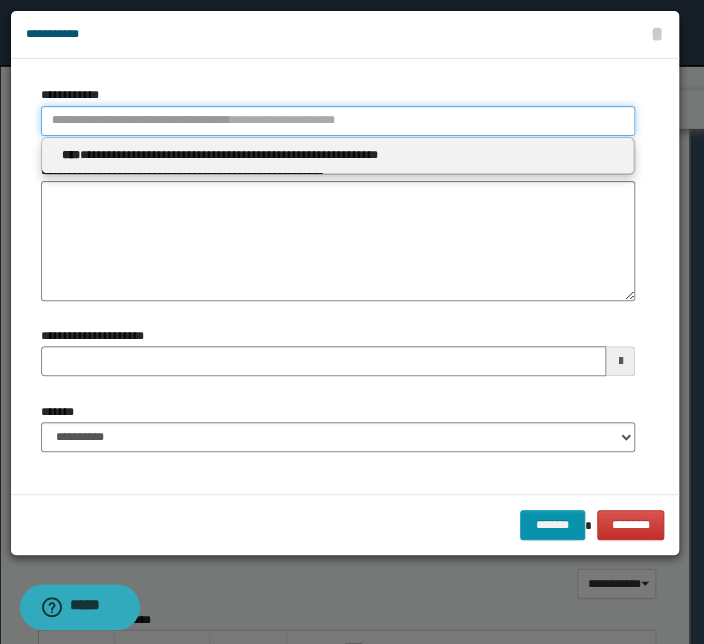 click on "**********" at bounding box center (338, 121) 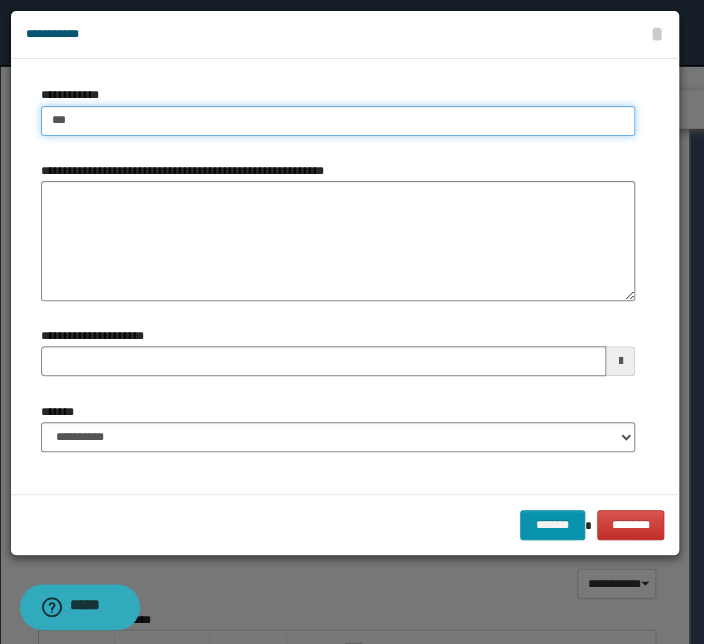 type on "****" 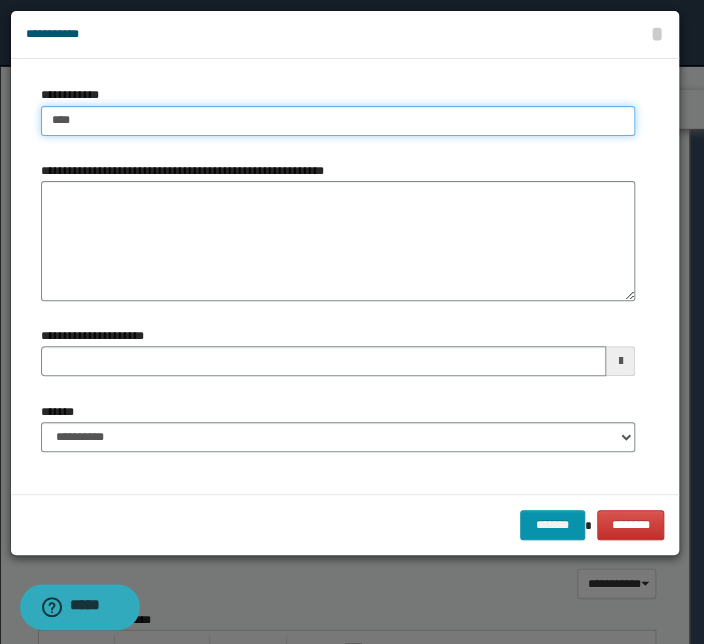 type on "****" 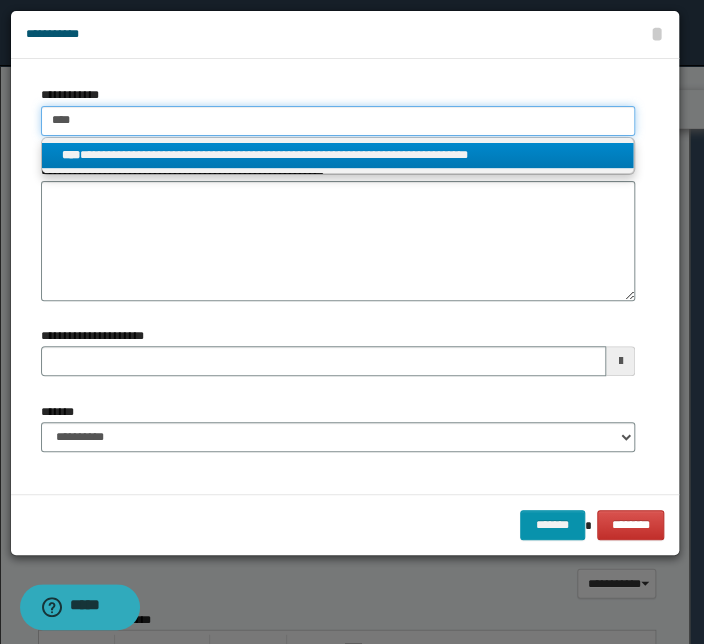 type on "****" 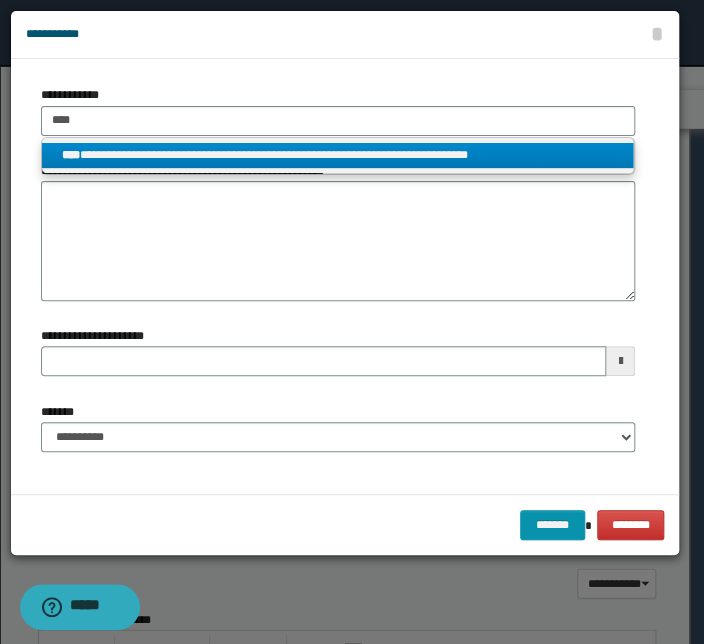 click on "**********" at bounding box center [337, 155] 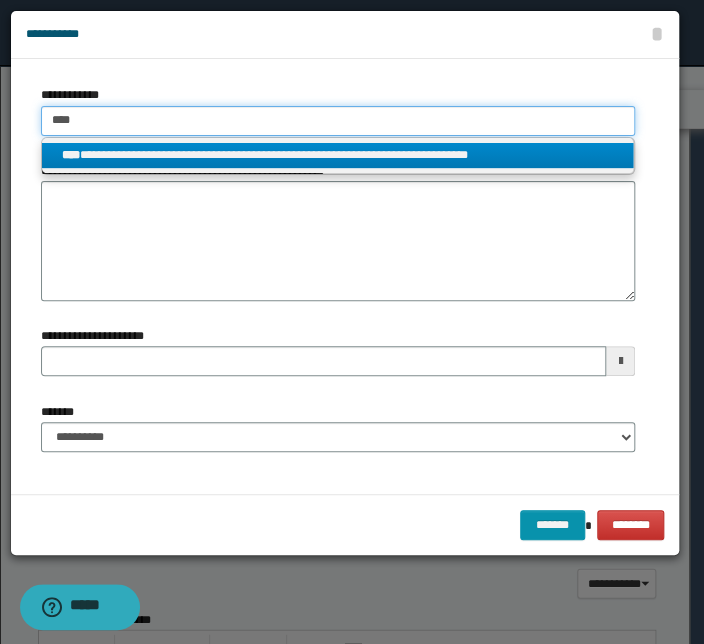 type 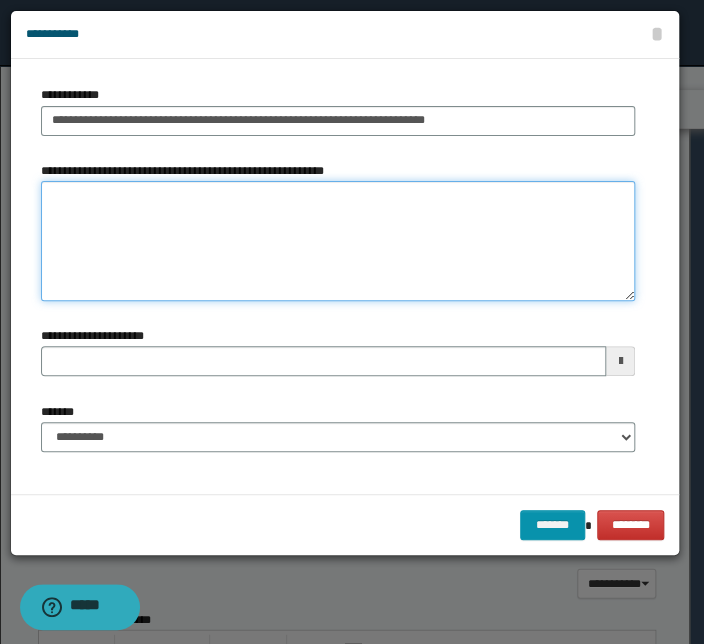 click on "**********" at bounding box center (338, 241) 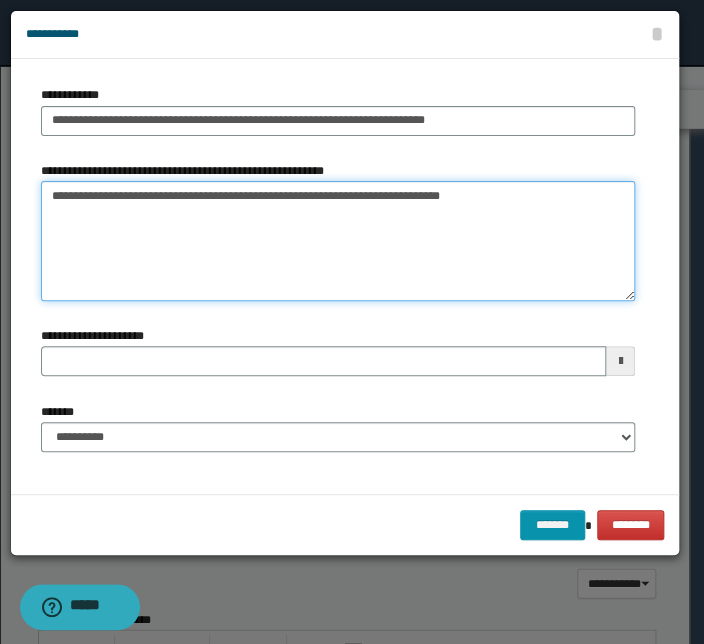 type on "**********" 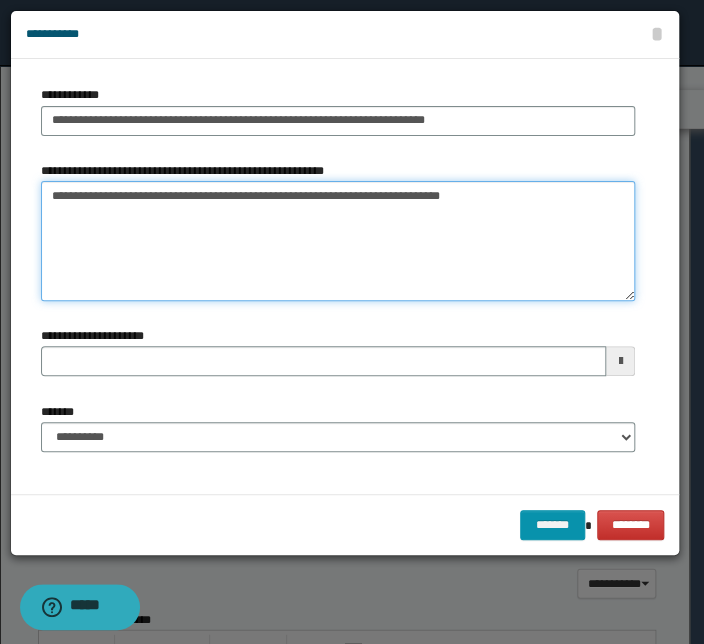 type 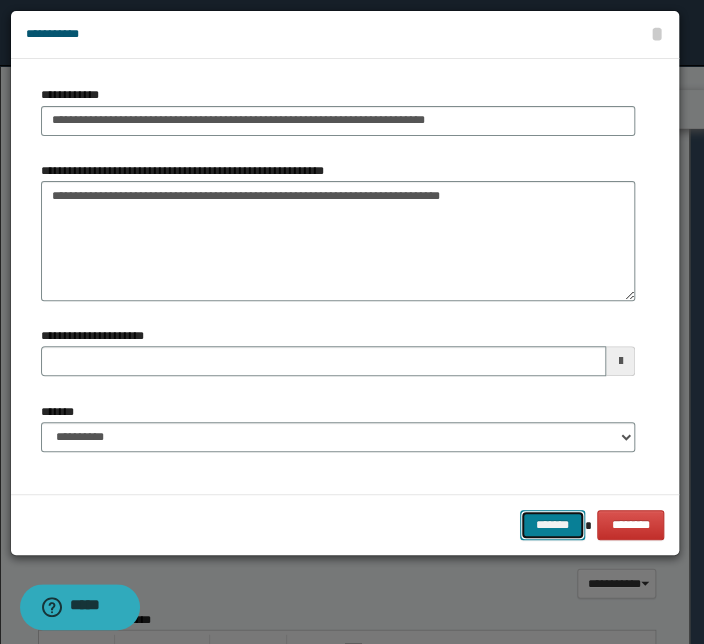 click on "*******" at bounding box center [552, 525] 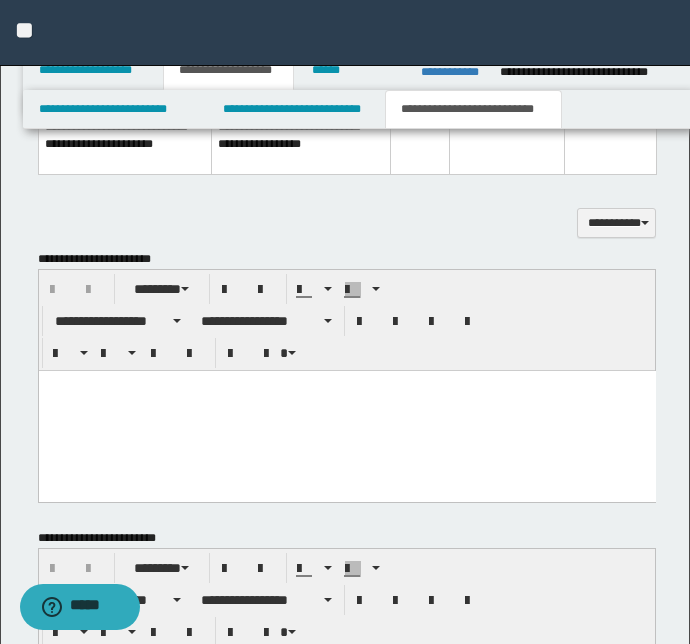 scroll, scrollTop: 1363, scrollLeft: 0, axis: vertical 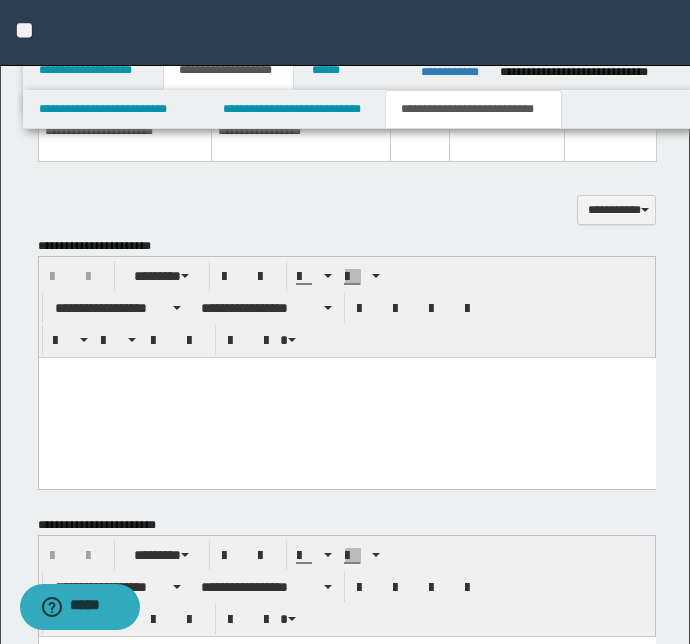click at bounding box center (346, 398) 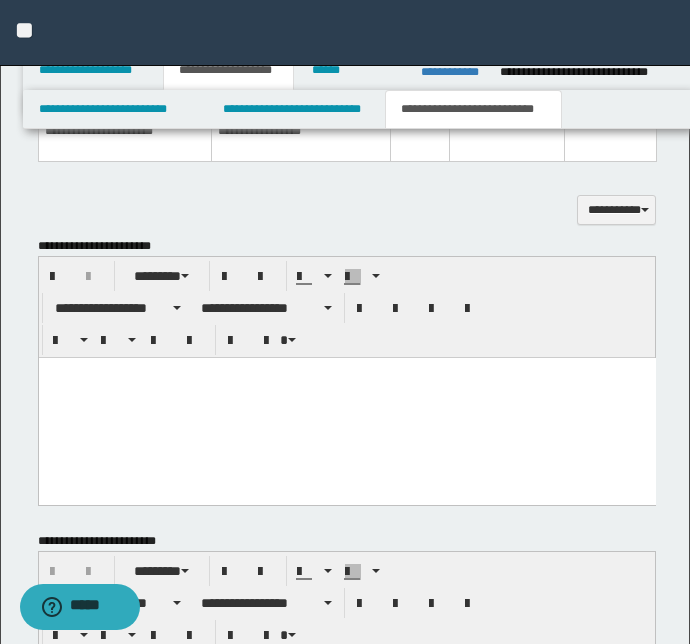 paste 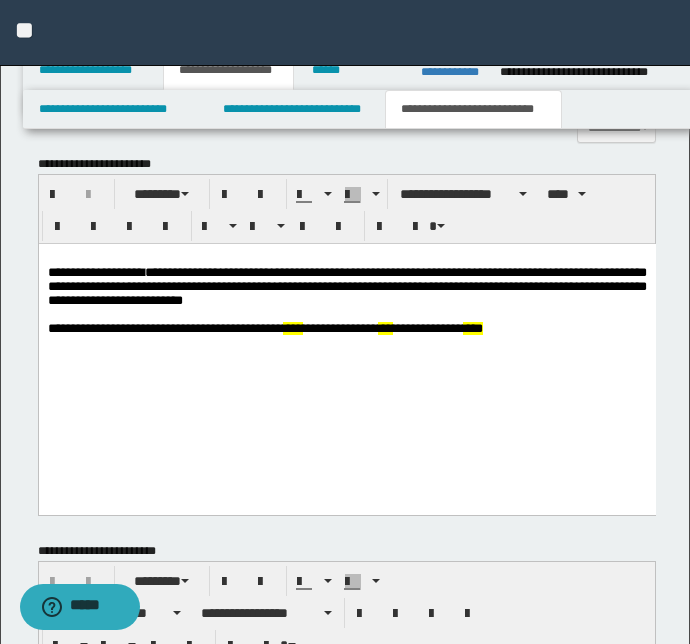 scroll, scrollTop: 1545, scrollLeft: 0, axis: vertical 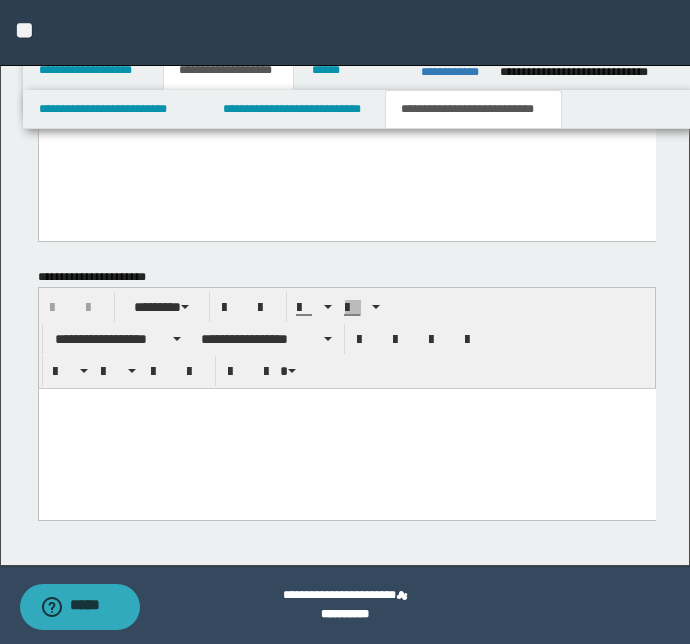 click at bounding box center [346, 429] 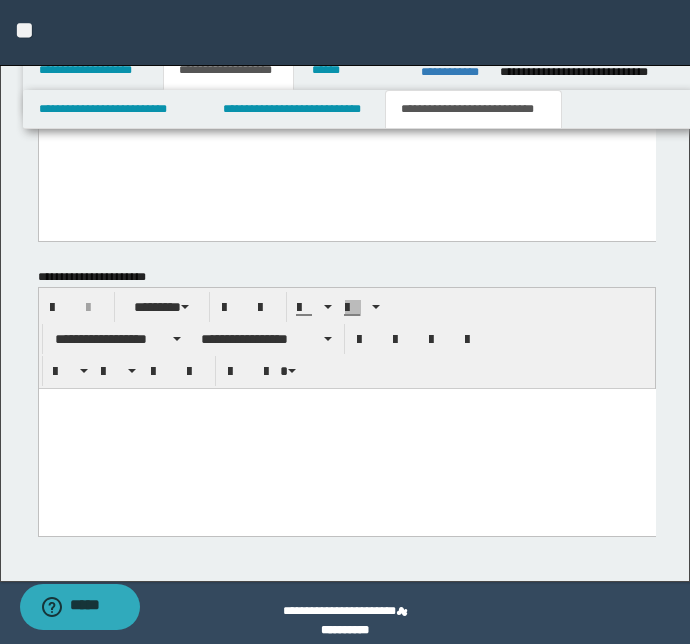 paste 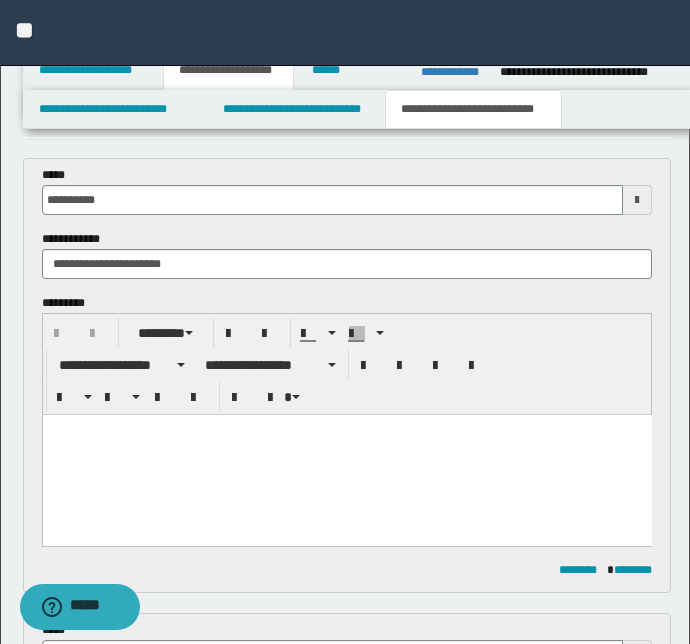 scroll, scrollTop: 0, scrollLeft: 0, axis: both 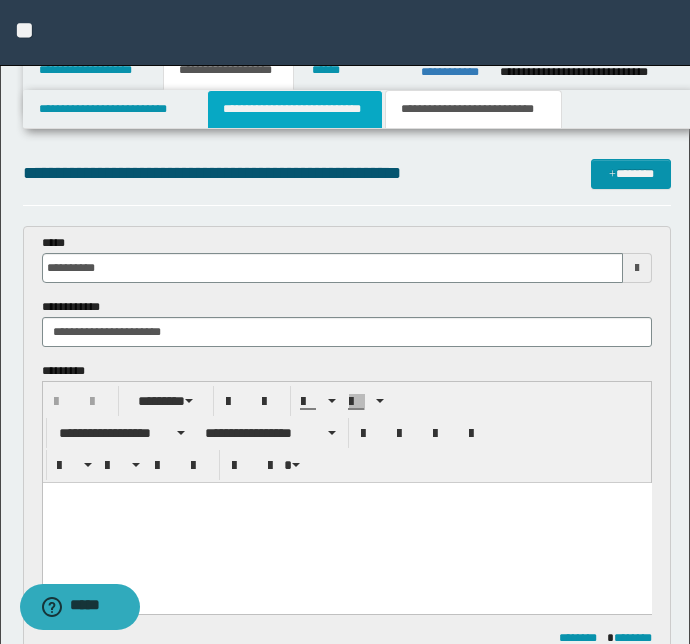click on "**********" at bounding box center [294, 109] 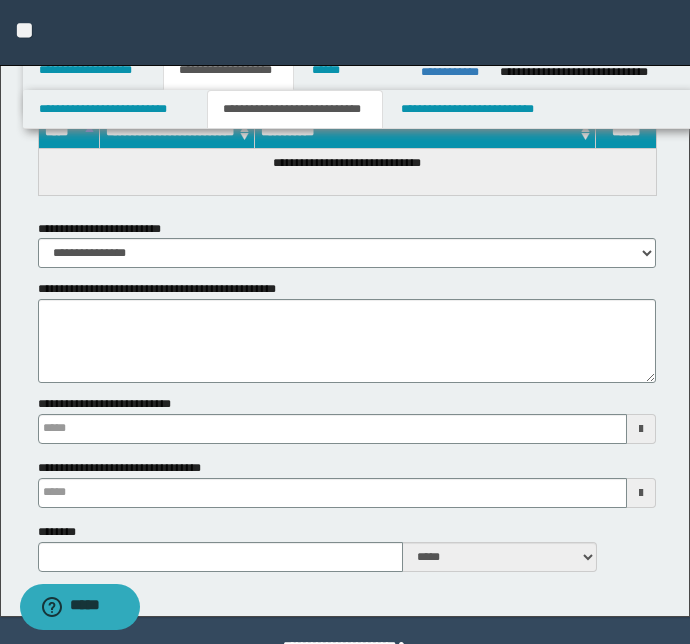 scroll, scrollTop: 5625, scrollLeft: 0, axis: vertical 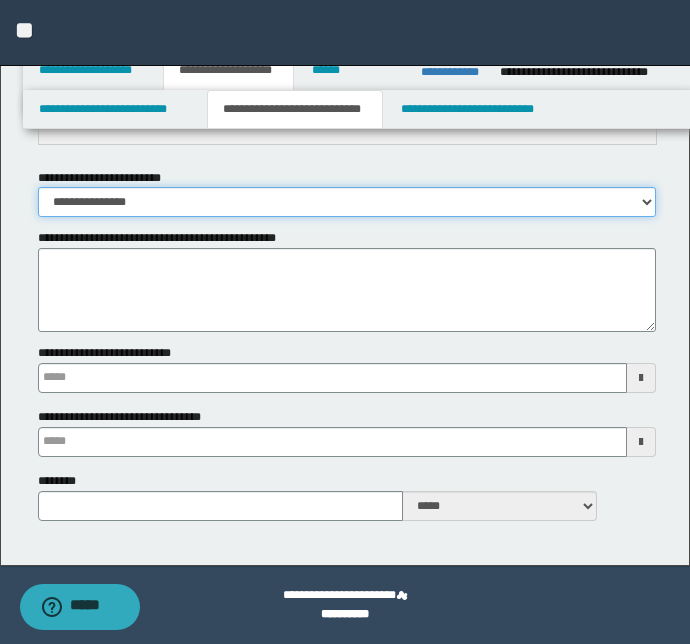 click on "**********" at bounding box center [347, 202] 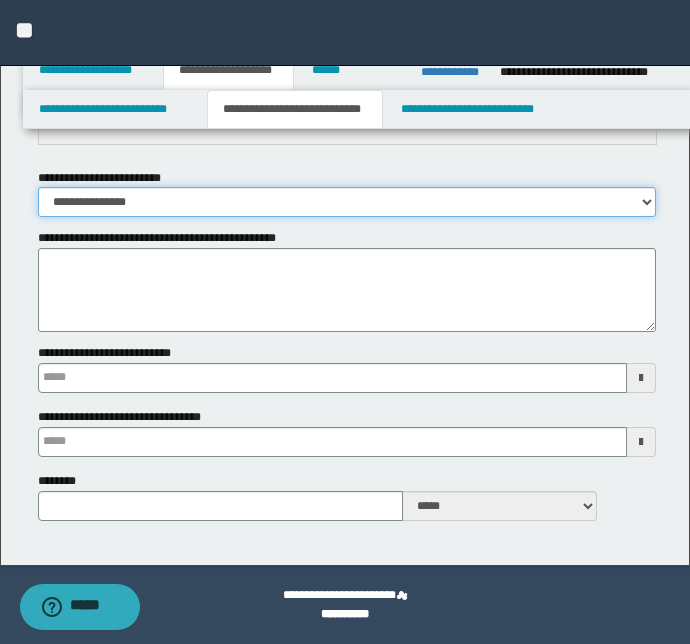 select on "*" 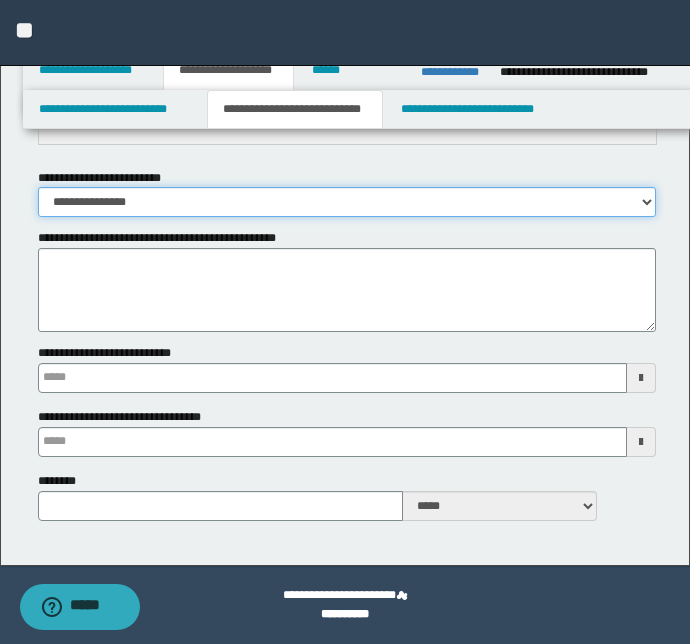 click on "**********" at bounding box center (347, 202) 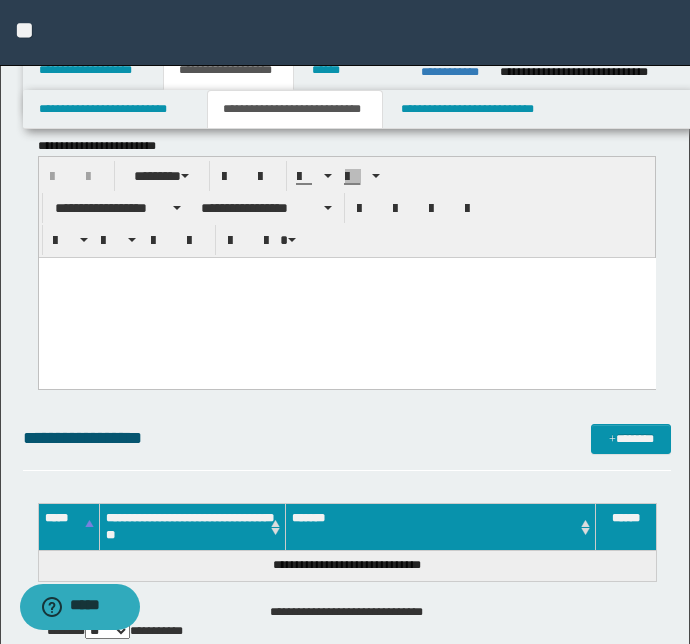 scroll, scrollTop: 4534, scrollLeft: 0, axis: vertical 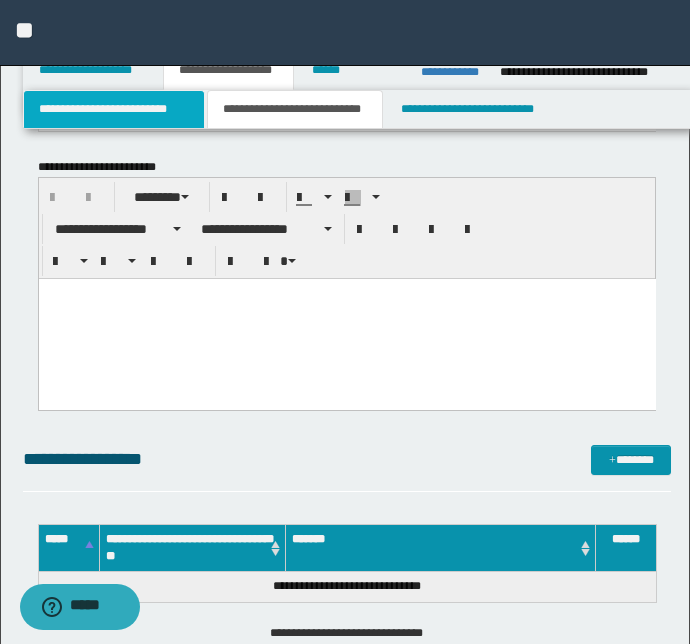click on "**********" at bounding box center (114, 109) 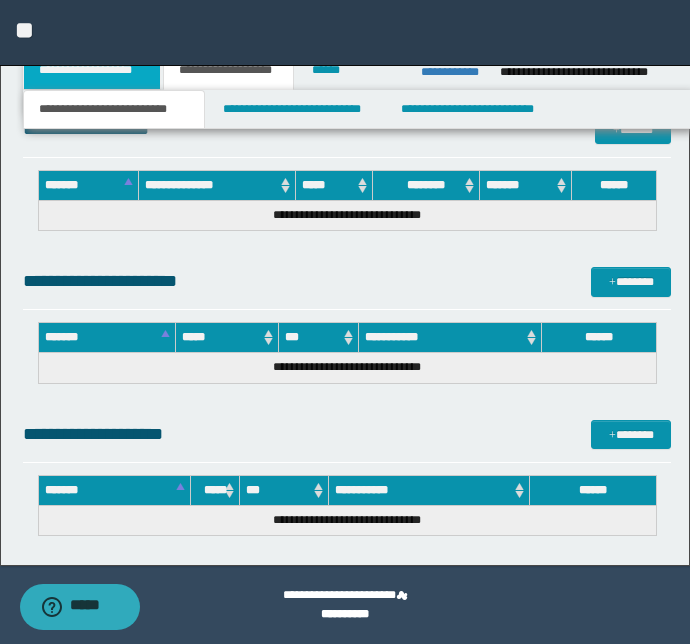 click on "**********" at bounding box center [92, 70] 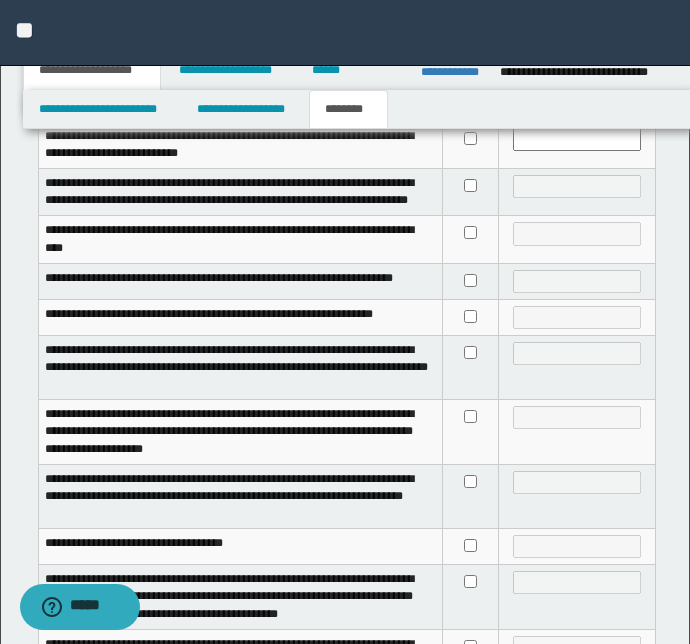 scroll, scrollTop: 83, scrollLeft: 0, axis: vertical 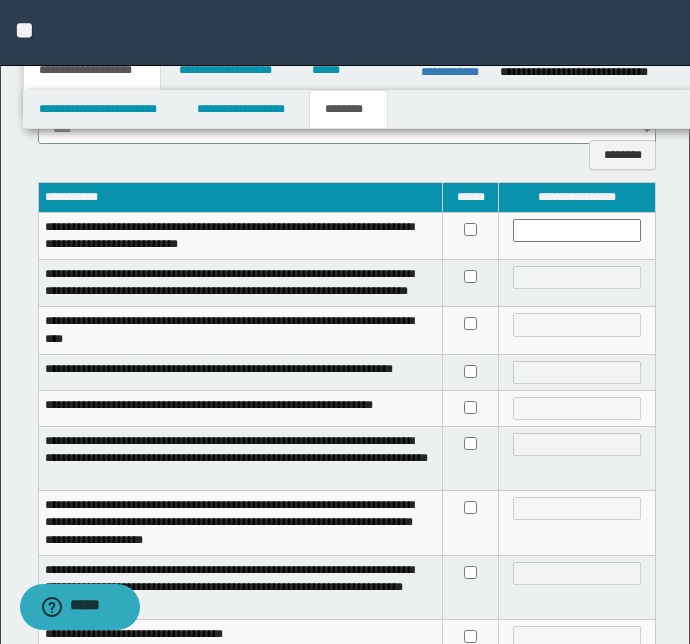 click on "**********" at bounding box center (345, 33) 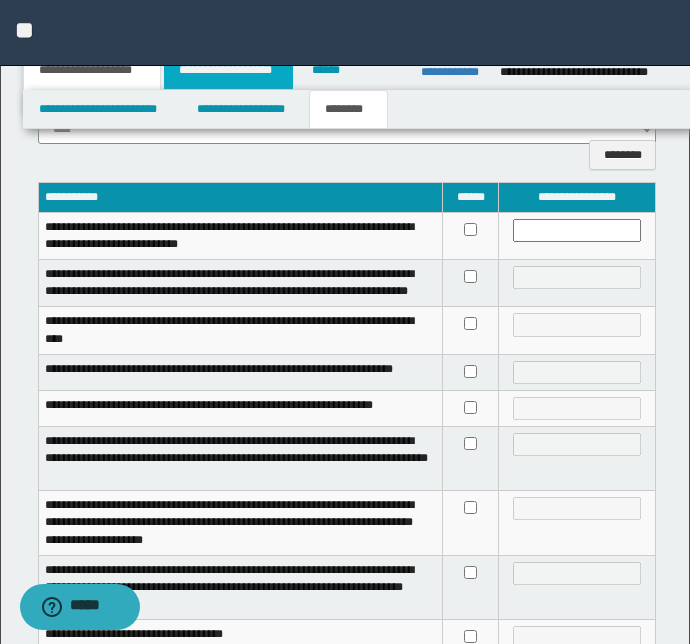 click on "**********" at bounding box center (228, 70) 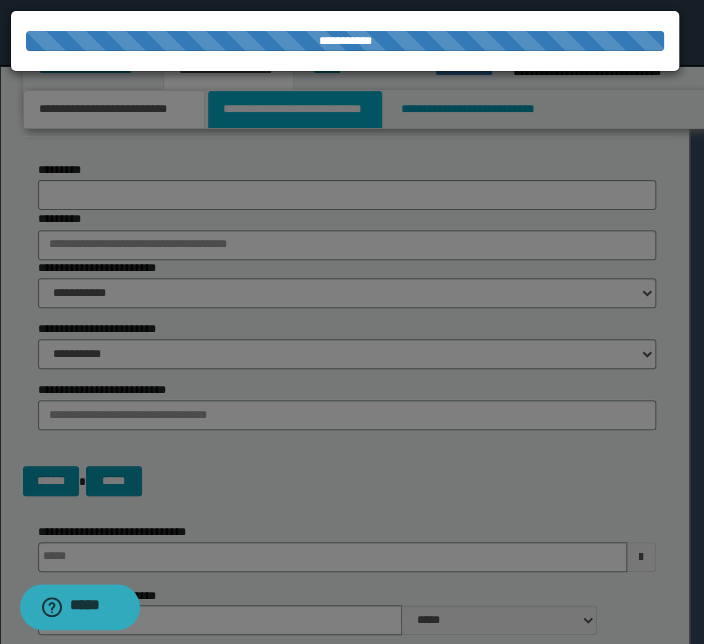 type 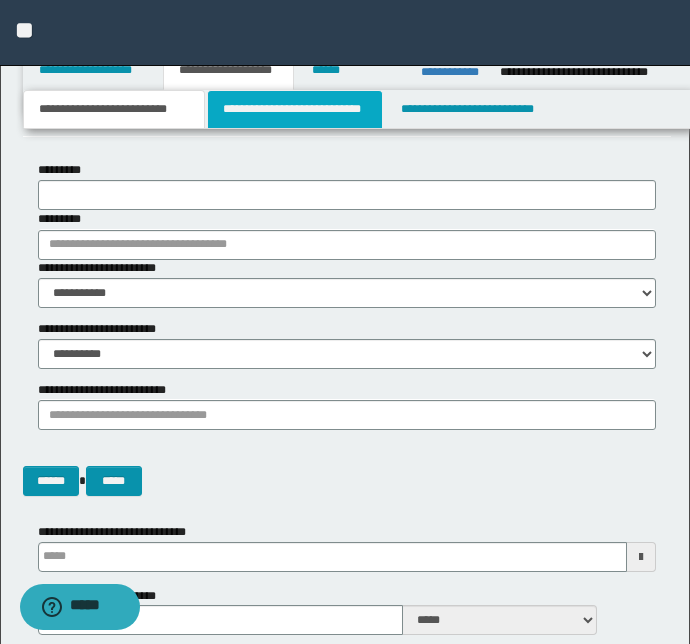 click on "**********" at bounding box center [294, 109] 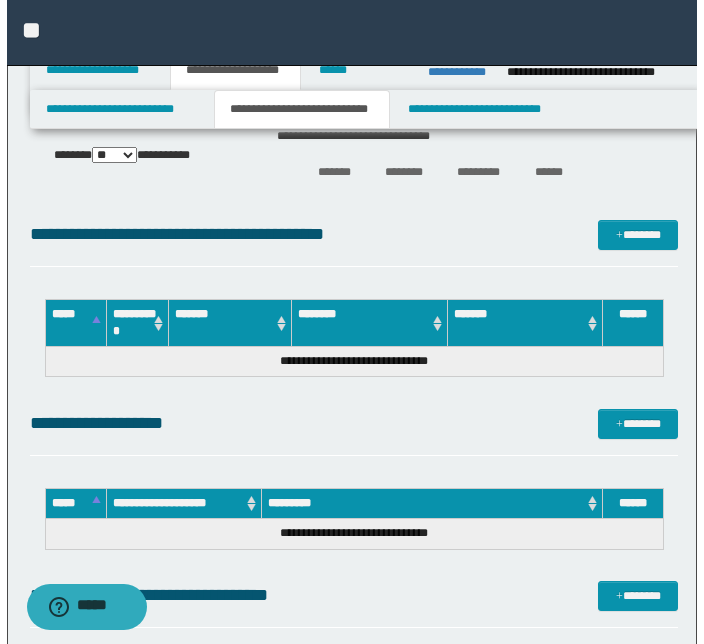 scroll, scrollTop: 5174, scrollLeft: 0, axis: vertical 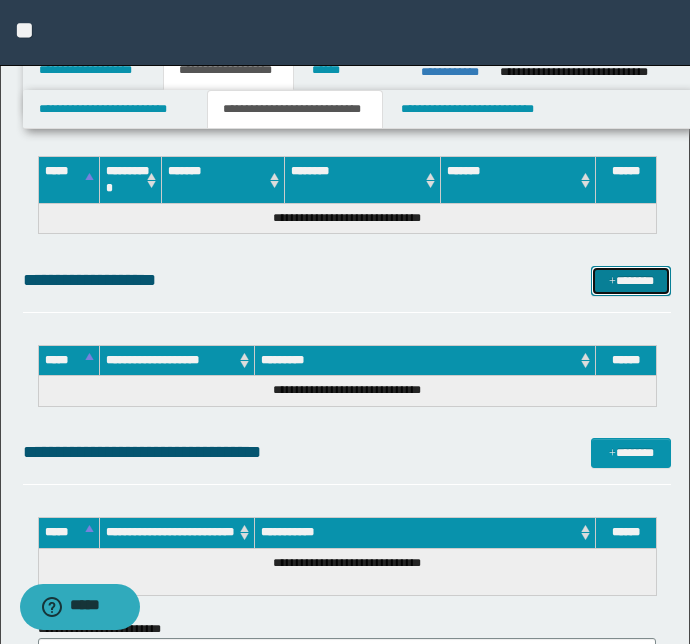 click on "*******" at bounding box center (631, 281) 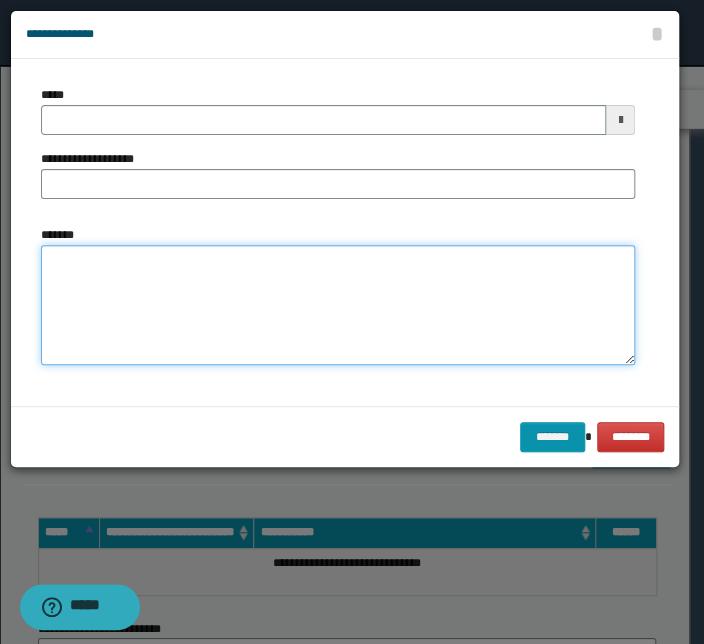 click on "*******" at bounding box center [338, 305] 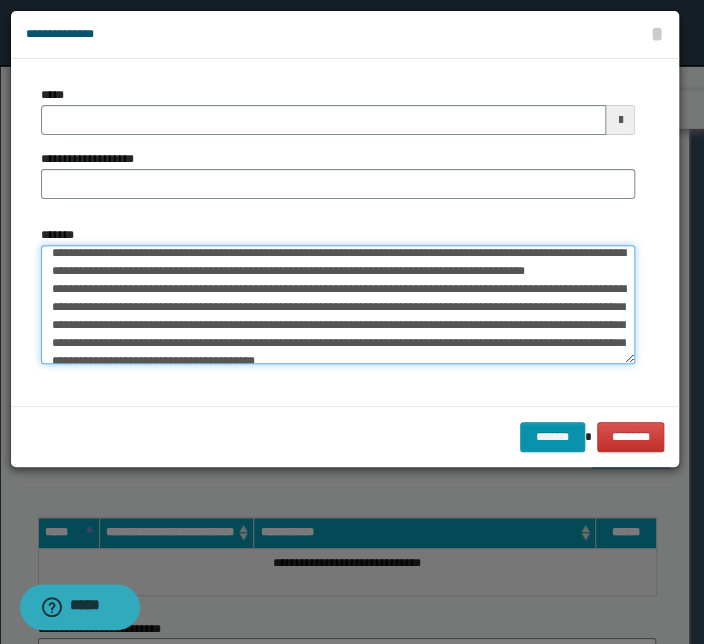 scroll, scrollTop: 0, scrollLeft: 0, axis: both 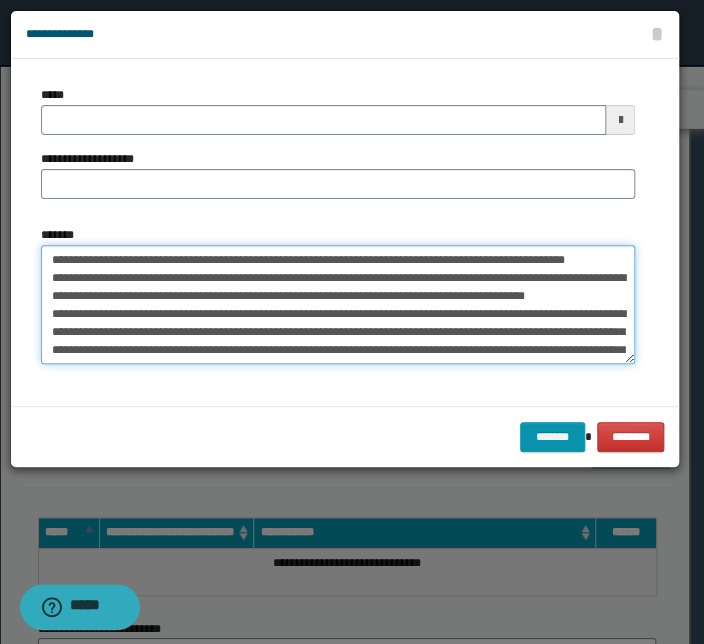 click on "**********" at bounding box center [338, 305] 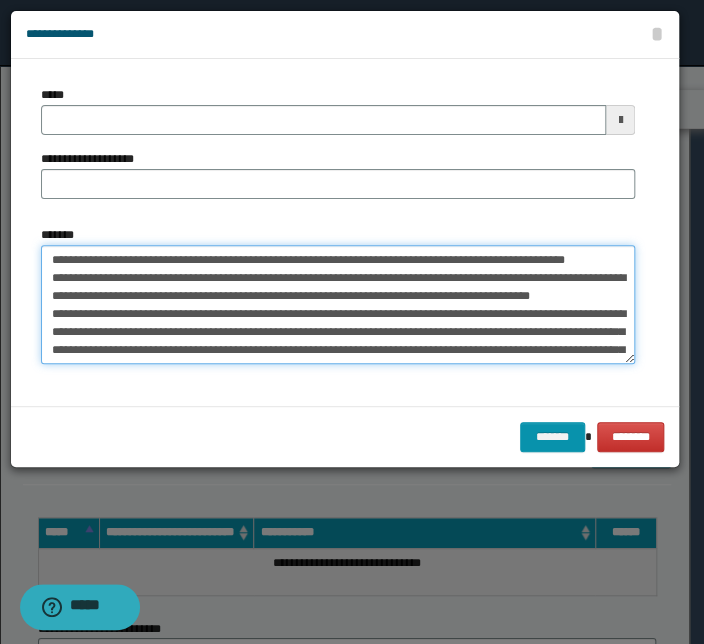 type on "**********" 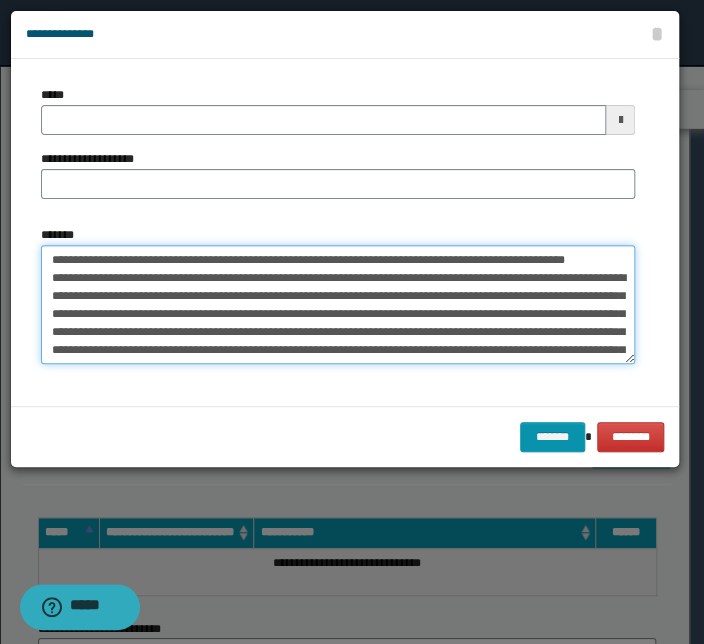 type 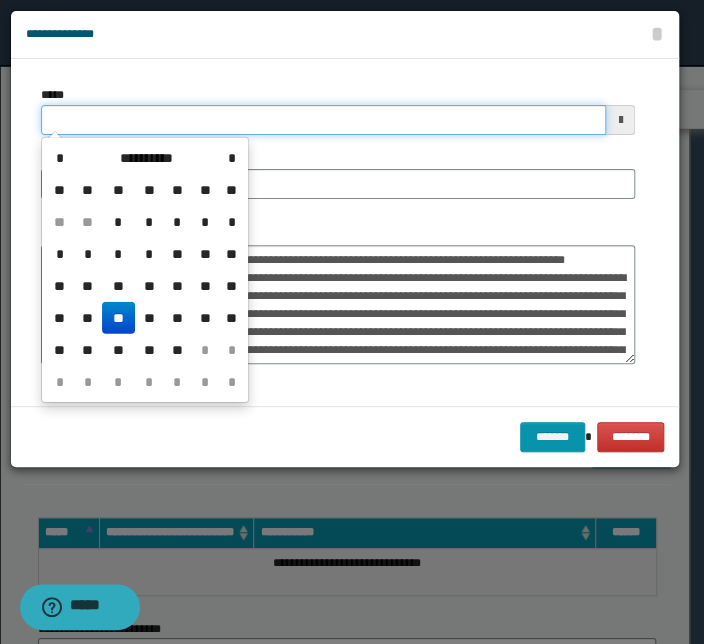 click on "*****" at bounding box center (323, 120) 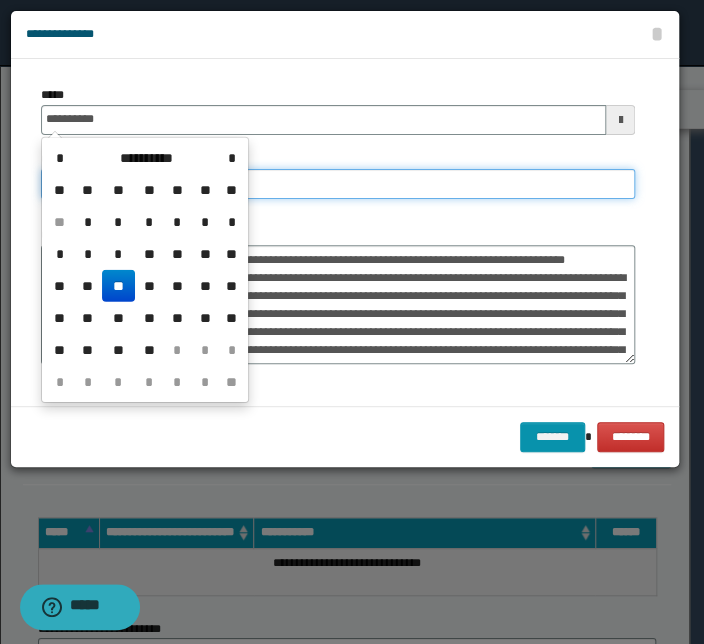 type on "**********" 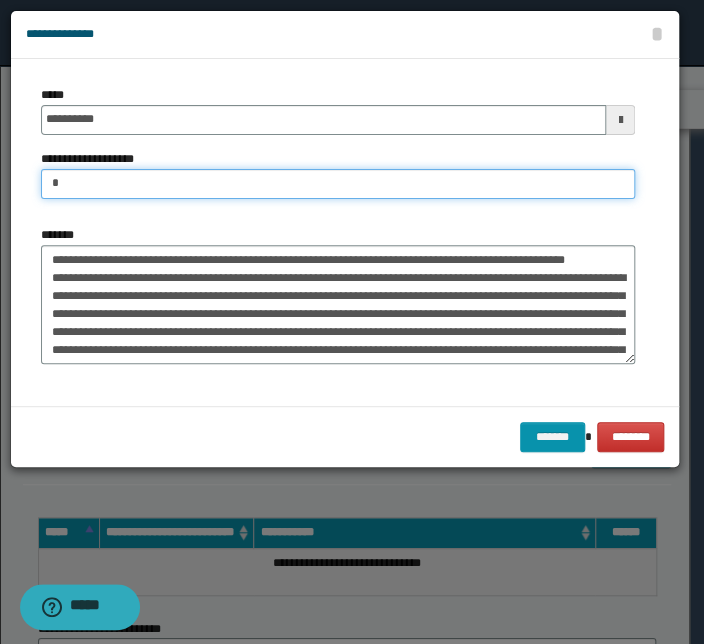 type on "*****" 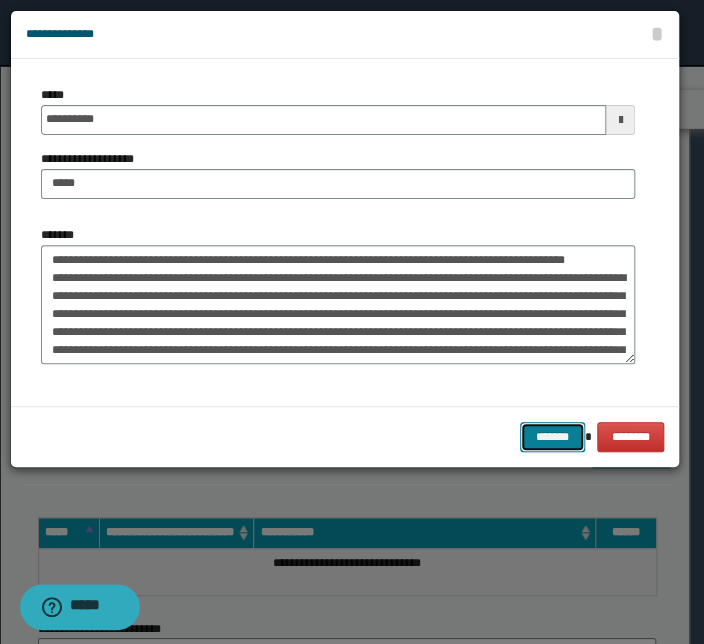 click on "*******" at bounding box center [552, 437] 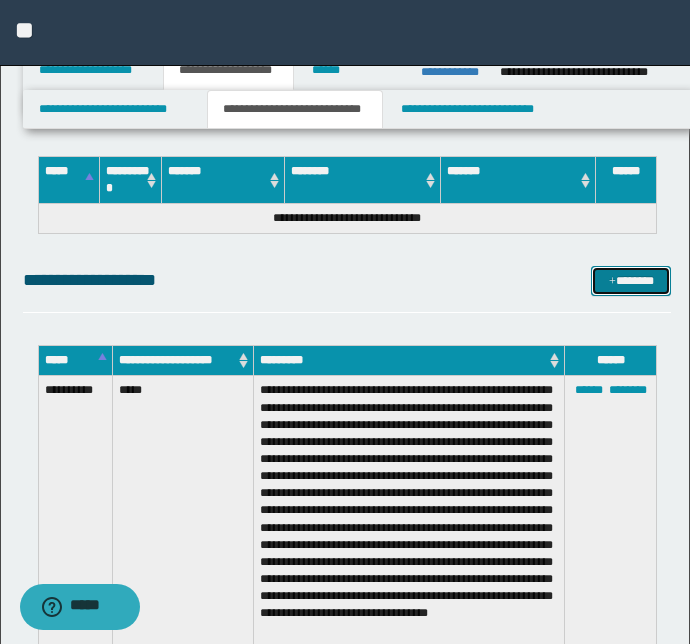 click on "*******" at bounding box center [631, 281] 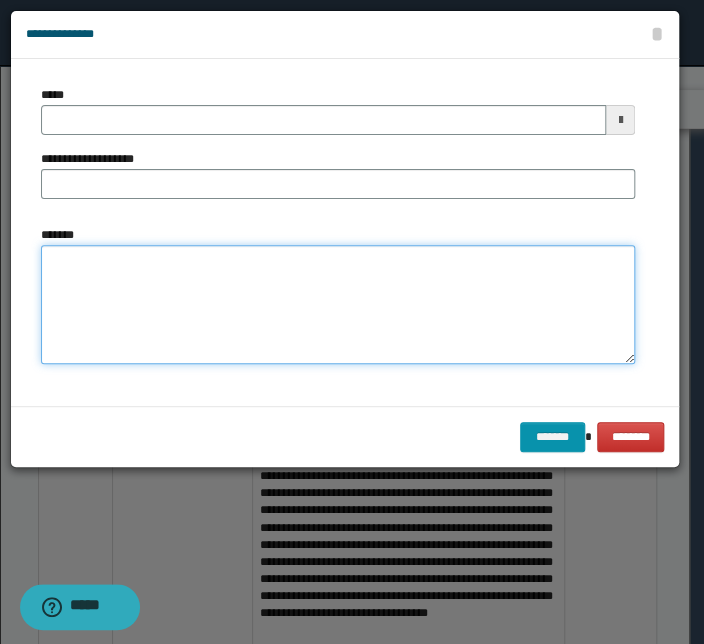 click on "*******" at bounding box center [338, 305] 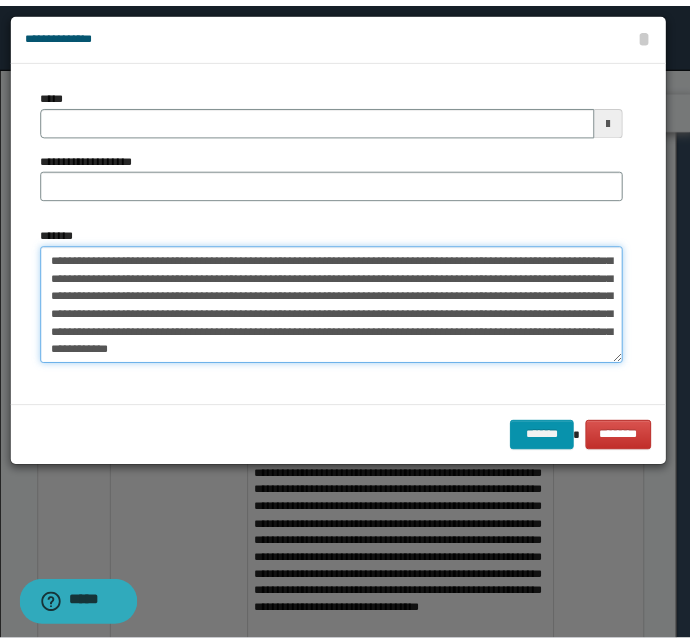scroll, scrollTop: 0, scrollLeft: 0, axis: both 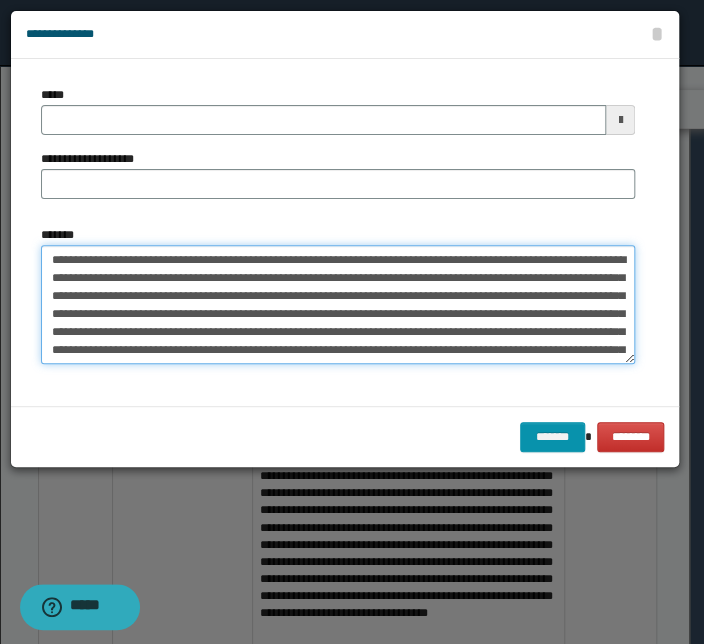 drag, startPoint x: 498, startPoint y: 260, endPoint x: -20, endPoint y: 248, distance: 518.139 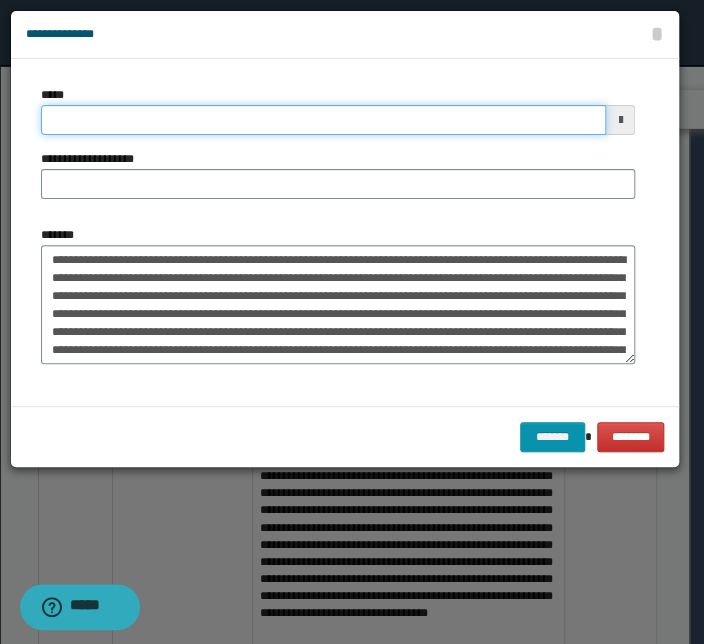 click on "*****" at bounding box center (323, 120) 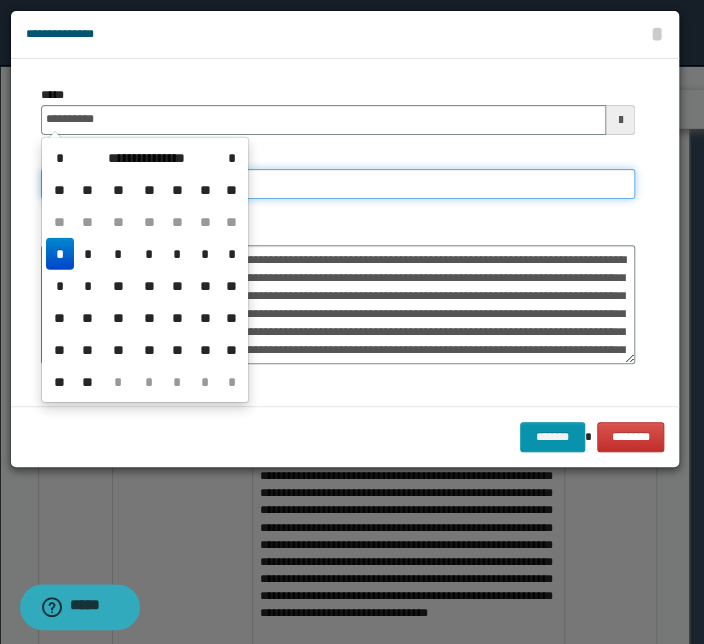 type on "**********" 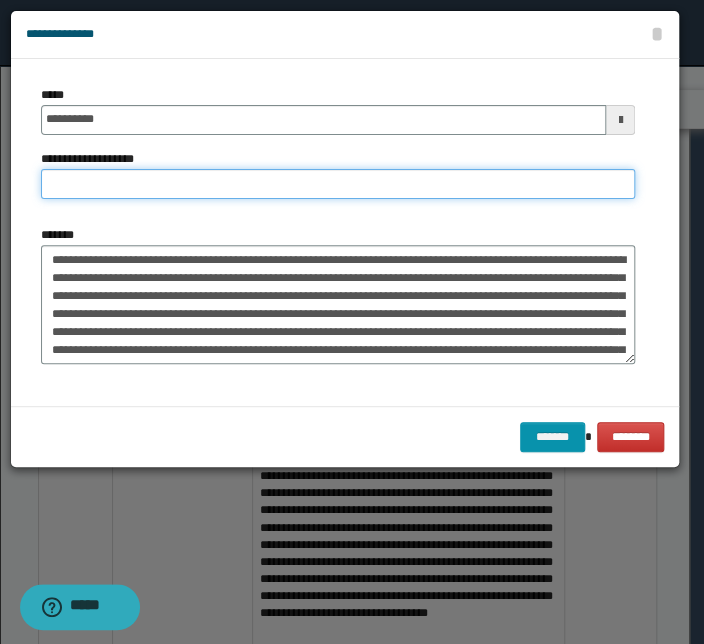 paste on "**********" 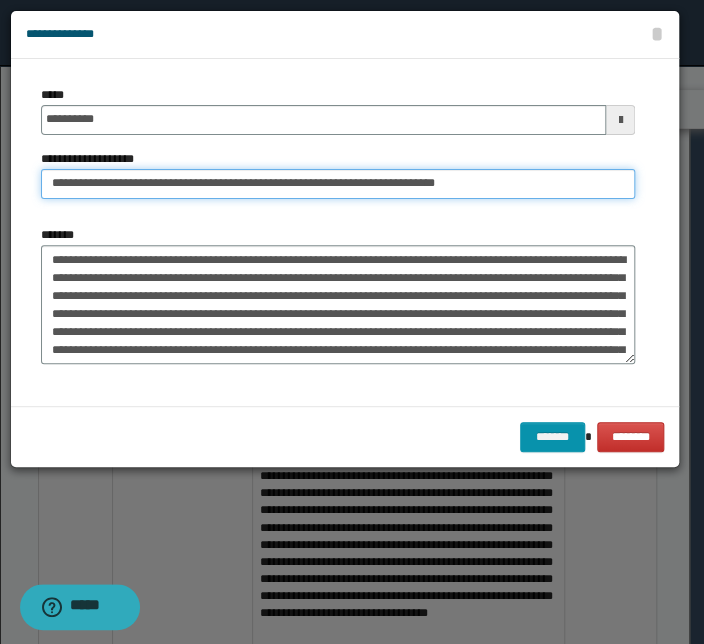 drag, startPoint x: 115, startPoint y: 180, endPoint x: -291, endPoint y: 179, distance: 406.00122 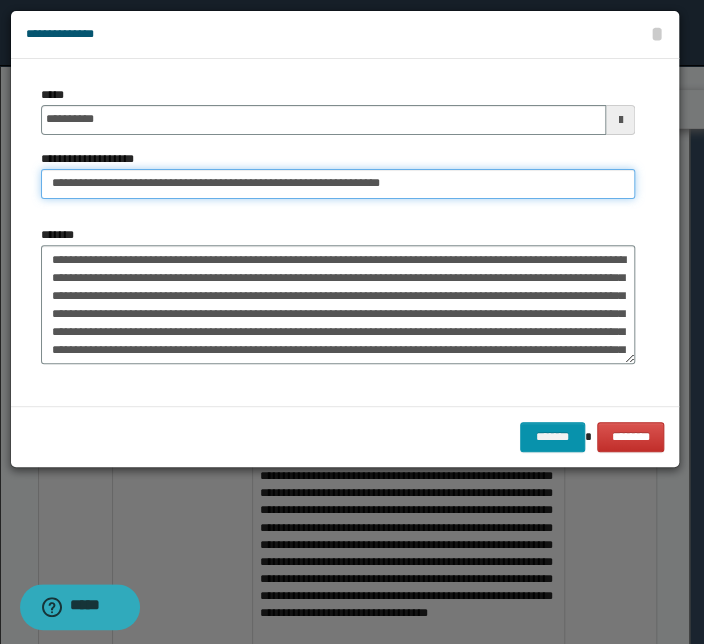 type on "**********" 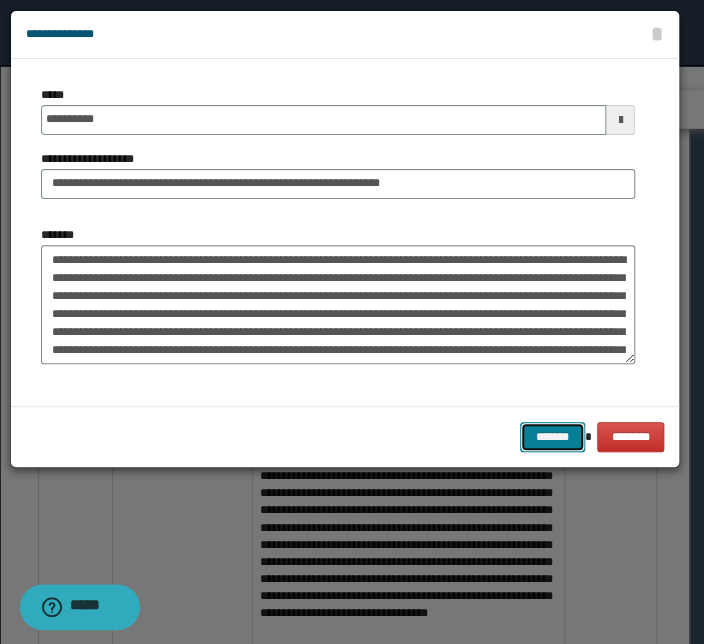 click on "*******" at bounding box center (552, 437) 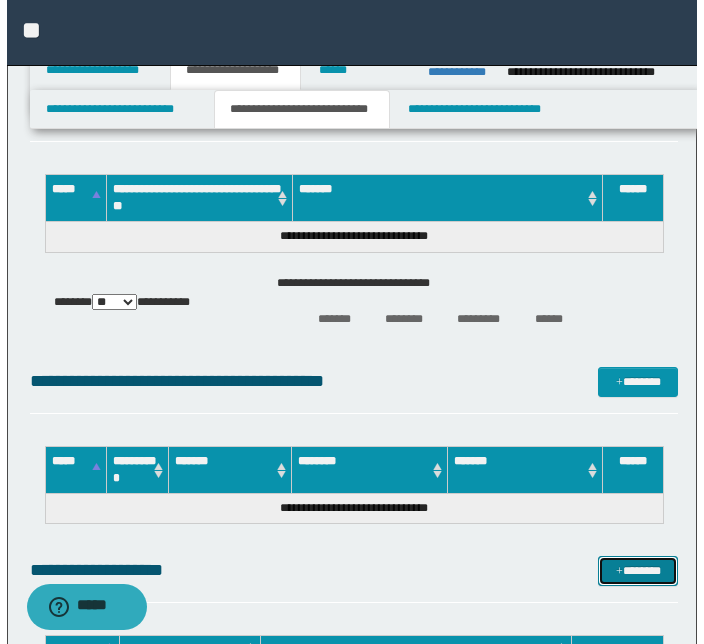 scroll, scrollTop: 4720, scrollLeft: 0, axis: vertical 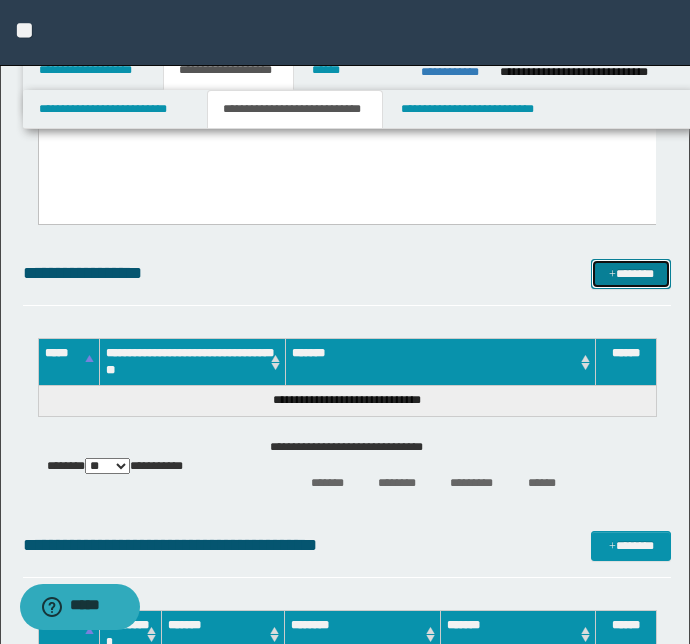 click on "*******" at bounding box center [631, 274] 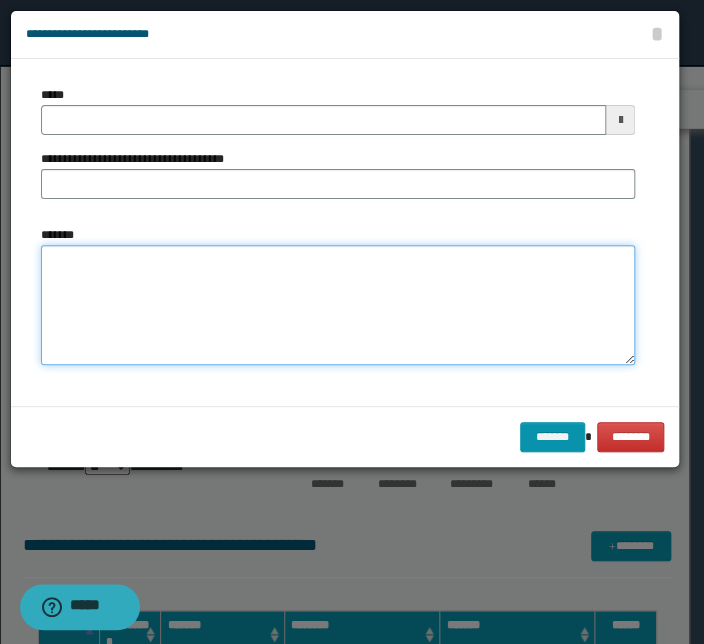 click on "*******" at bounding box center (338, 305) 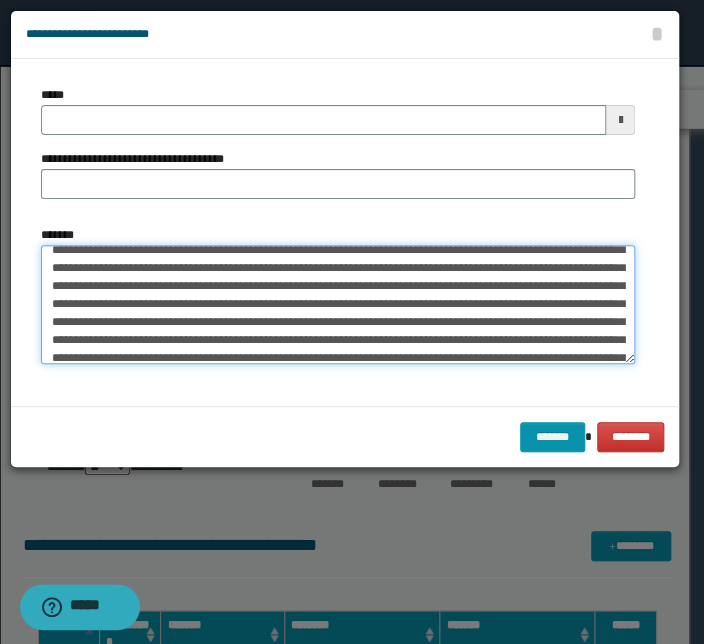 scroll, scrollTop: 0, scrollLeft: 0, axis: both 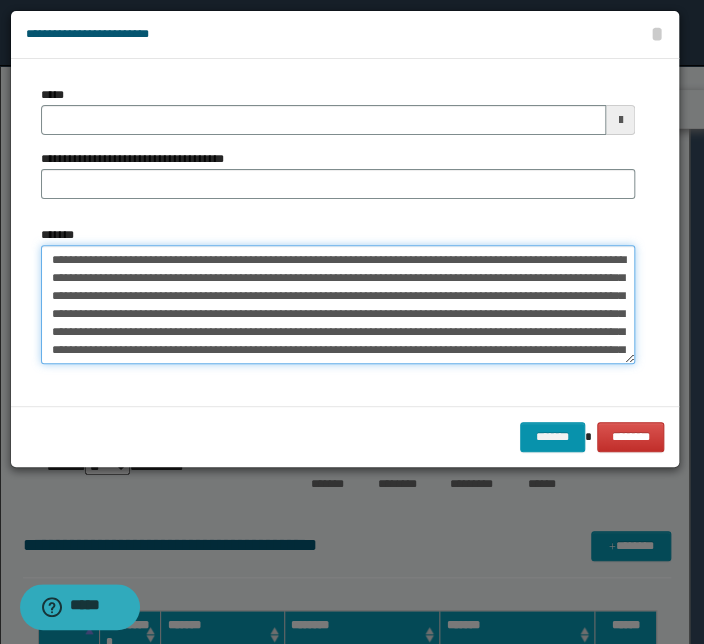 drag, startPoint x: 289, startPoint y: 259, endPoint x: -42, endPoint y: 250, distance: 331.12234 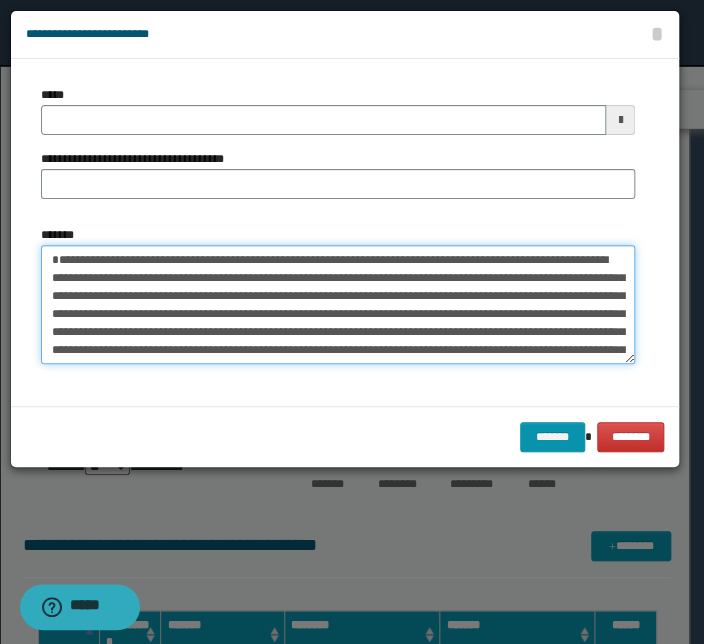 type 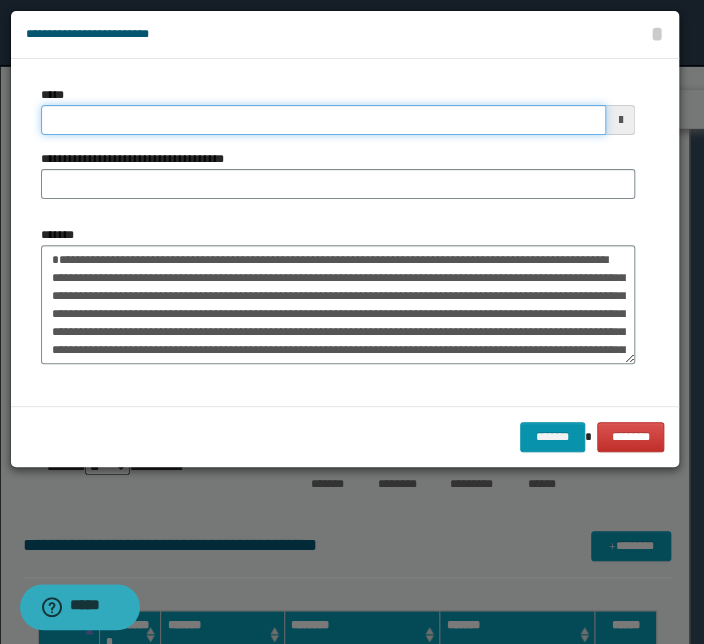 click on "*****" at bounding box center [323, 120] 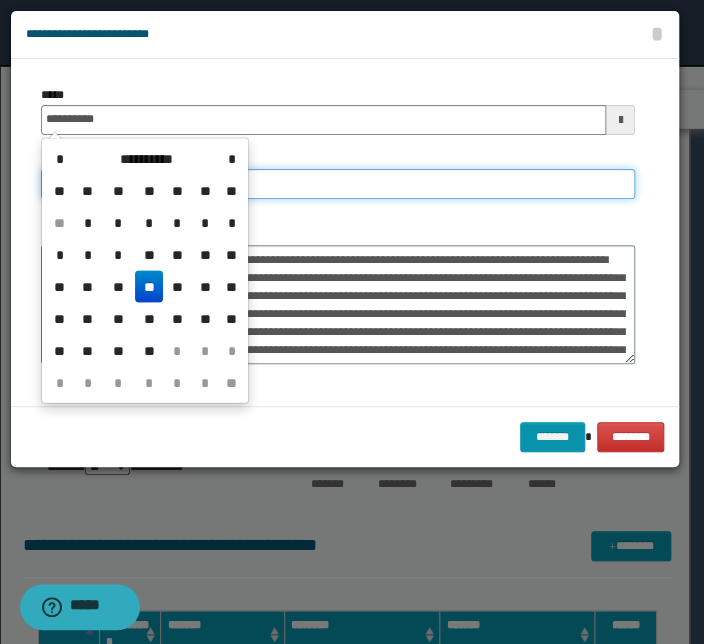 type on "**********" 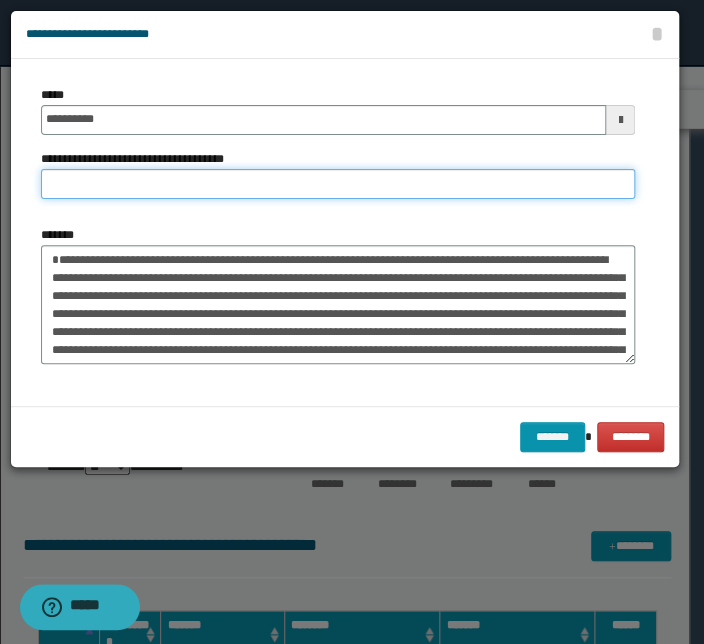 click on "**********" at bounding box center (338, 184) 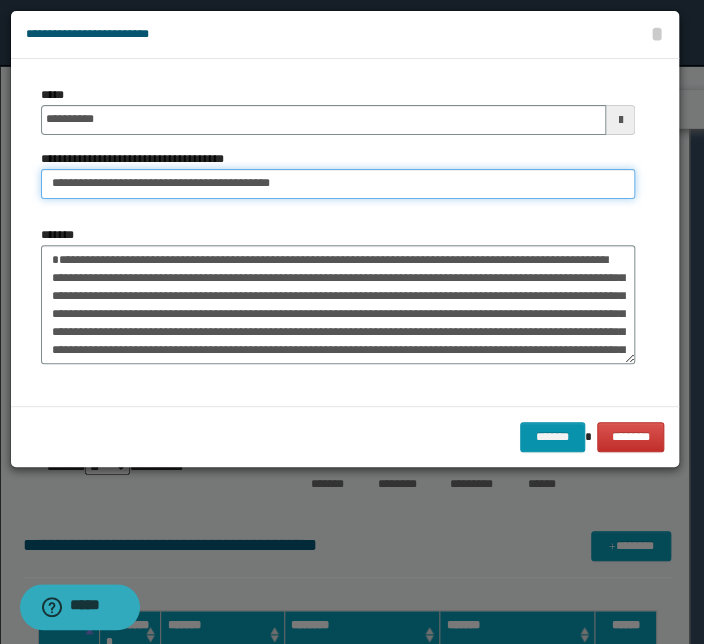 drag, startPoint x: 96, startPoint y: 179, endPoint x: -257, endPoint y: 170, distance: 353.11472 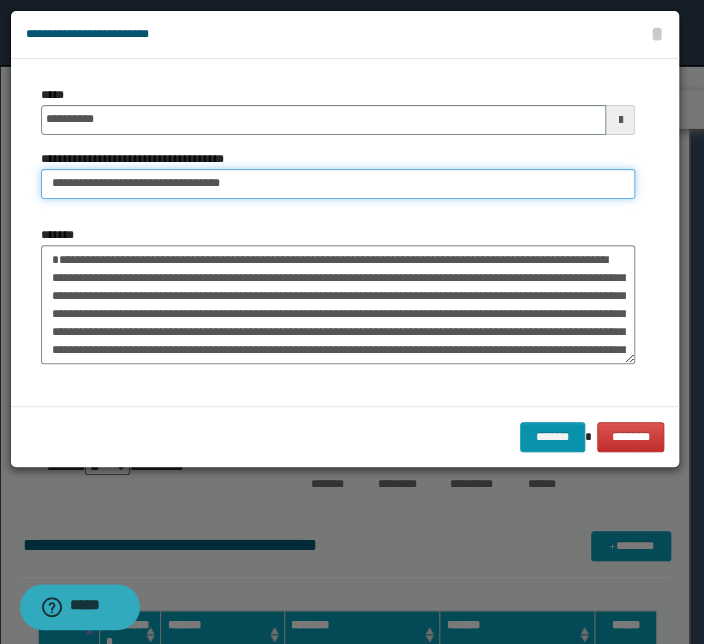 type on "**********" 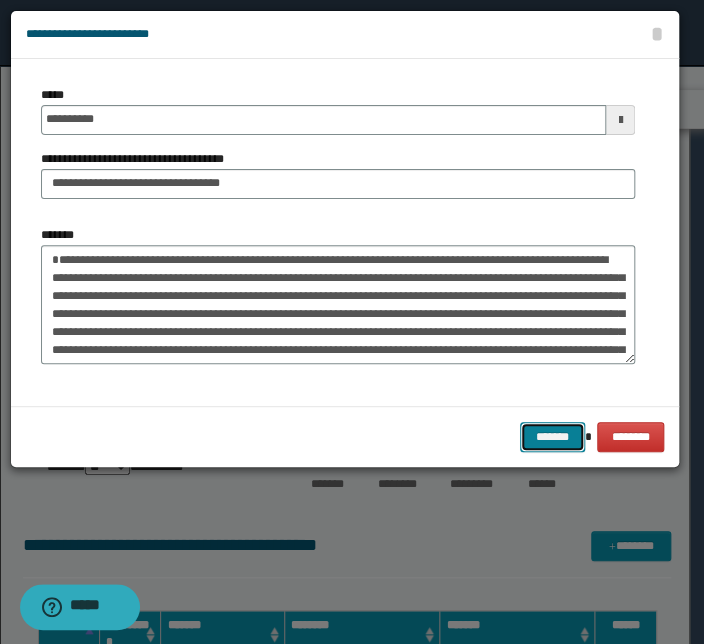 click on "*******" at bounding box center (552, 437) 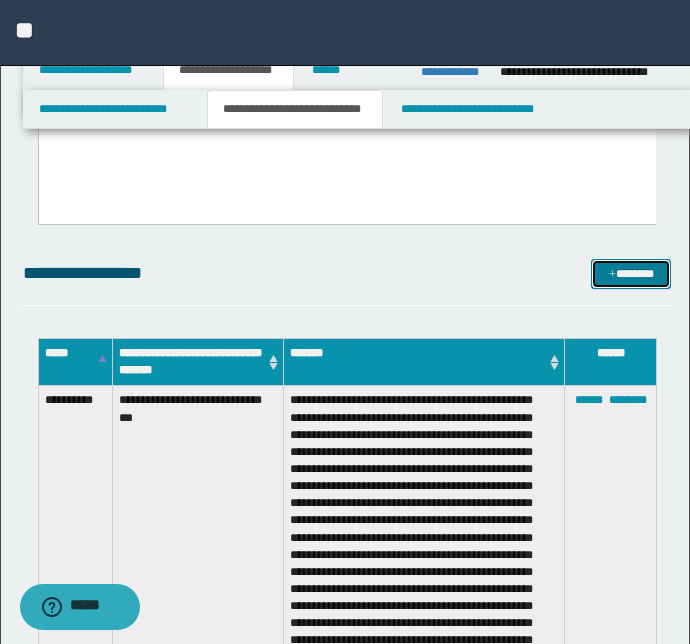 click on "*******" at bounding box center [631, 274] 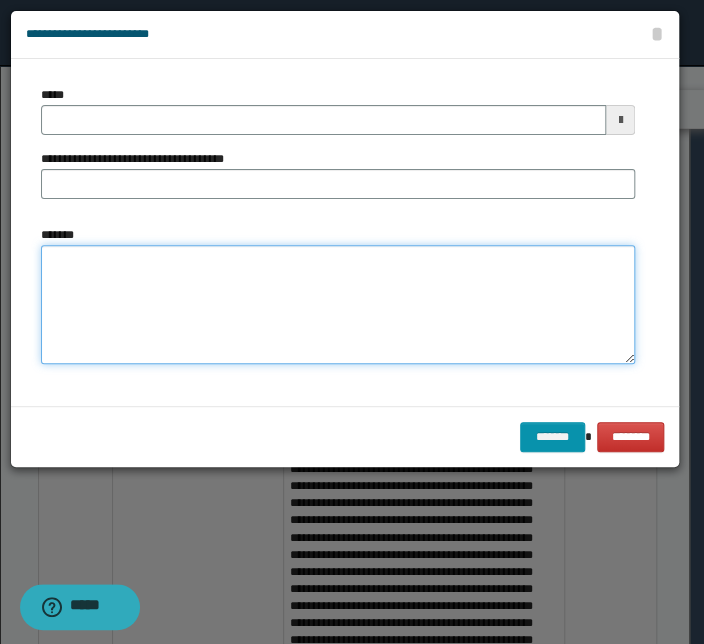 click on "*******" at bounding box center (338, 305) 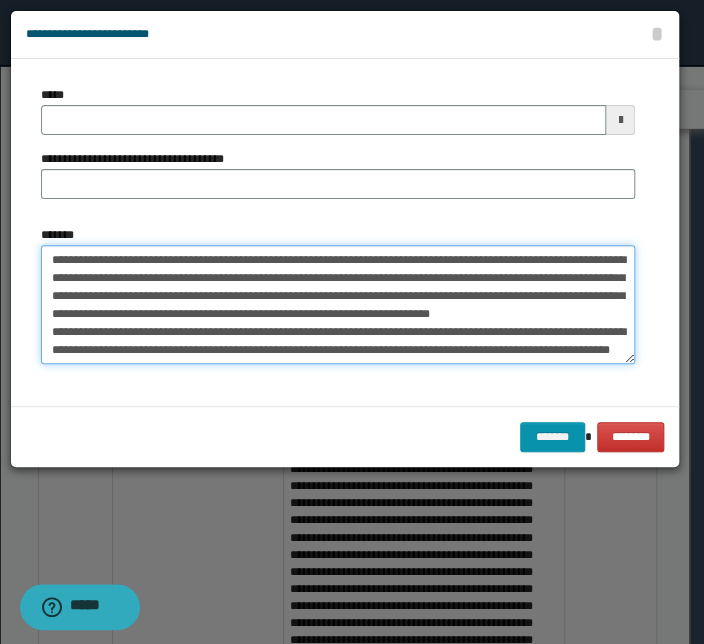 scroll, scrollTop: 0, scrollLeft: 0, axis: both 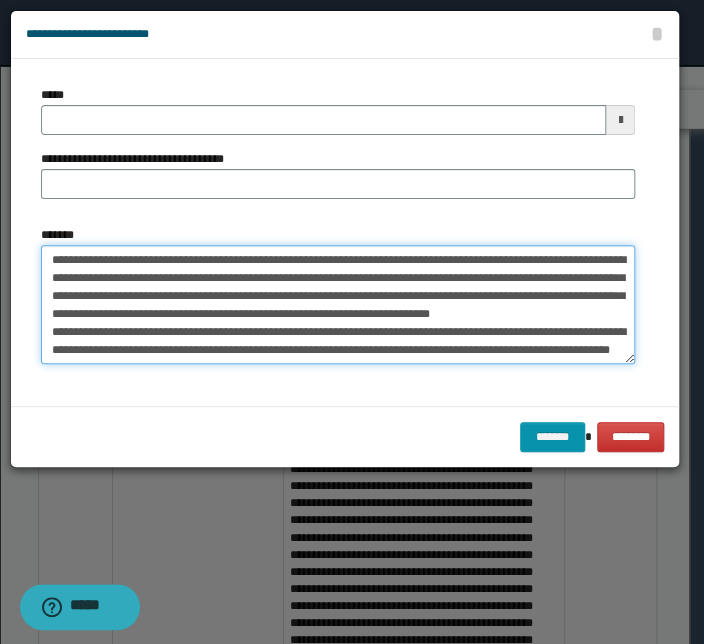 click on "**********" at bounding box center [338, 305] 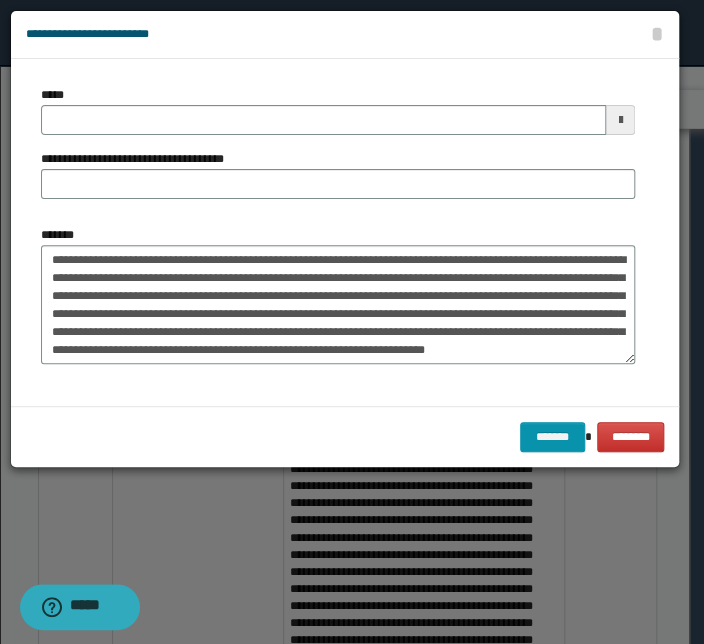 click on "**********" at bounding box center (345, 232) 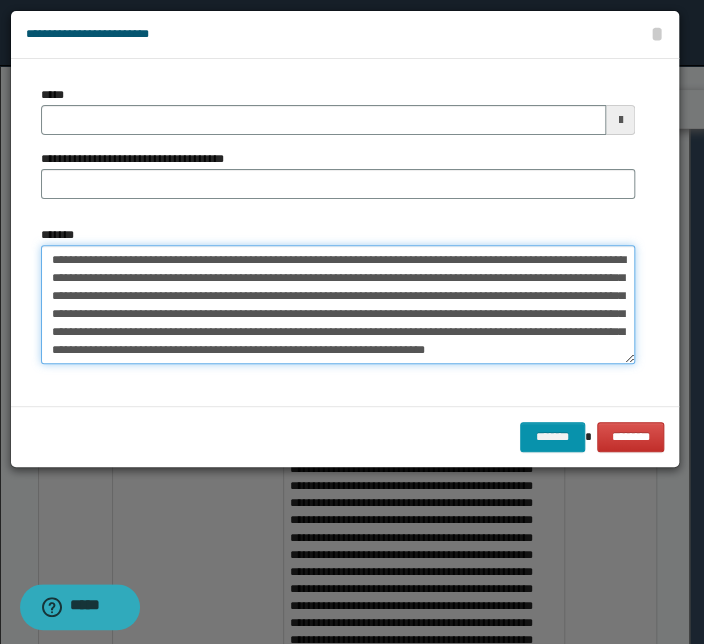 drag, startPoint x: 357, startPoint y: 257, endPoint x: -67, endPoint y: 258, distance: 424.0012 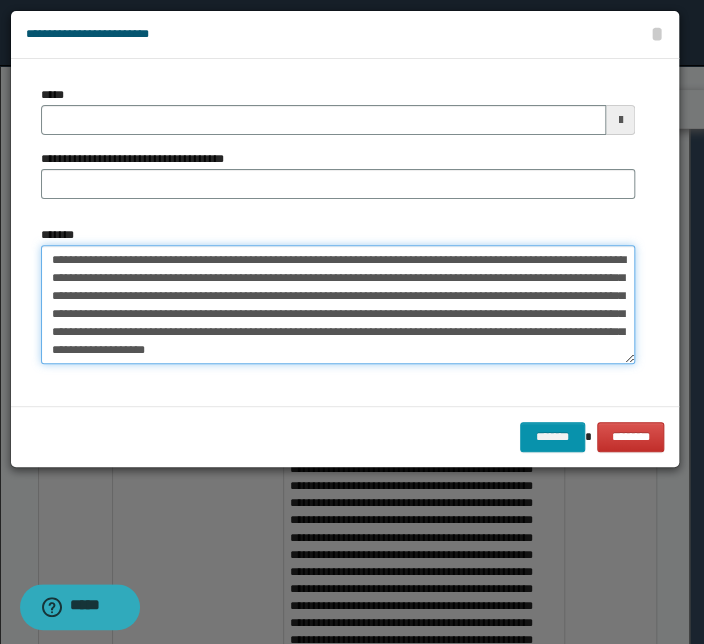 type 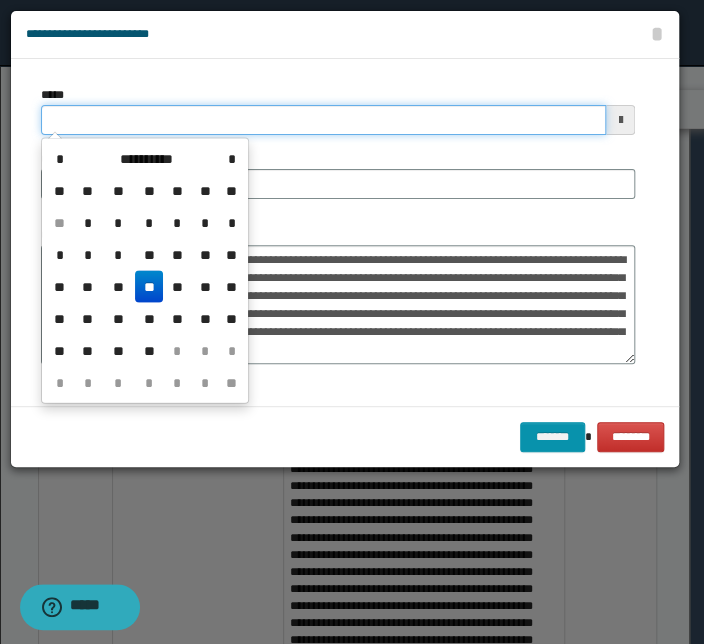 click on "*****" at bounding box center [323, 120] 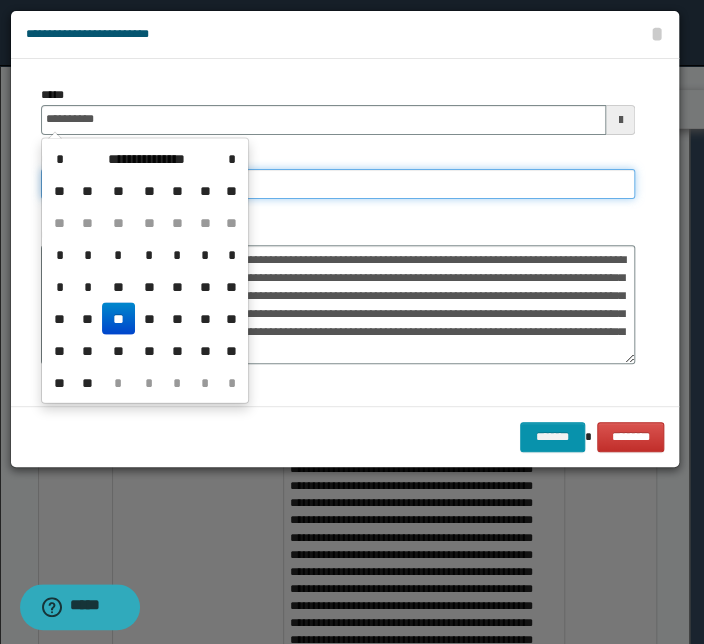 type on "**********" 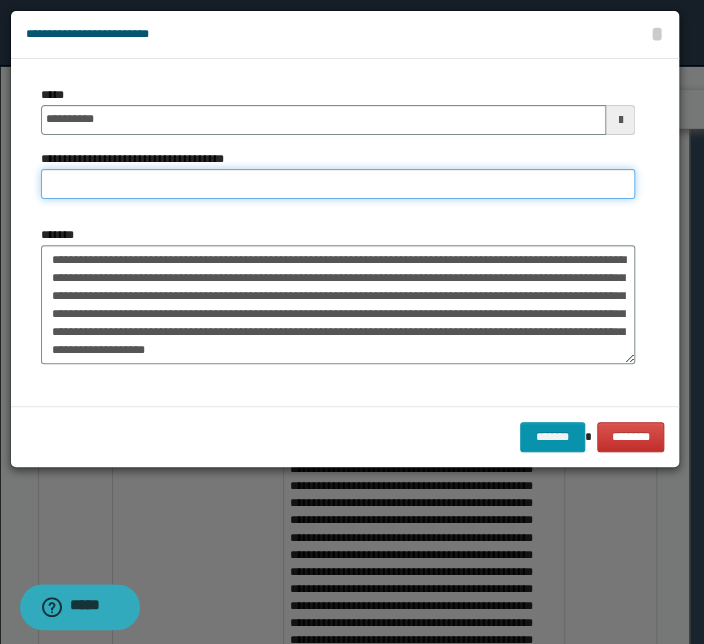 click on "**********" at bounding box center (338, 184) 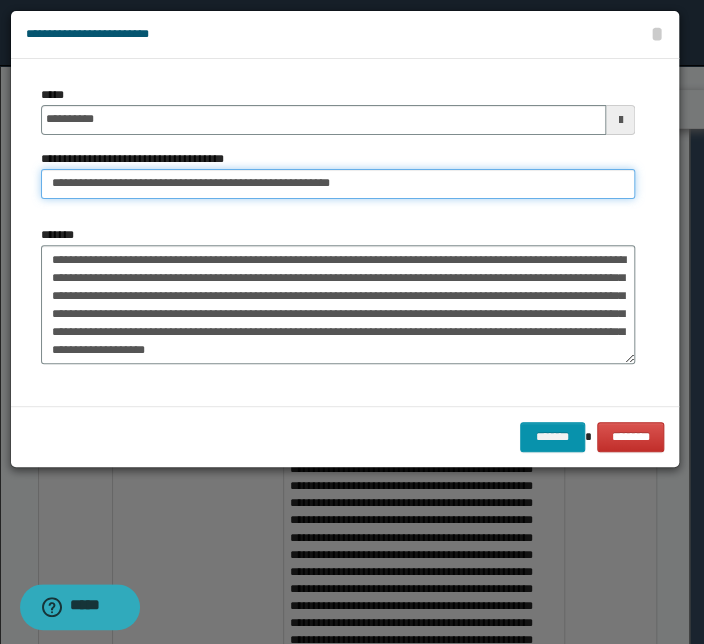 drag, startPoint x: 93, startPoint y: 180, endPoint x: -195, endPoint y: 170, distance: 288.17355 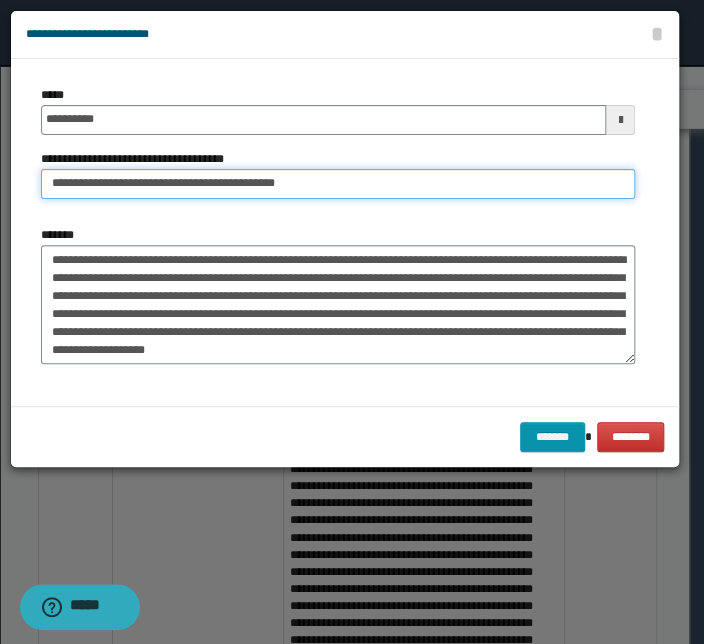 type on "**********" 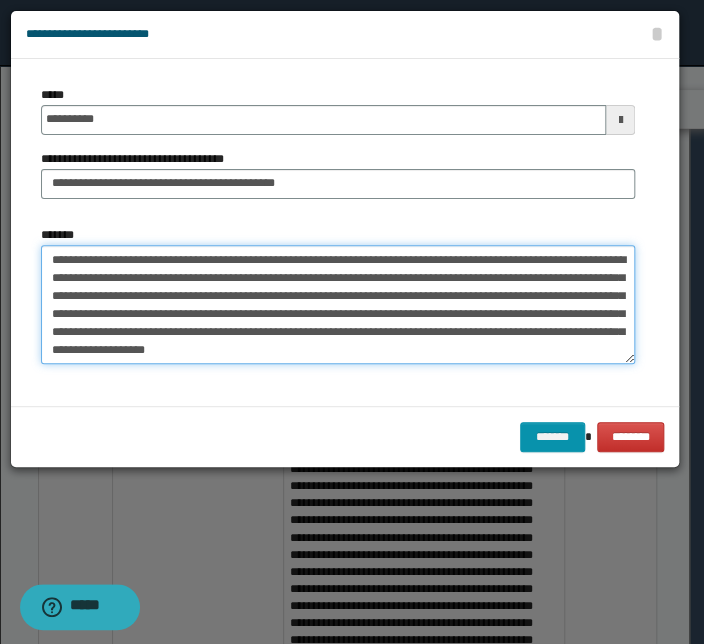 drag, startPoint x: 258, startPoint y: 260, endPoint x: 253, endPoint y: 380, distance: 120.10412 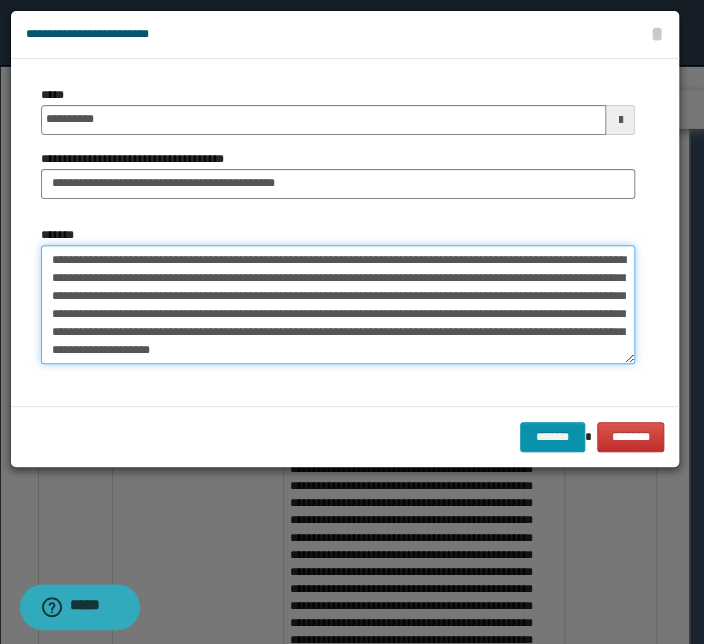 scroll, scrollTop: 18, scrollLeft: 0, axis: vertical 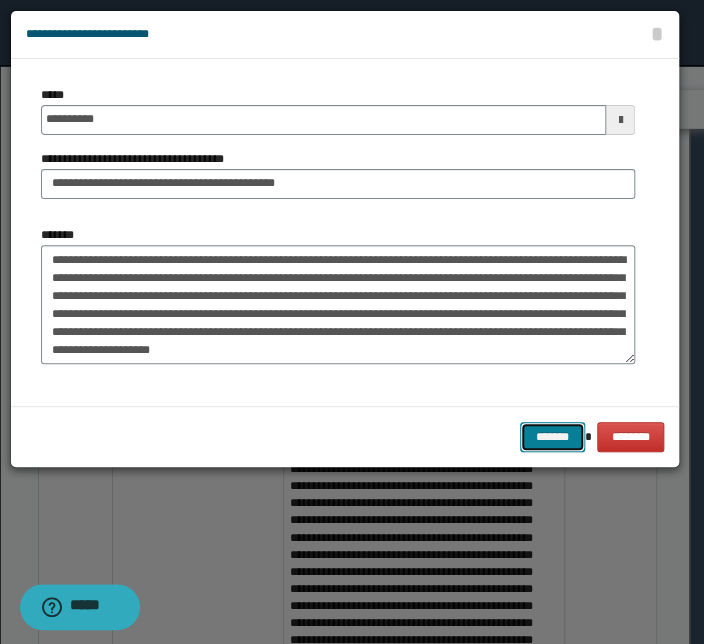 click on "*******" at bounding box center [552, 437] 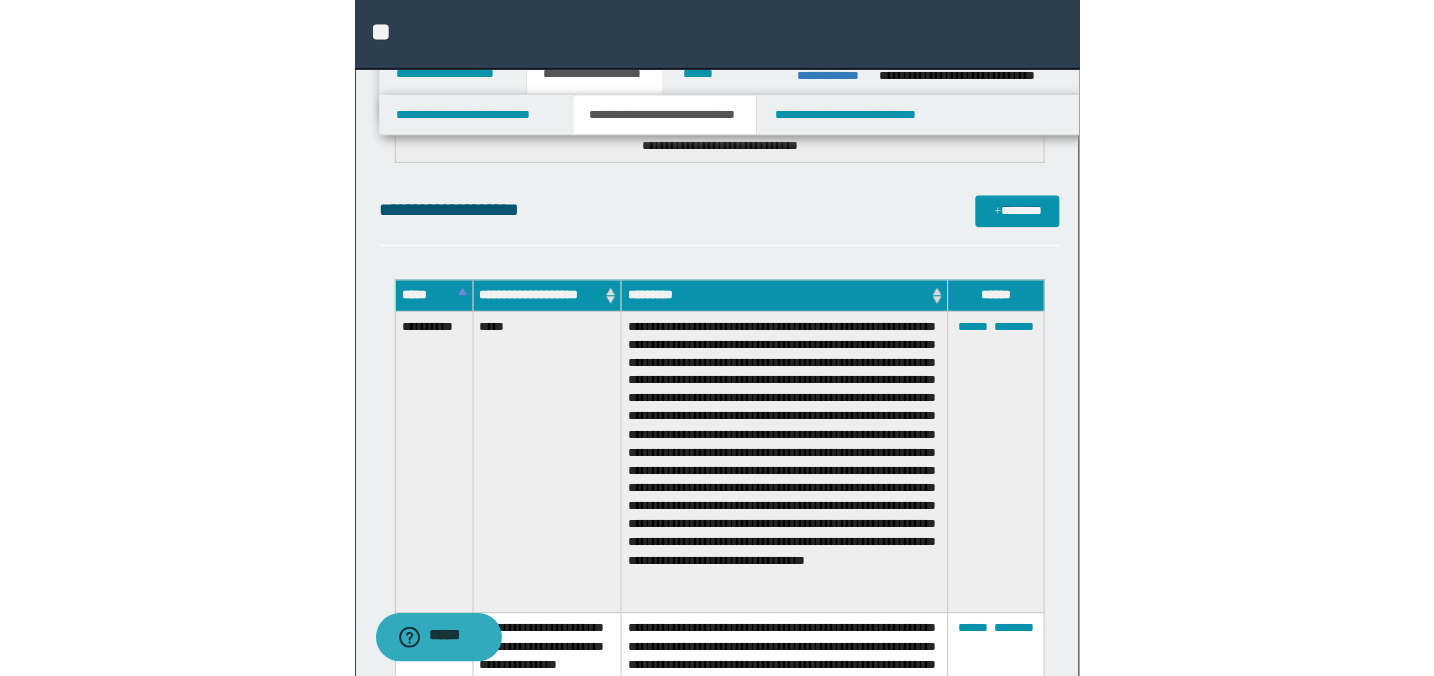 scroll, scrollTop: 5538, scrollLeft: 0, axis: vertical 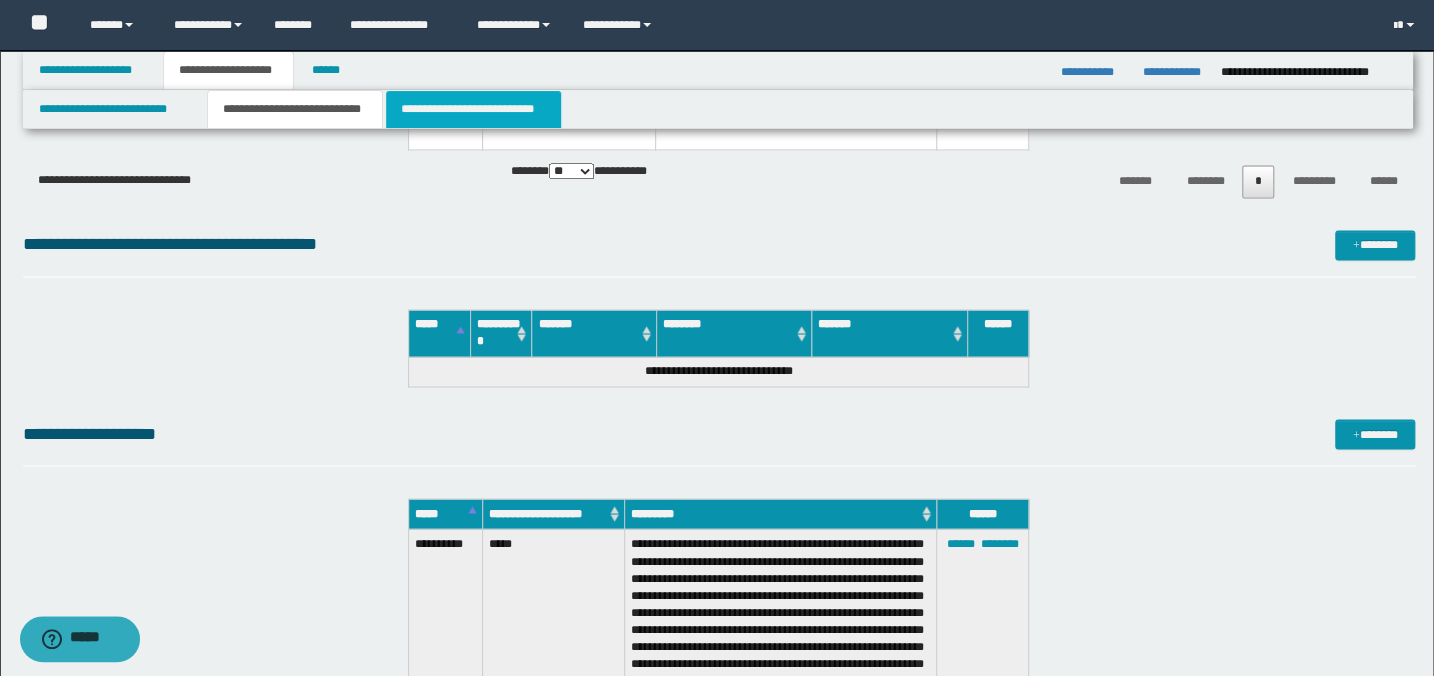 click on "**********" at bounding box center [473, 109] 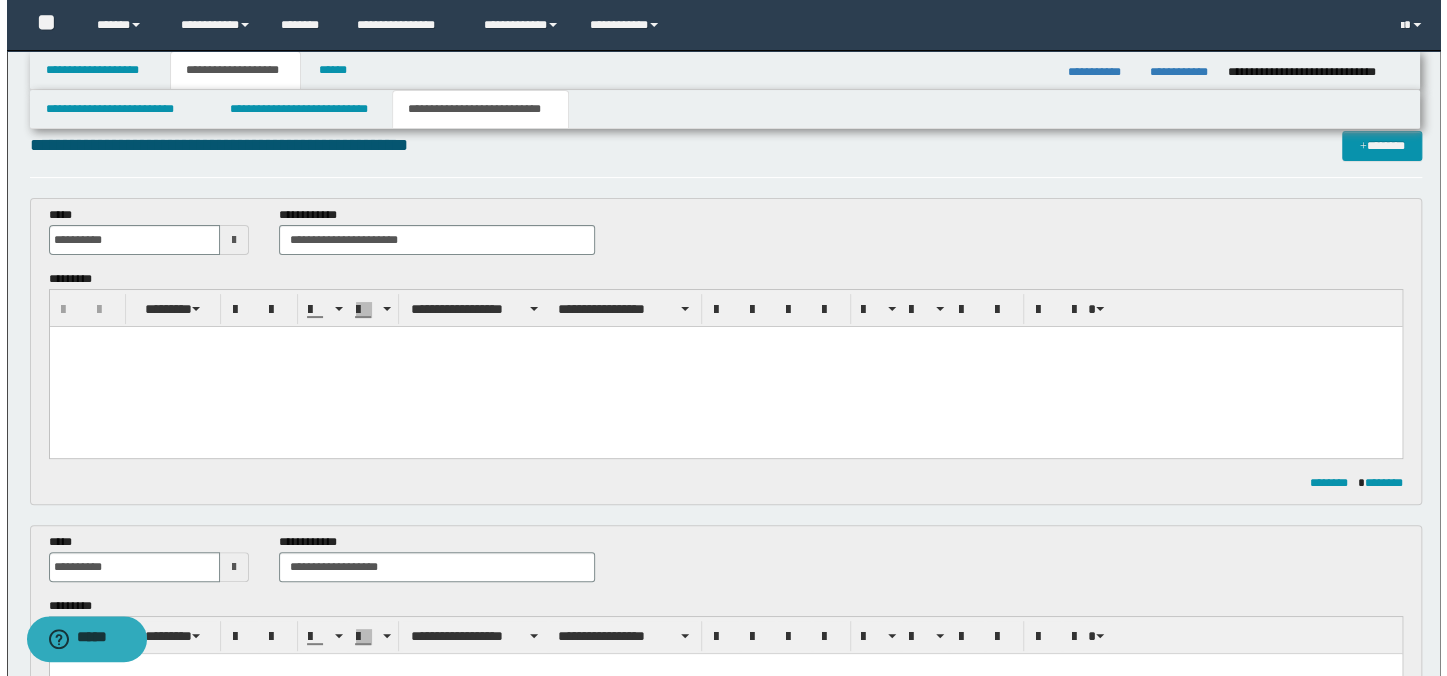 scroll, scrollTop: 0, scrollLeft: 0, axis: both 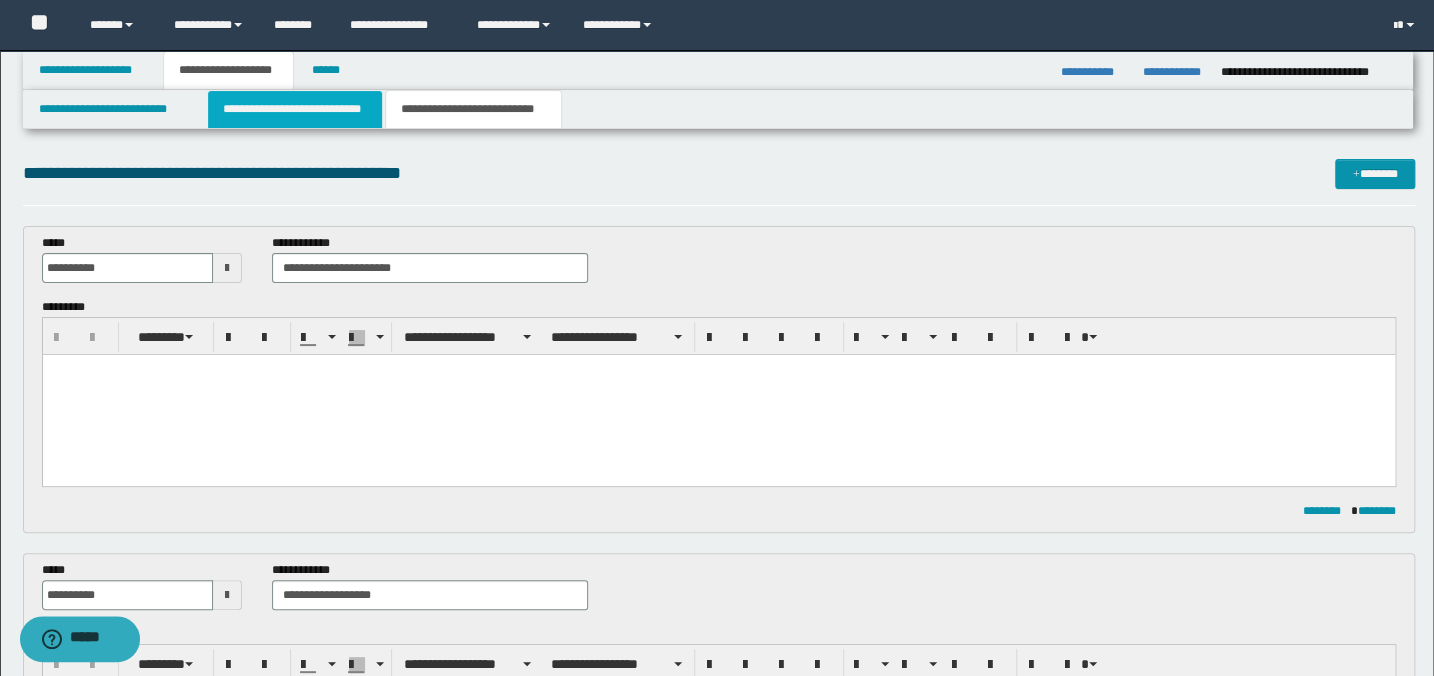 click on "**********" at bounding box center (294, 109) 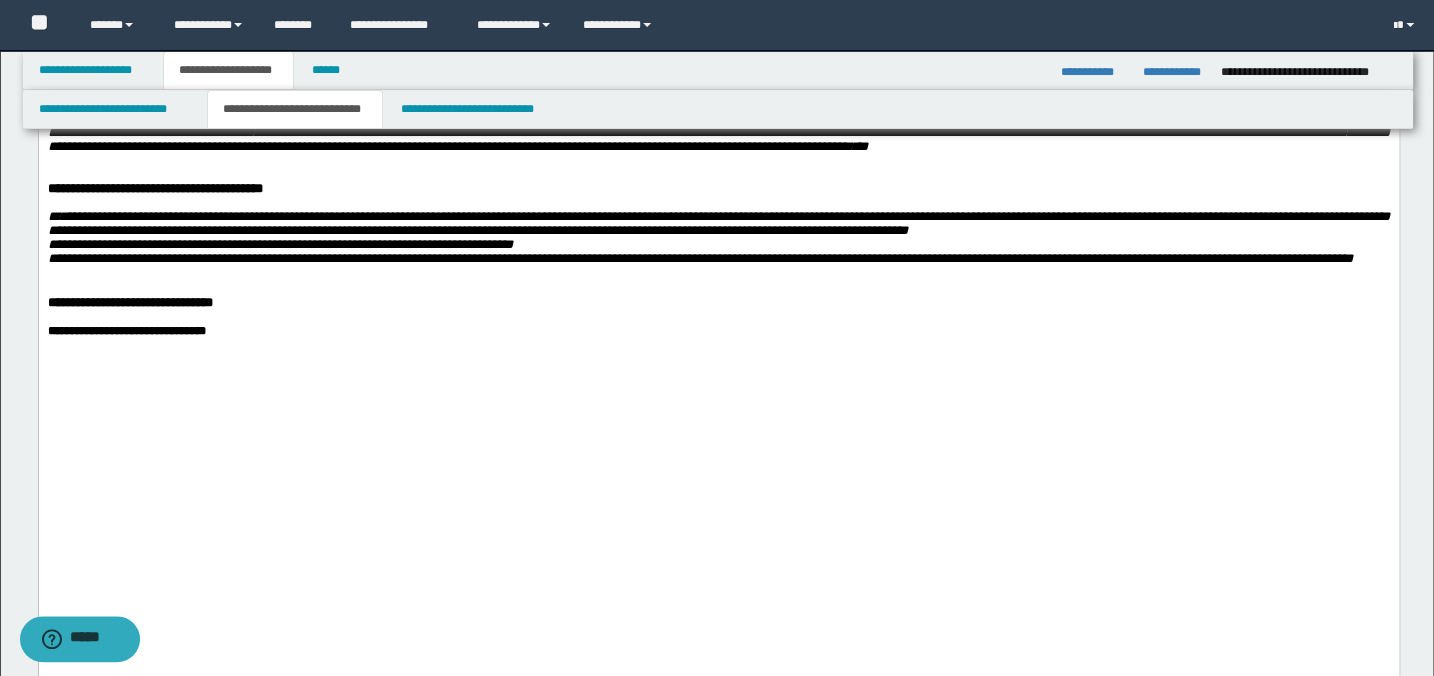 scroll, scrollTop: 2000, scrollLeft: 0, axis: vertical 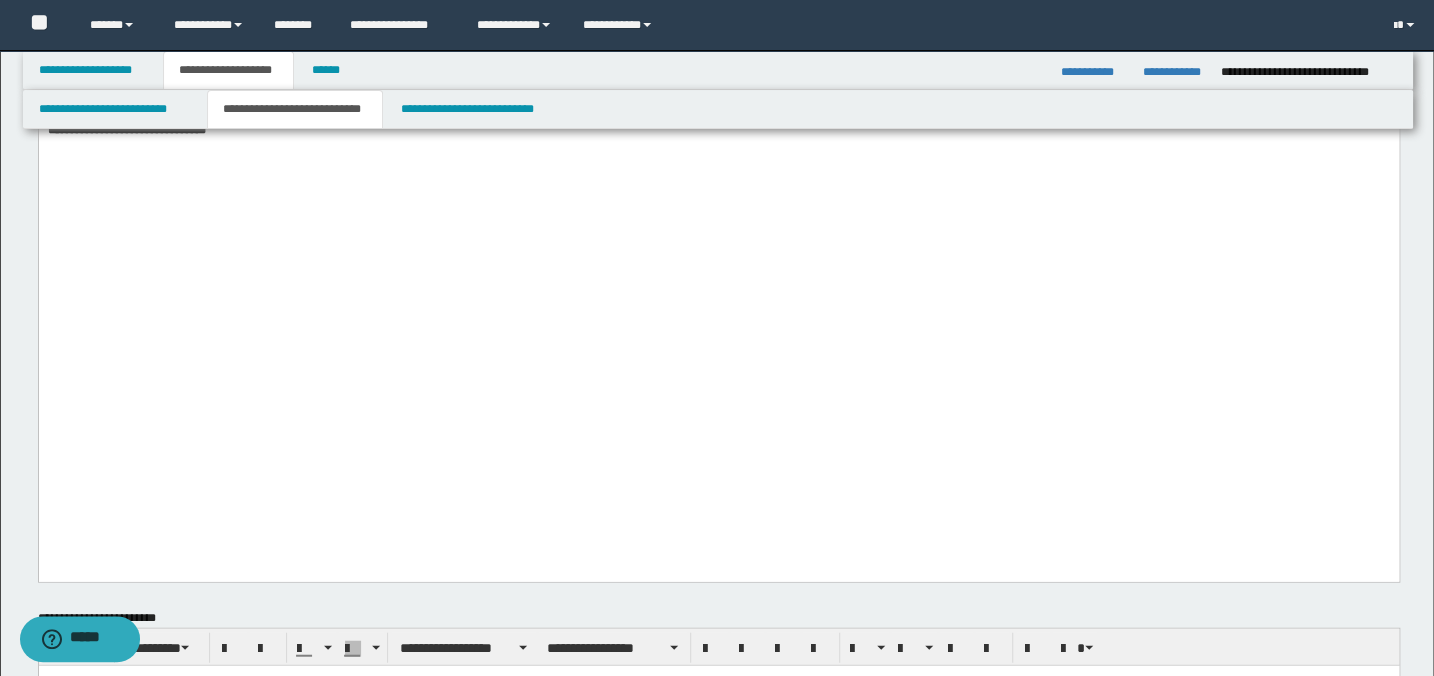 click on "**********" at bounding box center (758, -83) 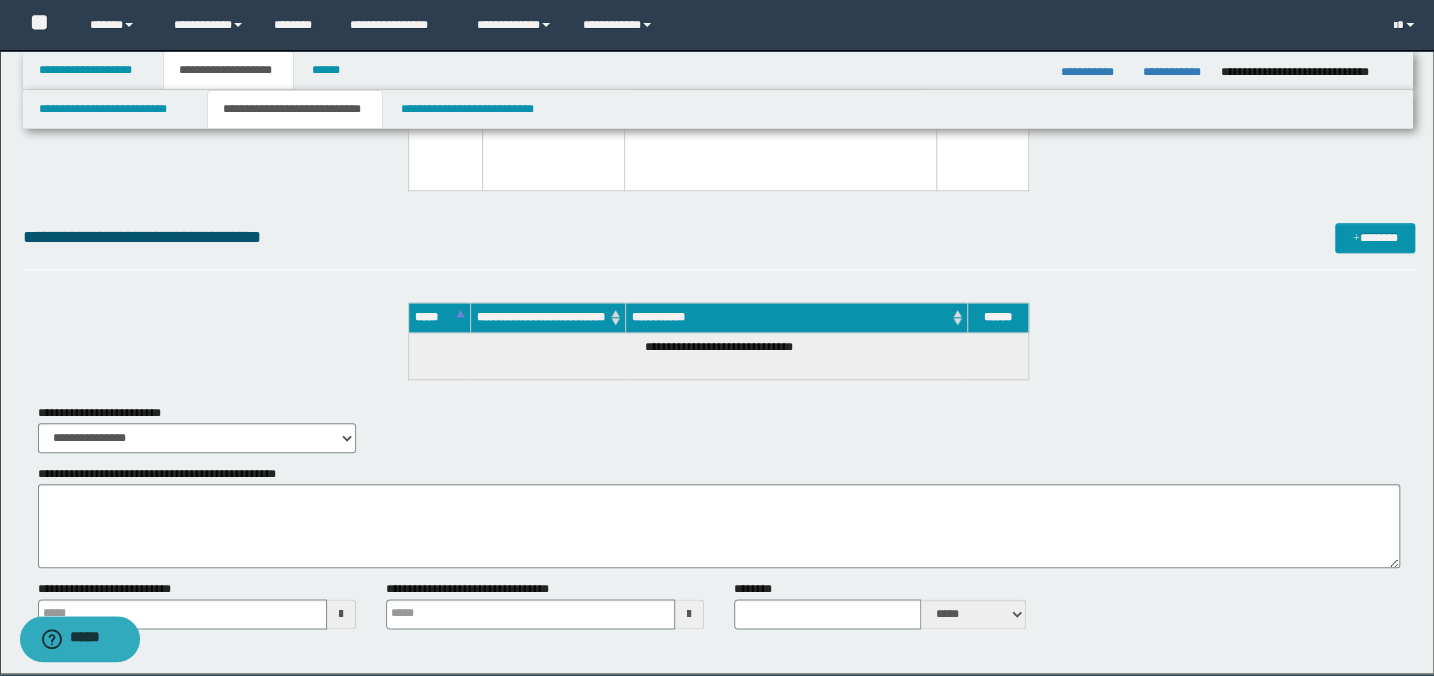 scroll, scrollTop: 4642, scrollLeft: 0, axis: vertical 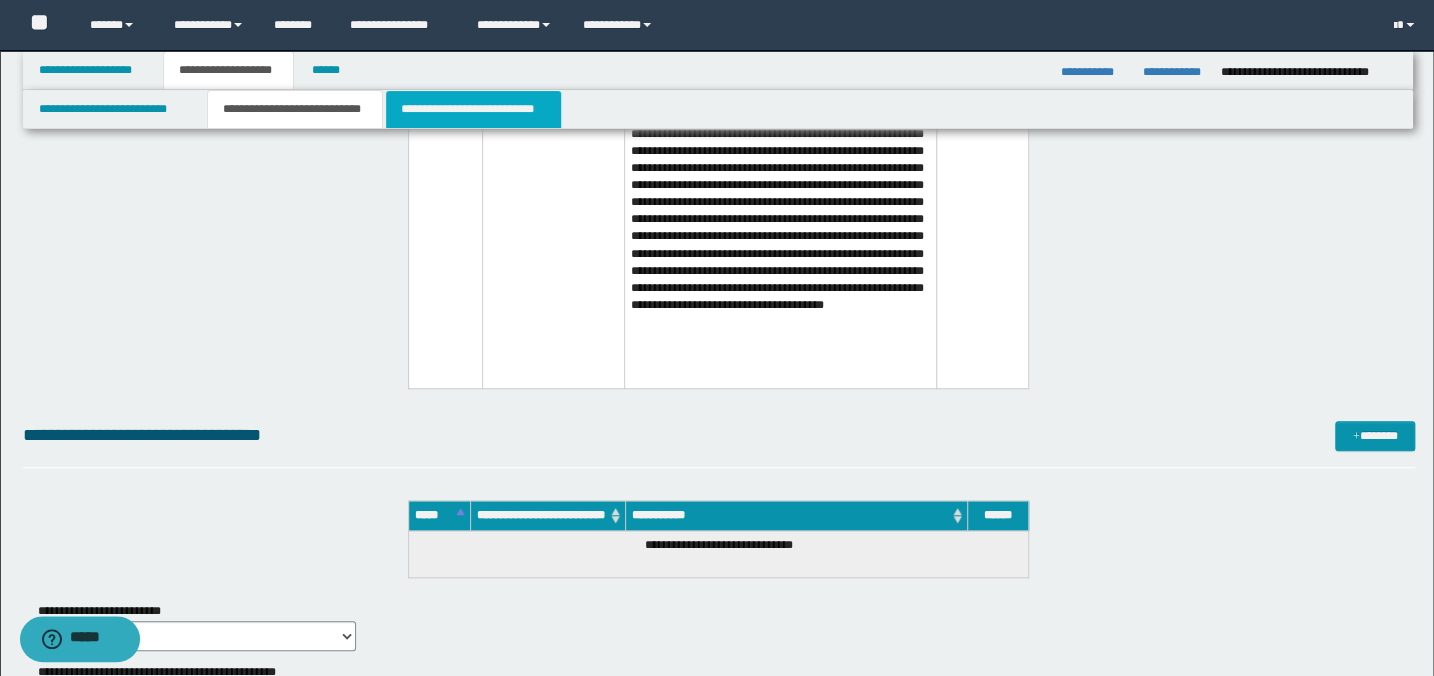 click on "**********" at bounding box center (473, 109) 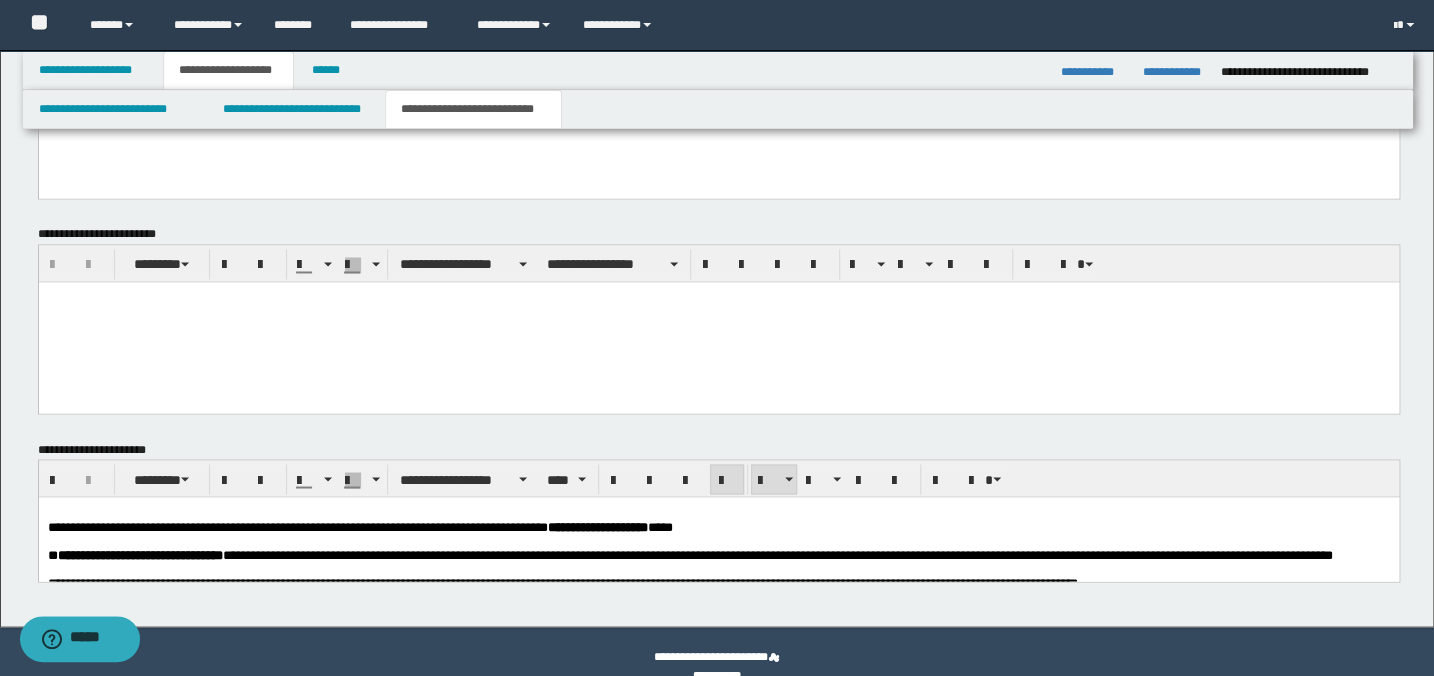 scroll, scrollTop: 1626, scrollLeft: 0, axis: vertical 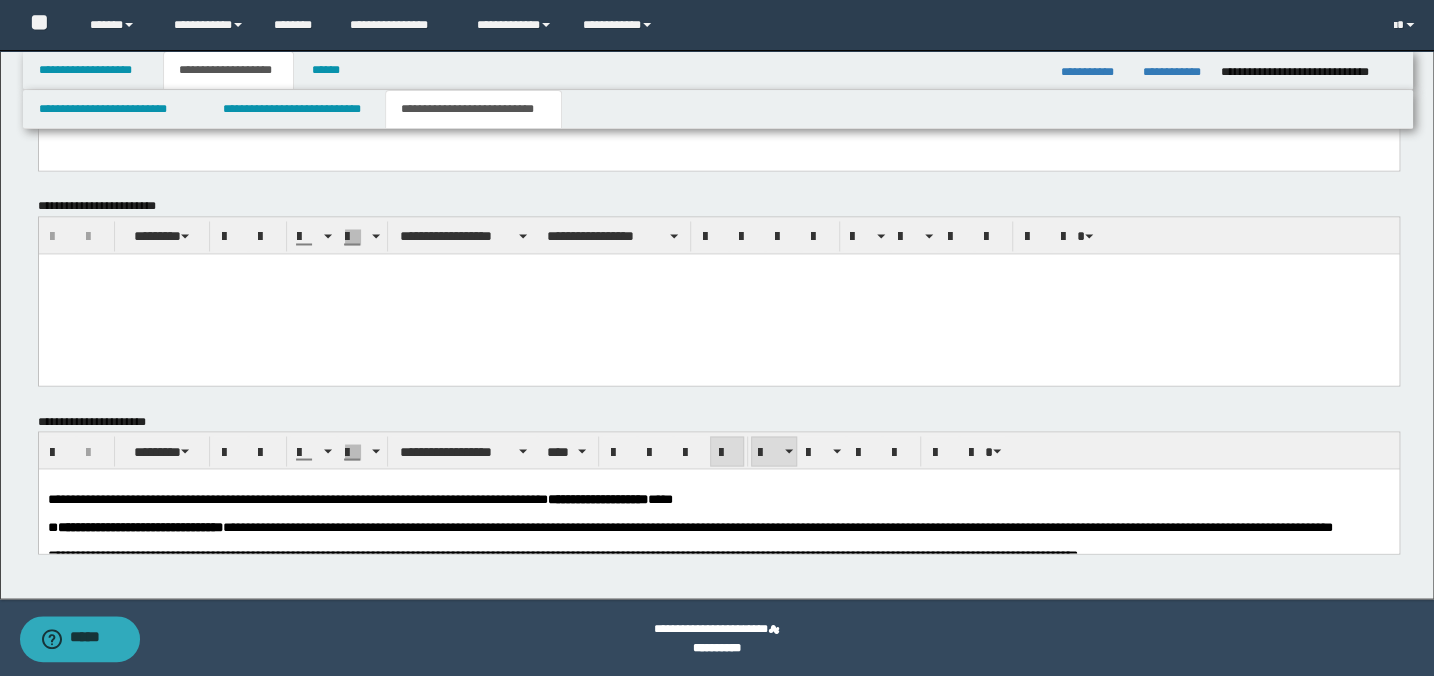 click on "**********" at bounding box center [718, 499] 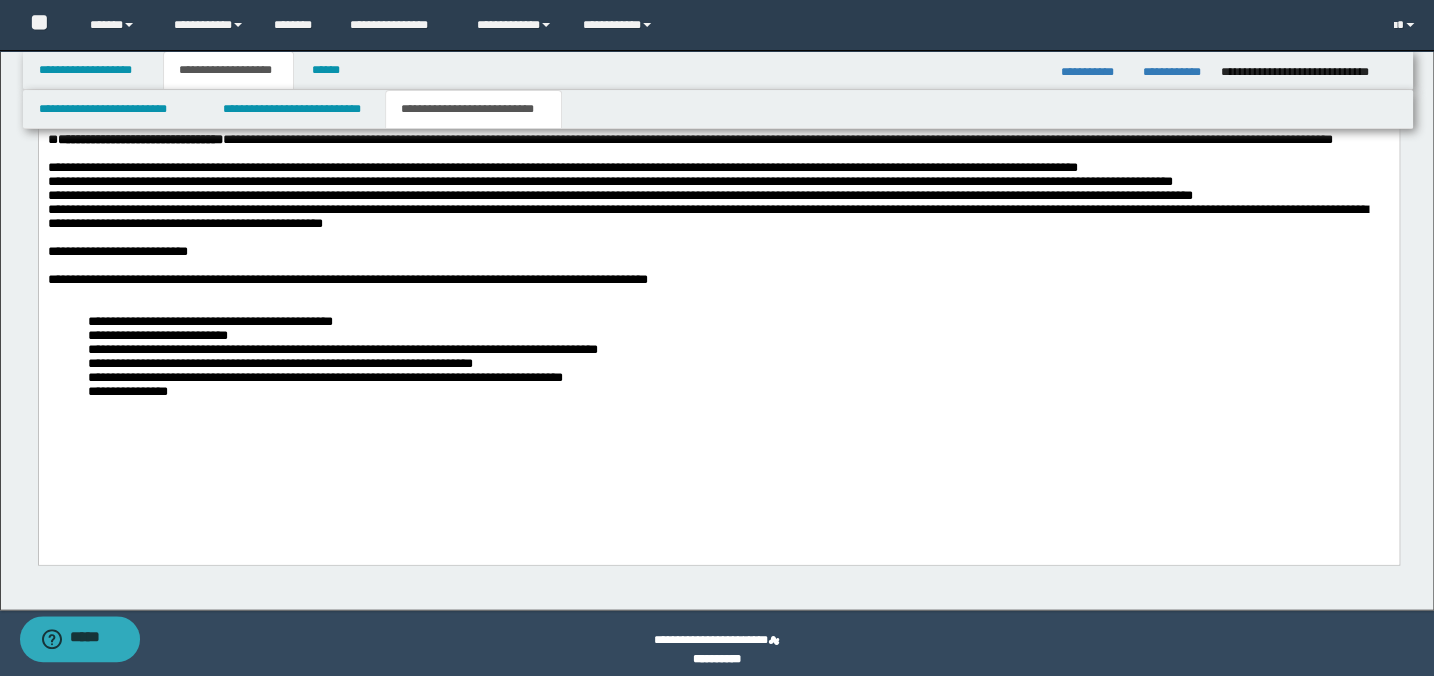 scroll, scrollTop: 2025, scrollLeft: 0, axis: vertical 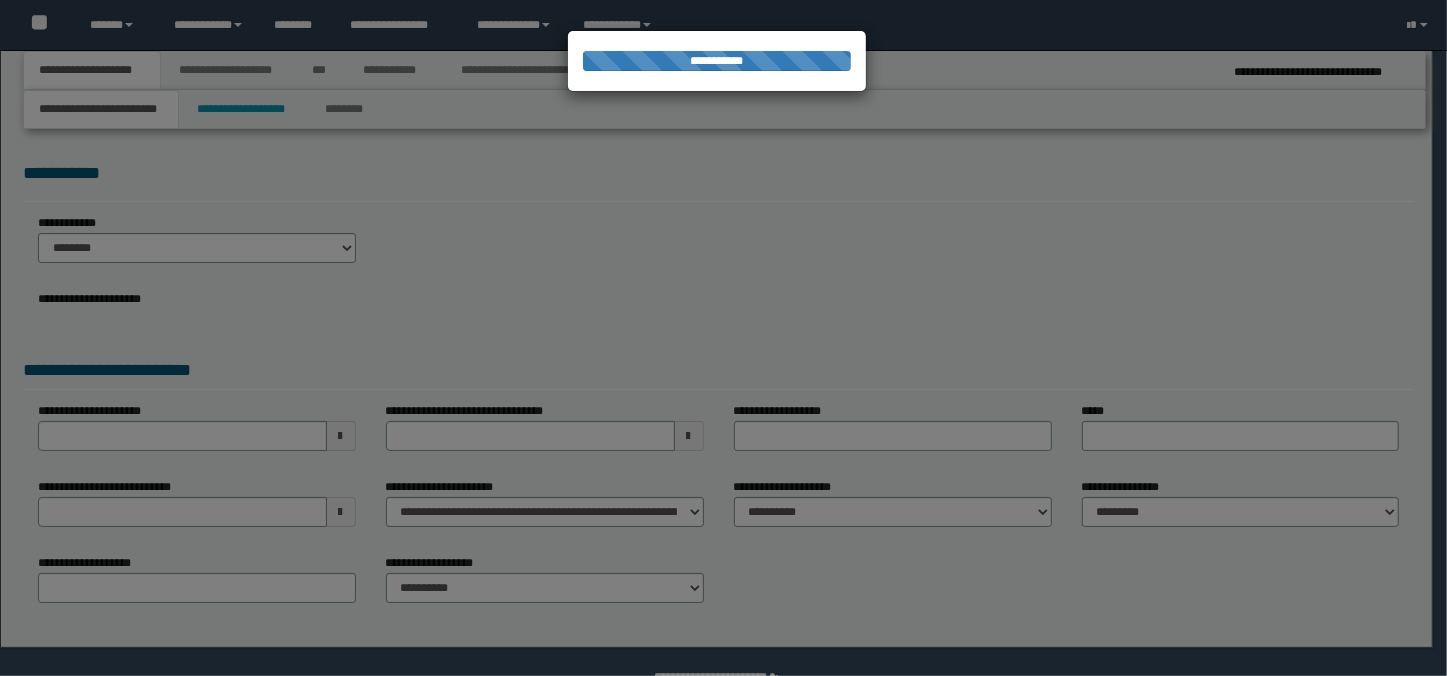 select on "*" 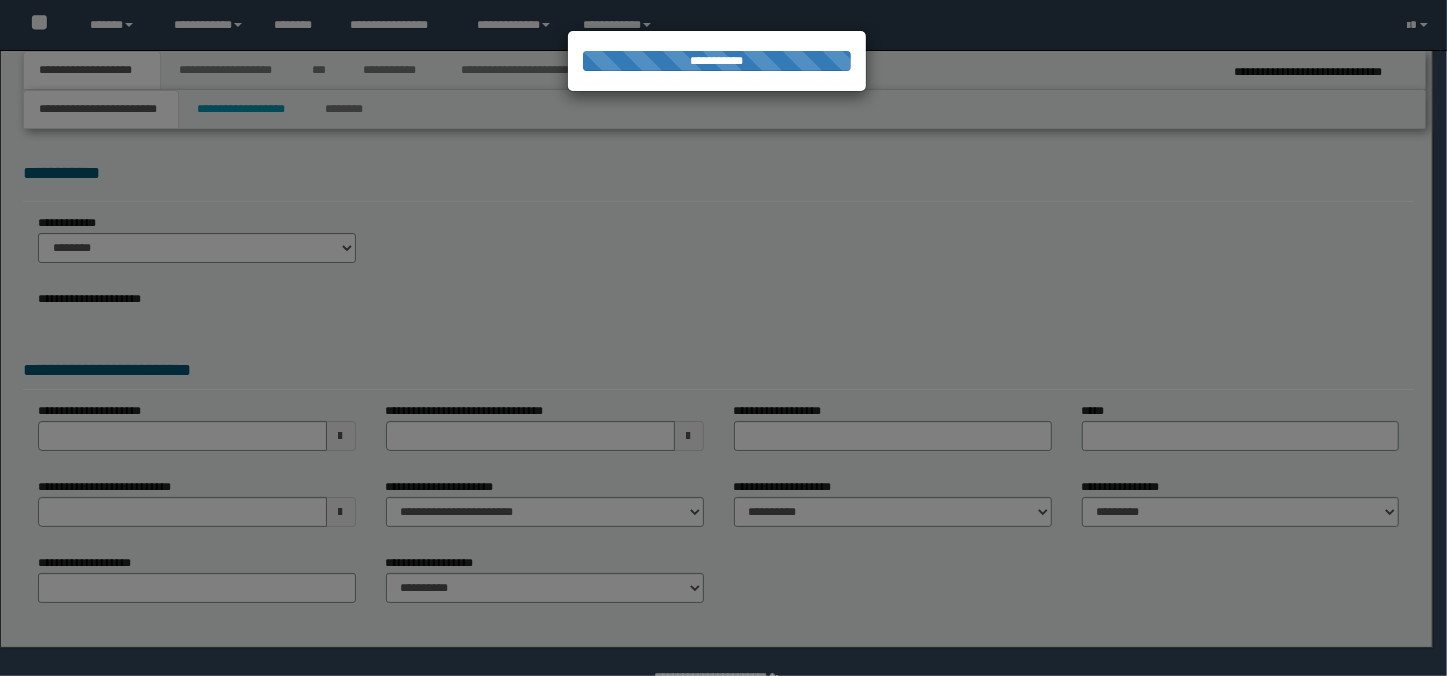 select on "*" 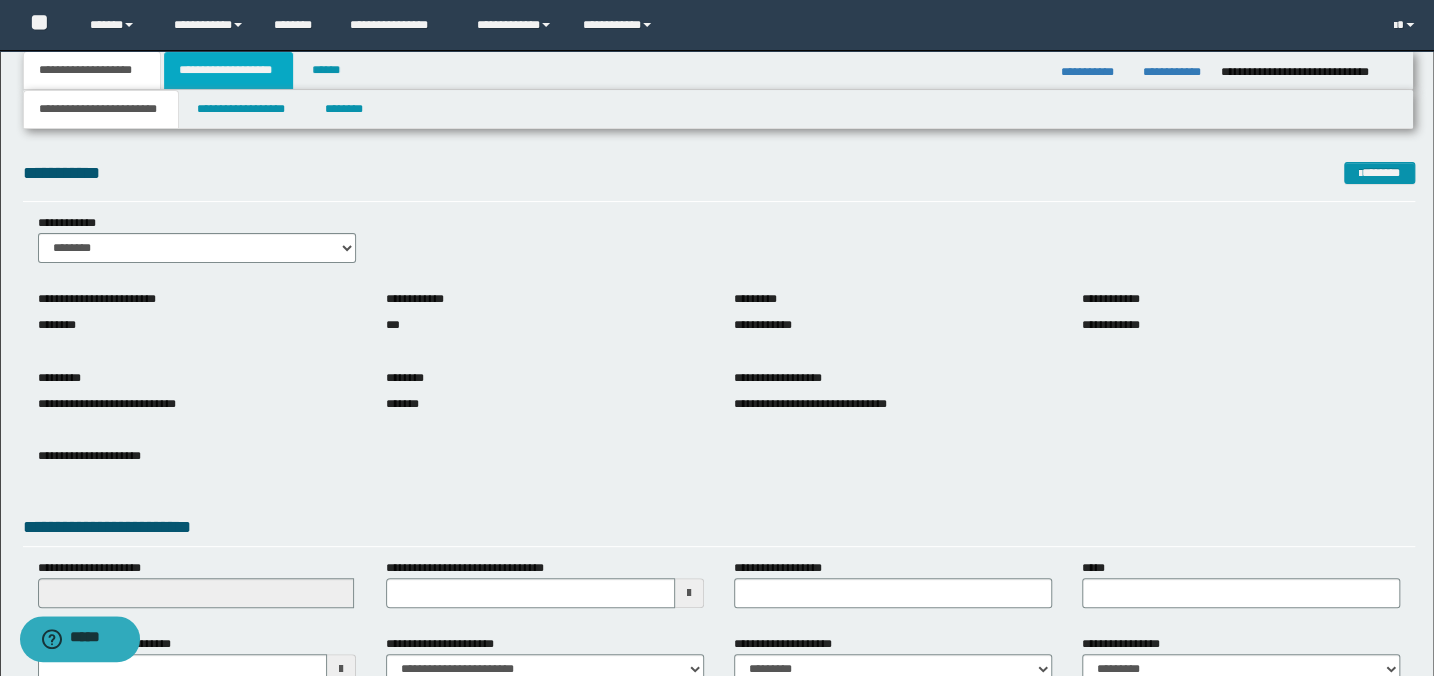 click on "**********" at bounding box center [228, 70] 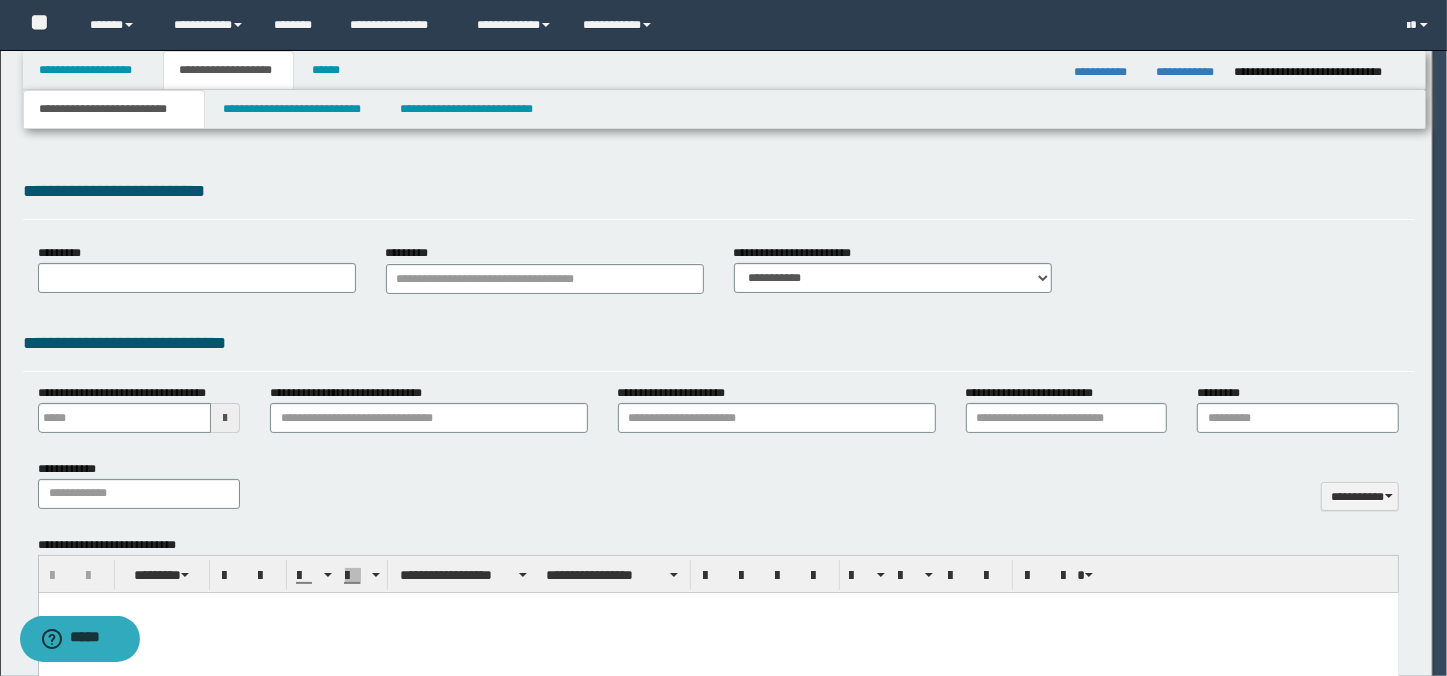 type 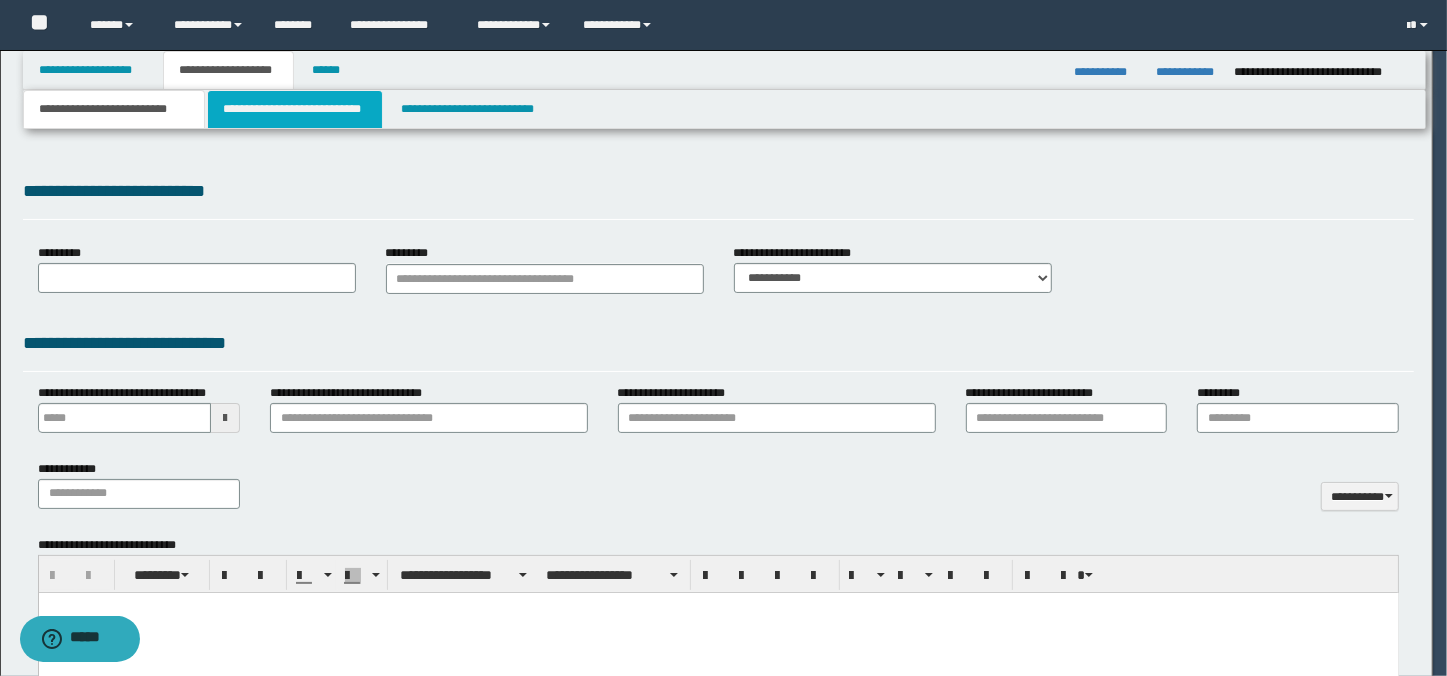 select on "*" 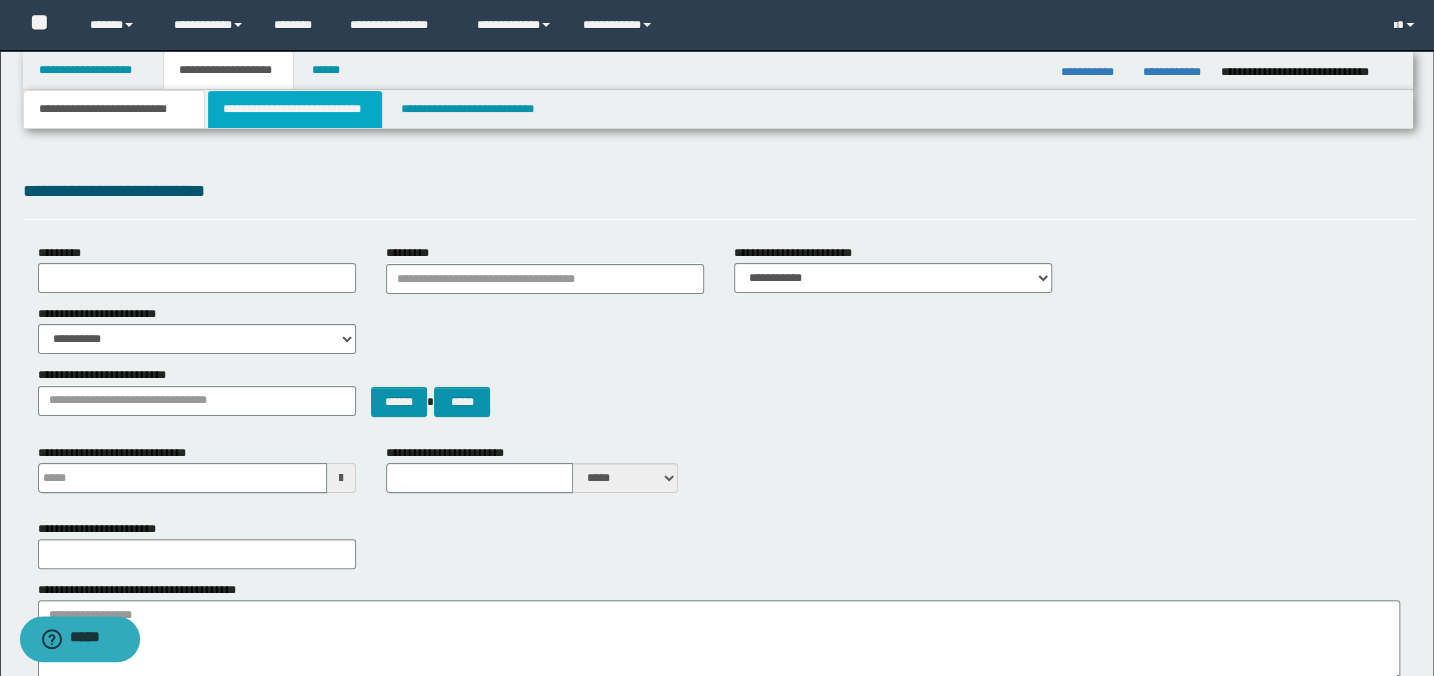 click on "**********" at bounding box center [294, 109] 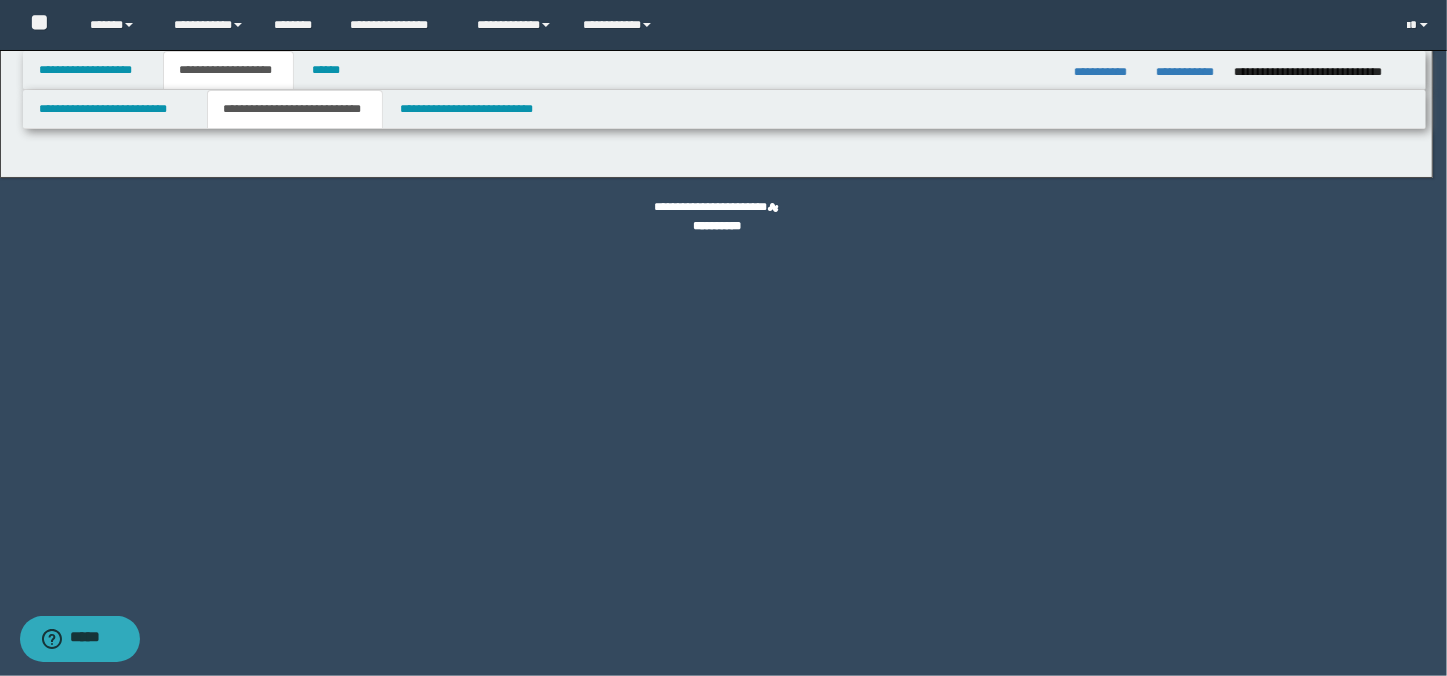 select on "*" 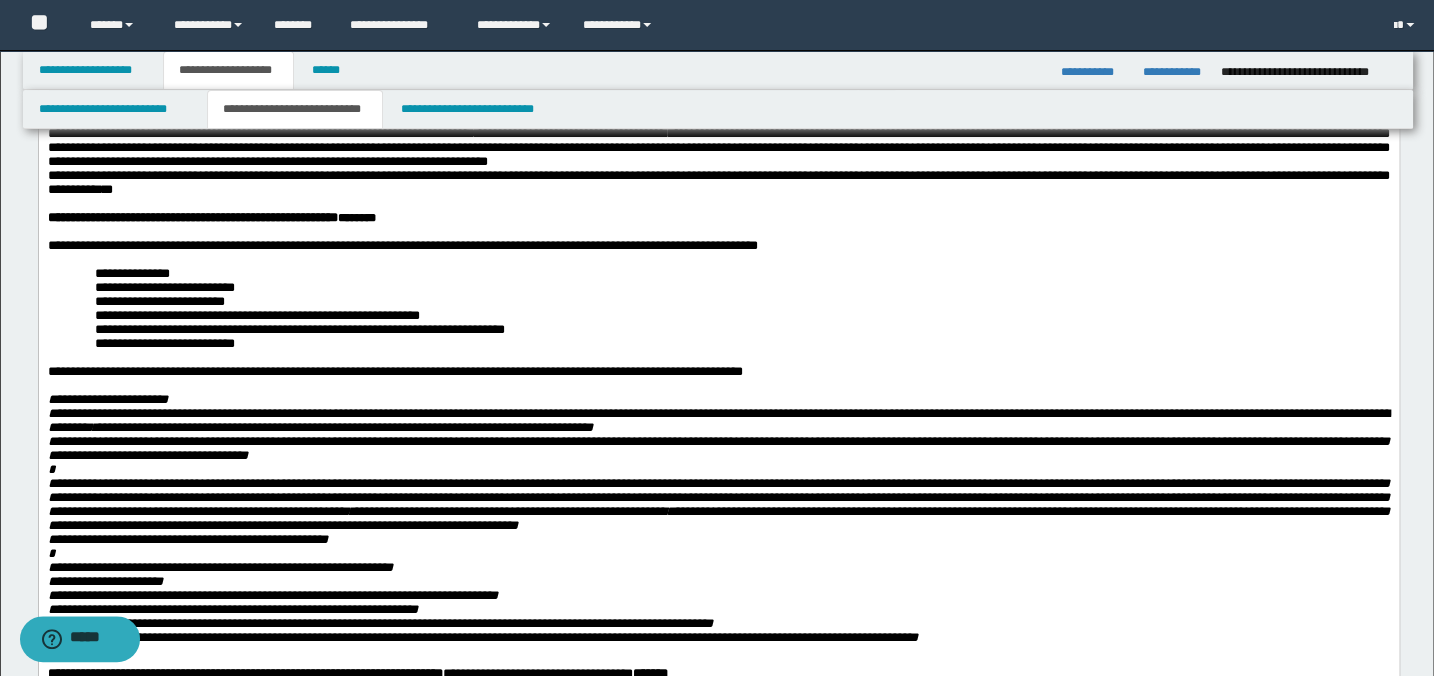 scroll, scrollTop: 818, scrollLeft: 0, axis: vertical 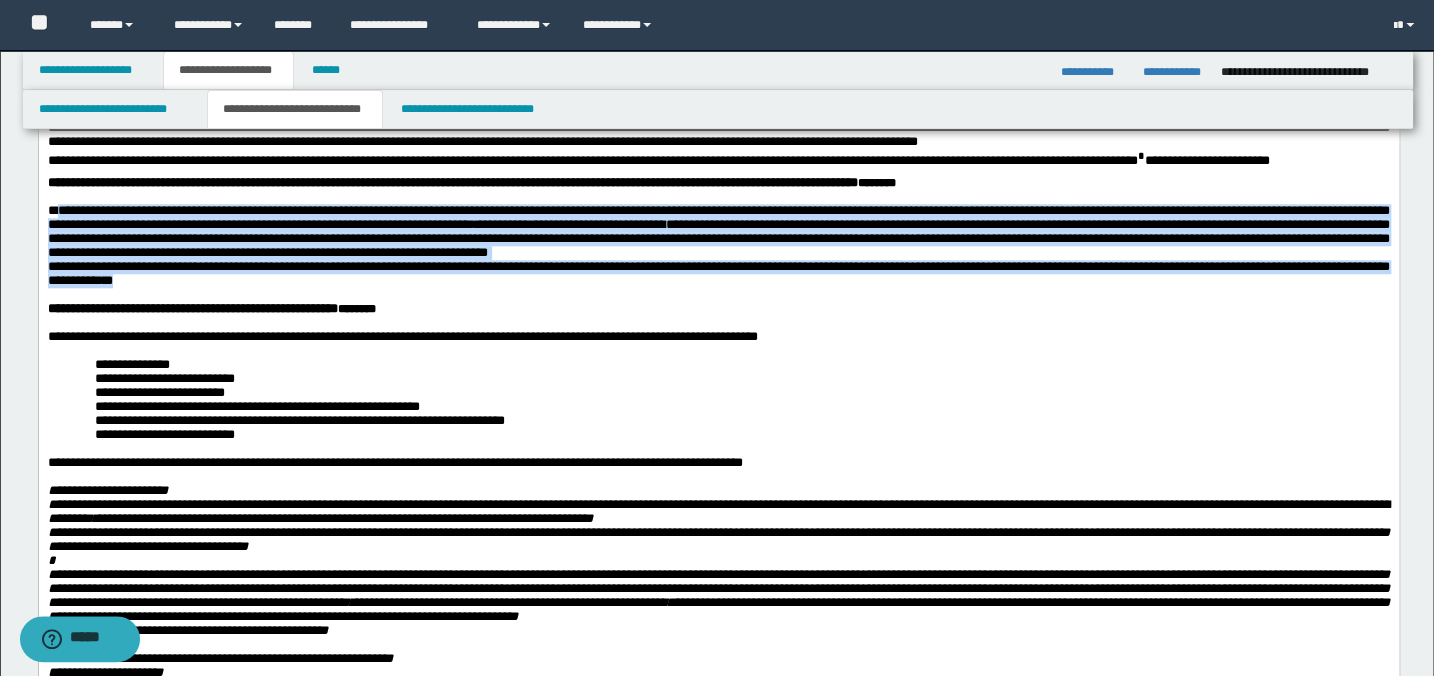 drag, startPoint x: 216, startPoint y: 415, endPoint x: 71, endPoint y: 330, distance: 168.07736 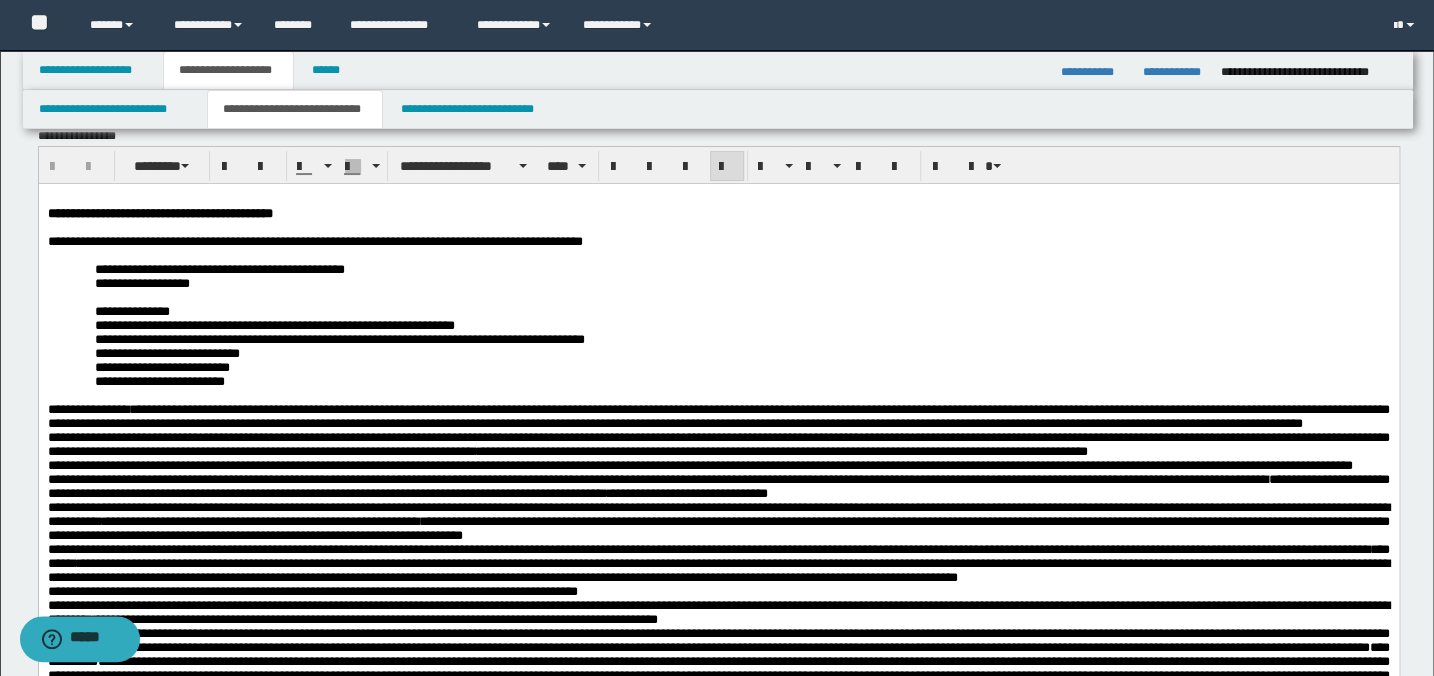 scroll, scrollTop: 0, scrollLeft: 0, axis: both 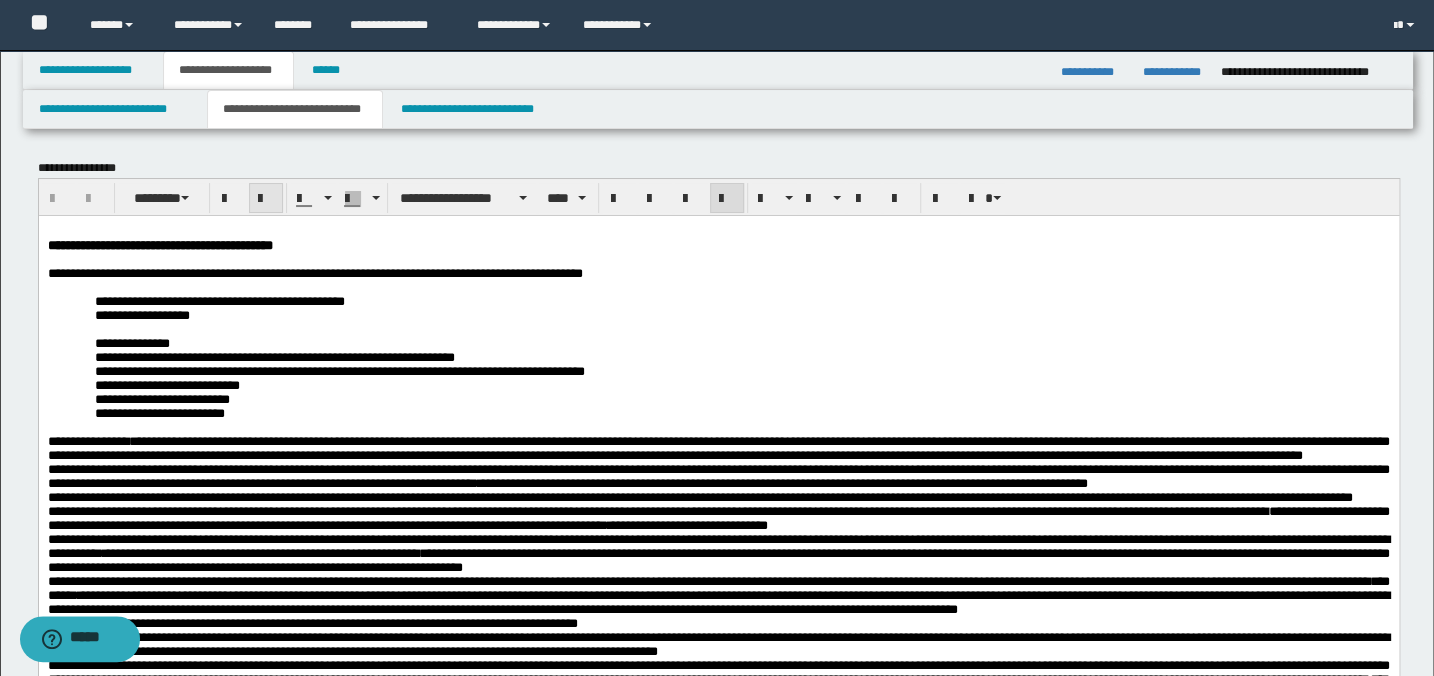click at bounding box center [266, 199] 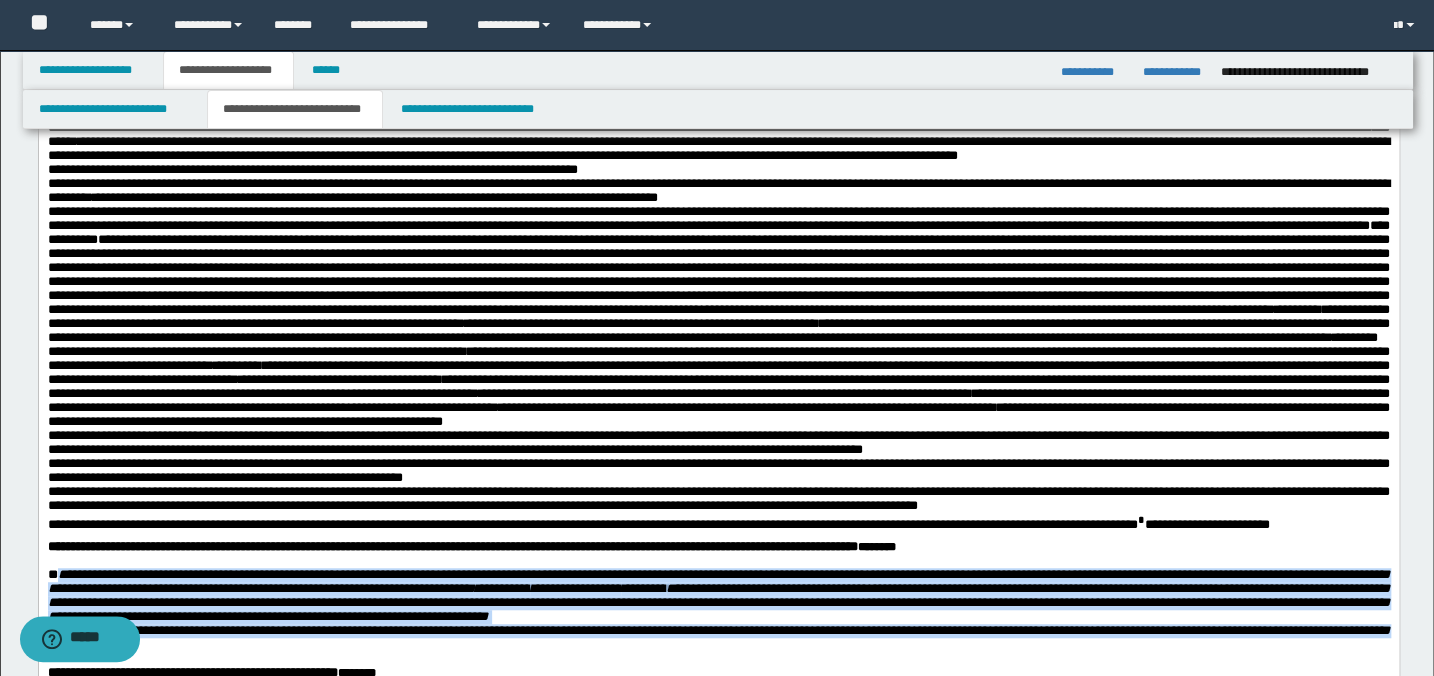 scroll, scrollTop: 909, scrollLeft: 0, axis: vertical 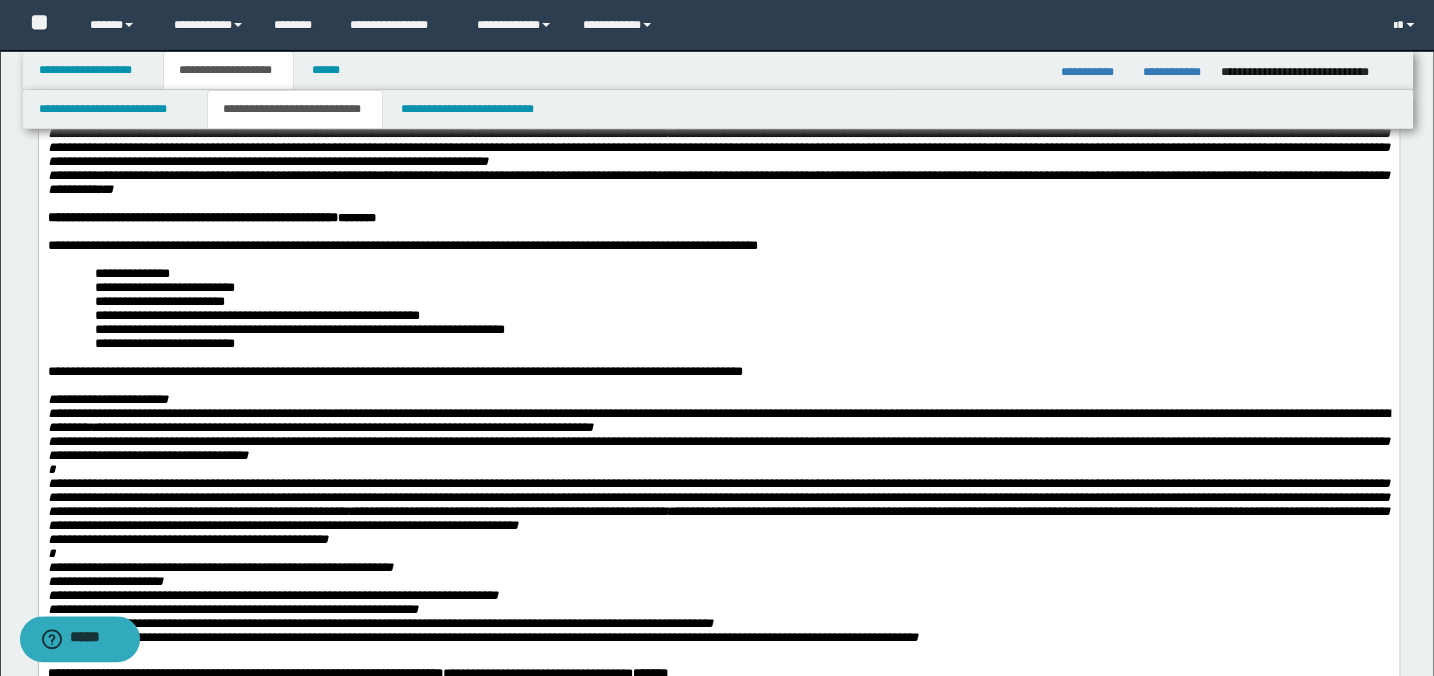 click on "**********" at bounding box center (718, 218) 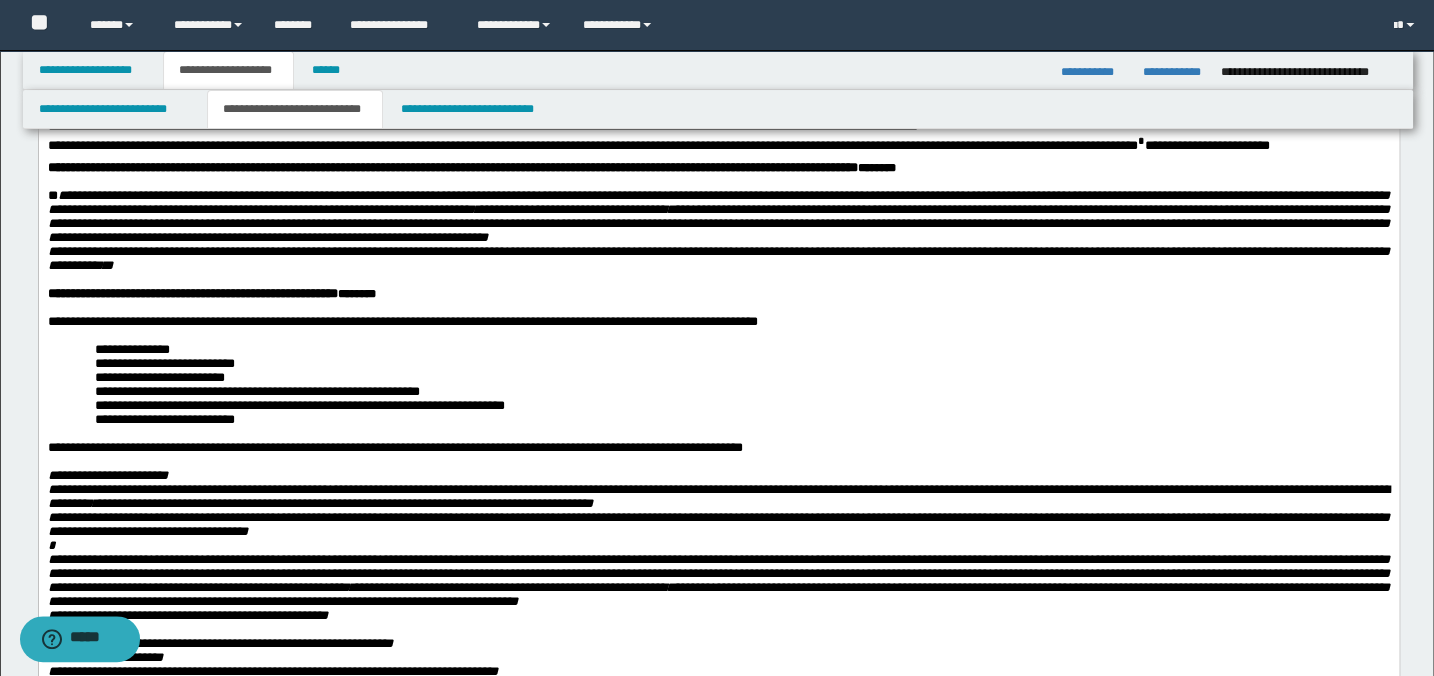 scroll, scrollTop: 727, scrollLeft: 0, axis: vertical 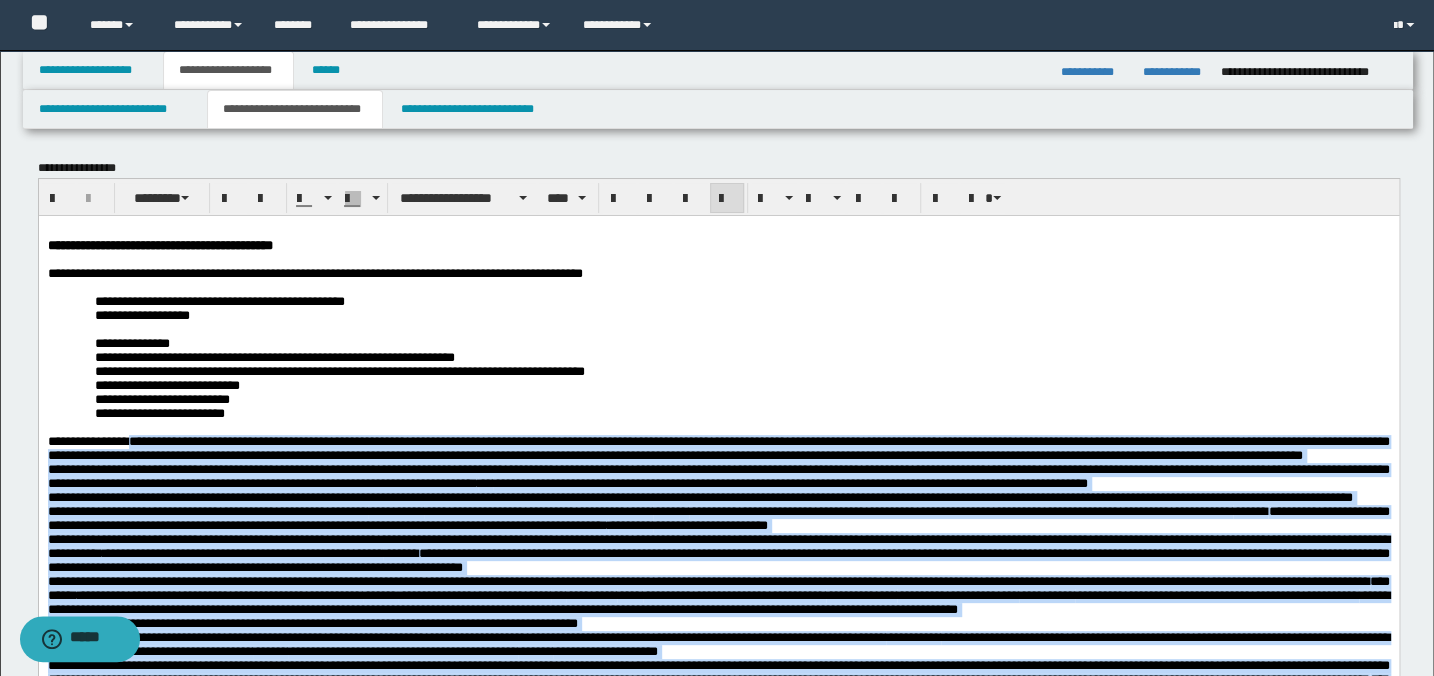 drag, startPoint x: 1384, startPoint y: 1097, endPoint x: 144, endPoint y: 459, distance: 1394.5049 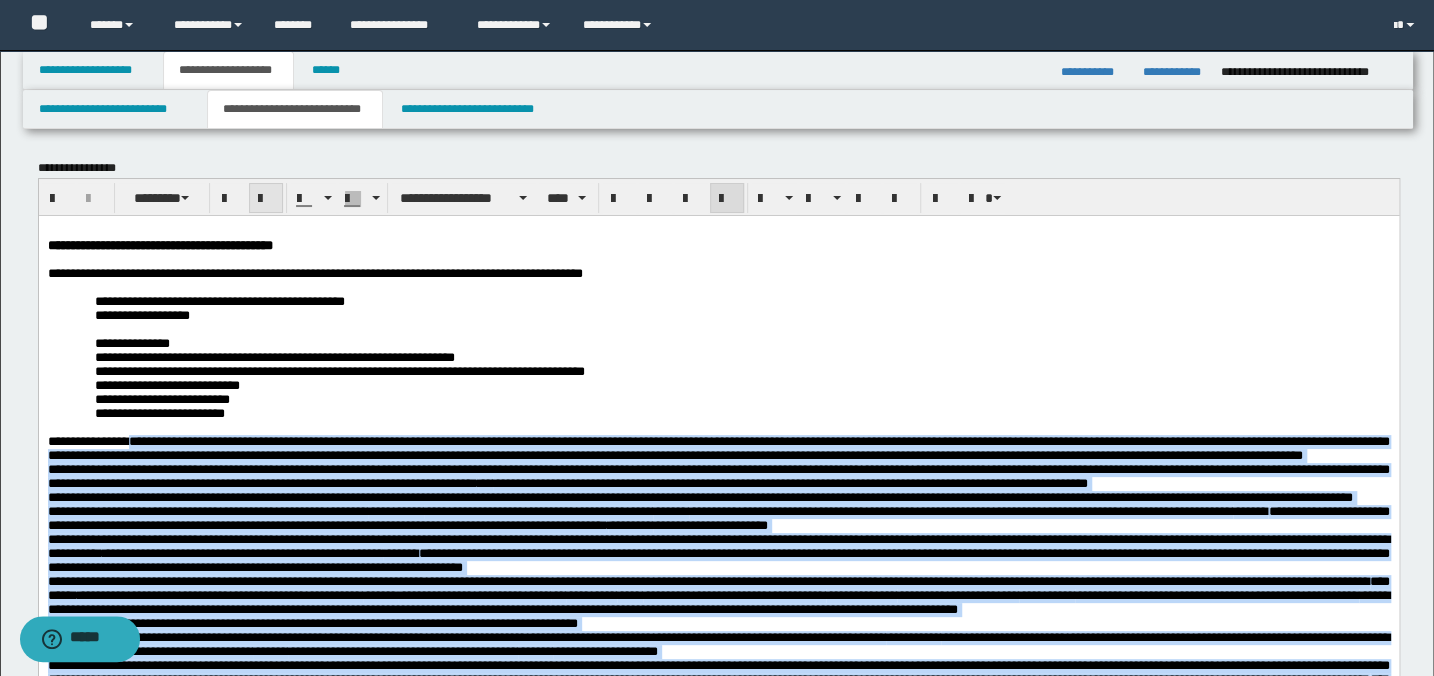 click at bounding box center [266, 199] 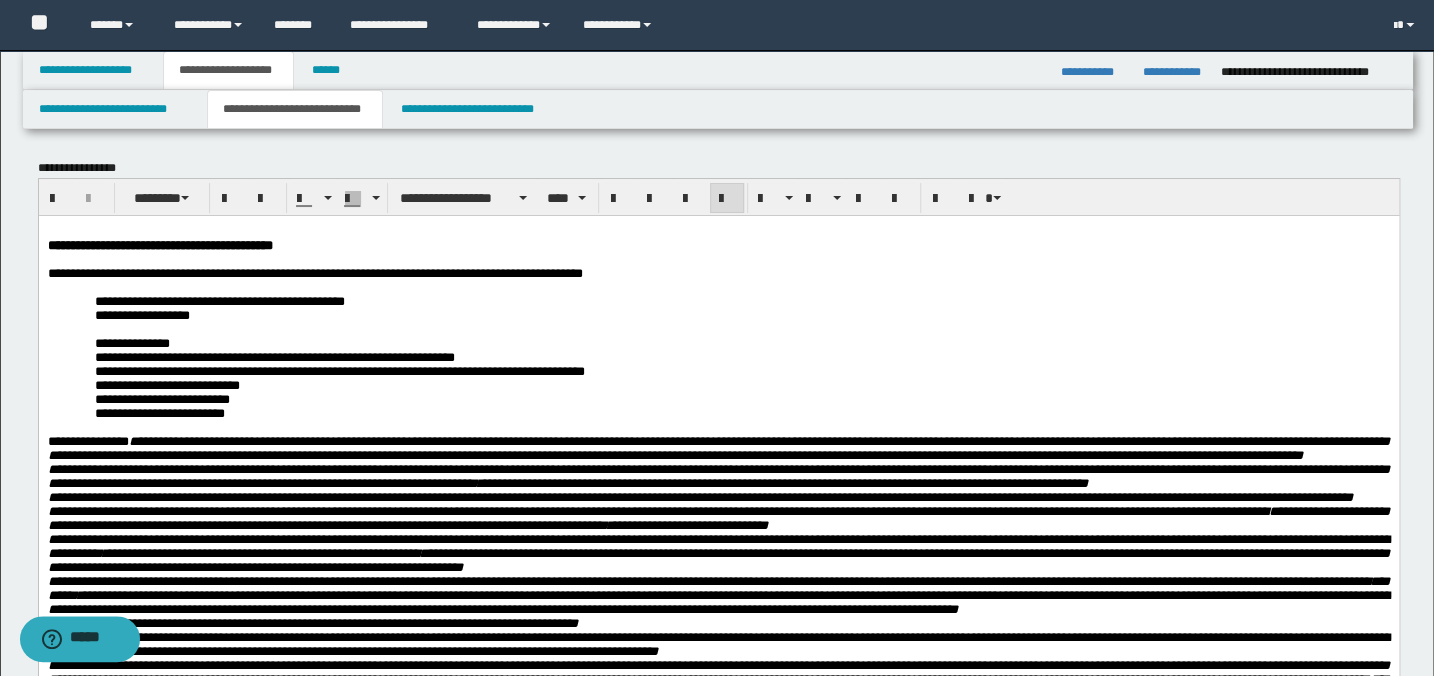 click on "**********" at bounding box center (741, 315) 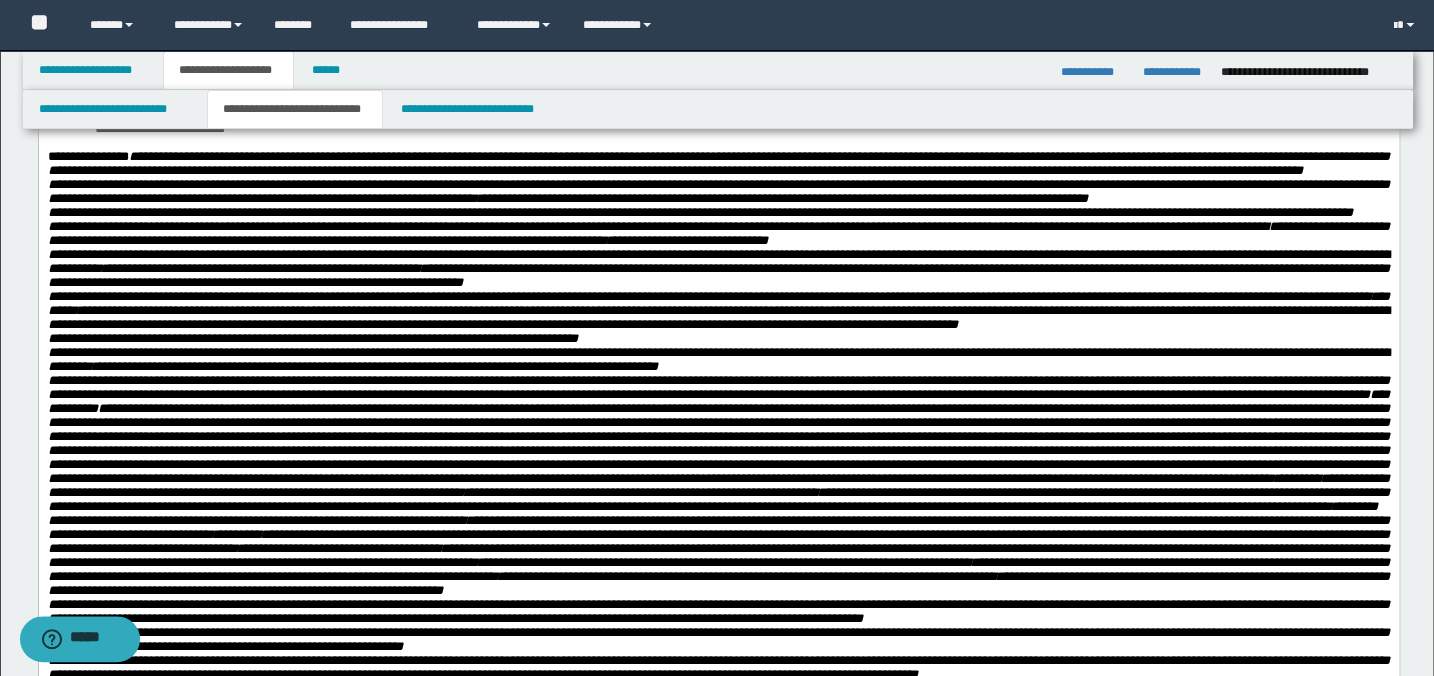 scroll, scrollTop: 181, scrollLeft: 0, axis: vertical 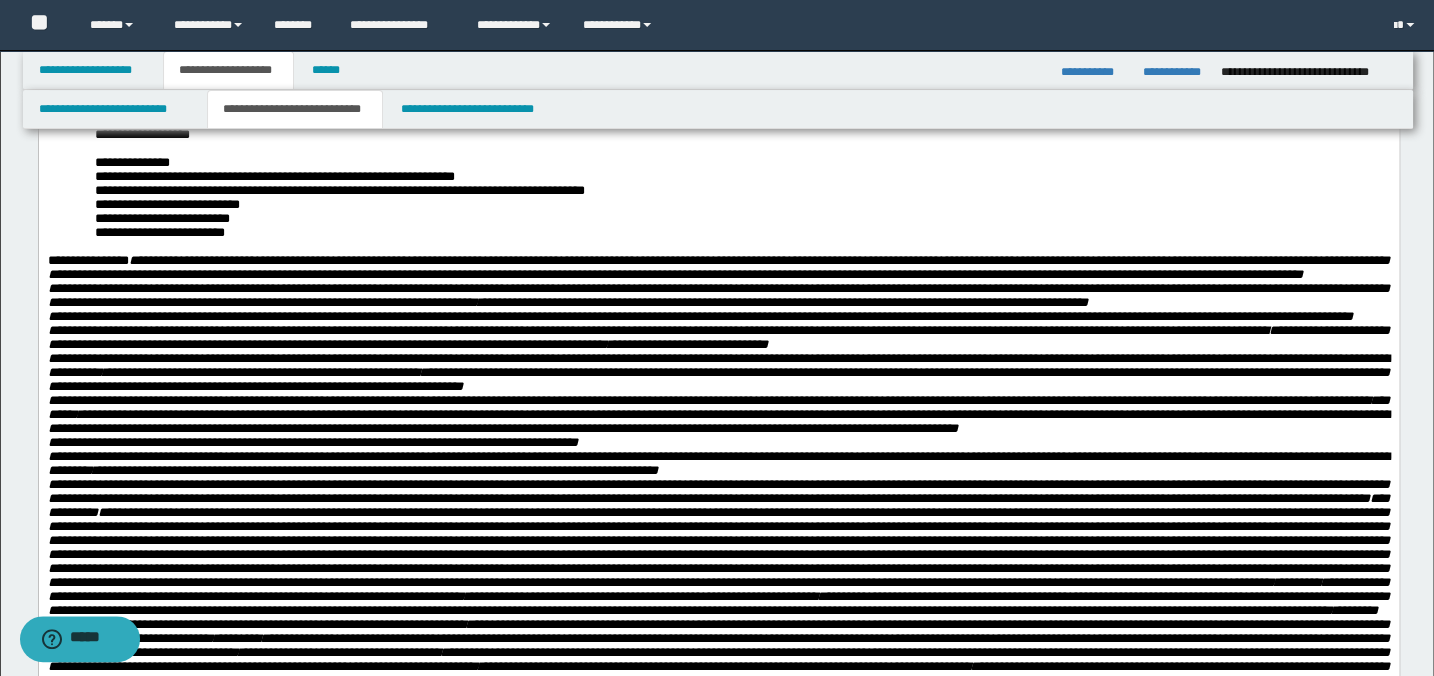 type 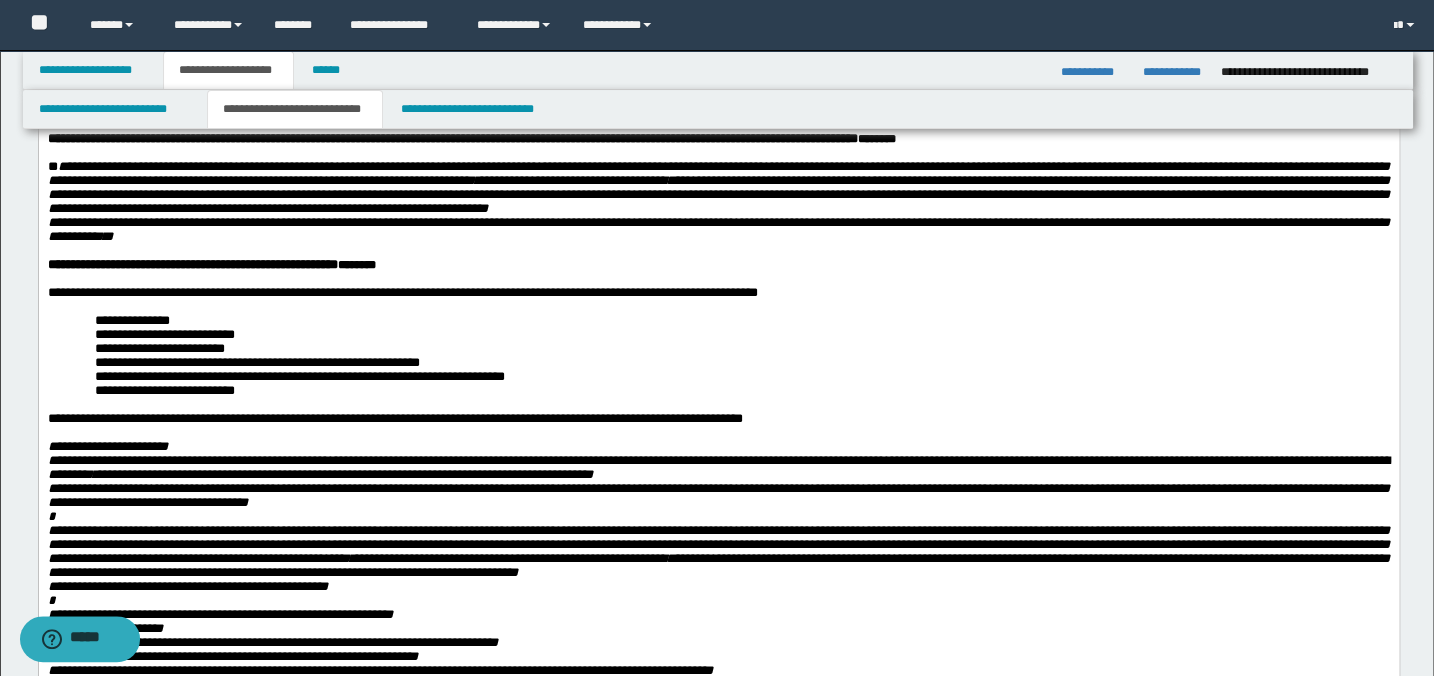 scroll, scrollTop: 909, scrollLeft: 0, axis: vertical 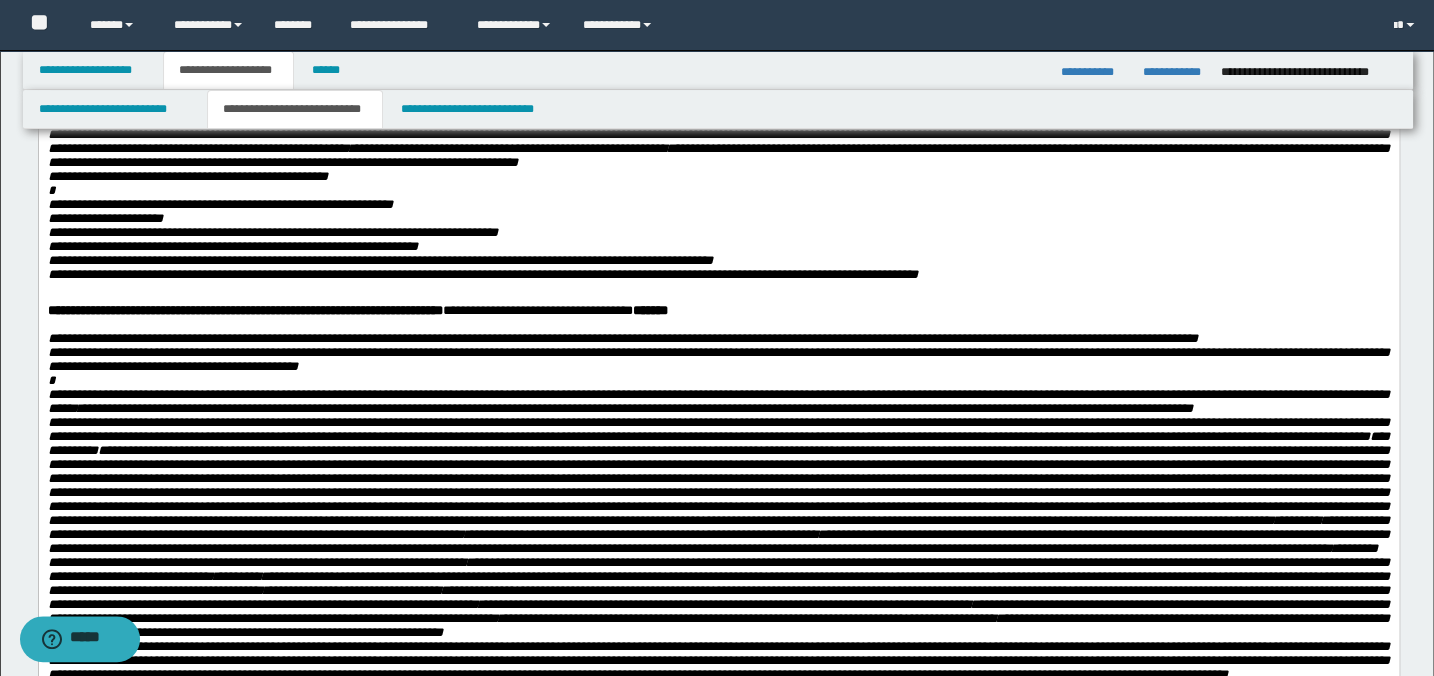 click on "**********" at bounding box center (718, 142) 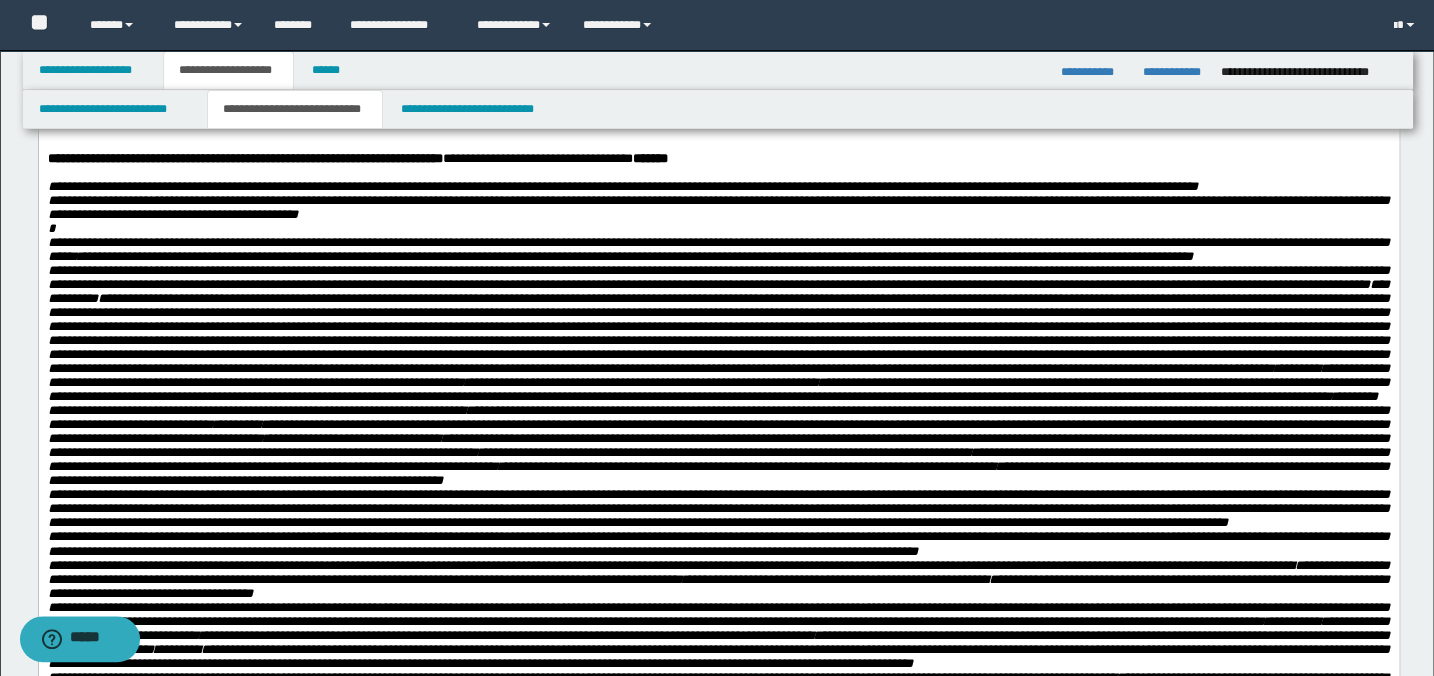 scroll, scrollTop: 1454, scrollLeft: 0, axis: vertical 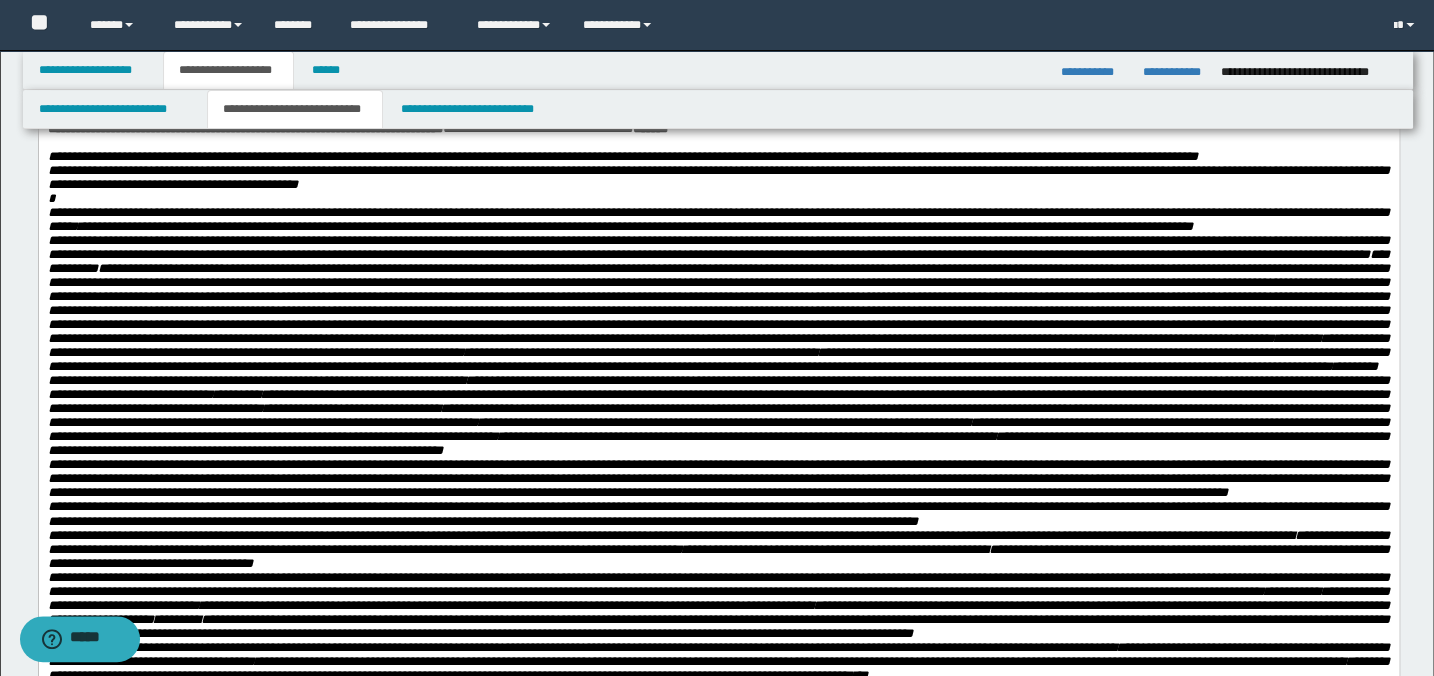 click on "**********" at bounding box center (317, 50) 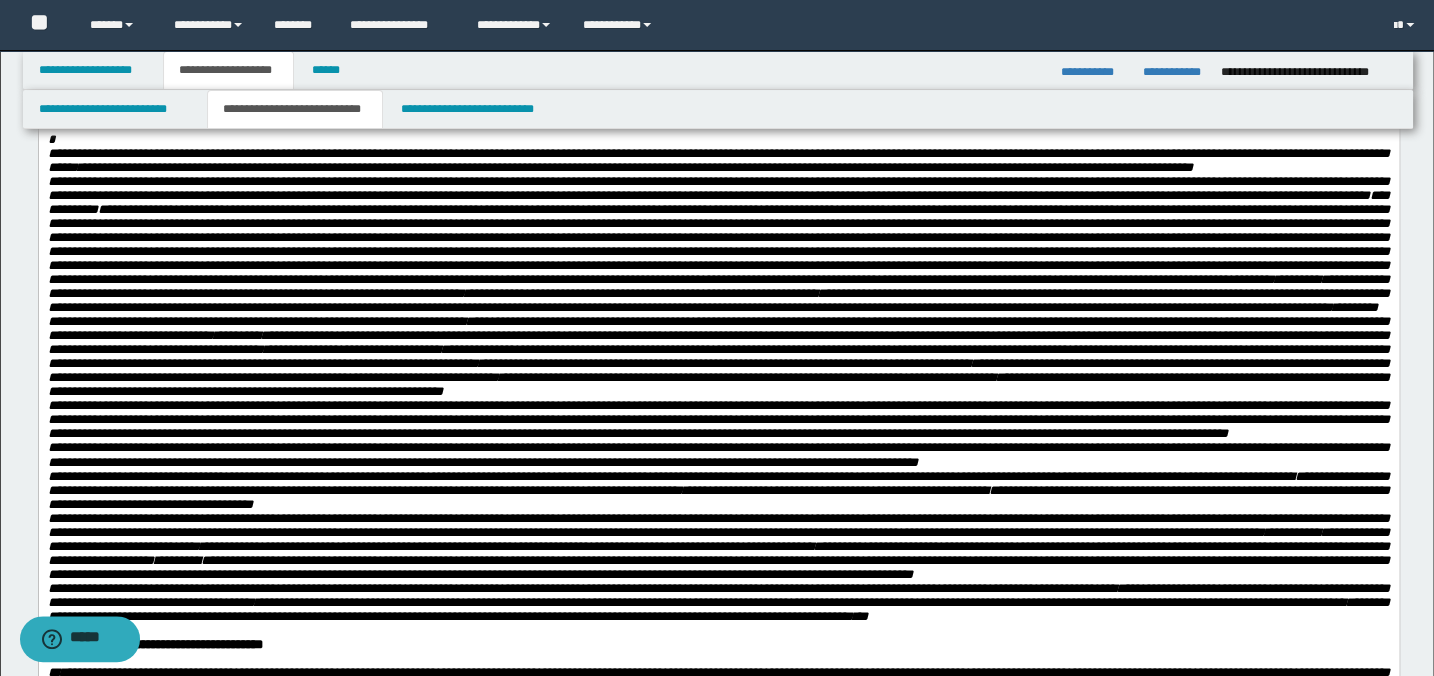 scroll, scrollTop: 1545, scrollLeft: 0, axis: vertical 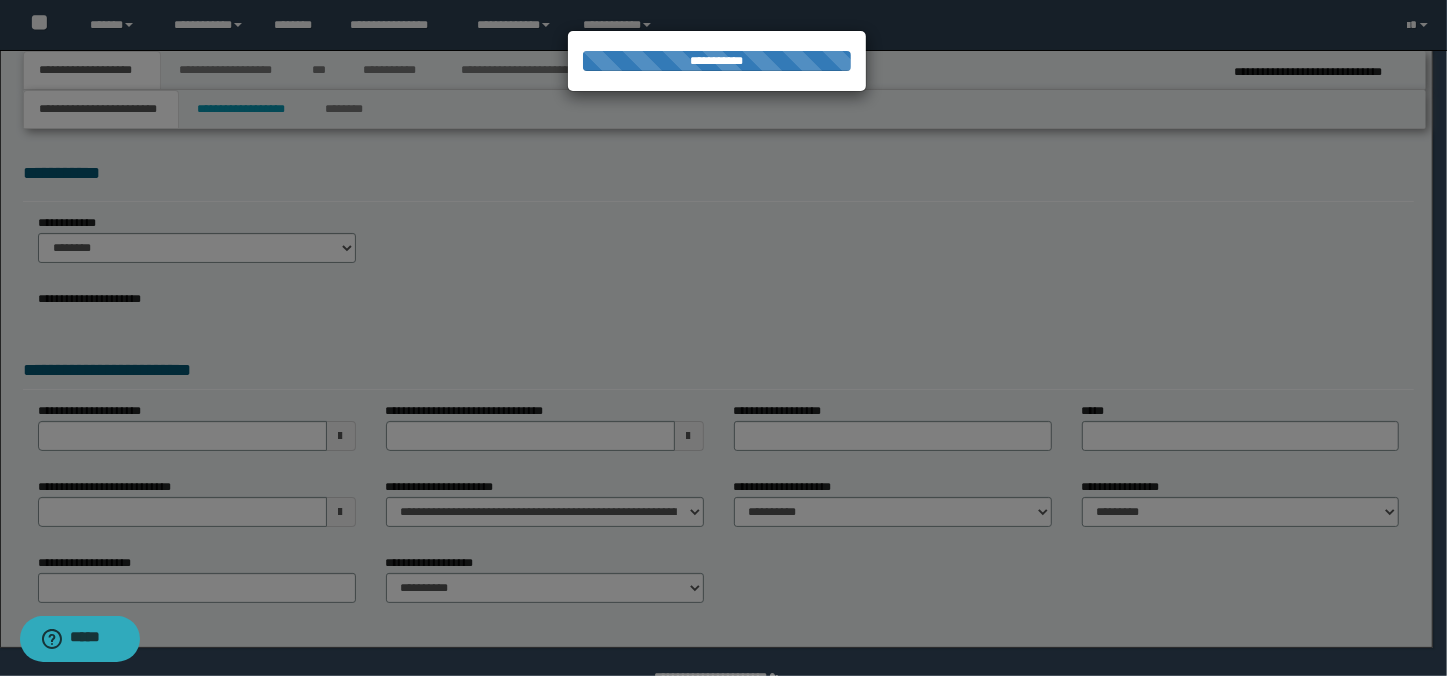 select on "*" 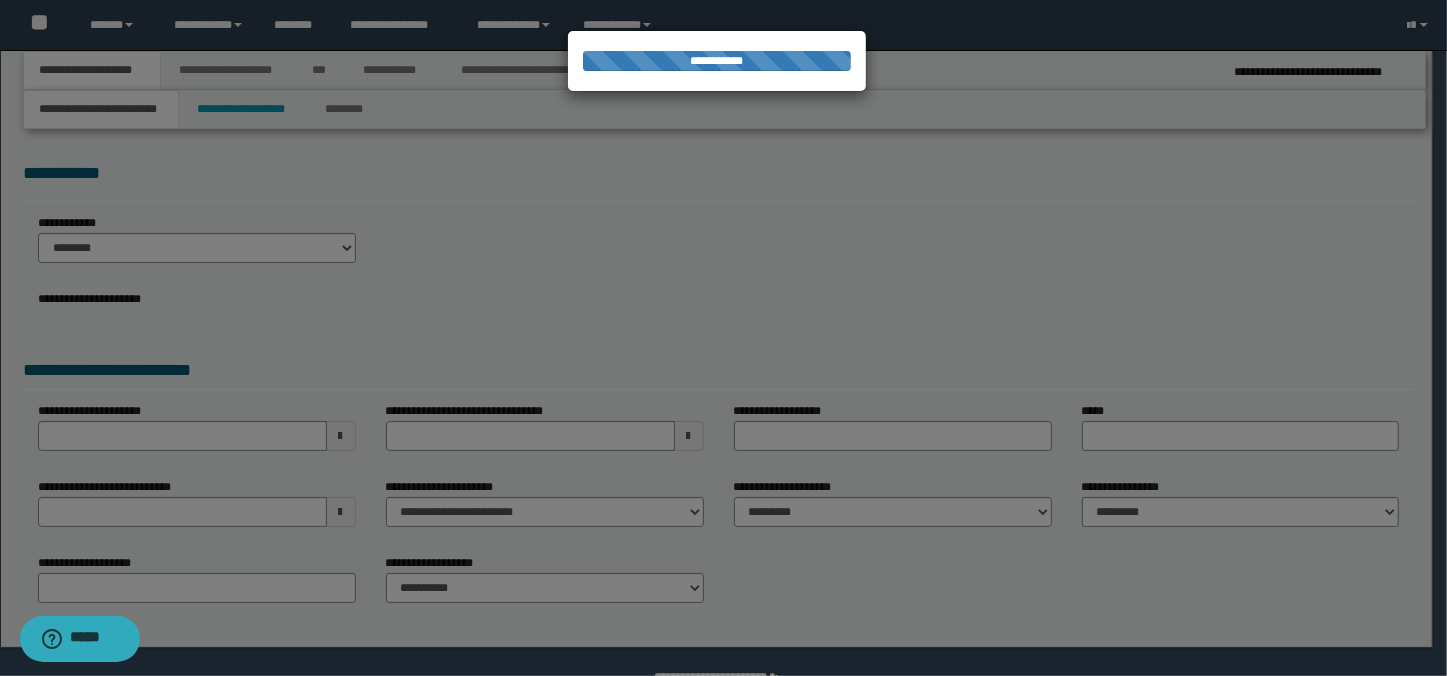click at bounding box center (723, 338) 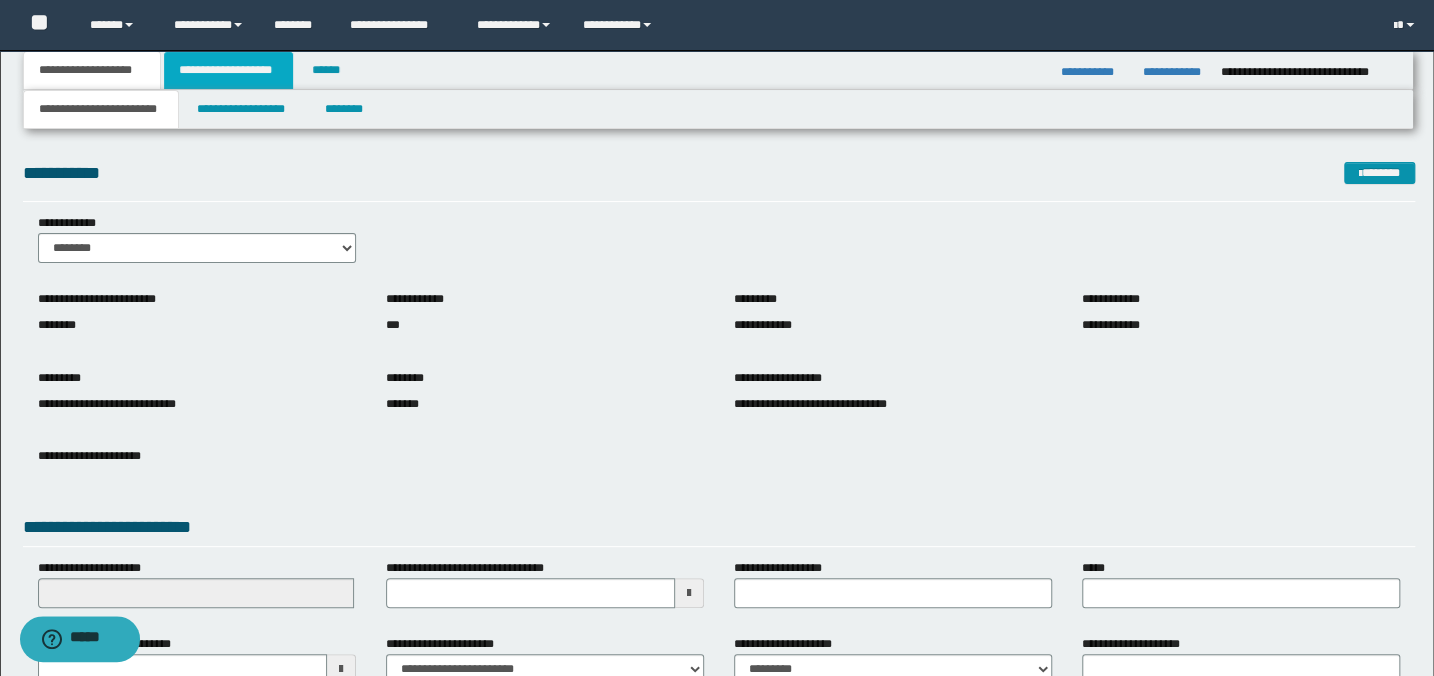 click on "**********" at bounding box center [228, 70] 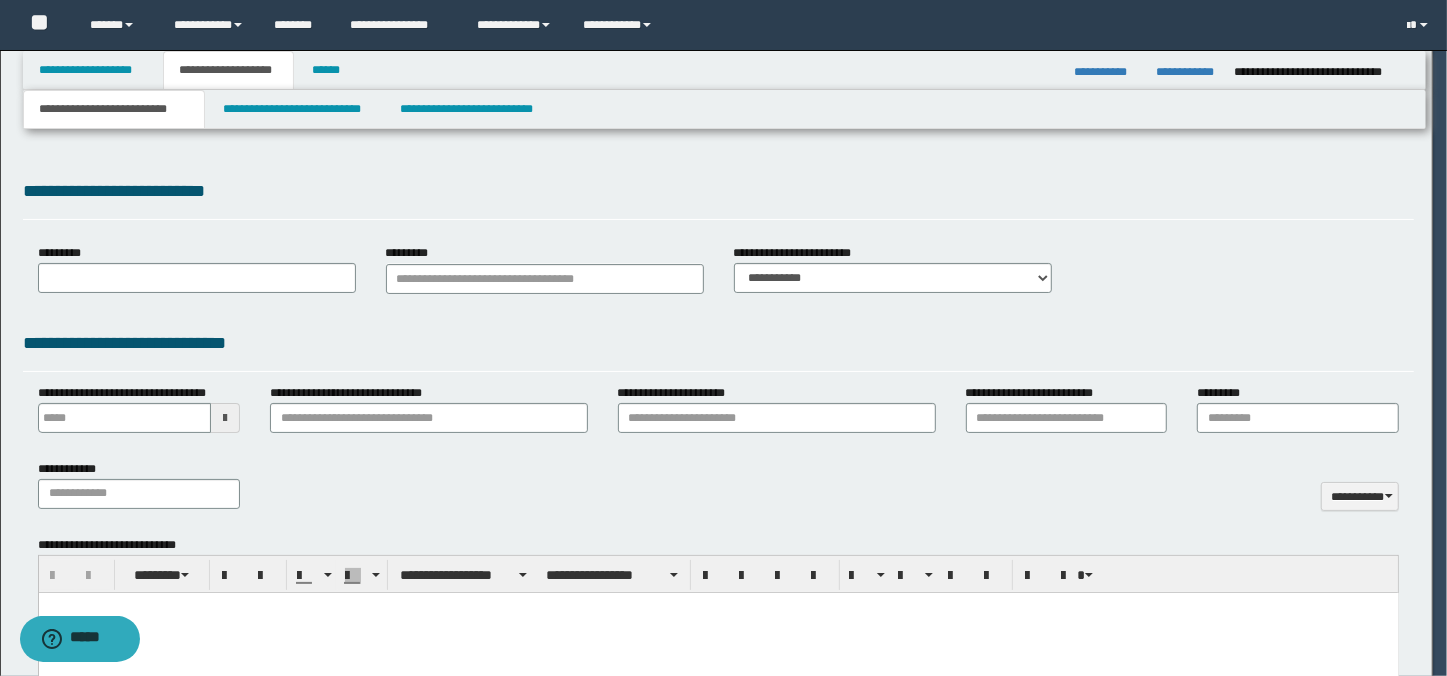 scroll, scrollTop: 0, scrollLeft: 0, axis: both 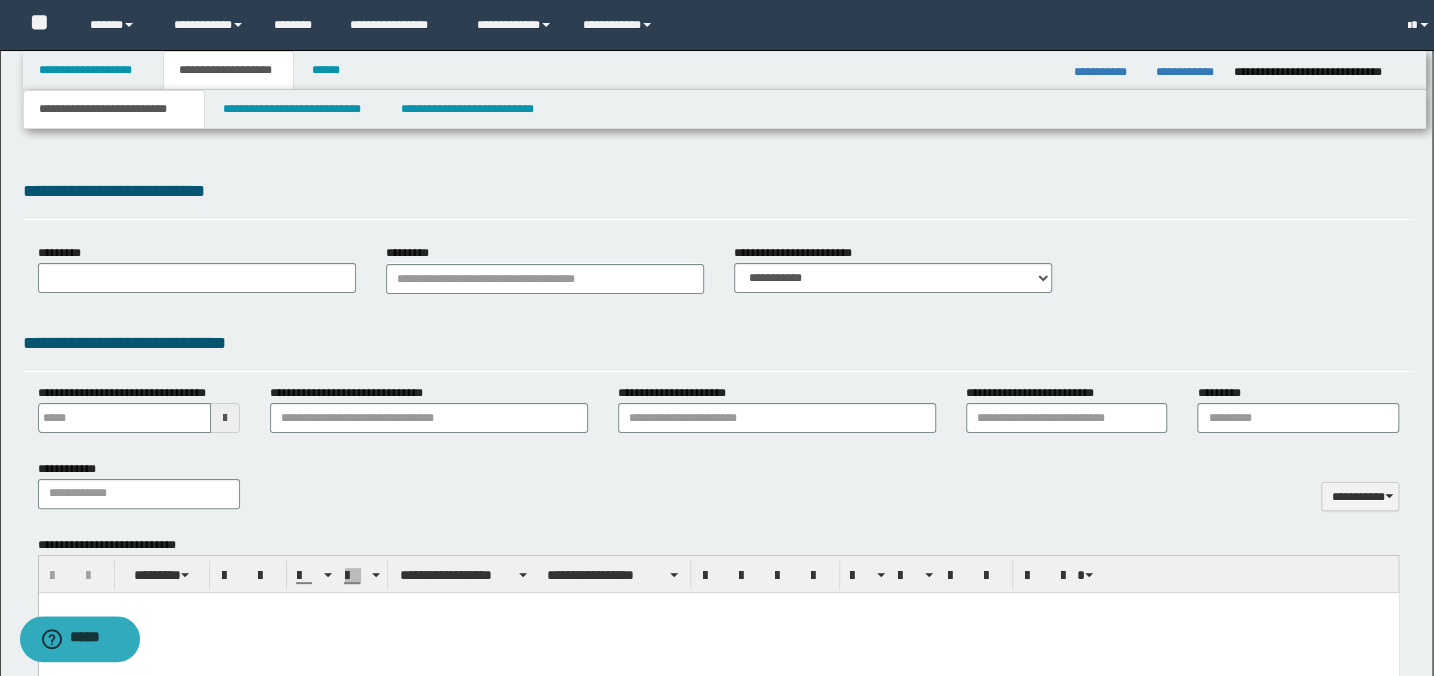 select on "*" 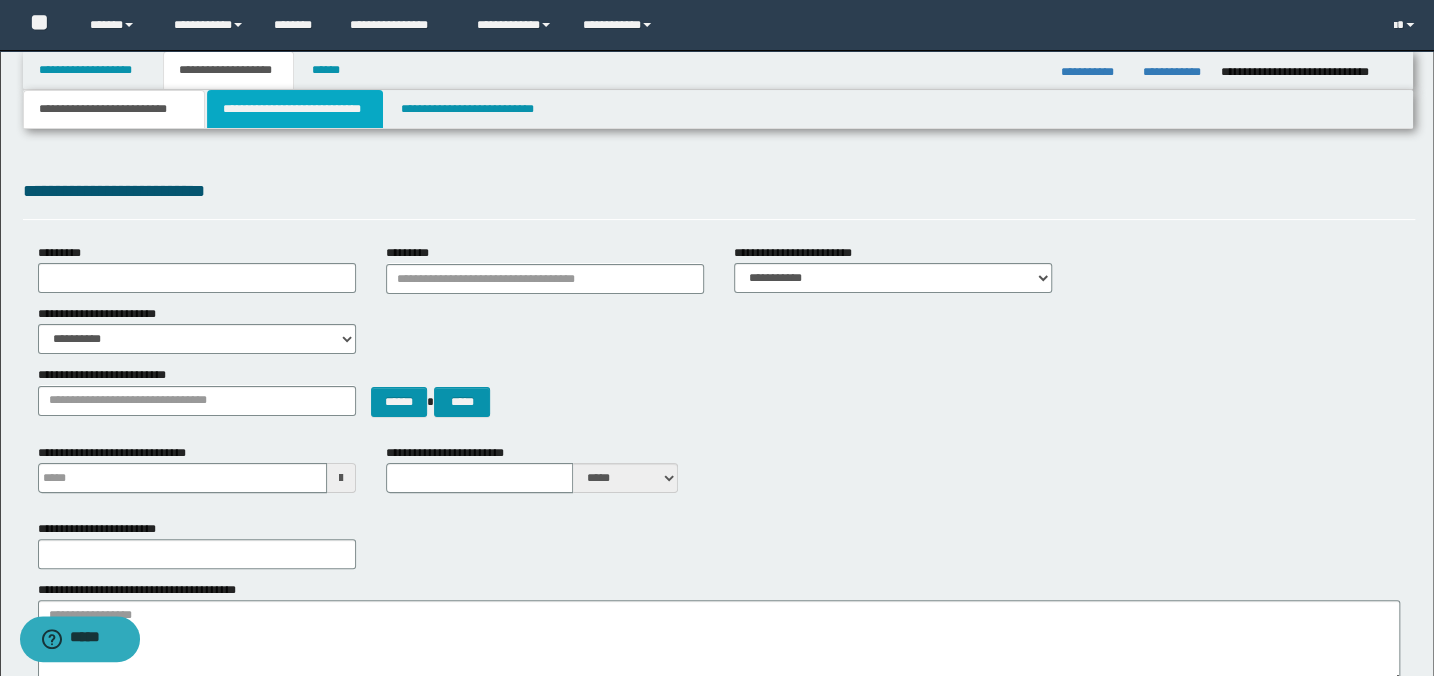 click on "**********" at bounding box center [294, 109] 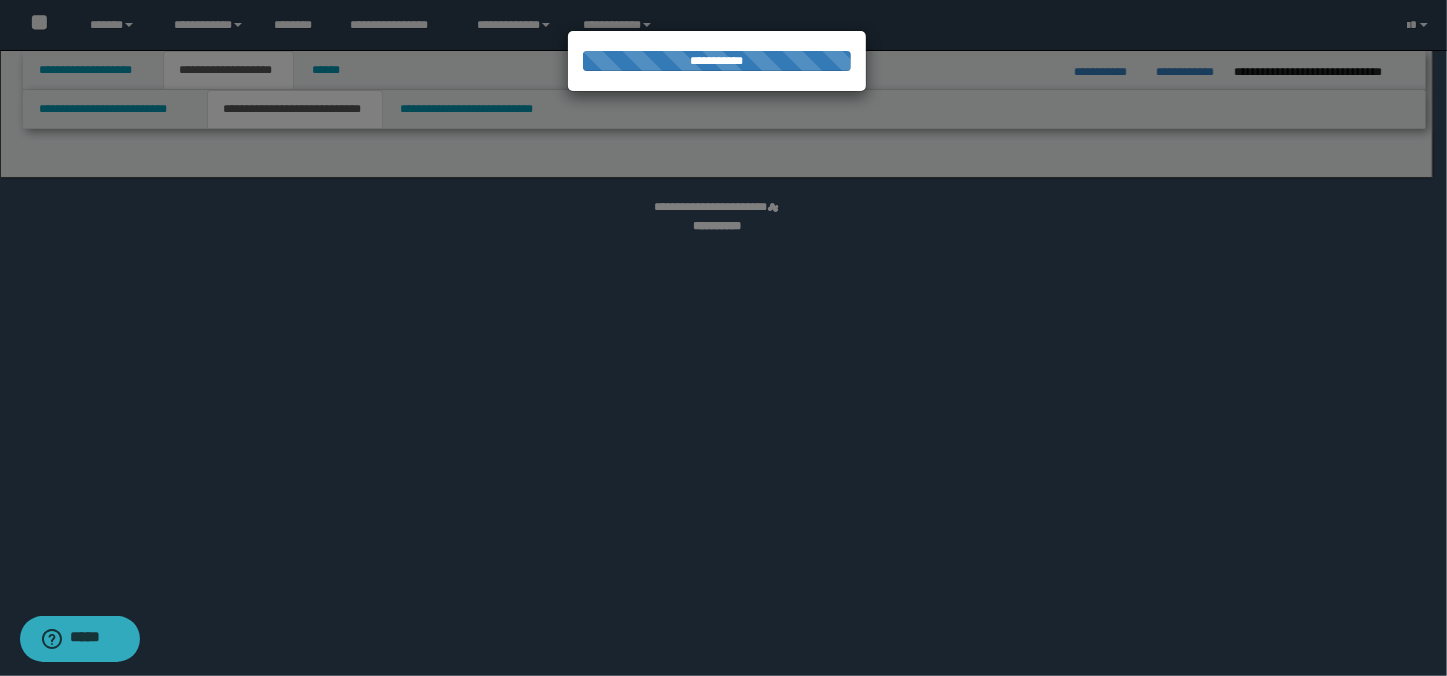 select on "*" 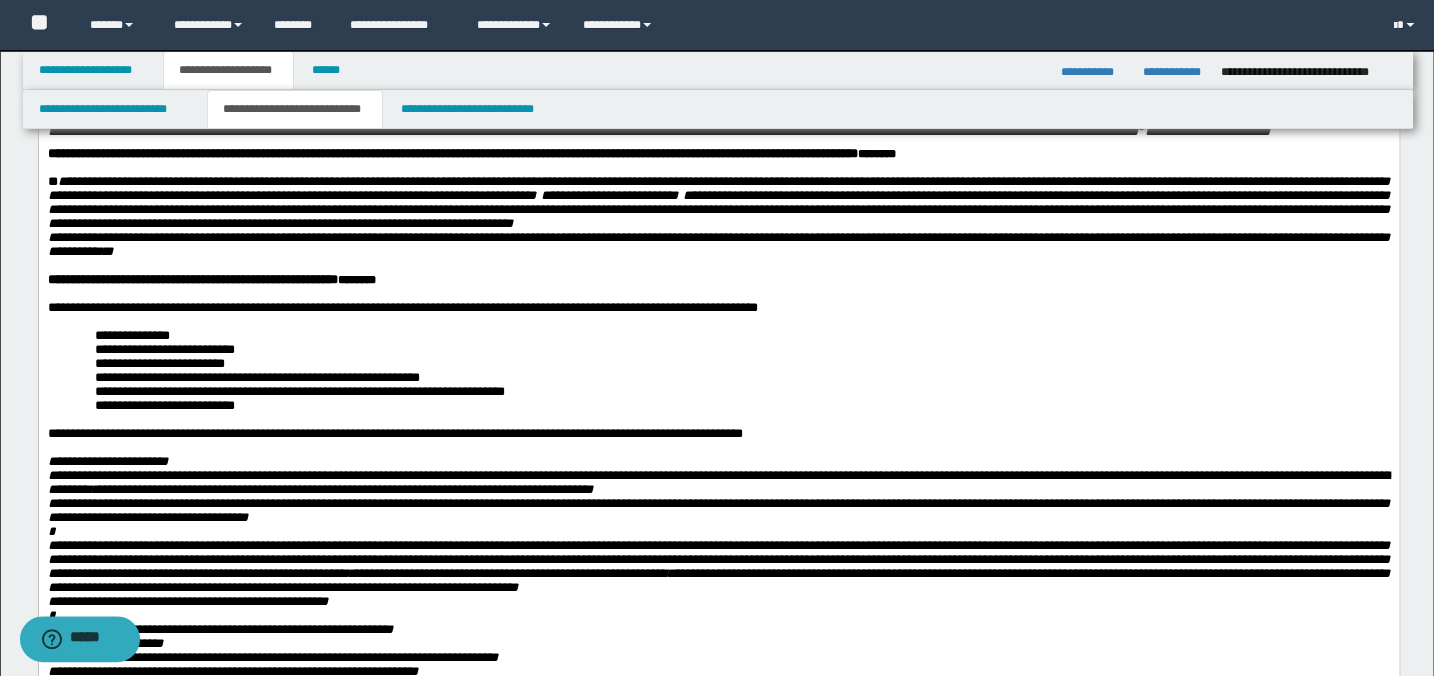 scroll, scrollTop: 818, scrollLeft: 0, axis: vertical 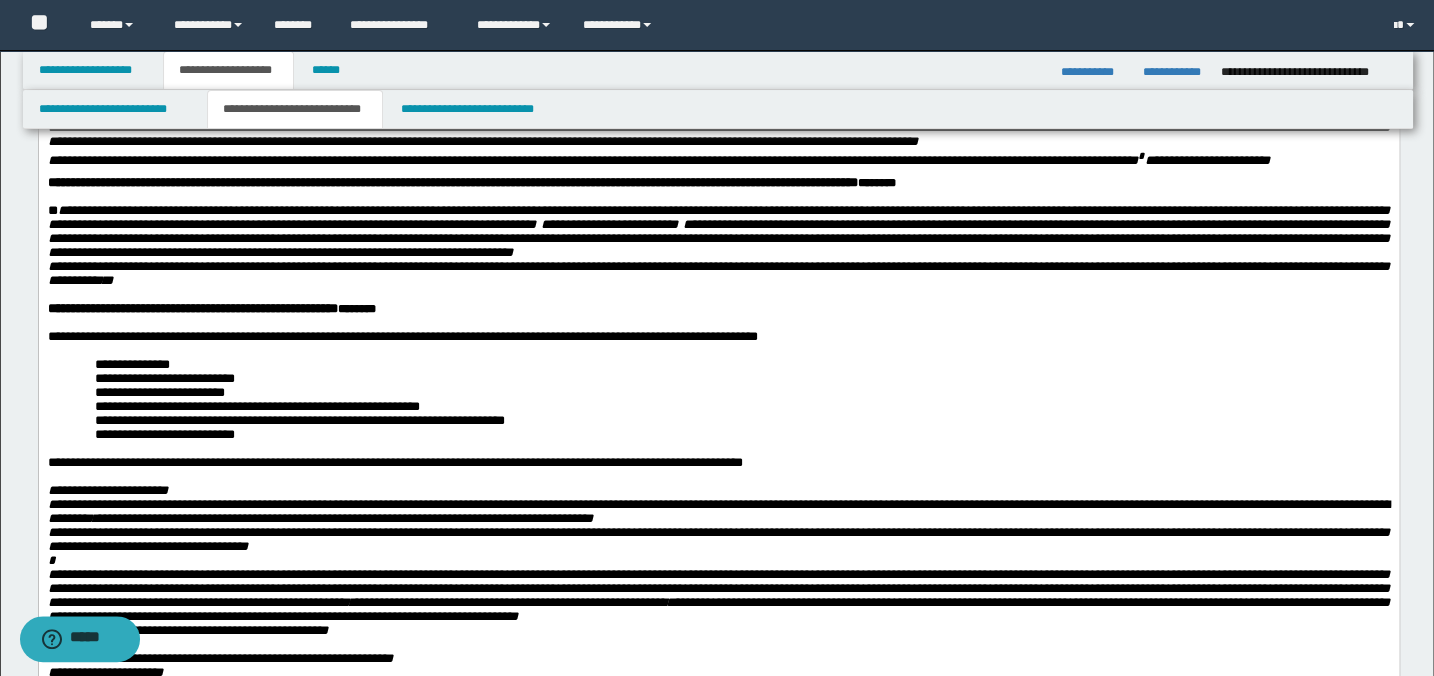 click on "**********" at bounding box center [402, 336] 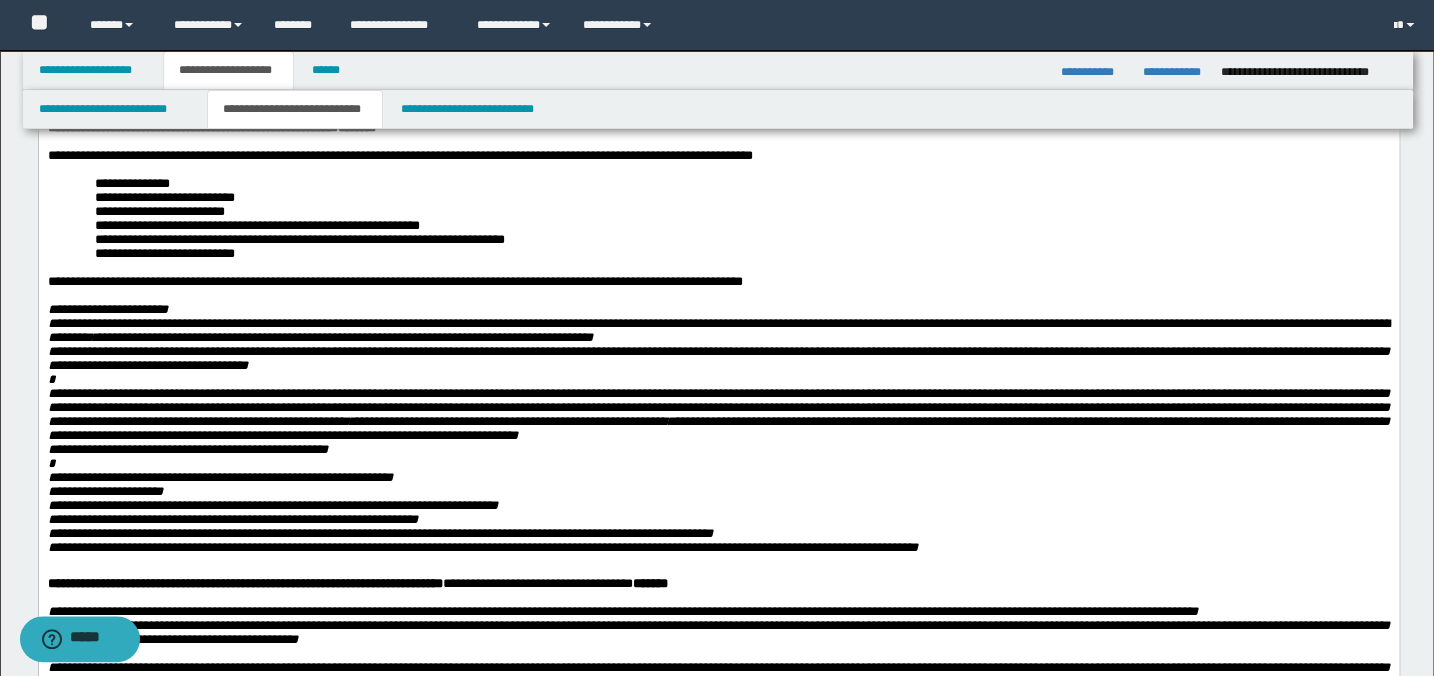 scroll, scrollTop: 1000, scrollLeft: 0, axis: vertical 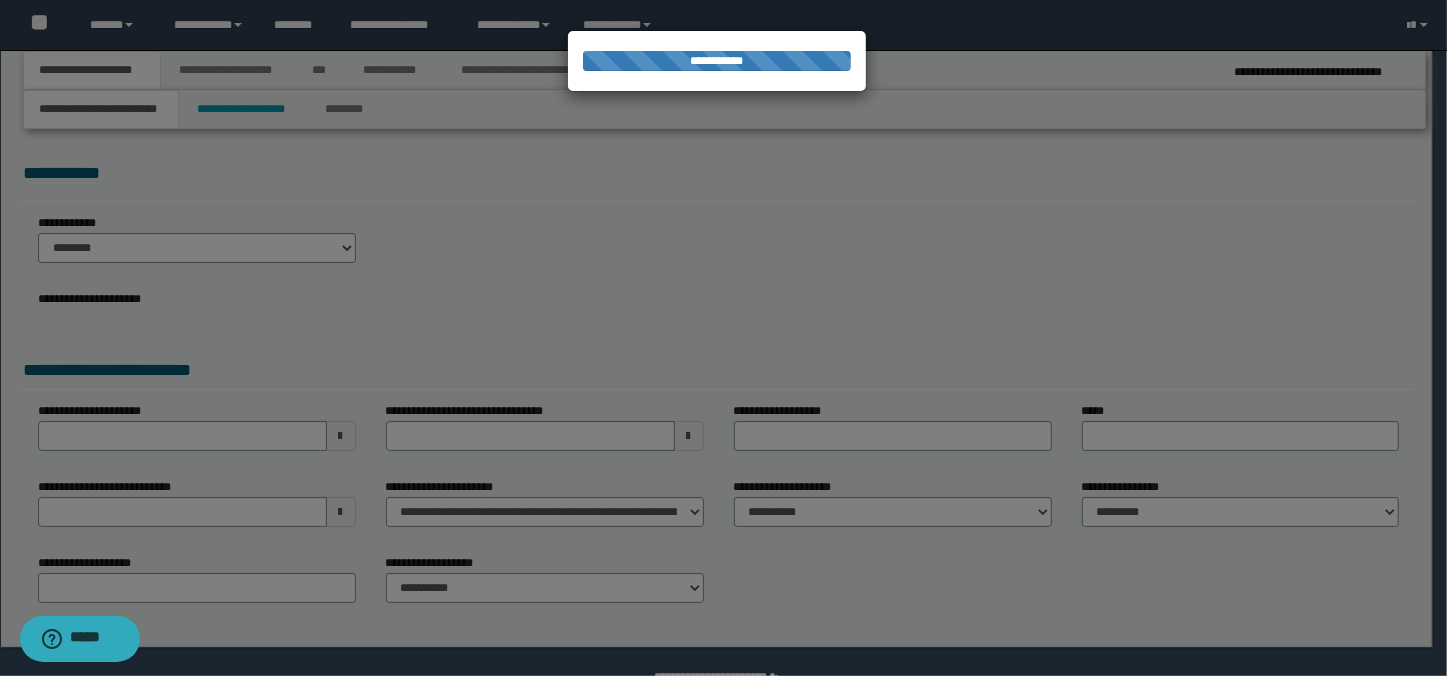 select on "*" 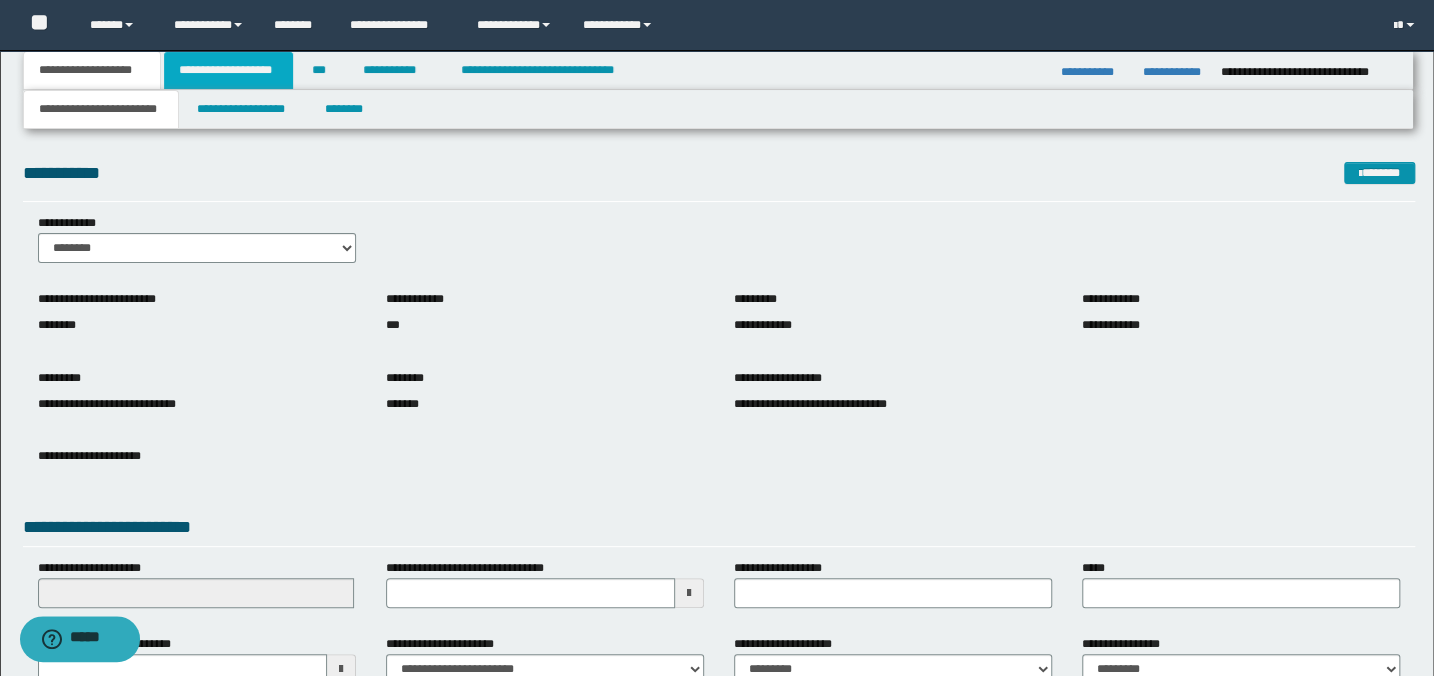 click on "**********" at bounding box center [228, 70] 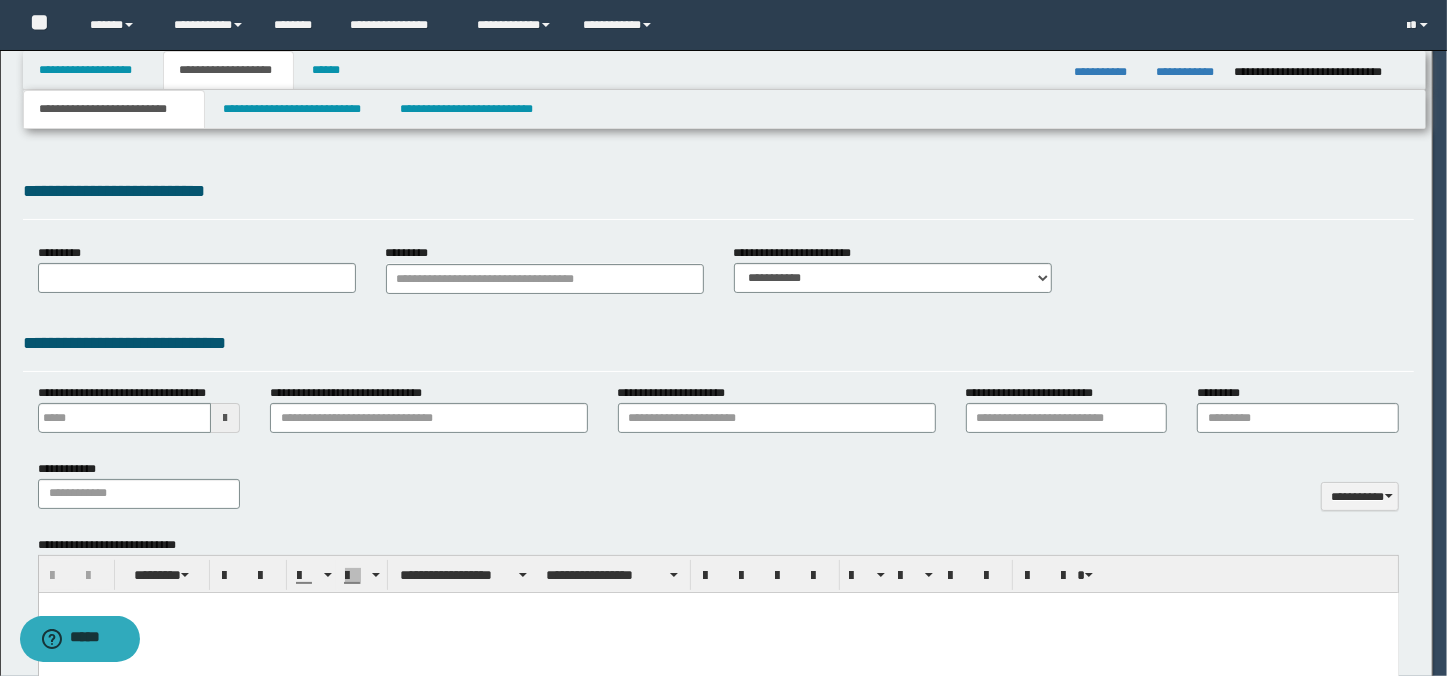 type 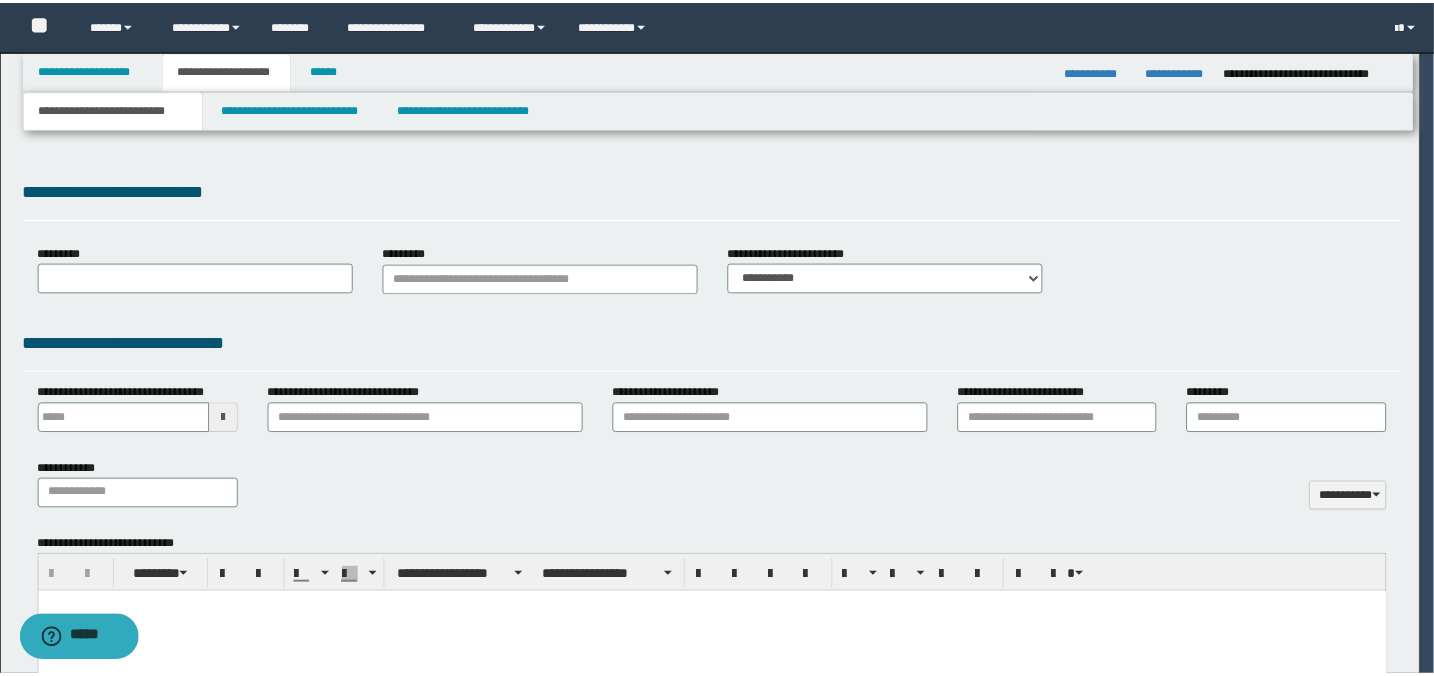 scroll, scrollTop: 0, scrollLeft: 0, axis: both 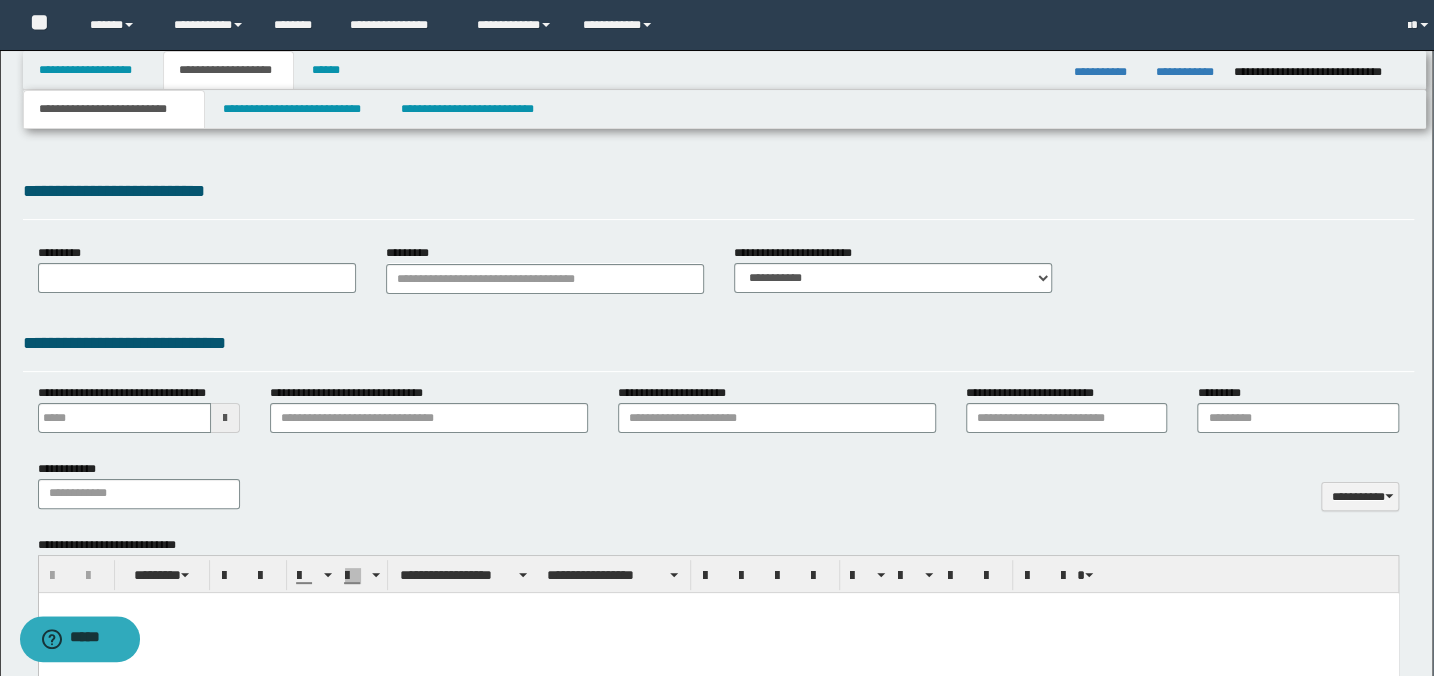 select on "*" 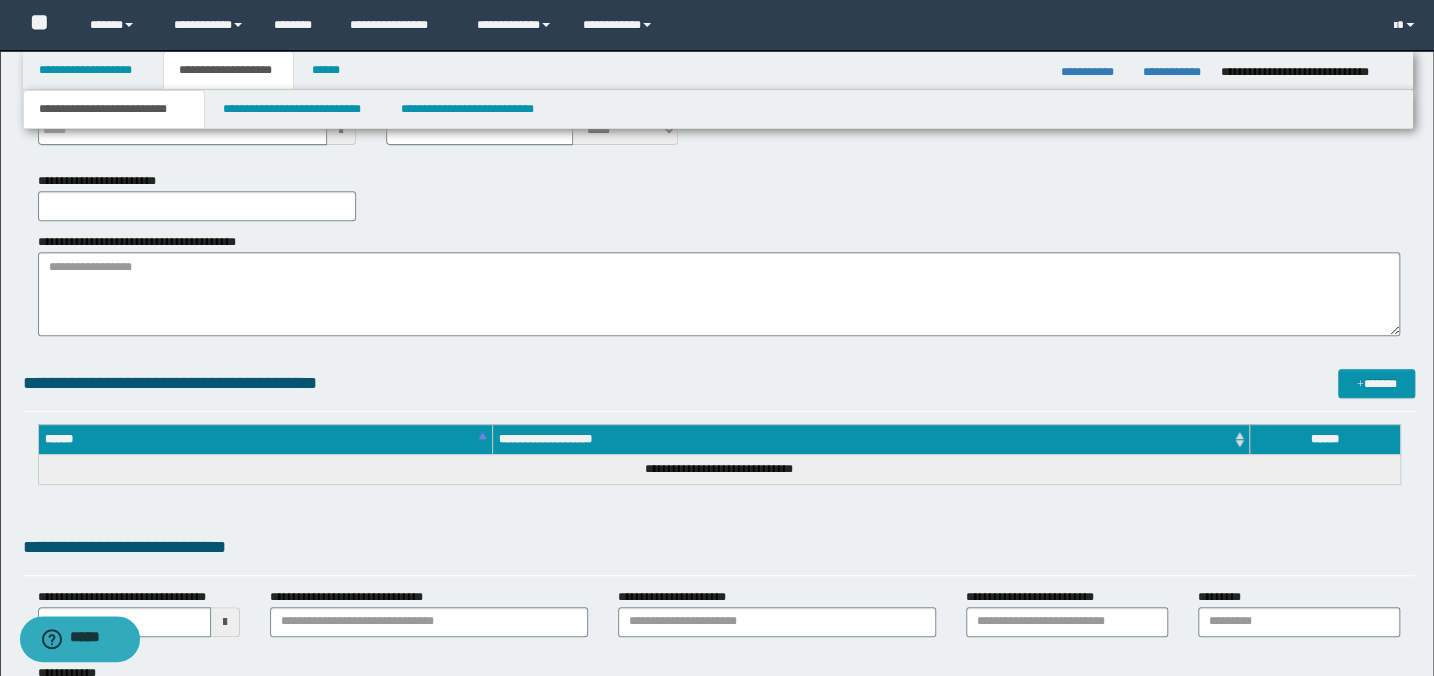 scroll, scrollTop: 454, scrollLeft: 0, axis: vertical 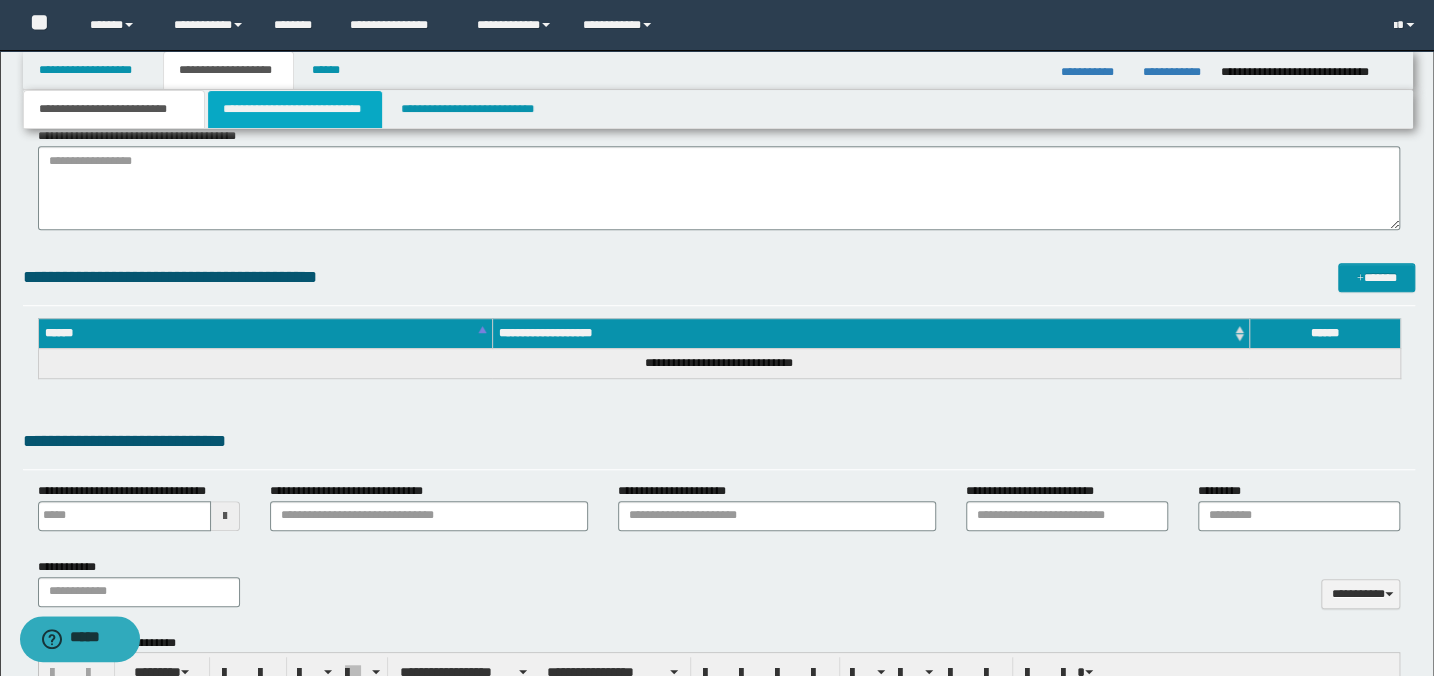 click on "**********" at bounding box center (294, 109) 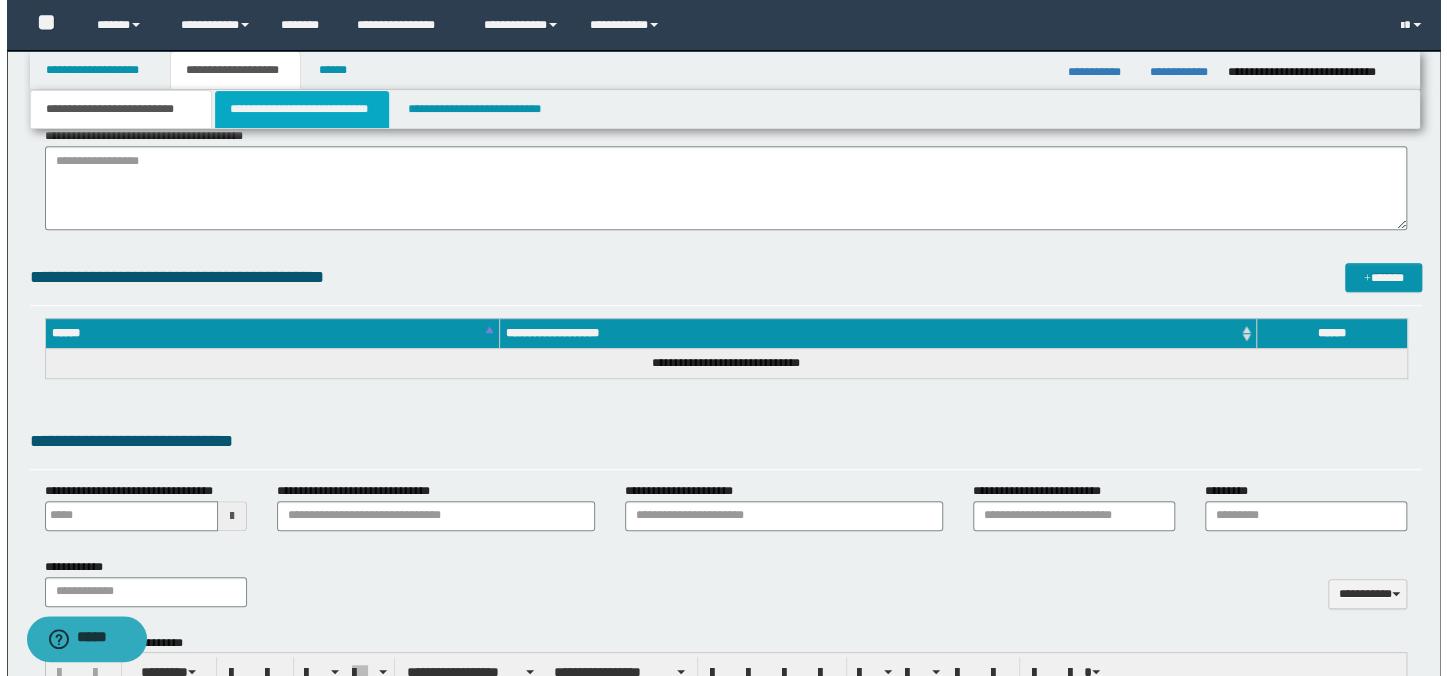 scroll, scrollTop: 0, scrollLeft: 0, axis: both 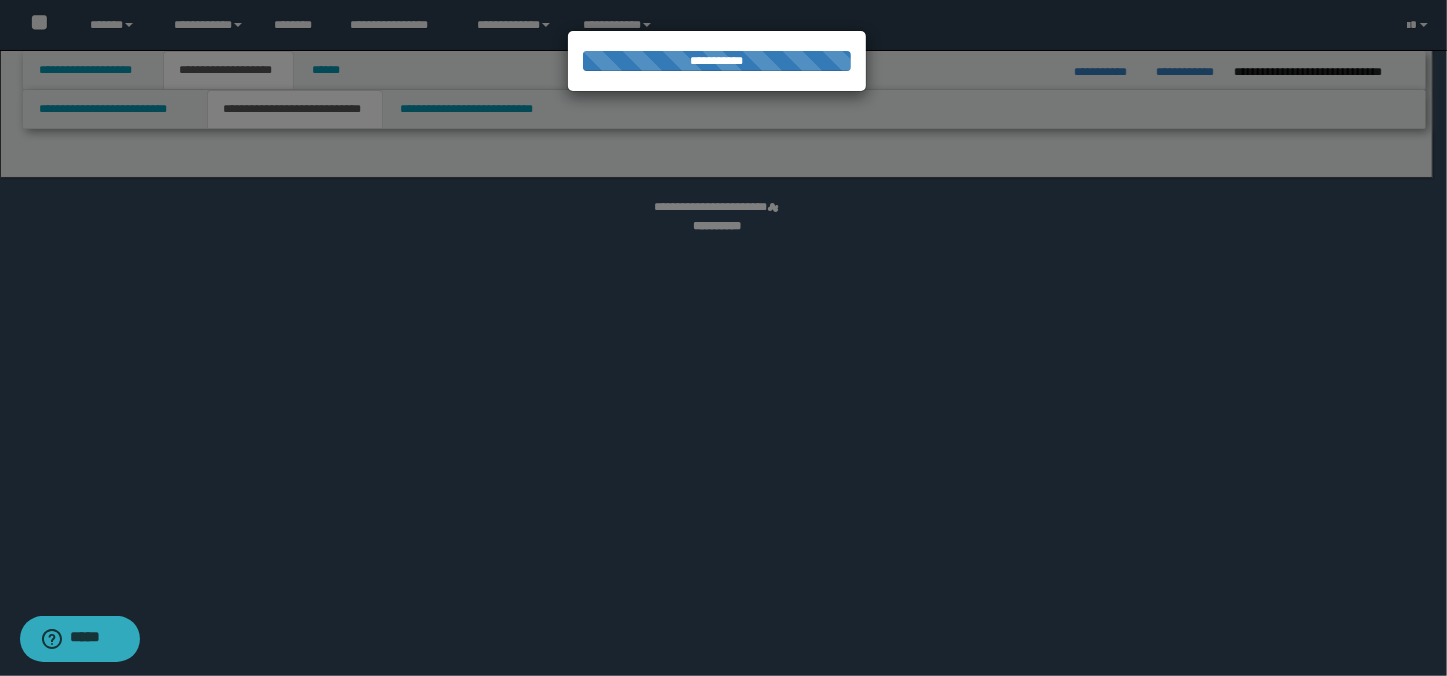 select on "*" 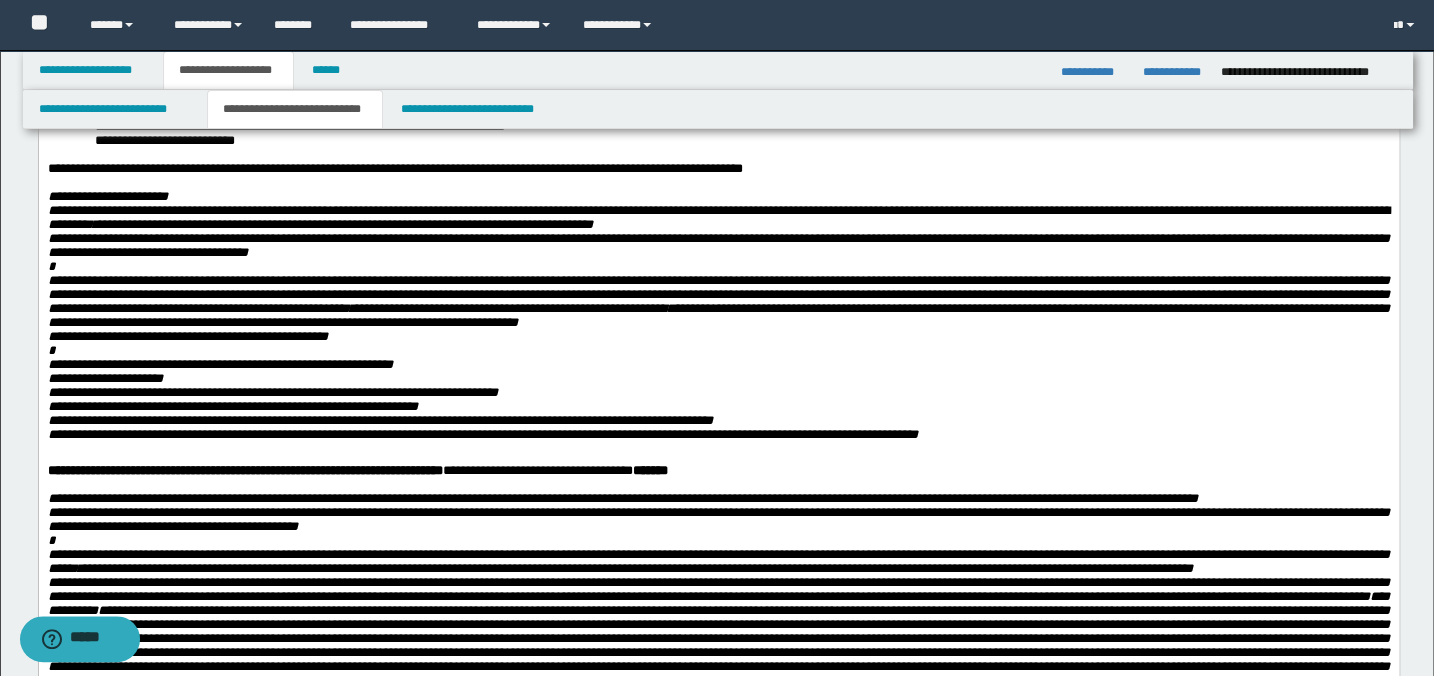 scroll, scrollTop: 1090, scrollLeft: 0, axis: vertical 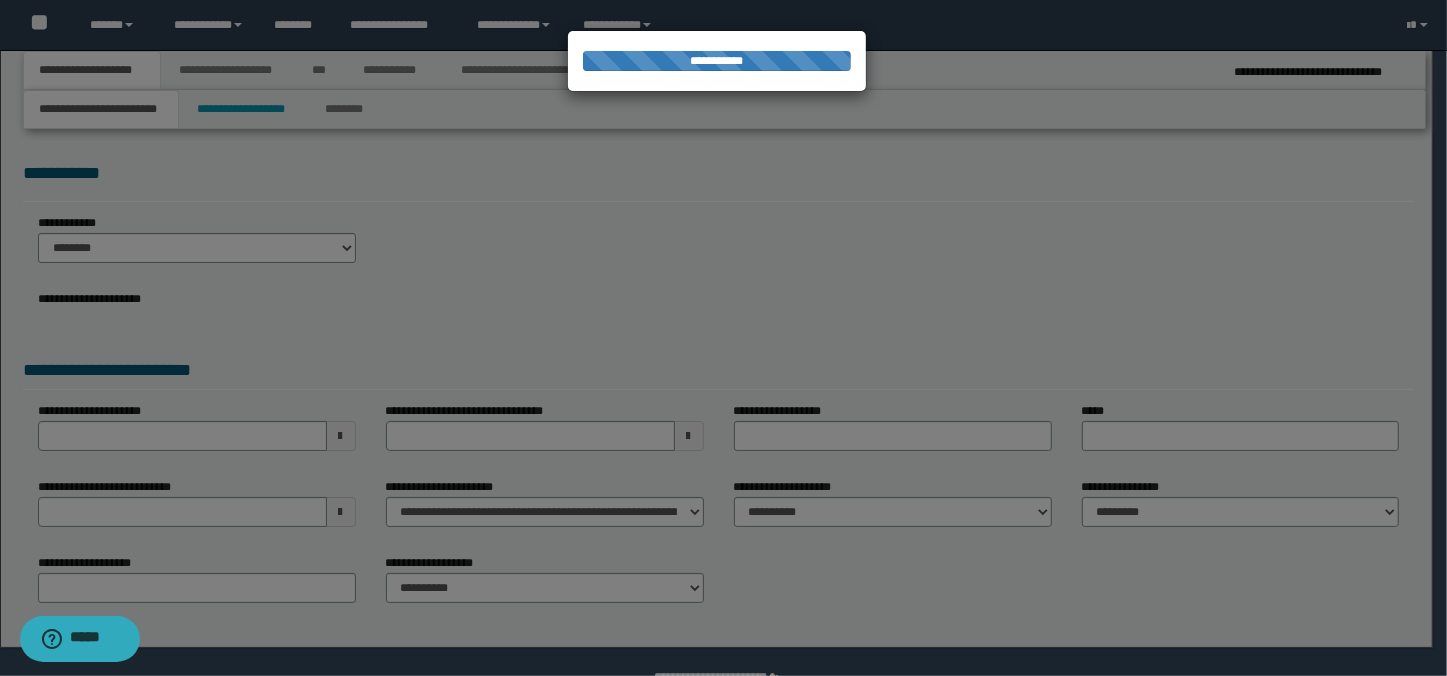 select on "*" 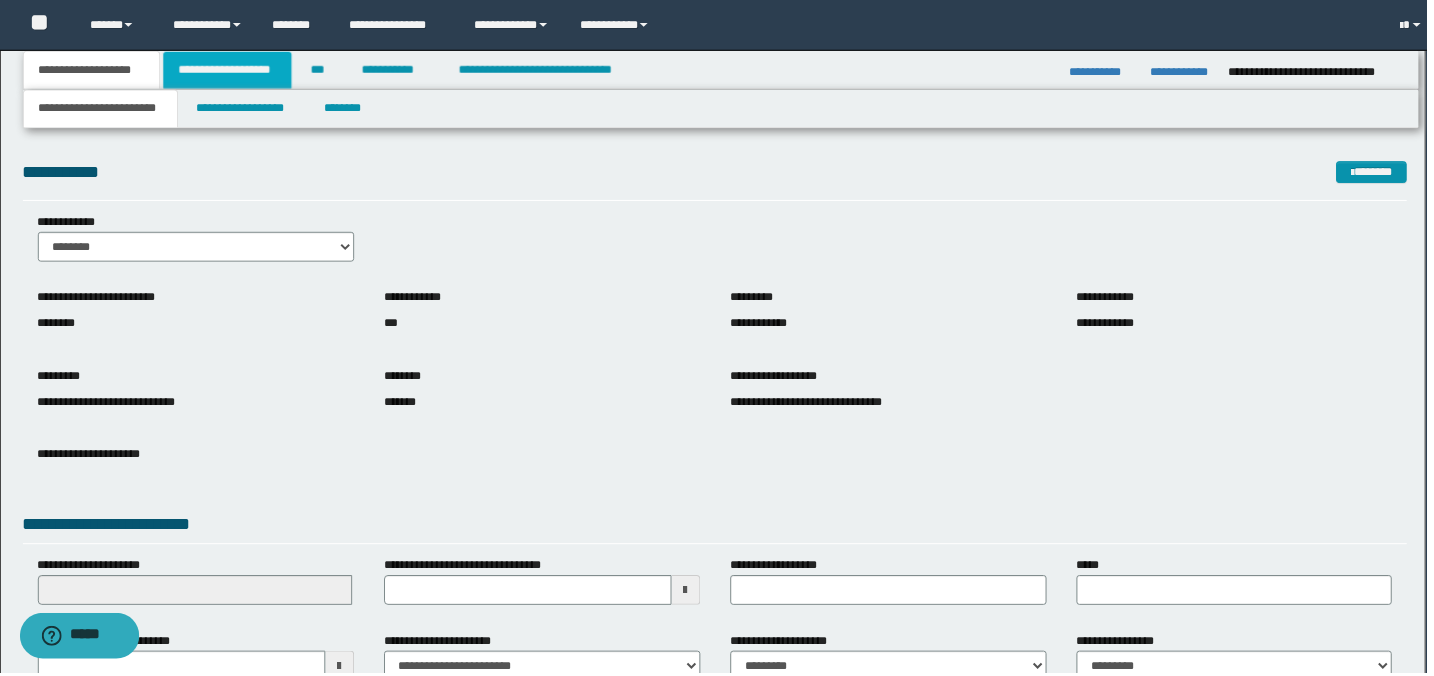 click on "**********" at bounding box center (228, 70) 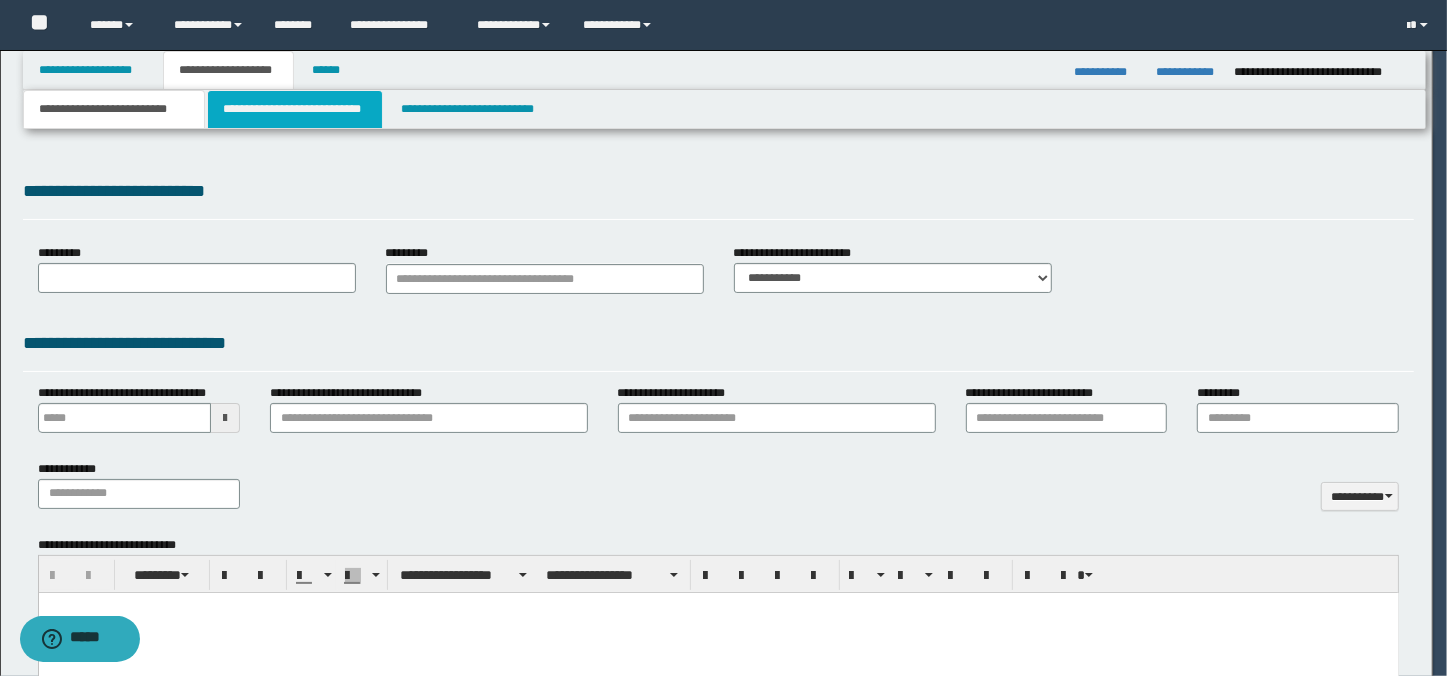 scroll, scrollTop: 0, scrollLeft: 0, axis: both 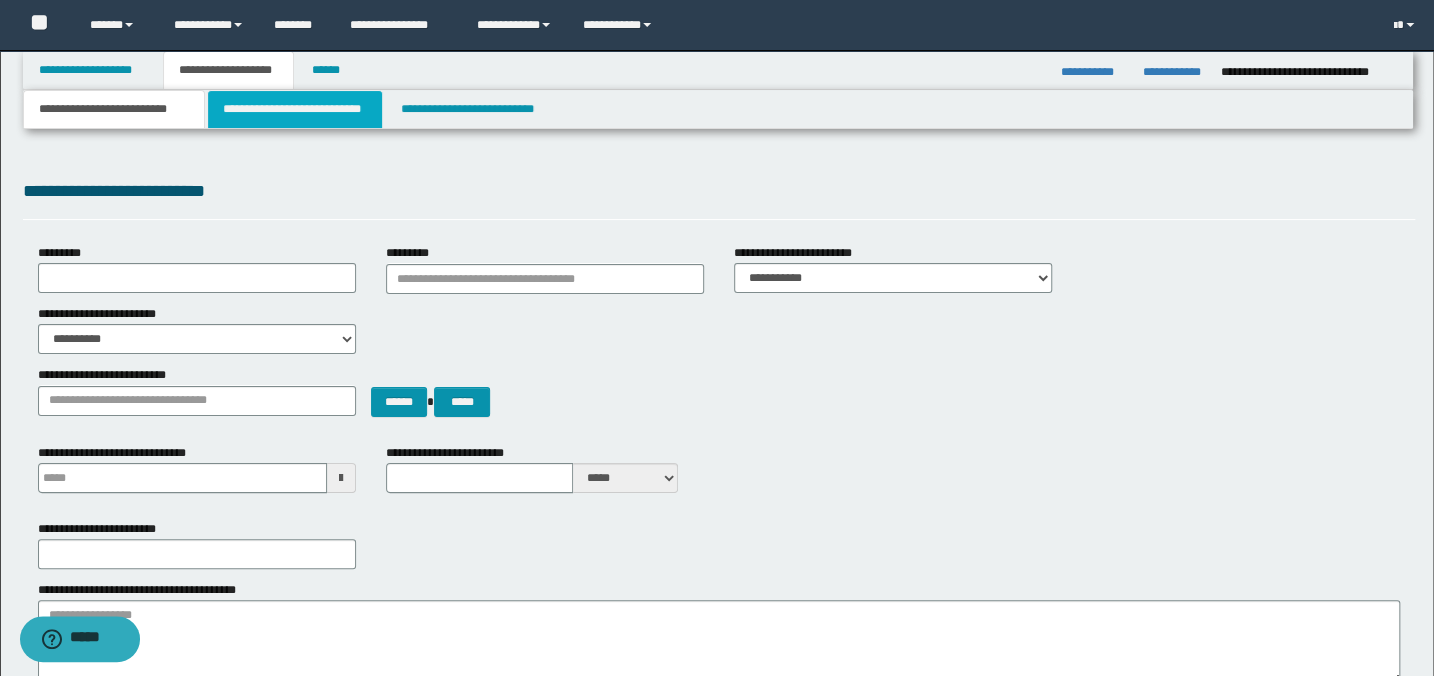 click on "**********" at bounding box center (294, 109) 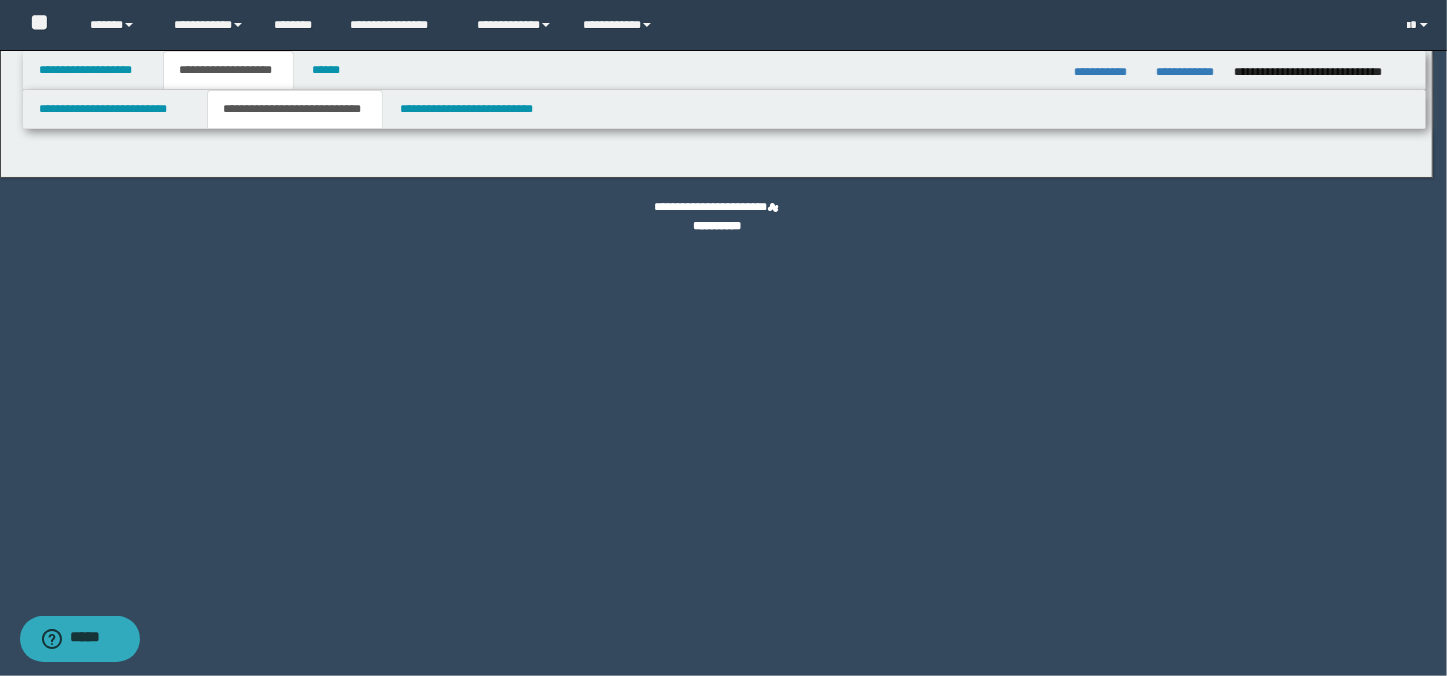 select on "*" 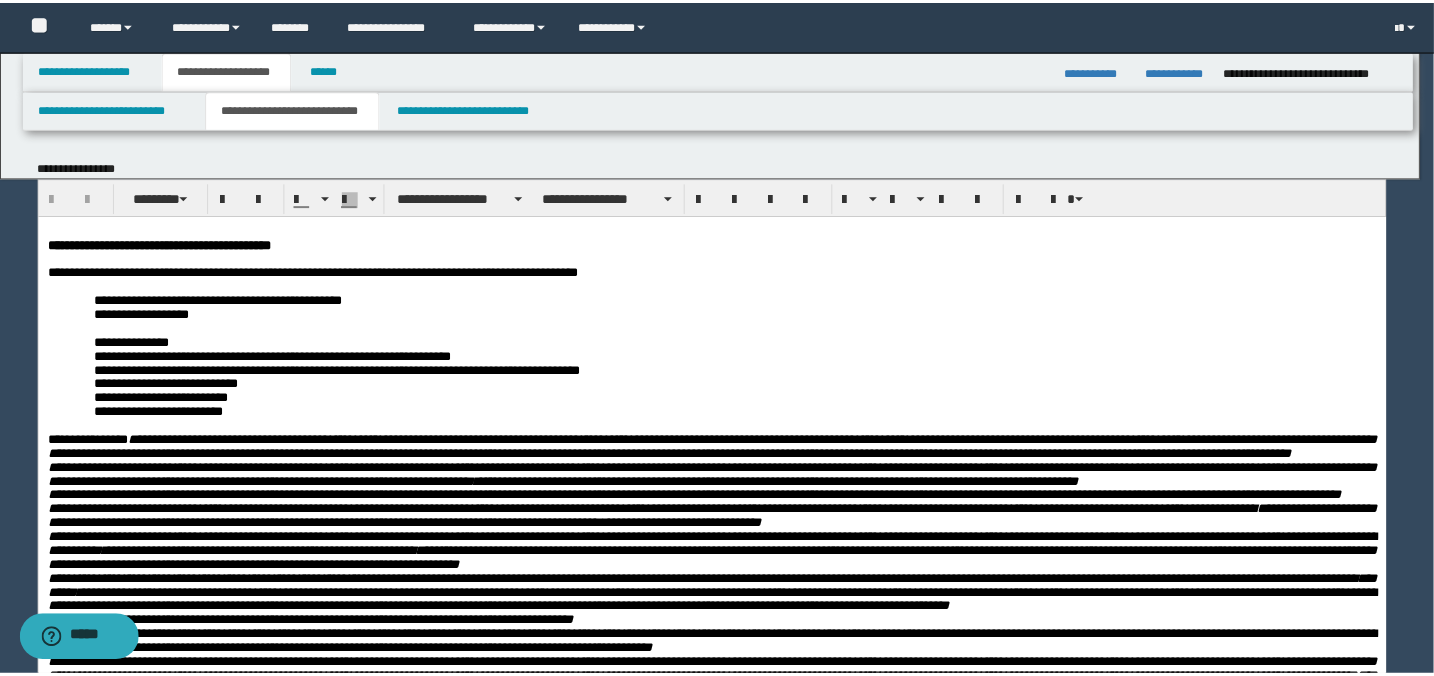 scroll, scrollTop: 0, scrollLeft: 0, axis: both 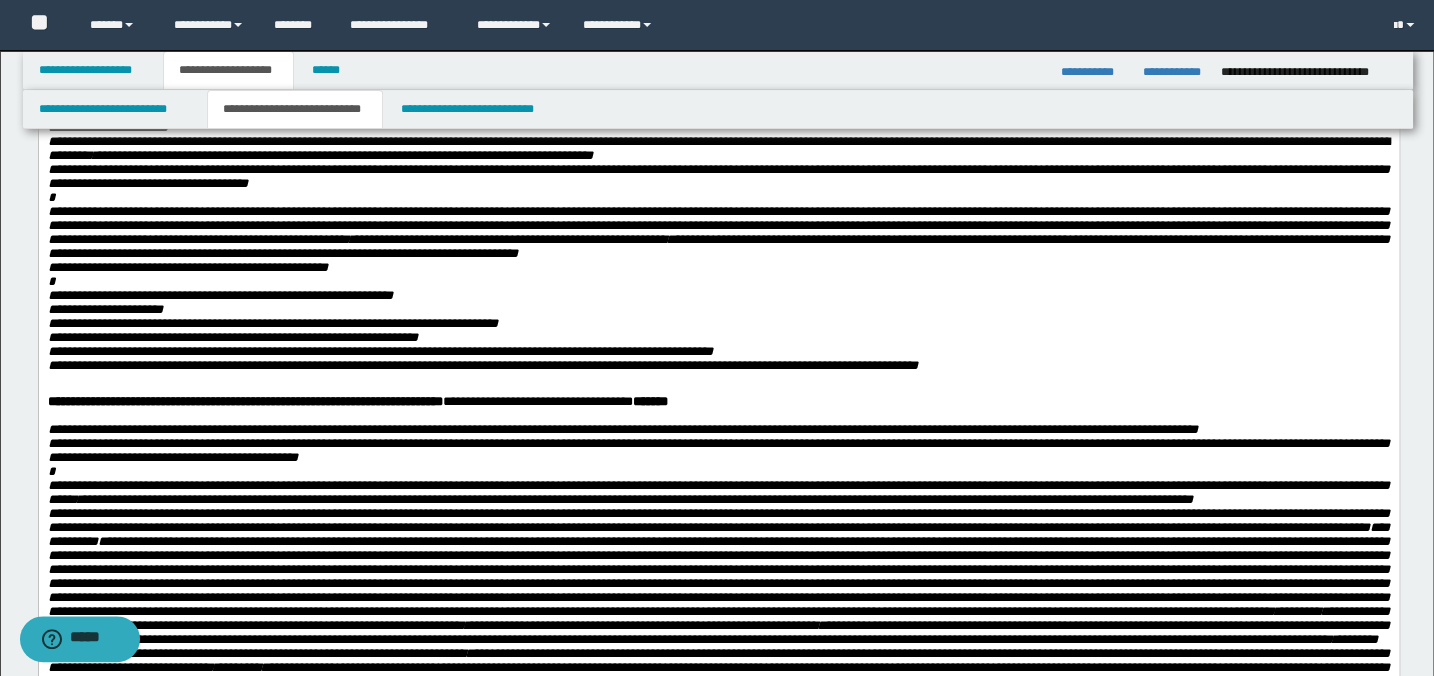 click on "**********" at bounding box center [112, 127] 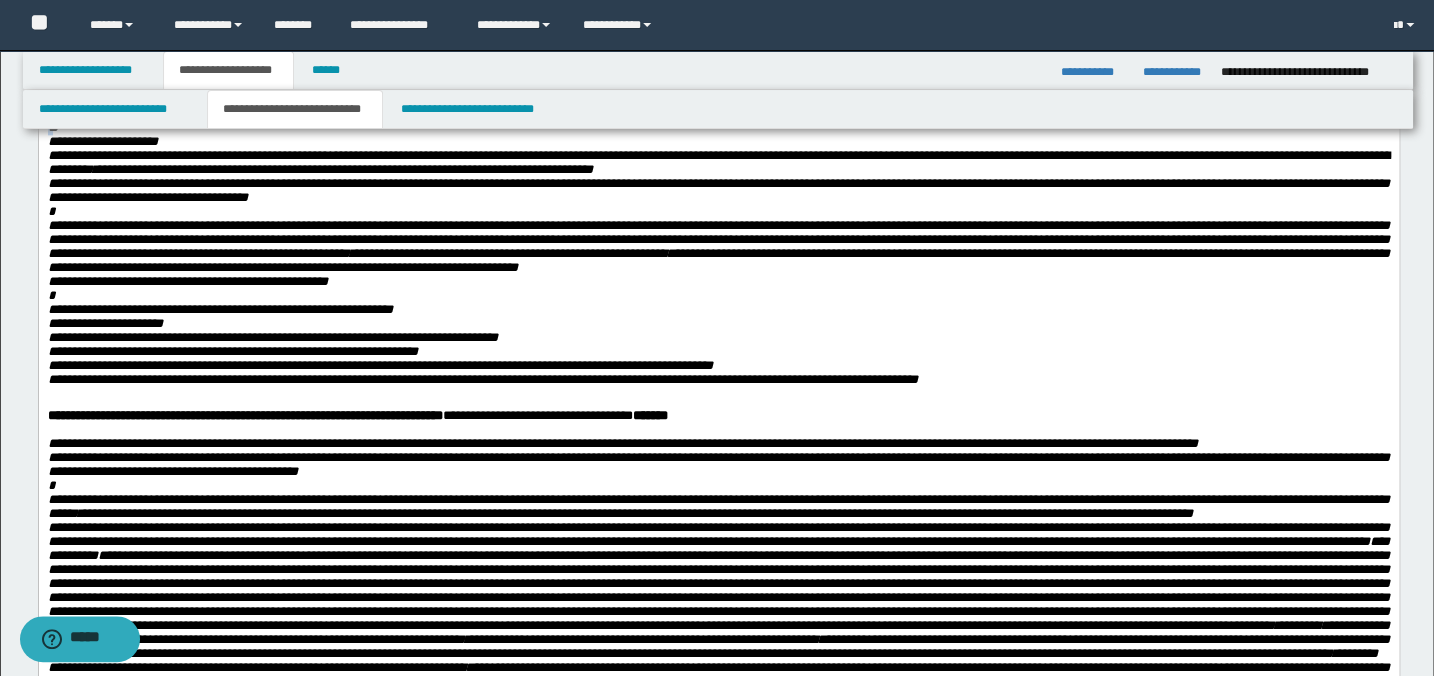 drag, startPoint x: 50, startPoint y: 292, endPoint x: 34, endPoint y: 292, distance: 16 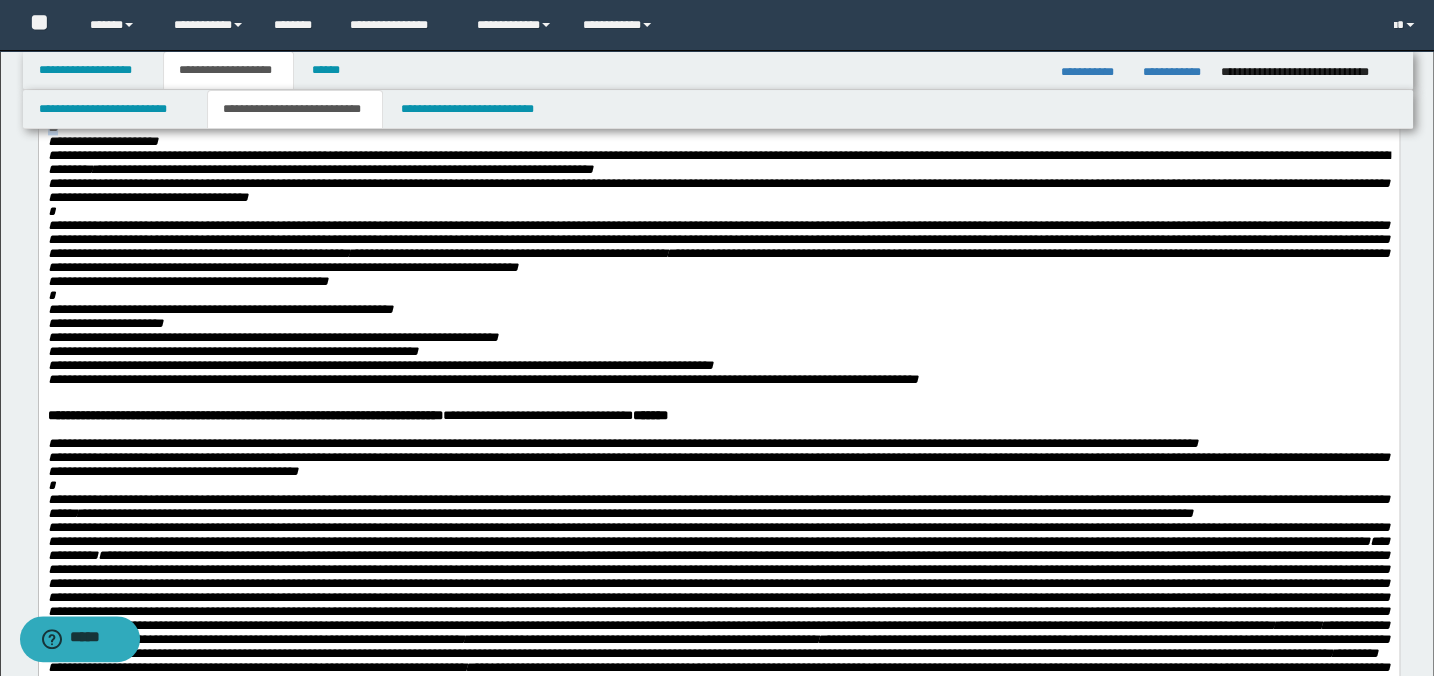 drag, startPoint x: 86, startPoint y: 296, endPoint x: 46, endPoint y: 295, distance: 40.012497 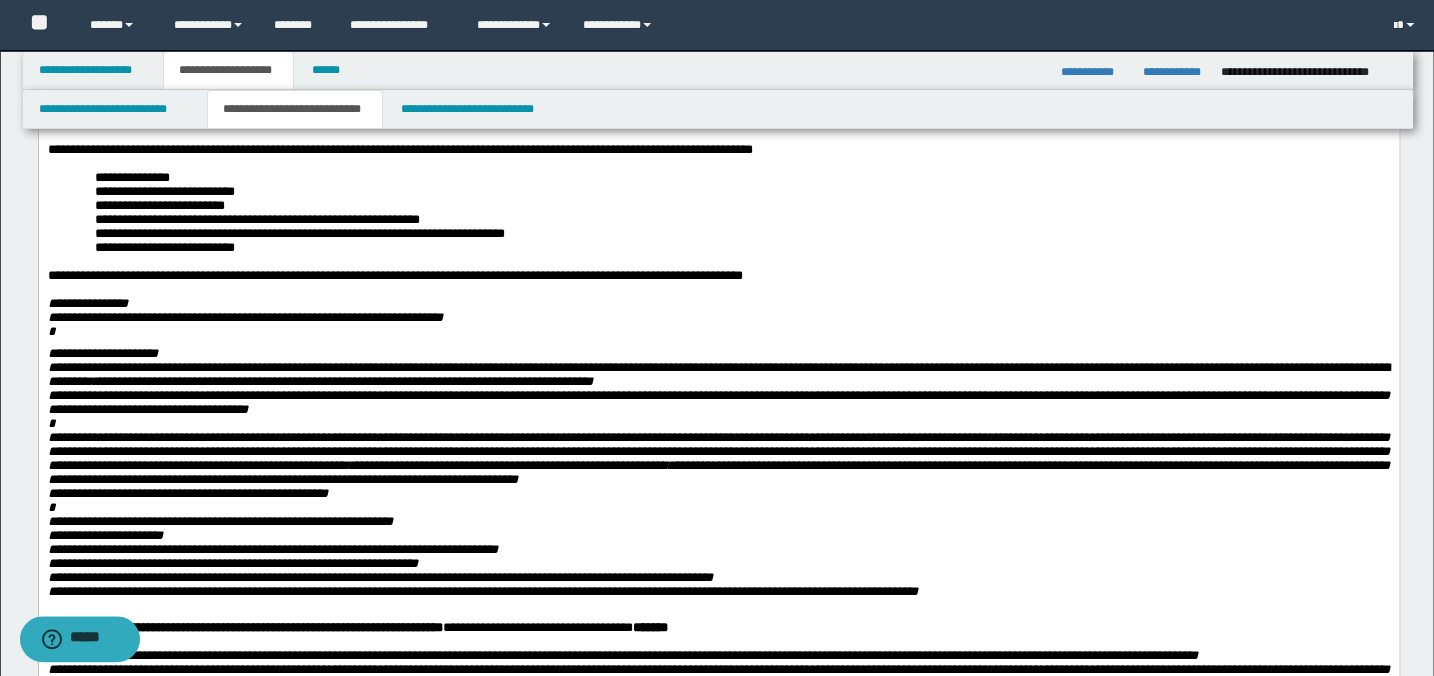 scroll, scrollTop: 1000, scrollLeft: 0, axis: vertical 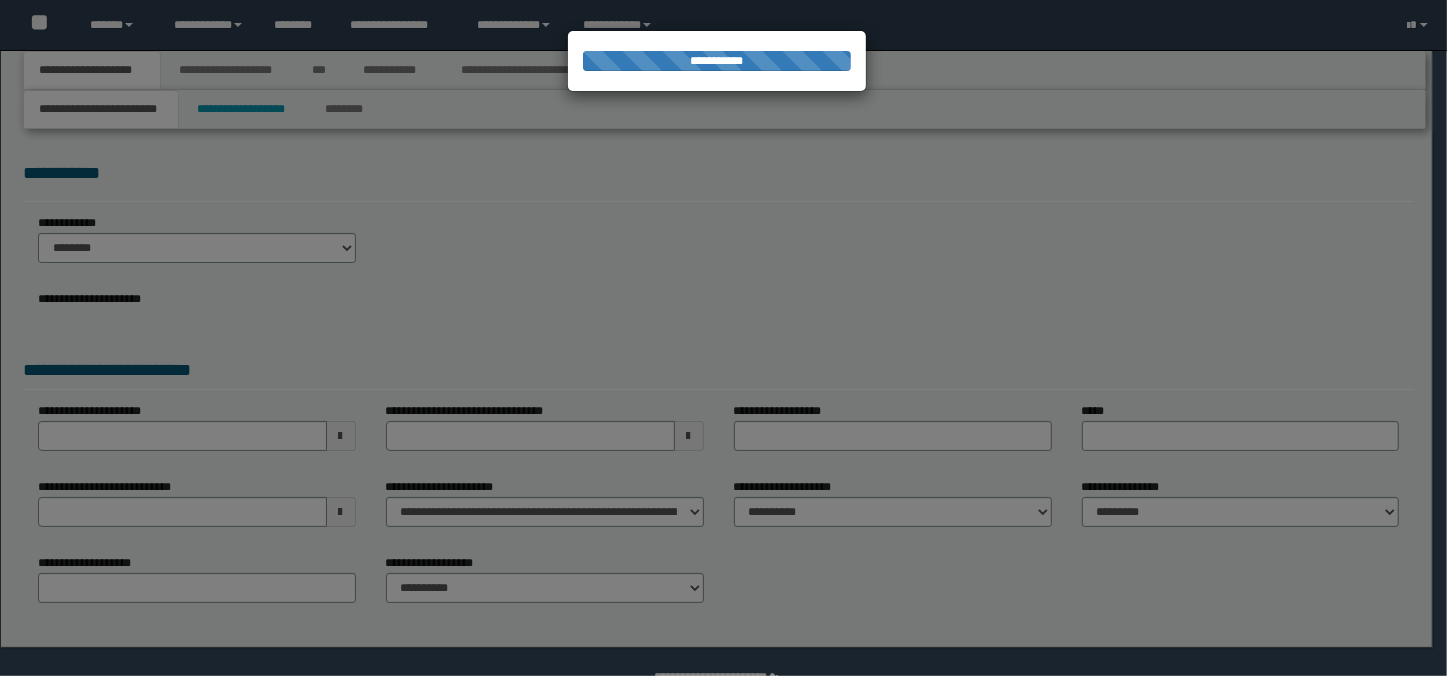 select on "*" 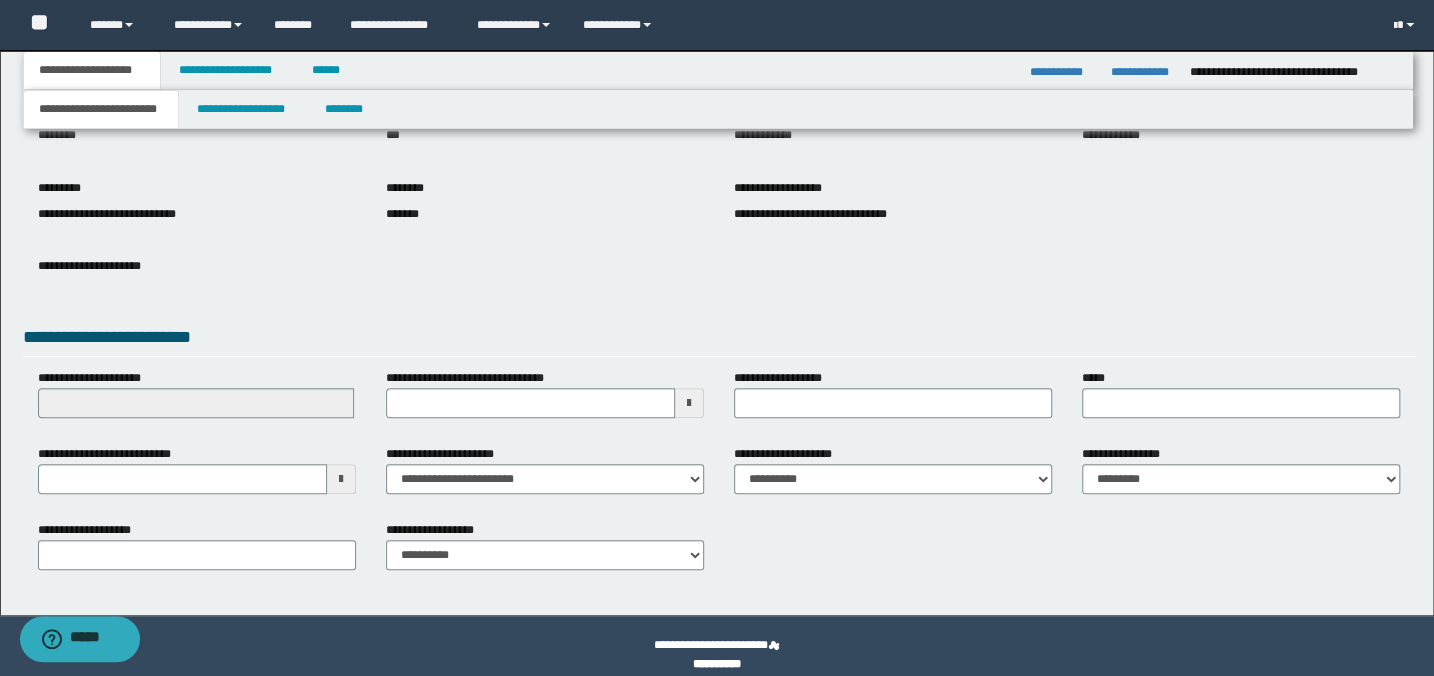 scroll, scrollTop: 207, scrollLeft: 0, axis: vertical 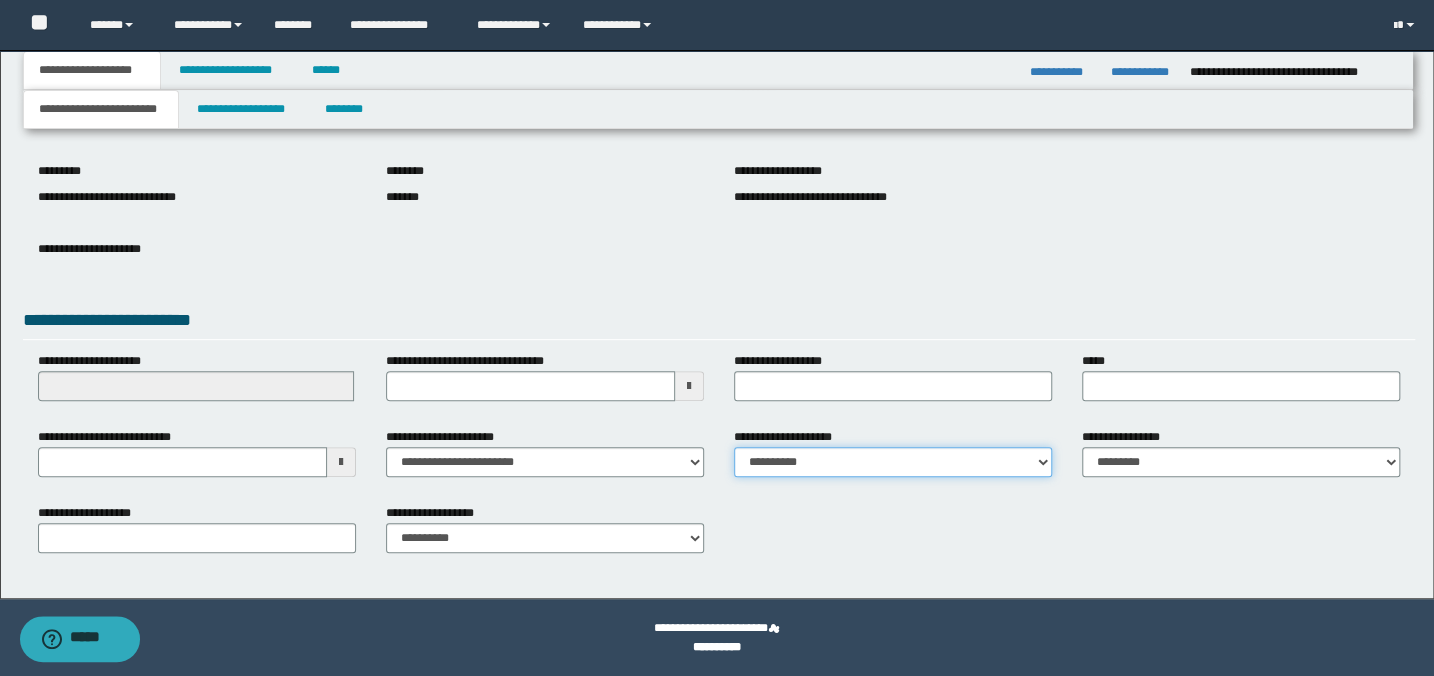 click on "**********" at bounding box center [893, 462] 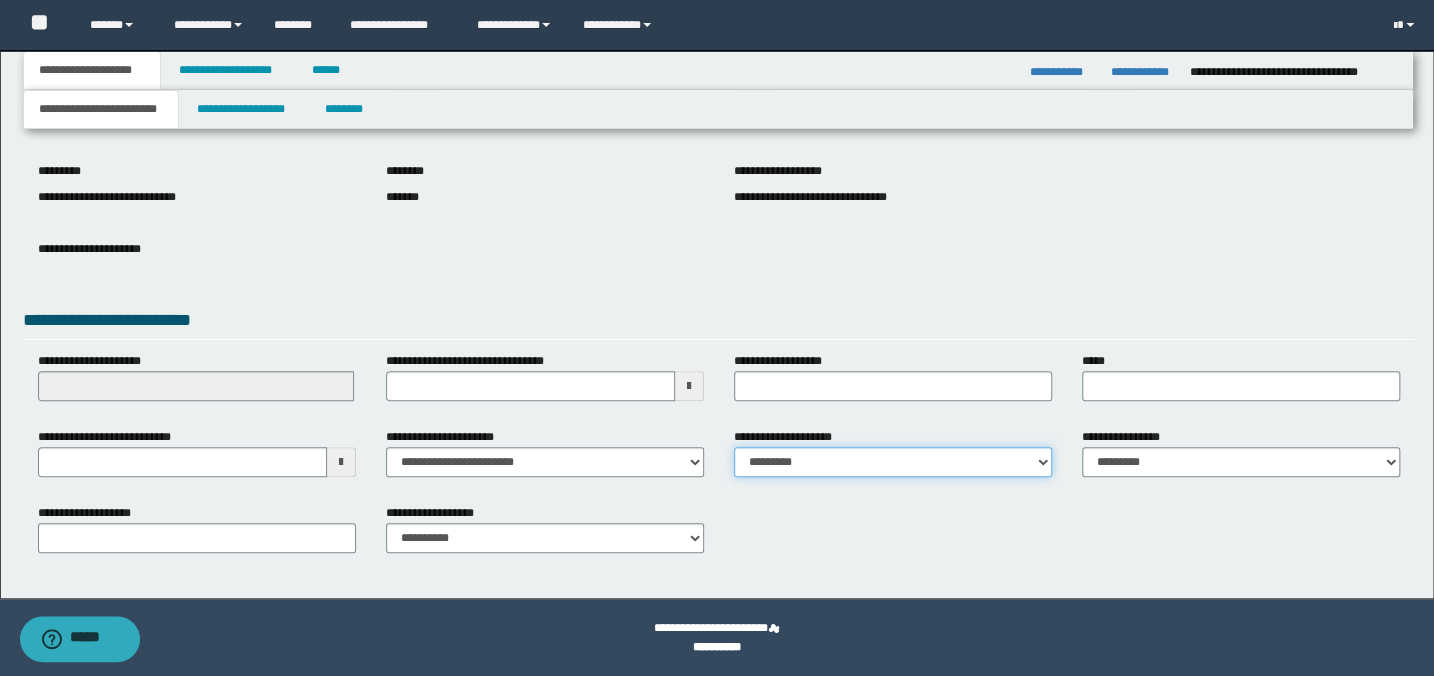 click on "**********" at bounding box center [893, 462] 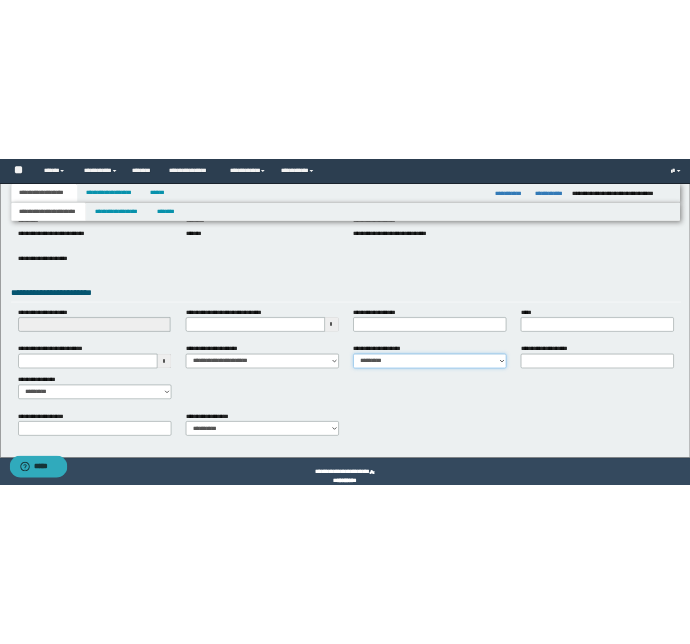 scroll, scrollTop: 270, scrollLeft: 0, axis: vertical 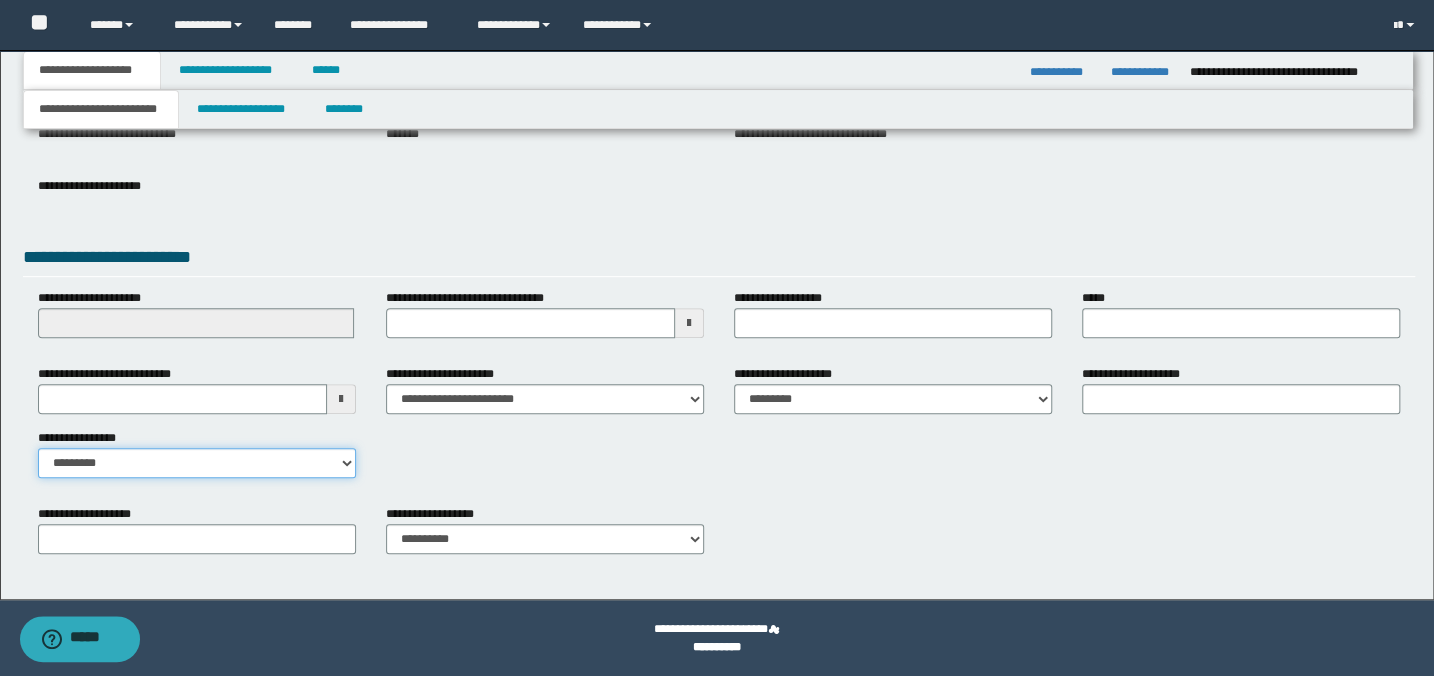 click on "**********" at bounding box center (197, 463) 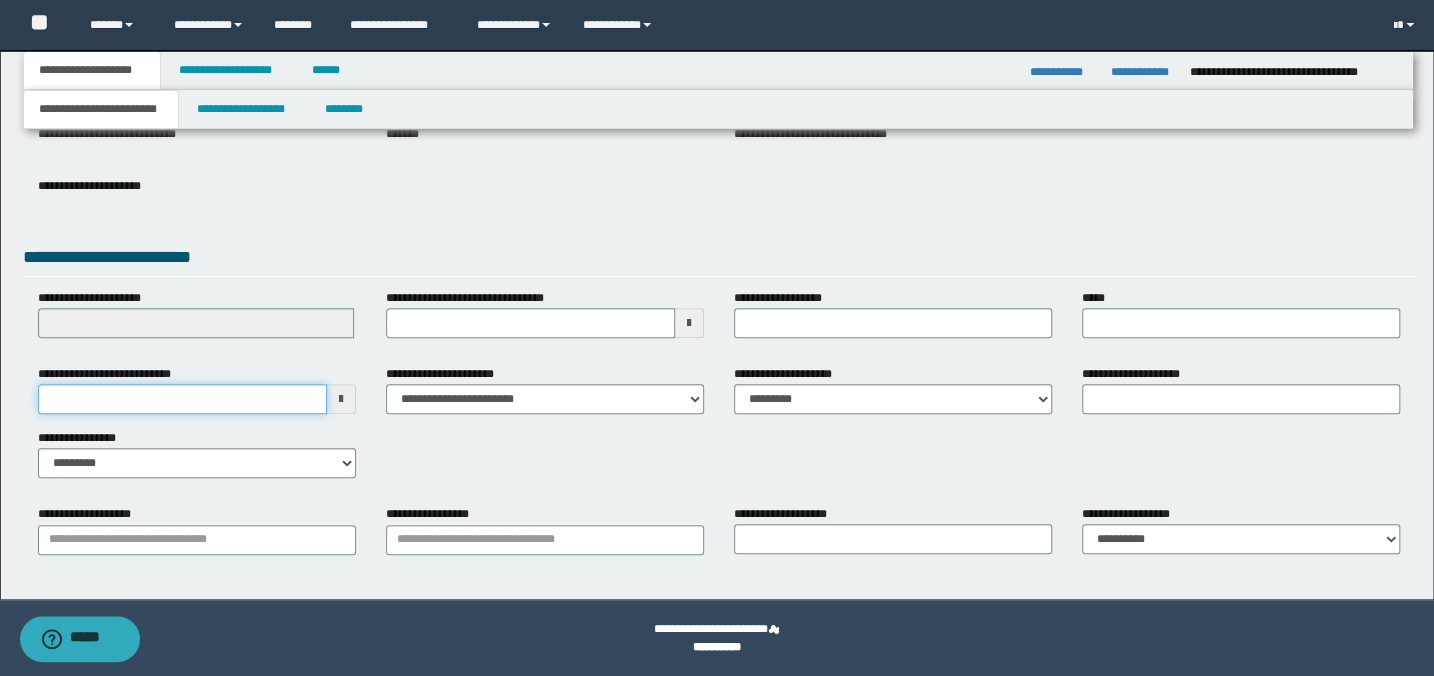 click on "**********" at bounding box center [182, 399] 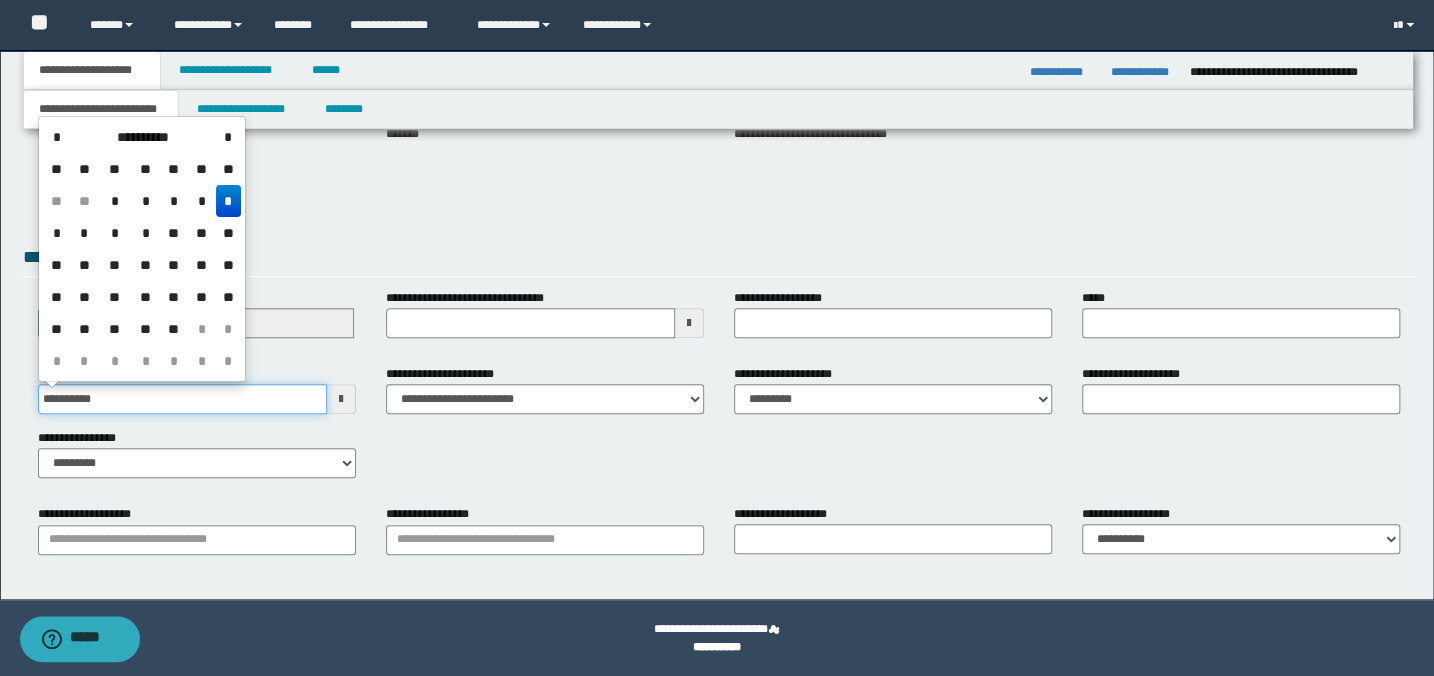 type on "**********" 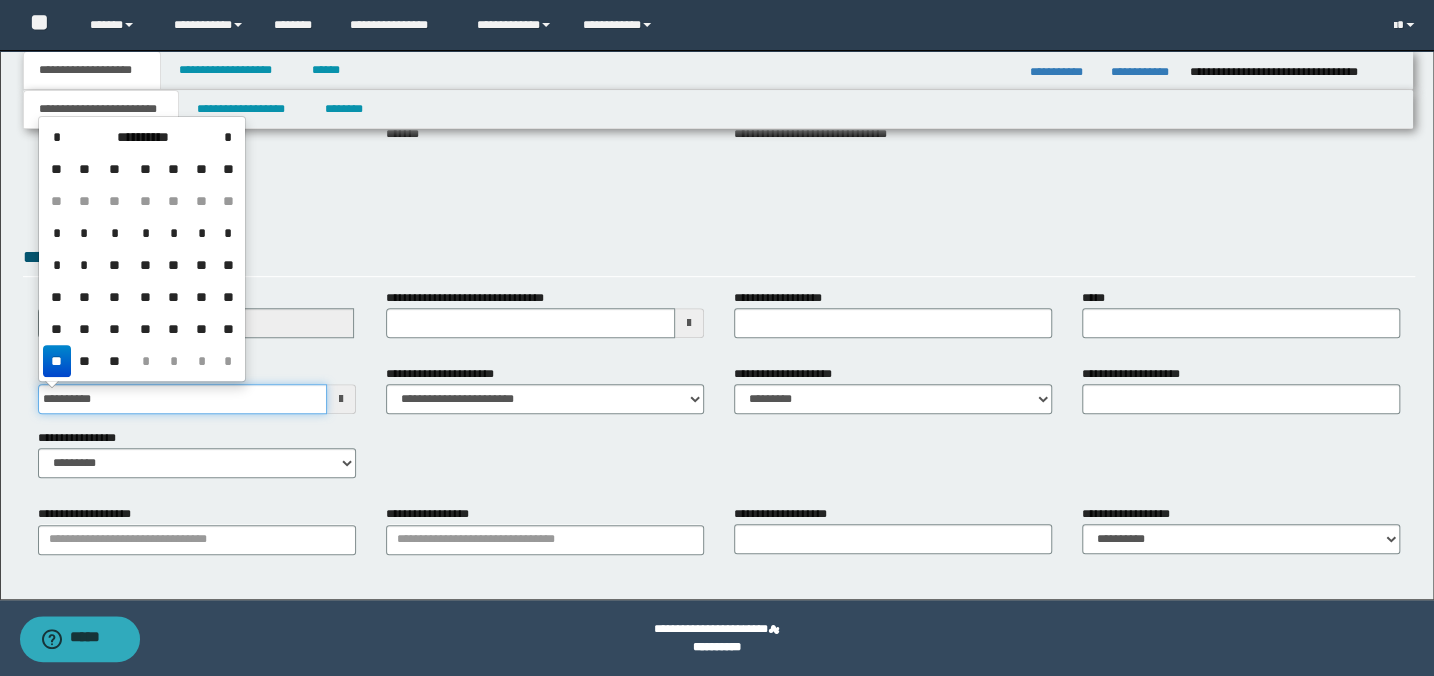 type on "**********" 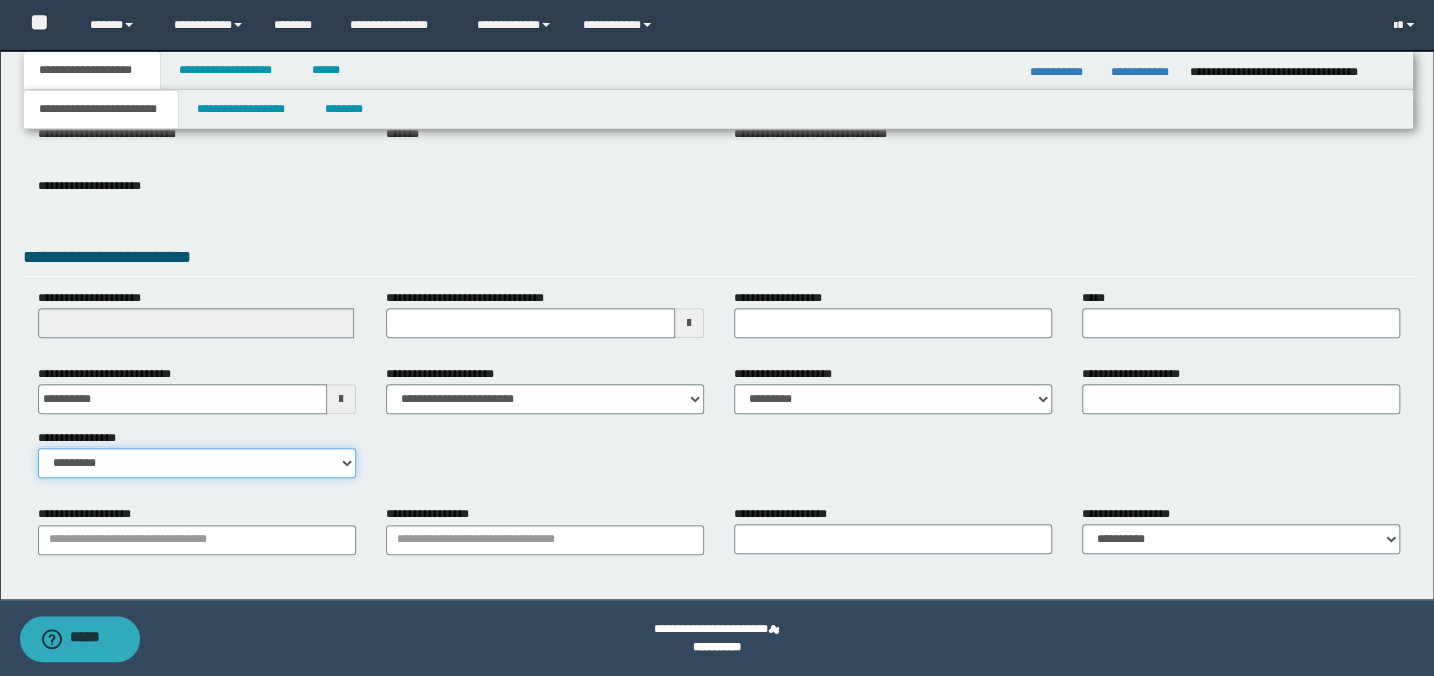click on "**********" at bounding box center (197, 463) 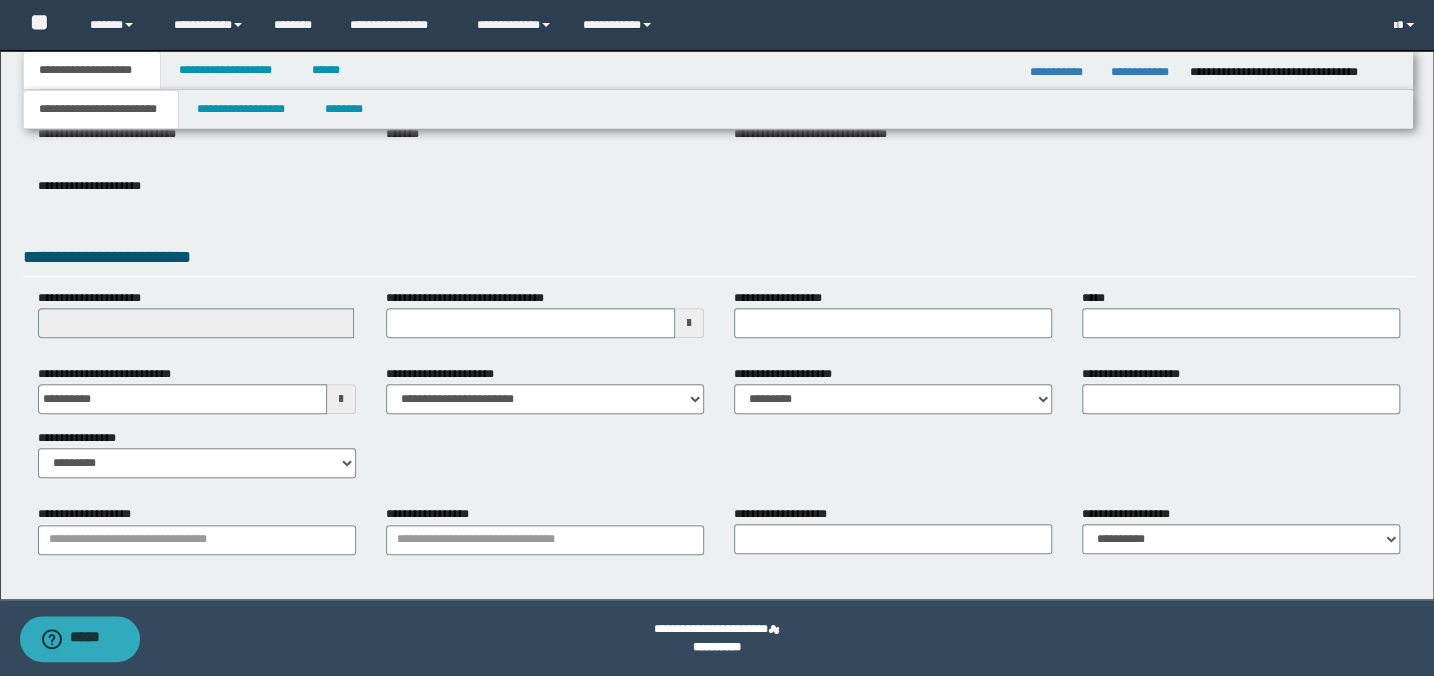 drag, startPoint x: 765, startPoint y: 451, endPoint x: 1002, endPoint y: 348, distance: 258.4144 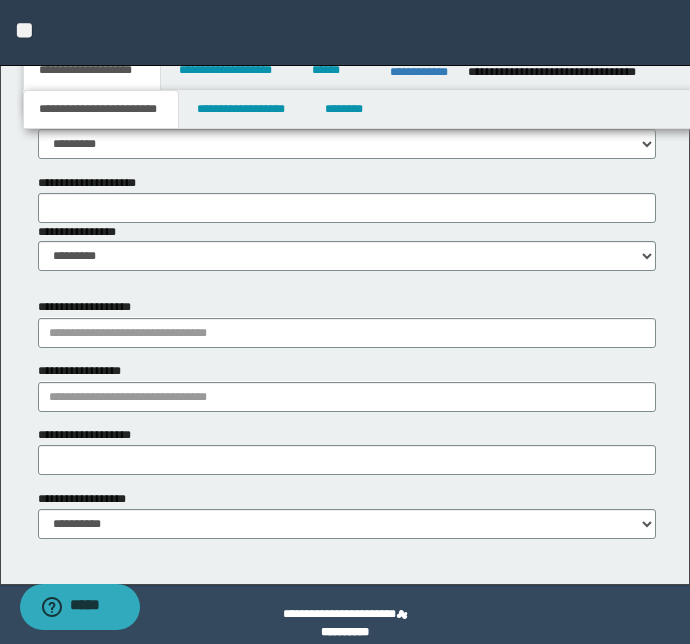 scroll, scrollTop: 1180, scrollLeft: 0, axis: vertical 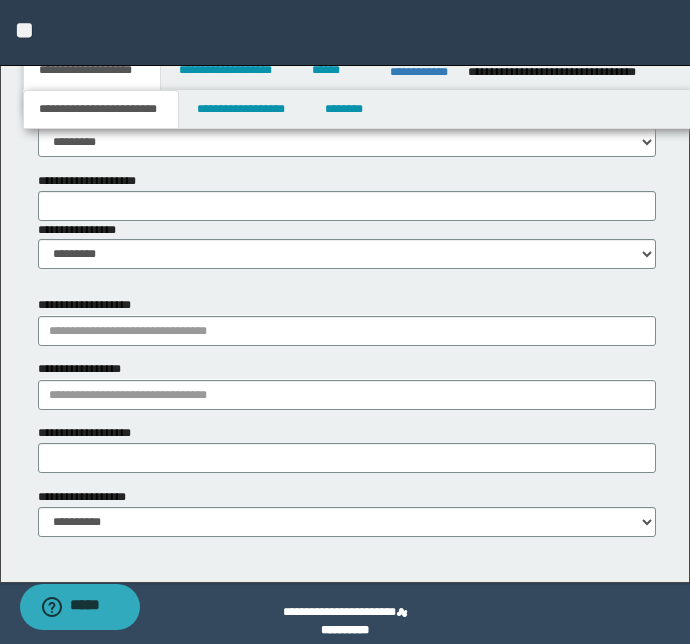 click on "**********" at bounding box center [347, 384] 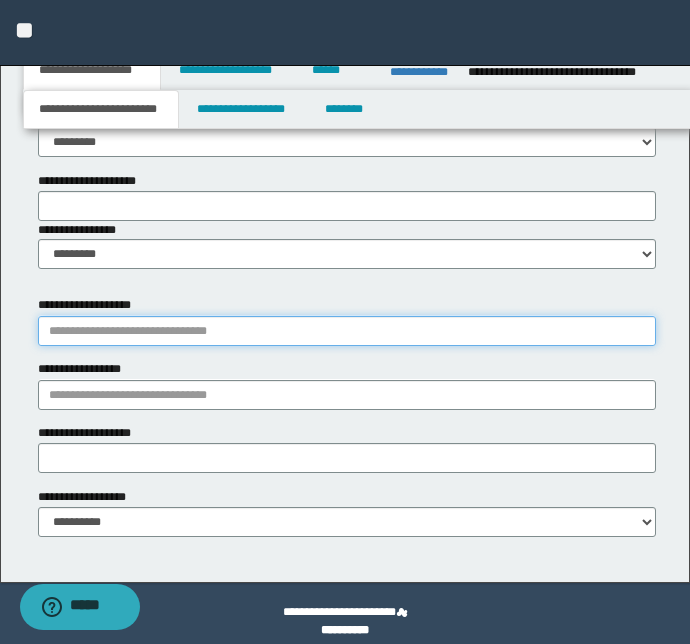 click on "**********" at bounding box center [347, 331] 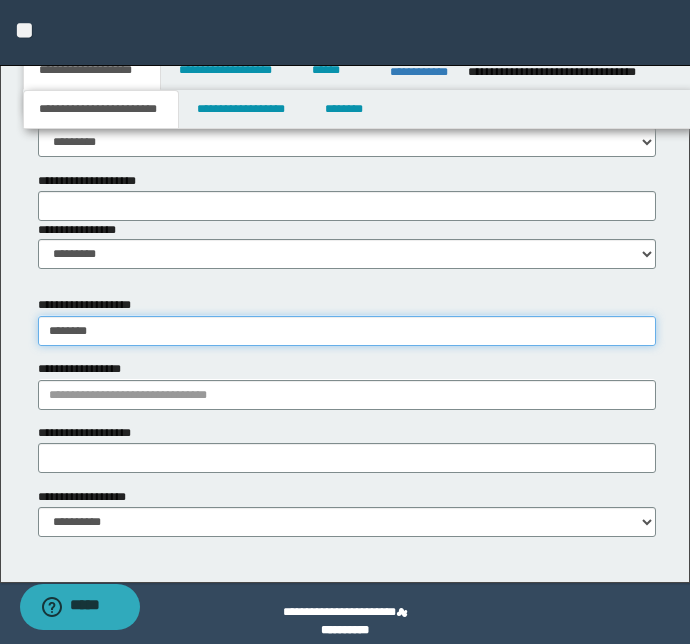 type on "*********" 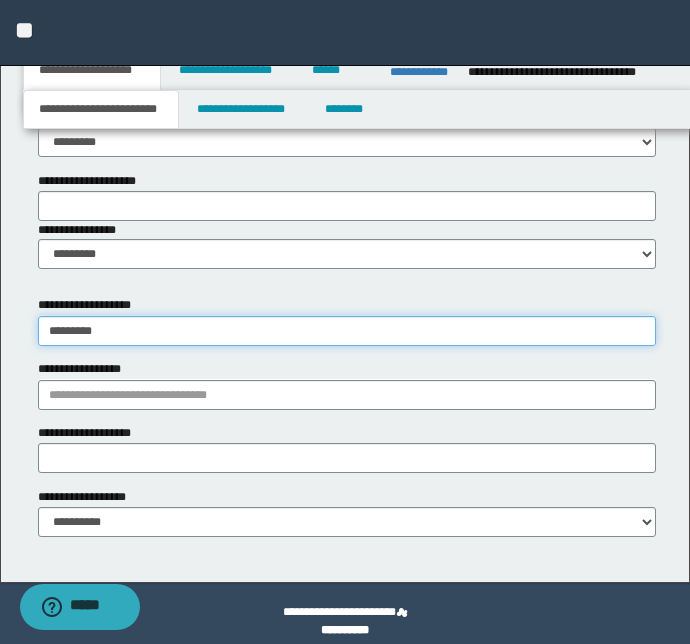 type on "*********" 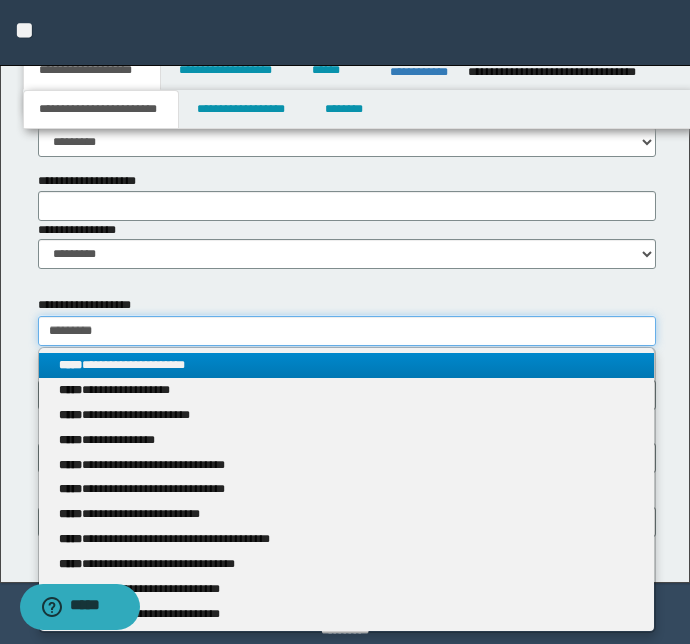type on "*********" 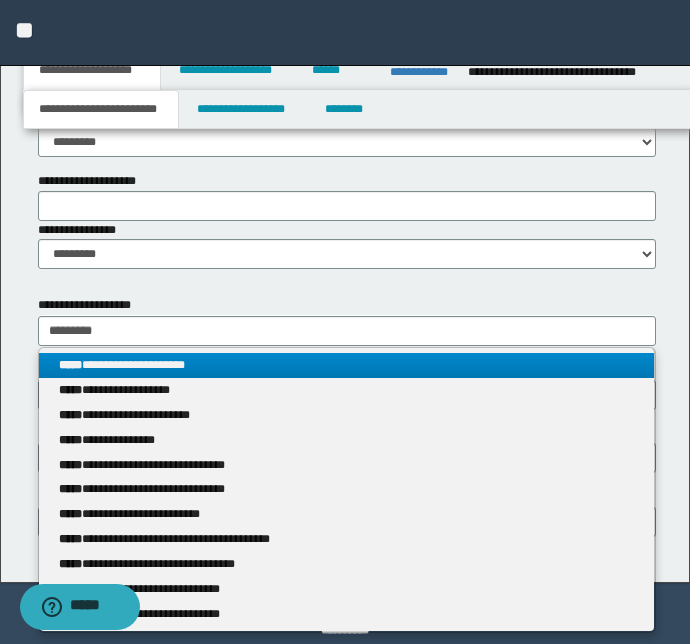 click on "**********" at bounding box center [347, 365] 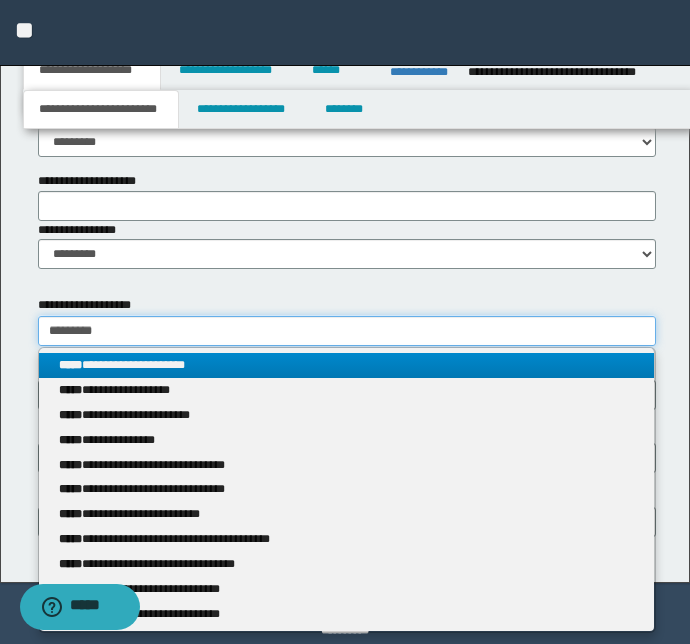 type 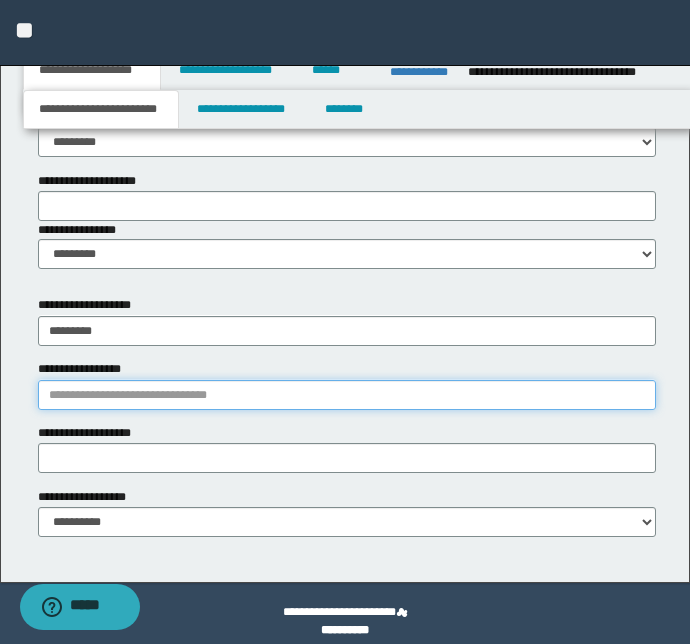click on "**********" at bounding box center [347, 395] 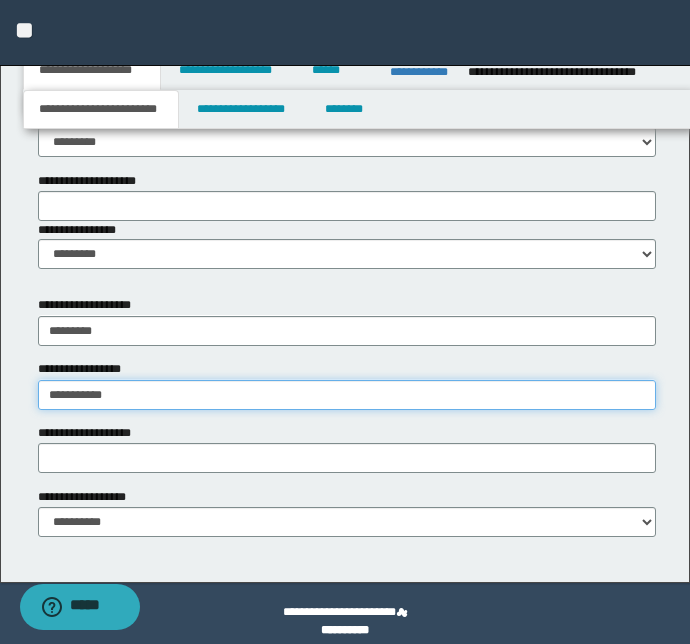 type on "**********" 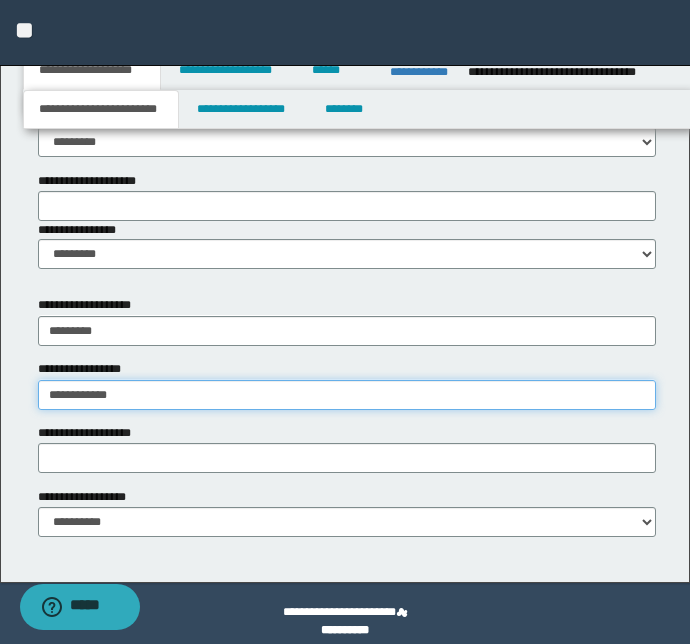 type on "**********" 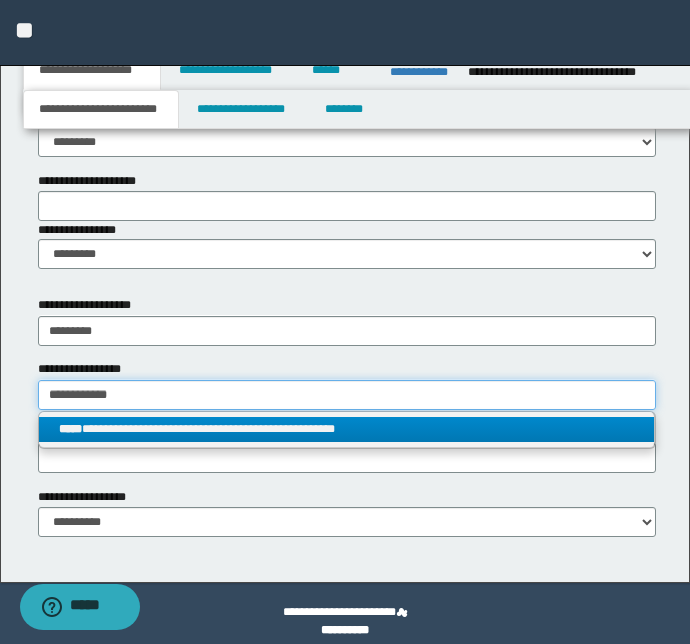 type on "**********" 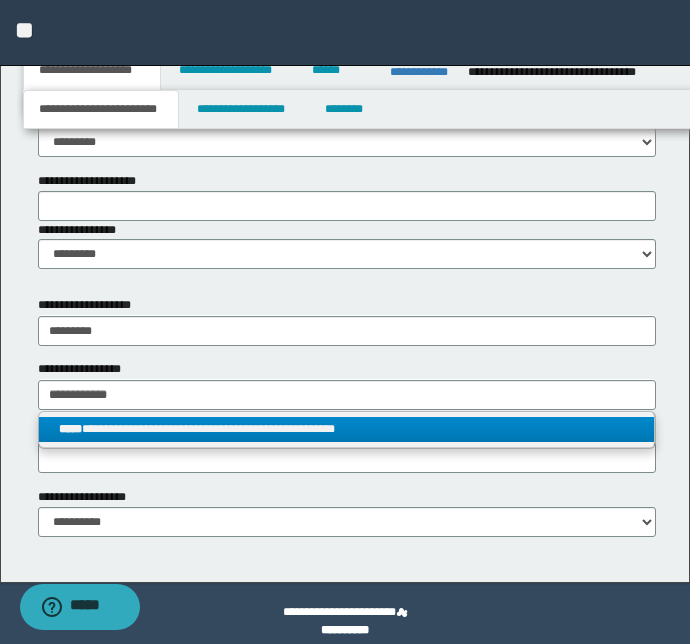 click on "**********" at bounding box center (347, 429) 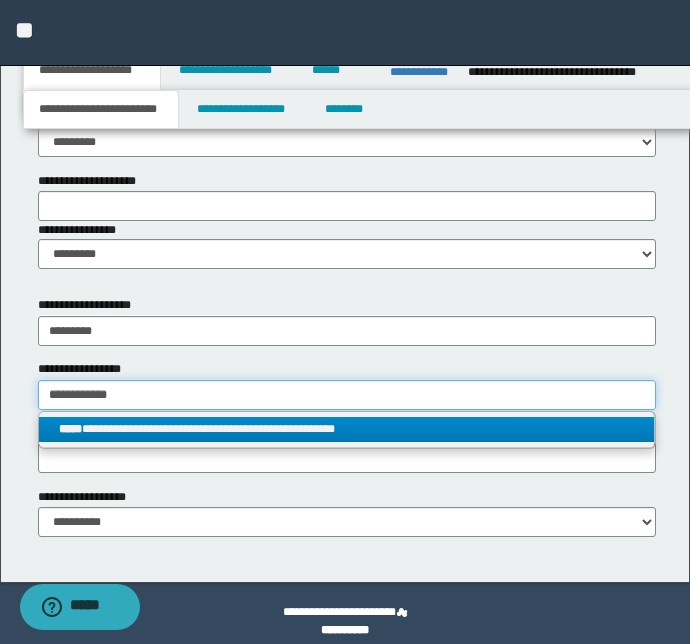type 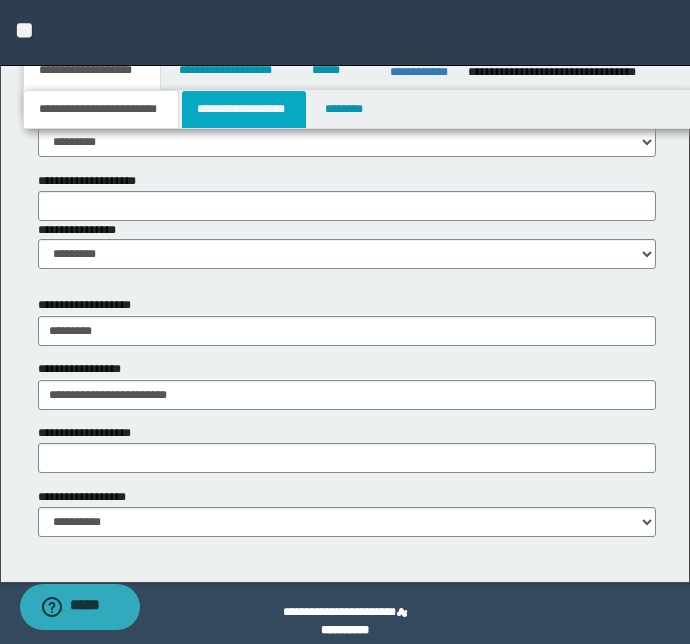 click on "**********" at bounding box center [244, 109] 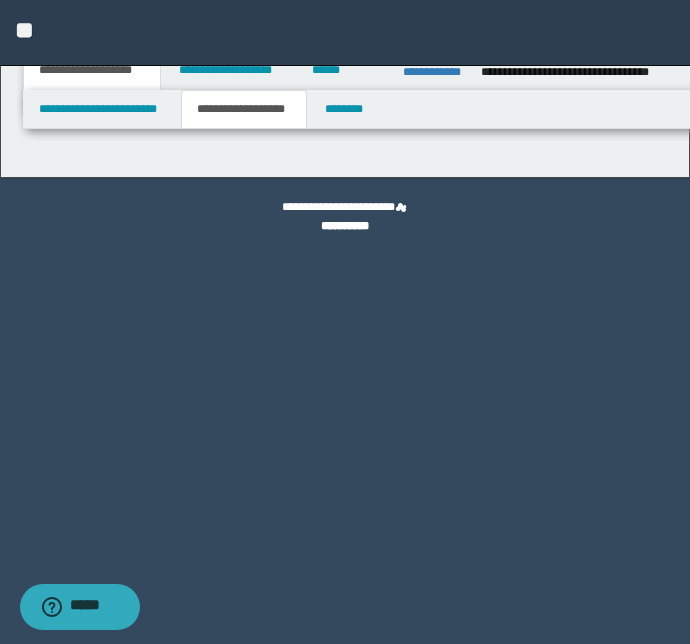 scroll, scrollTop: 0, scrollLeft: 0, axis: both 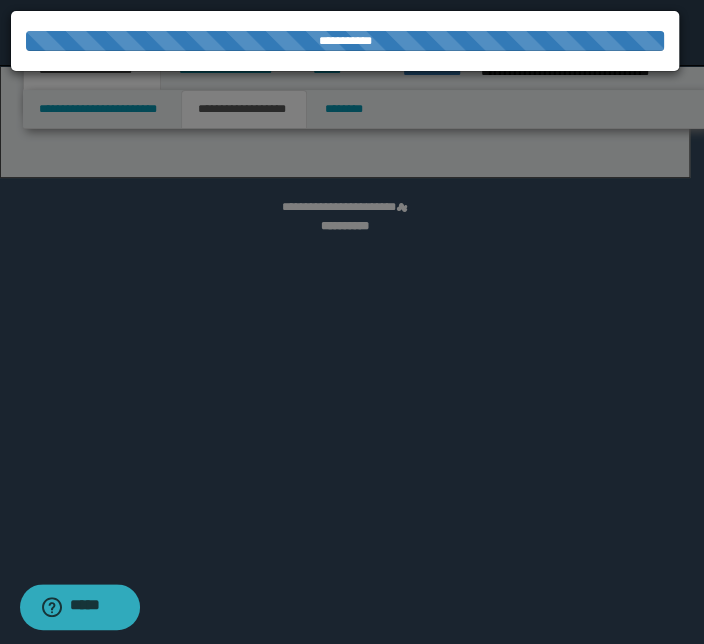 select on "*" 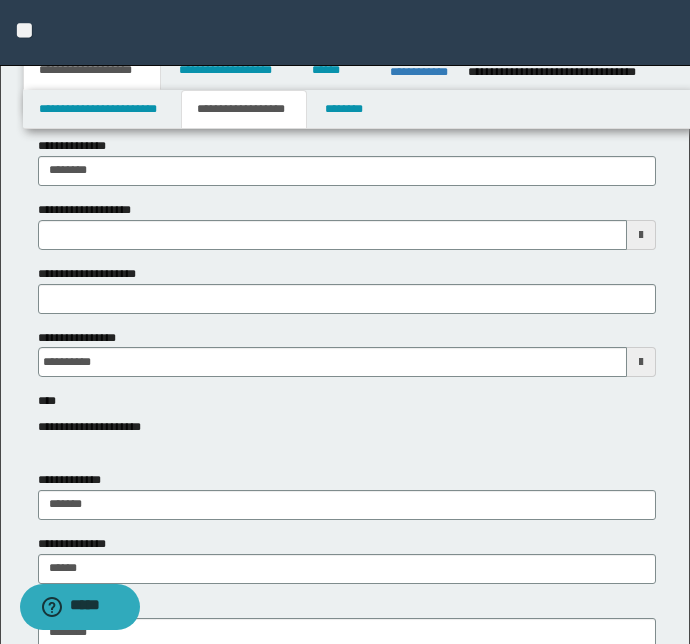 scroll, scrollTop: 181, scrollLeft: 0, axis: vertical 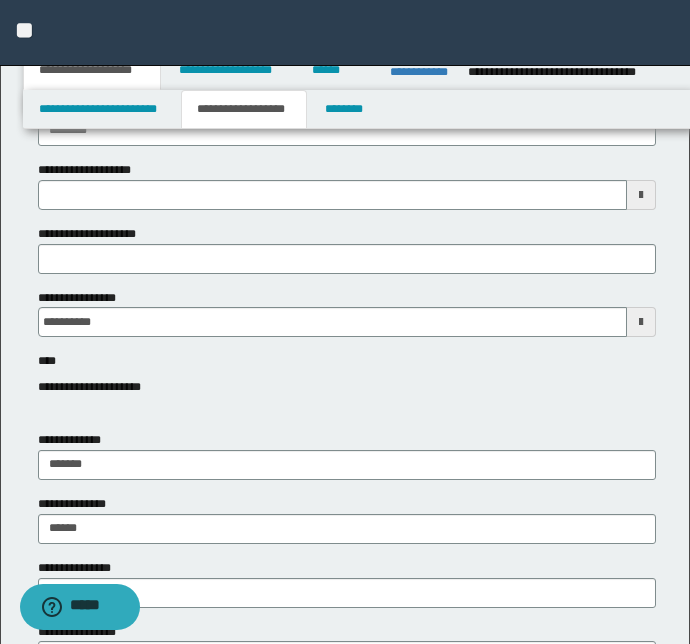type 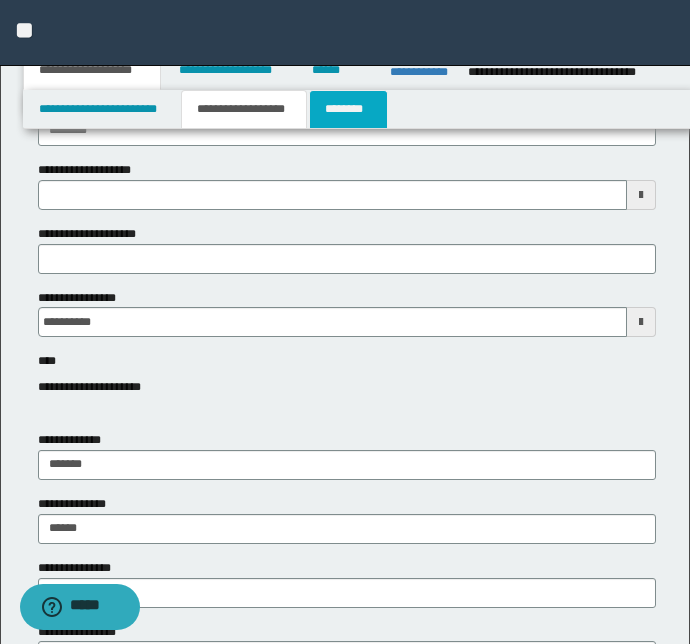 click on "********" at bounding box center (348, 109) 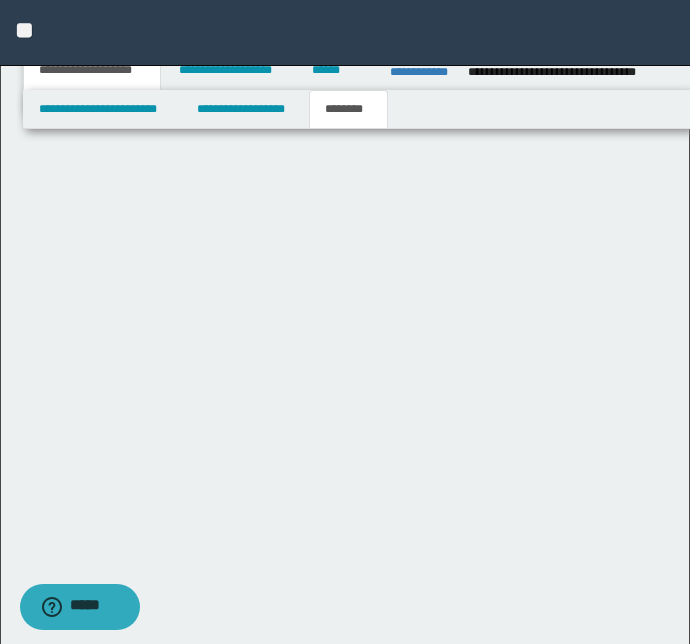 scroll, scrollTop: 0, scrollLeft: 0, axis: both 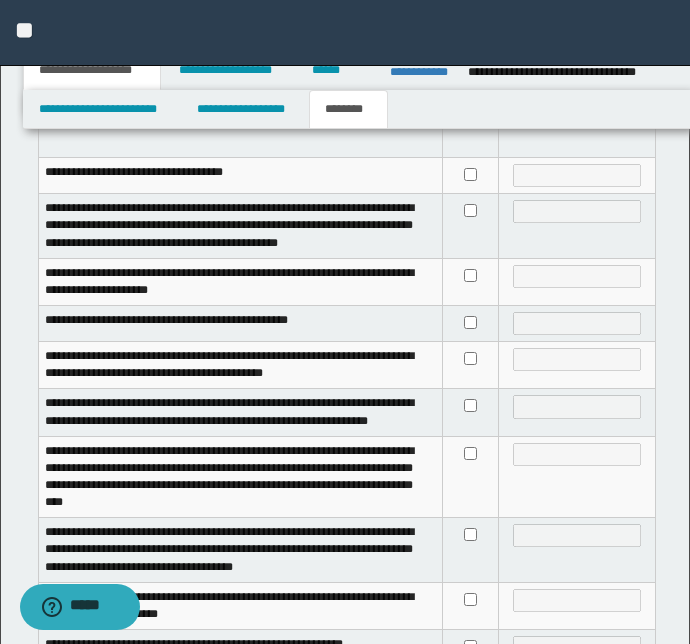 click at bounding box center (470, 550) 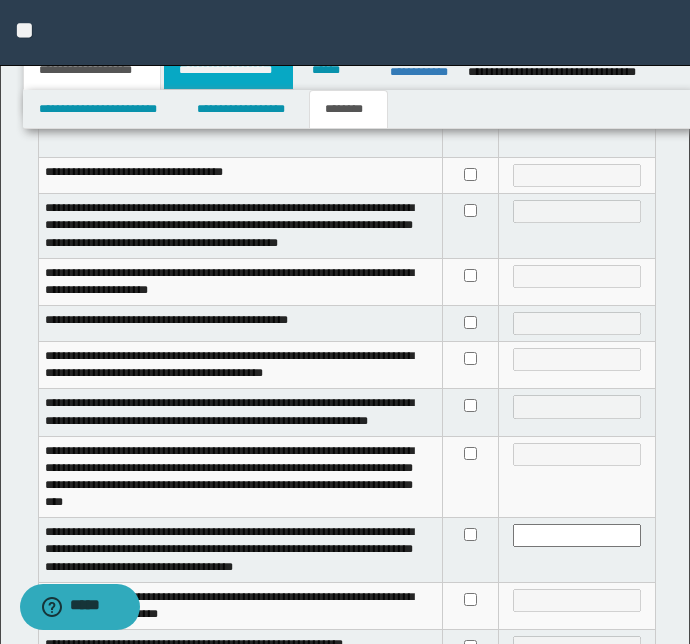 click on "**********" at bounding box center [228, 70] 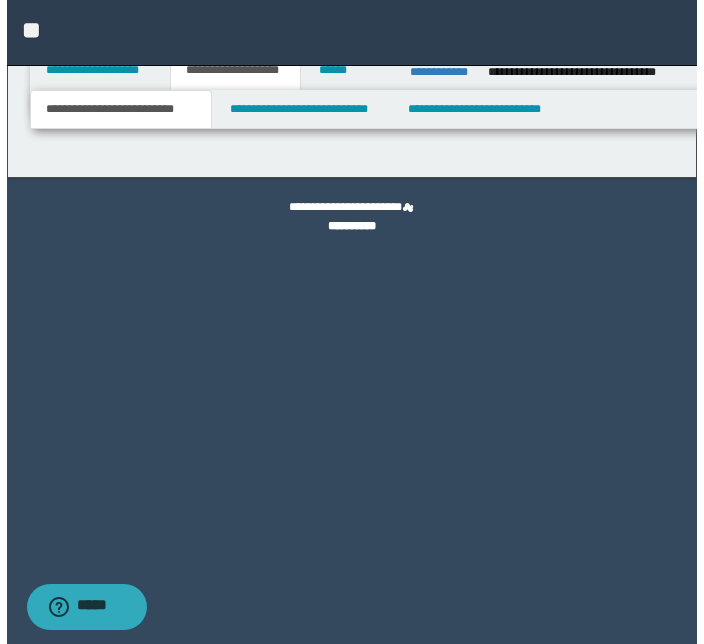 scroll, scrollTop: 0, scrollLeft: 0, axis: both 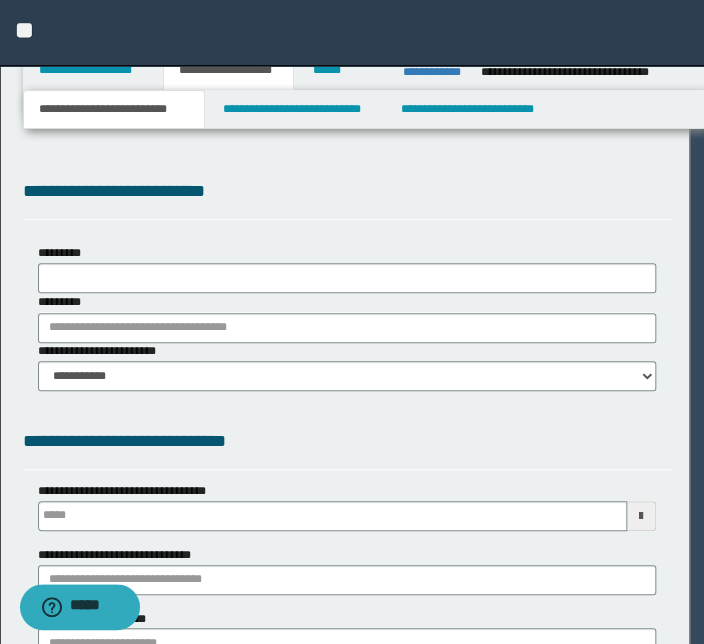 select on "*" 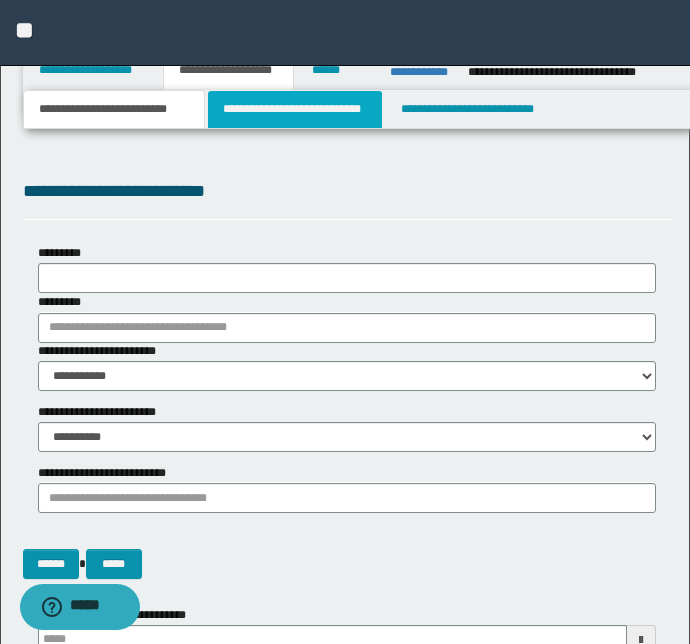 click on "**********" at bounding box center (294, 109) 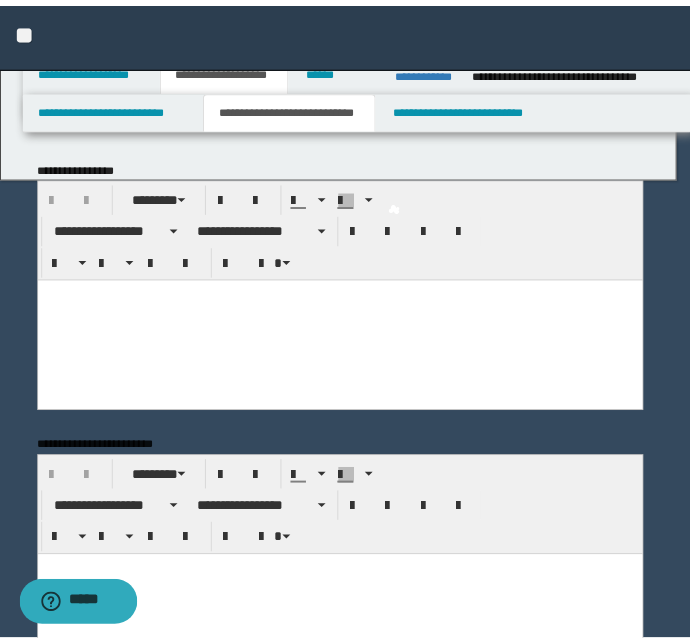 scroll, scrollTop: 0, scrollLeft: 0, axis: both 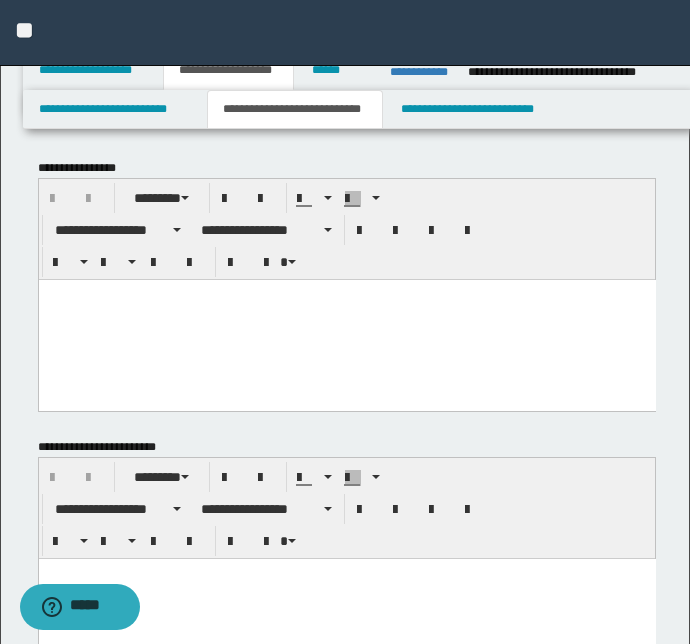 click at bounding box center (346, 319) 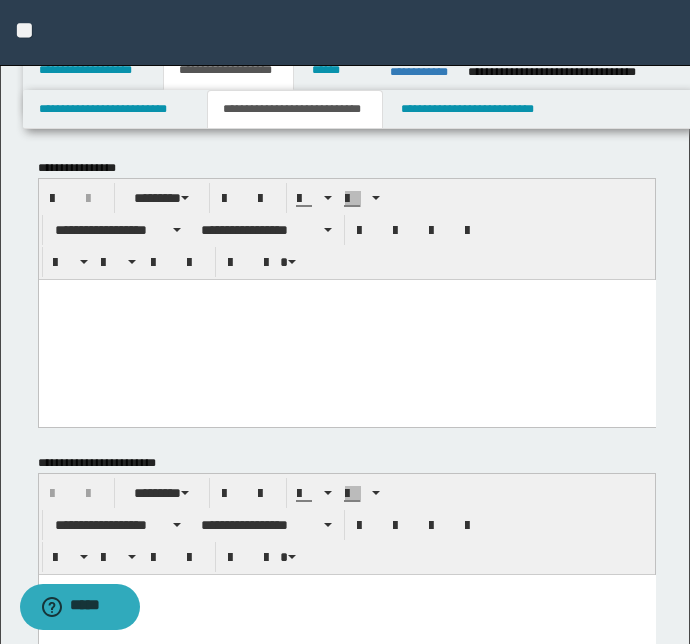paste 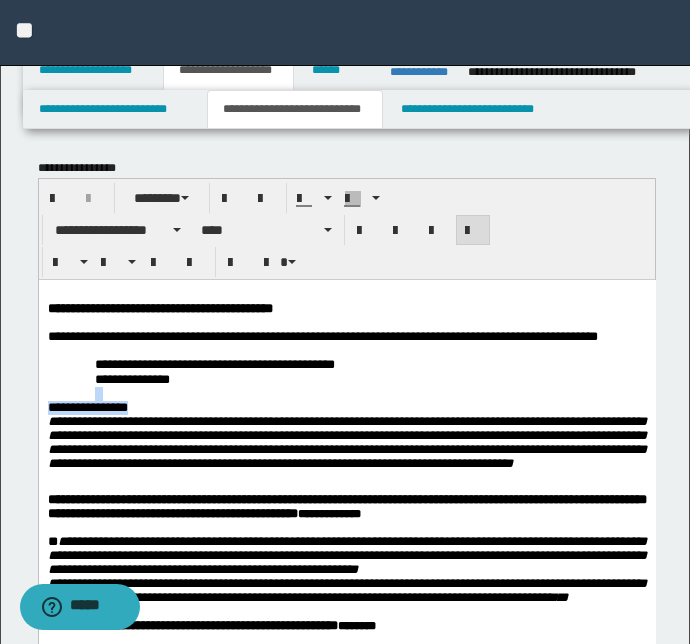 drag, startPoint x: 274, startPoint y: 394, endPoint x: 275, endPoint y: 426, distance: 32.01562 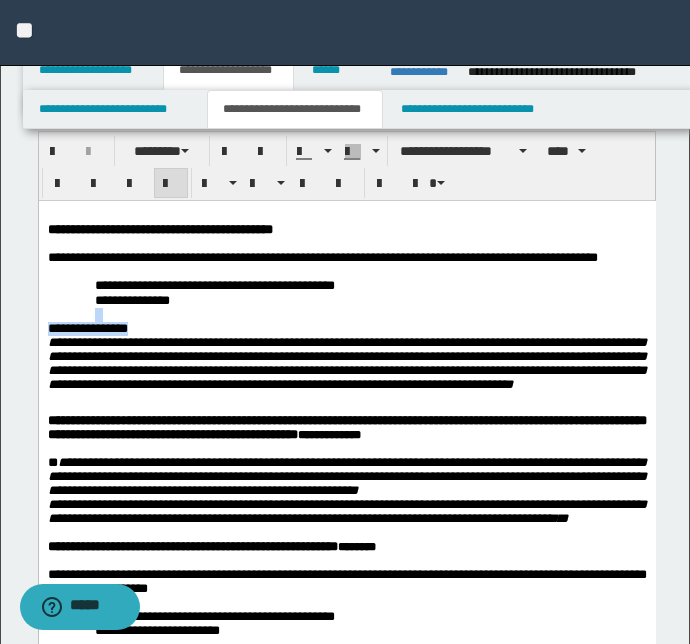 scroll, scrollTop: 90, scrollLeft: 0, axis: vertical 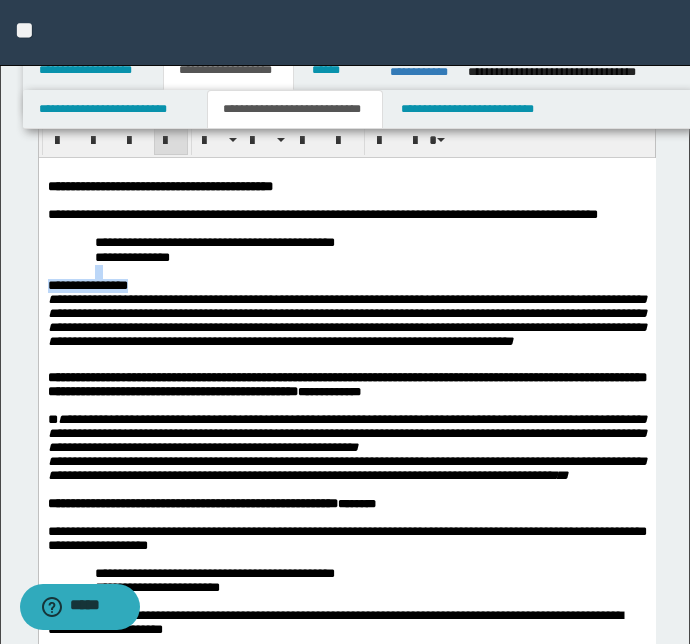click on "**********" at bounding box center [346, 285] 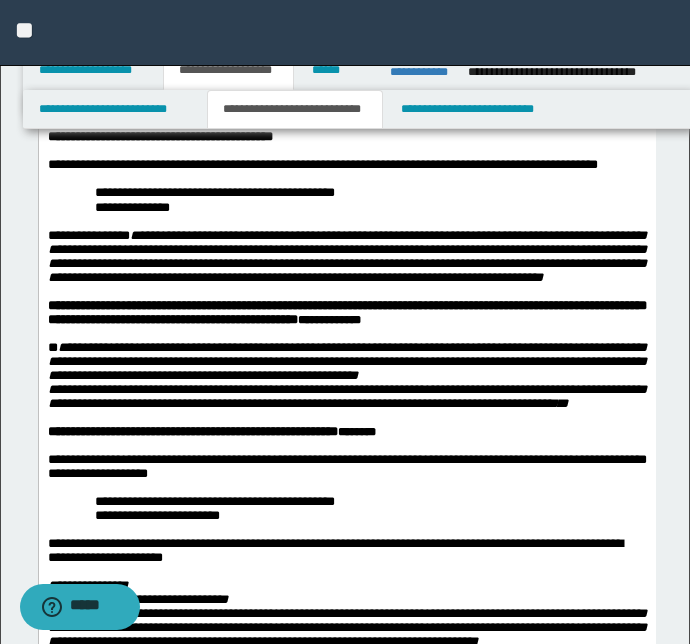 scroll, scrollTop: 181, scrollLeft: 0, axis: vertical 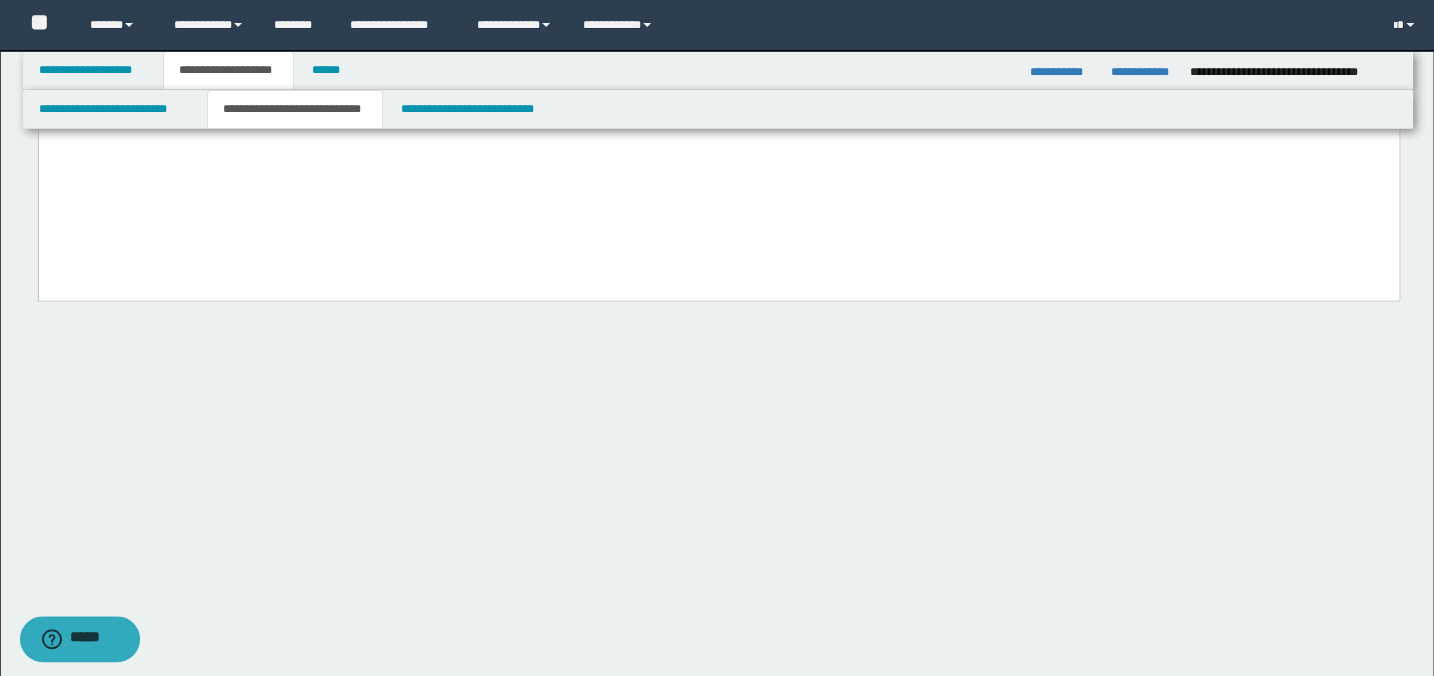 click on "**********" at bounding box center [718, -588] 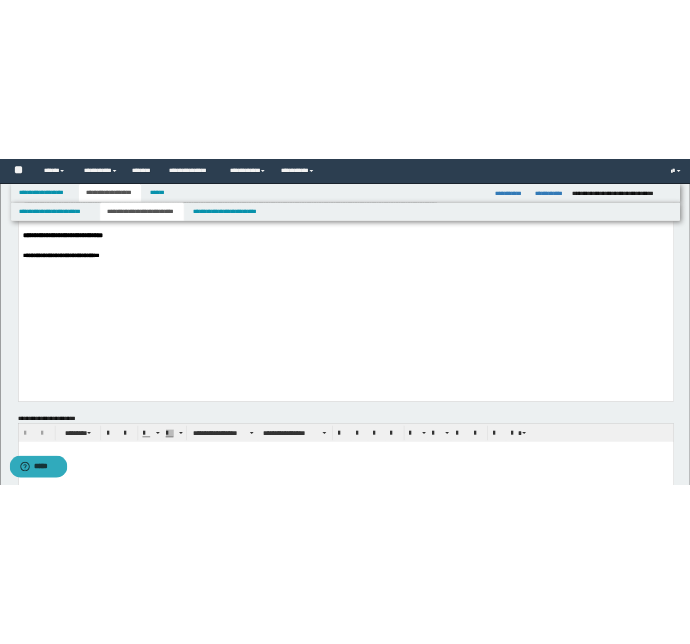 scroll, scrollTop: 1000, scrollLeft: 0, axis: vertical 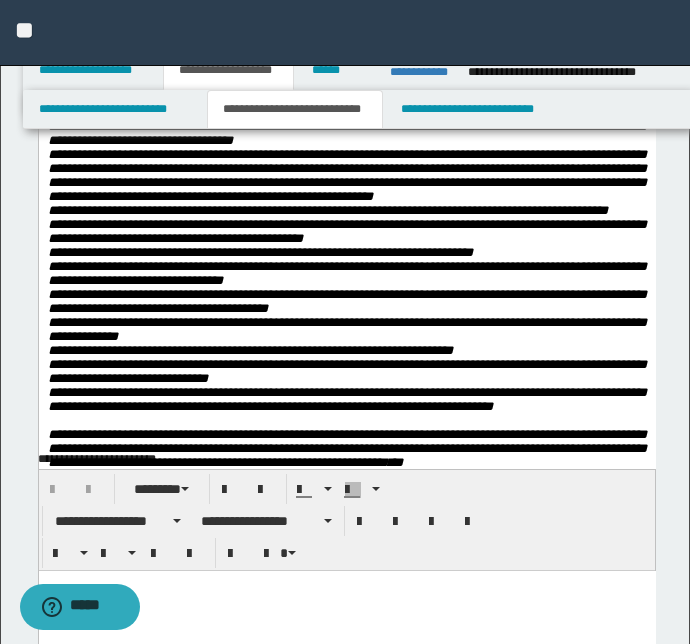click on "**********" at bounding box center [346, 57] 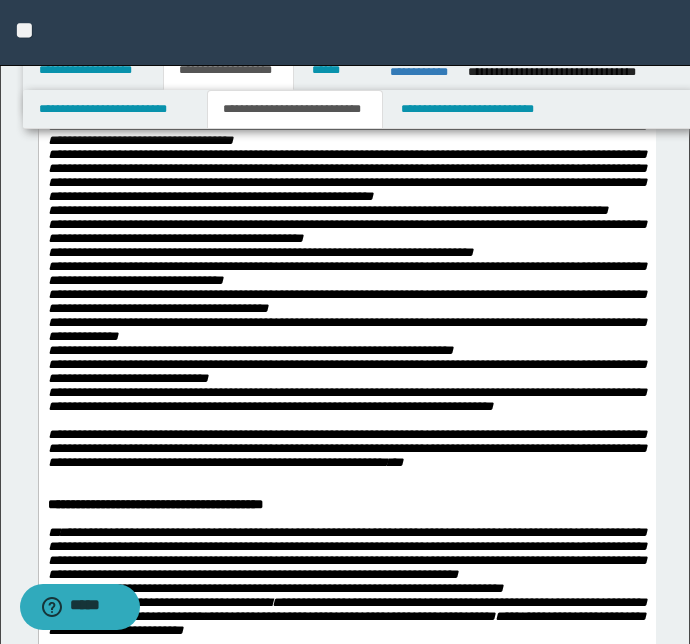 scroll, scrollTop: 1395, scrollLeft: 0, axis: vertical 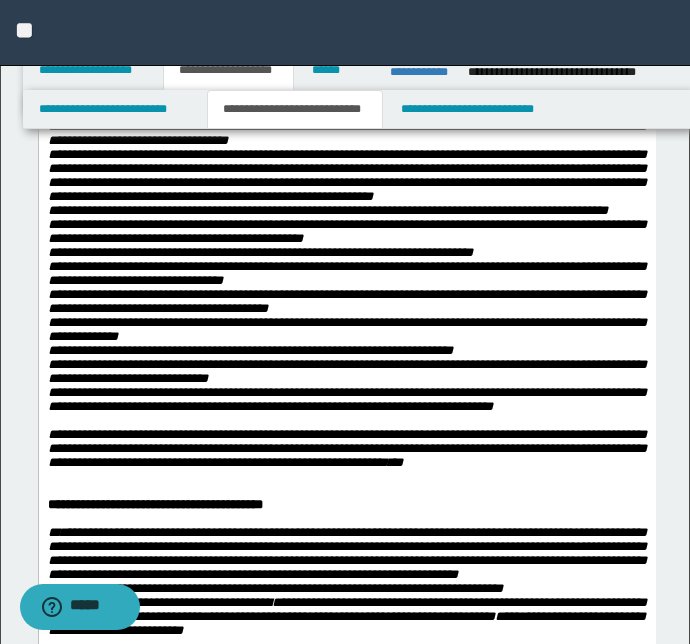 click on "**********" at bounding box center (346, 175) 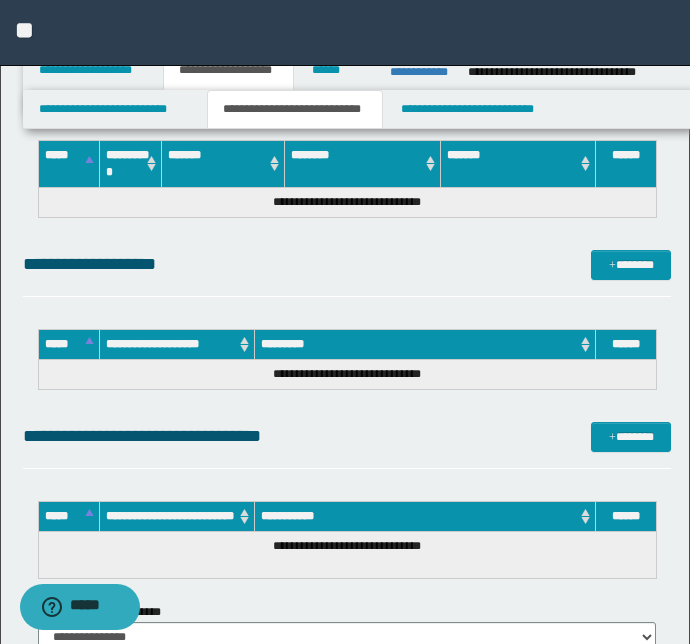 scroll, scrollTop: 3520, scrollLeft: 0, axis: vertical 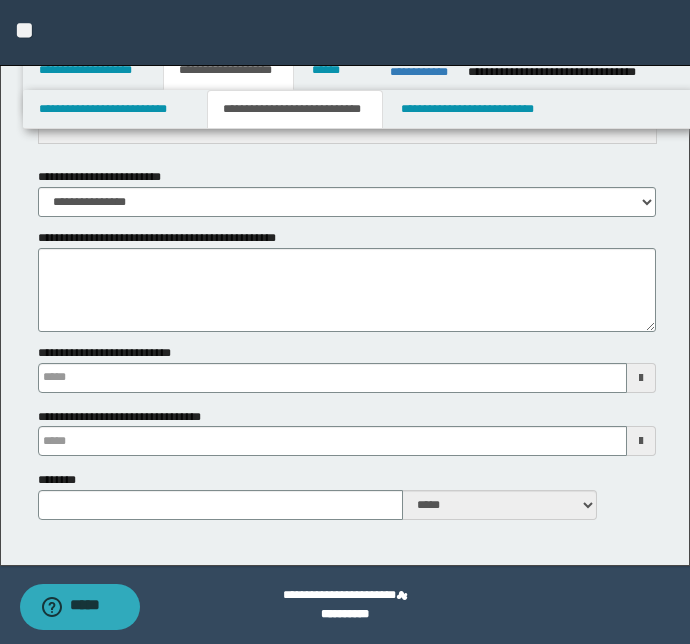 type 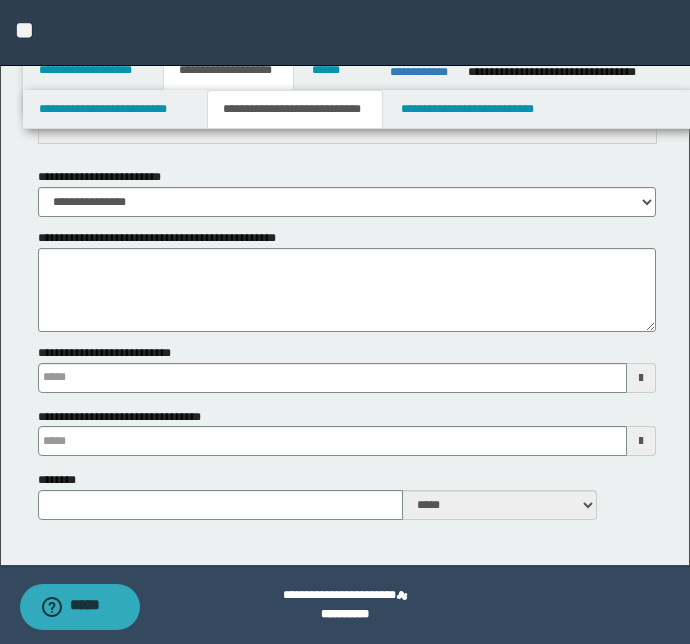 type 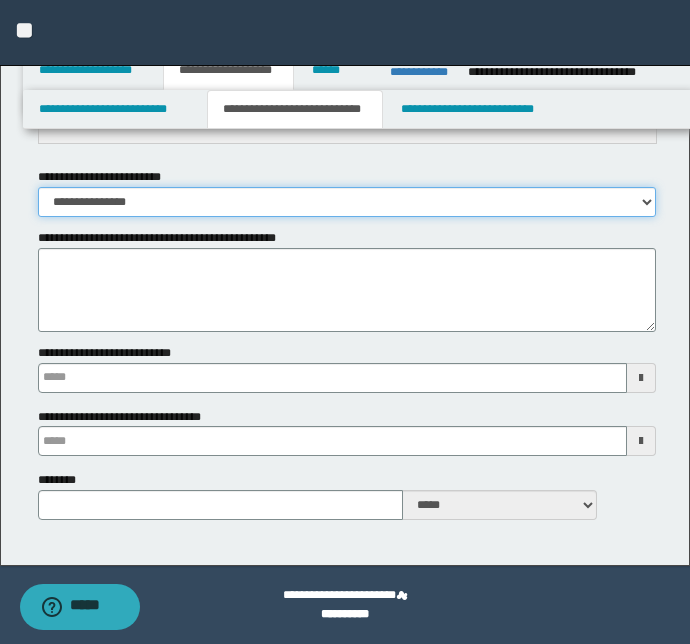 click on "**********" at bounding box center (347, 202) 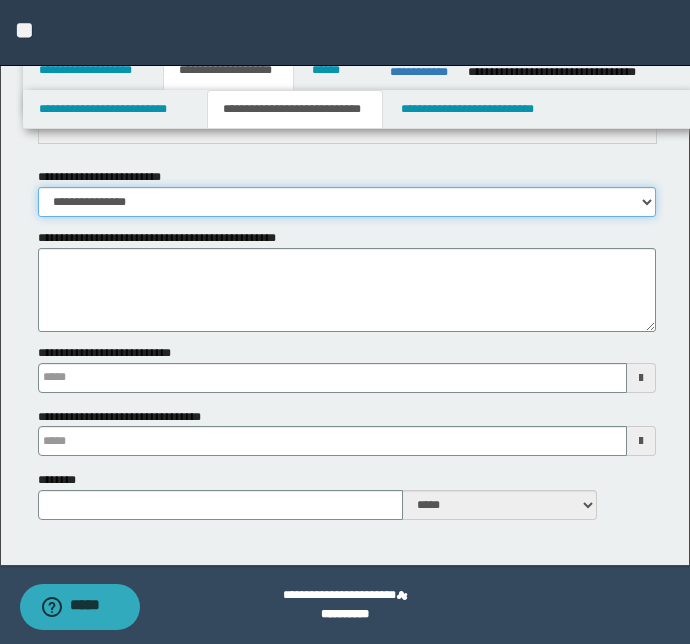 select on "*" 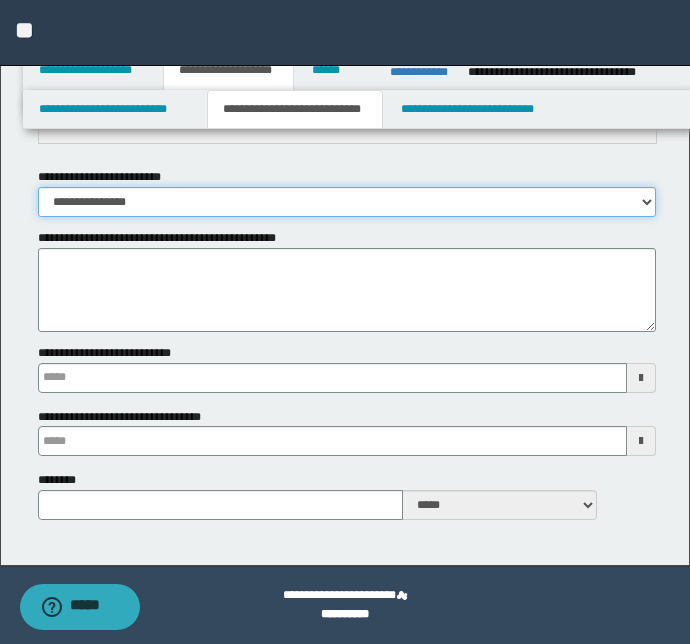 click on "**********" at bounding box center (347, 202) 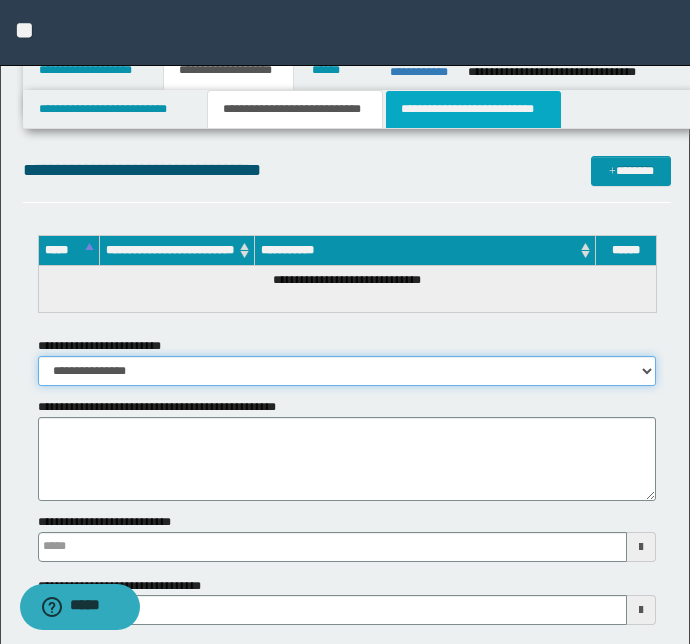 scroll, scrollTop: 3338, scrollLeft: 0, axis: vertical 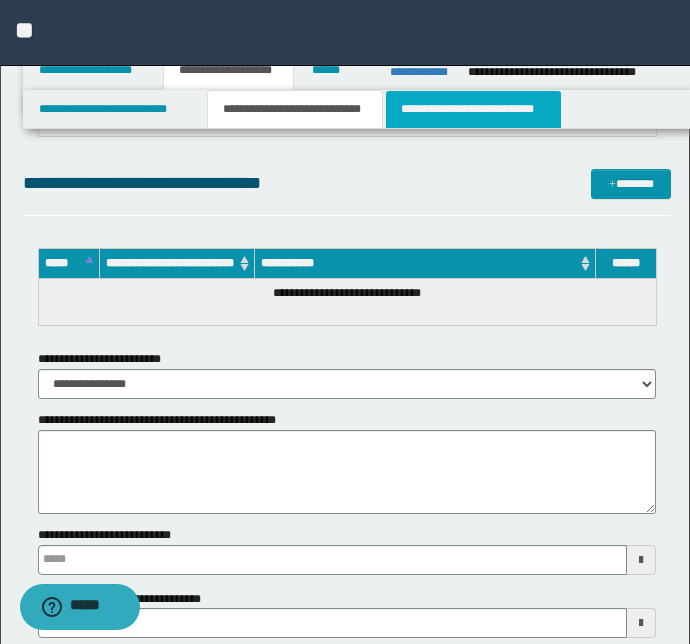 click on "**********" at bounding box center [473, 109] 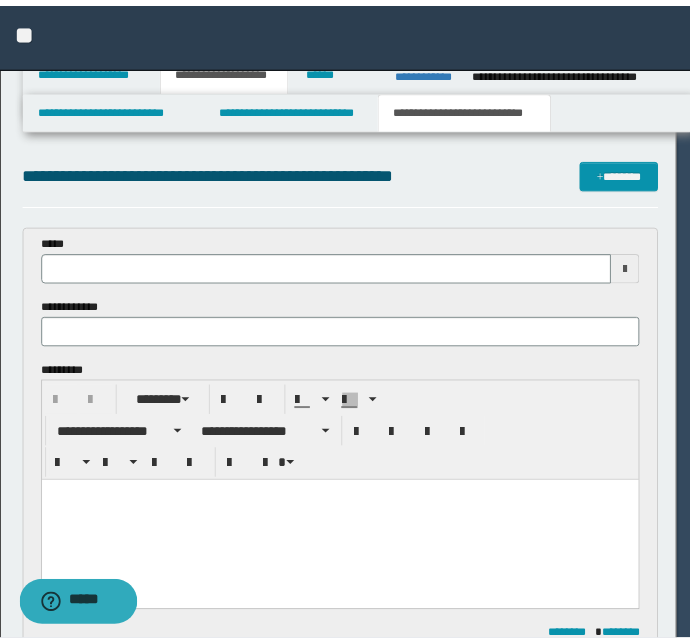 scroll, scrollTop: 0, scrollLeft: 0, axis: both 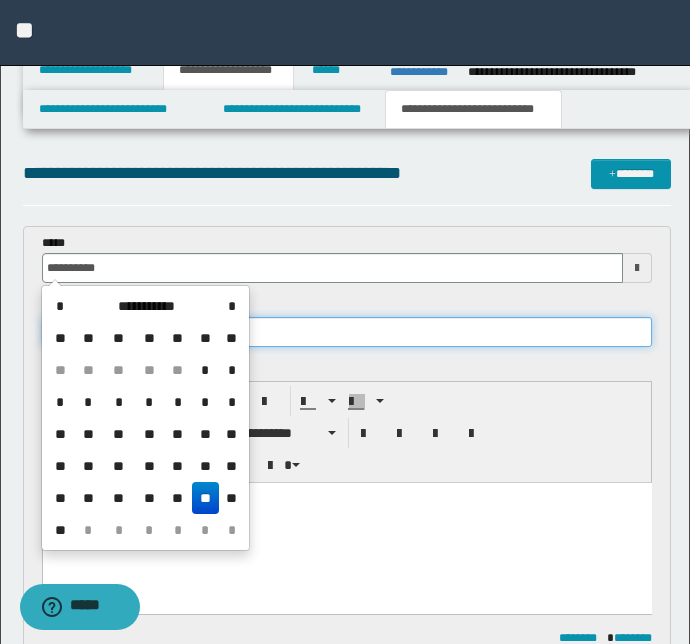 type on "**********" 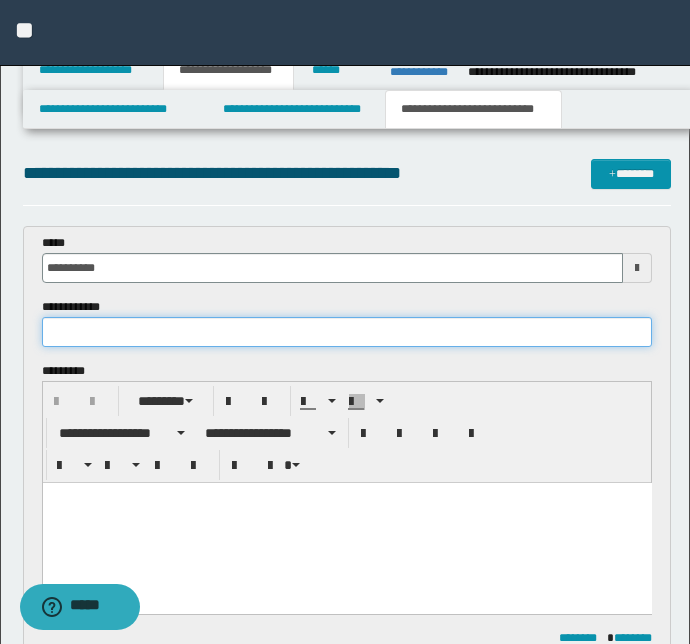 paste on "**********" 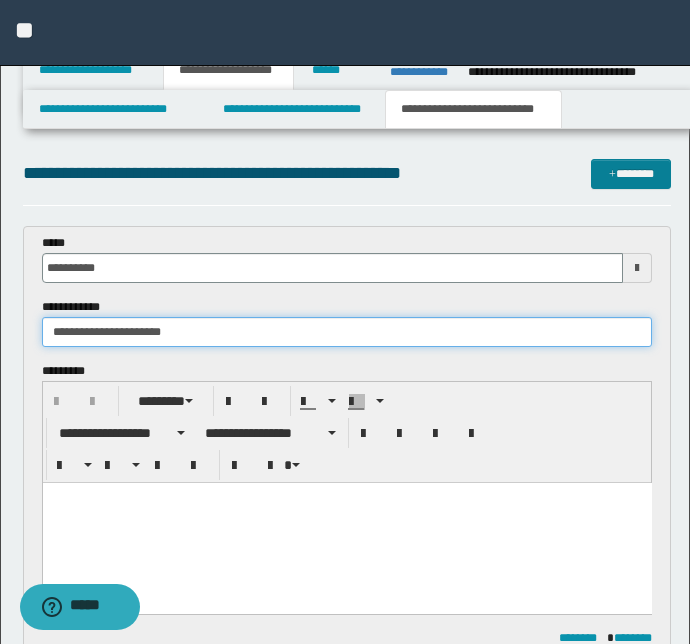 type on "**********" 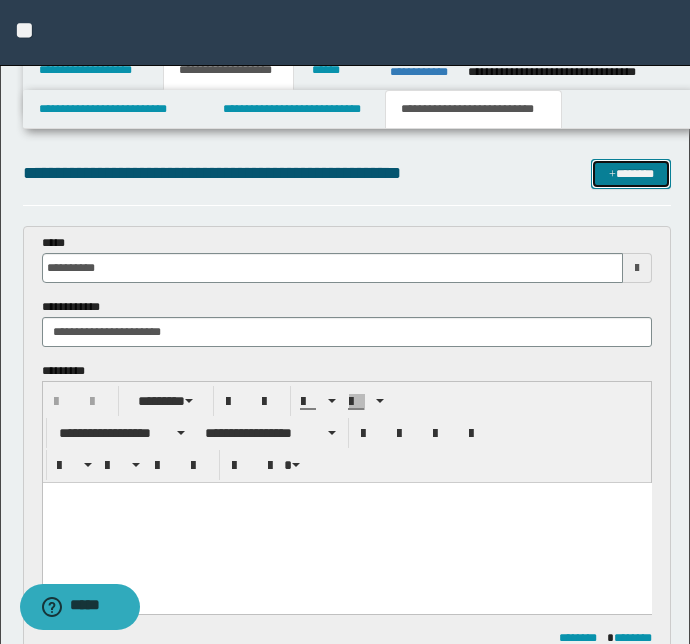click on "*******" at bounding box center (631, 174) 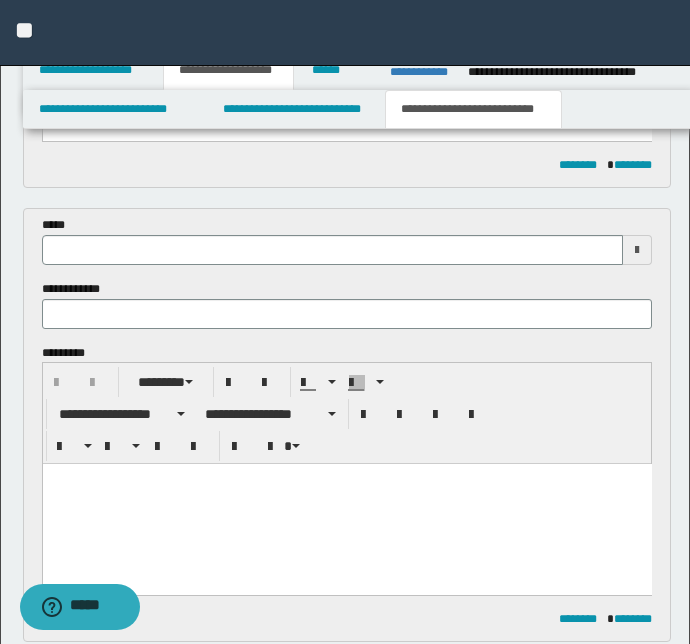 scroll, scrollTop: 425, scrollLeft: 0, axis: vertical 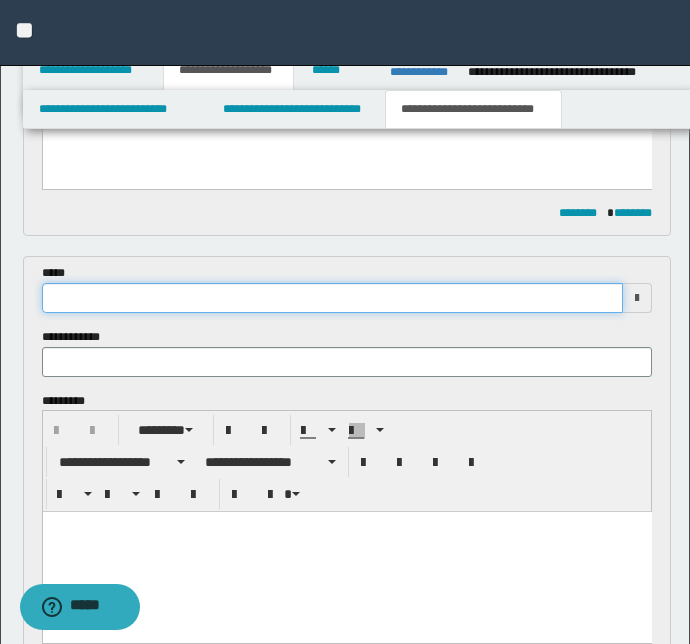 click at bounding box center [333, 298] 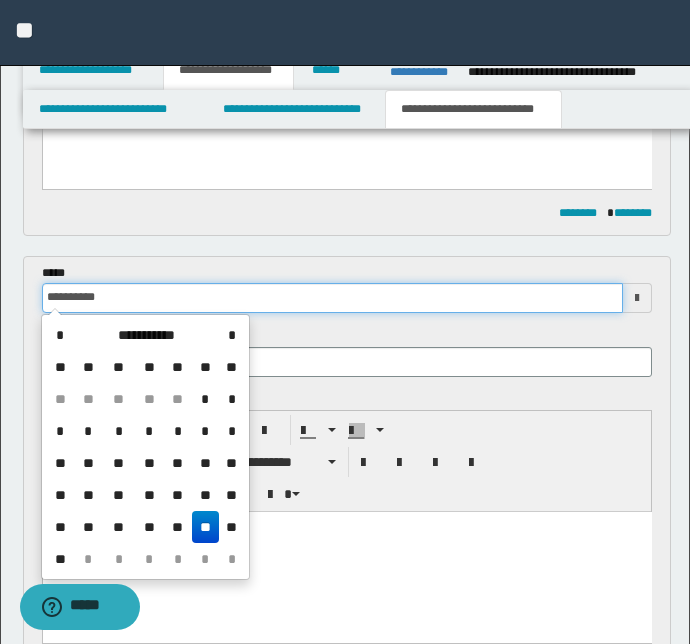 type on "**********" 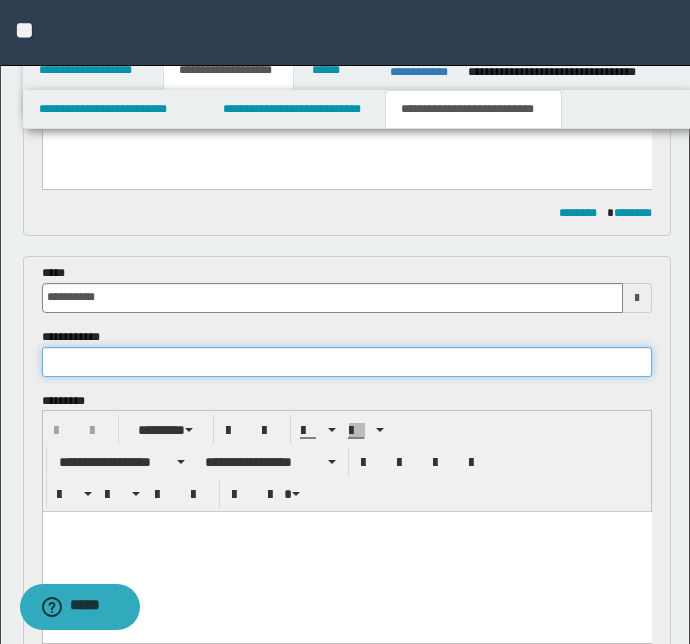 click at bounding box center [347, 362] 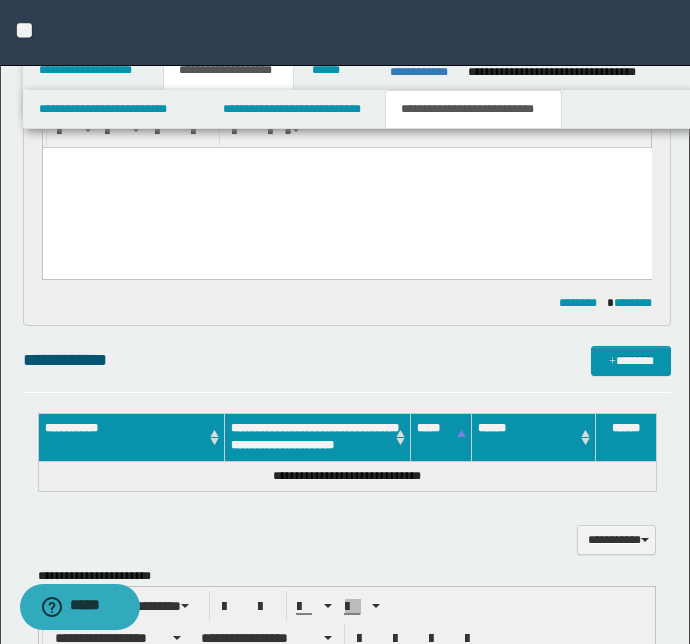 scroll, scrollTop: 698, scrollLeft: 0, axis: vertical 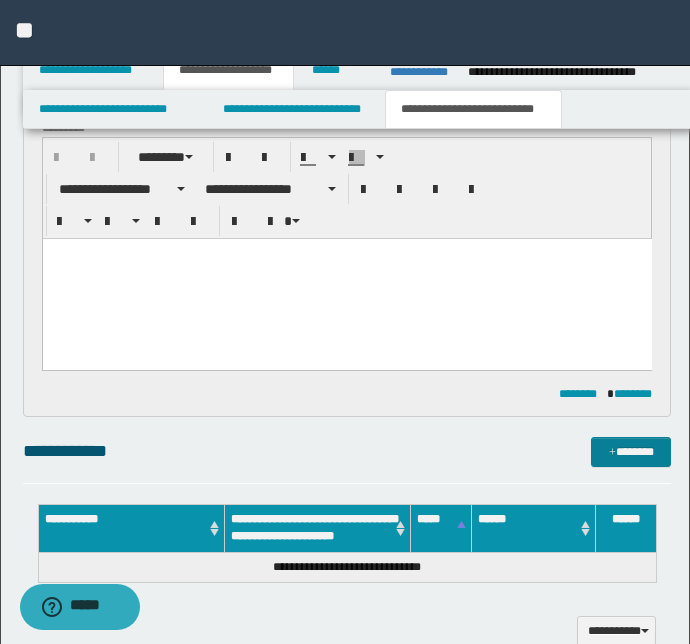type on "**********" 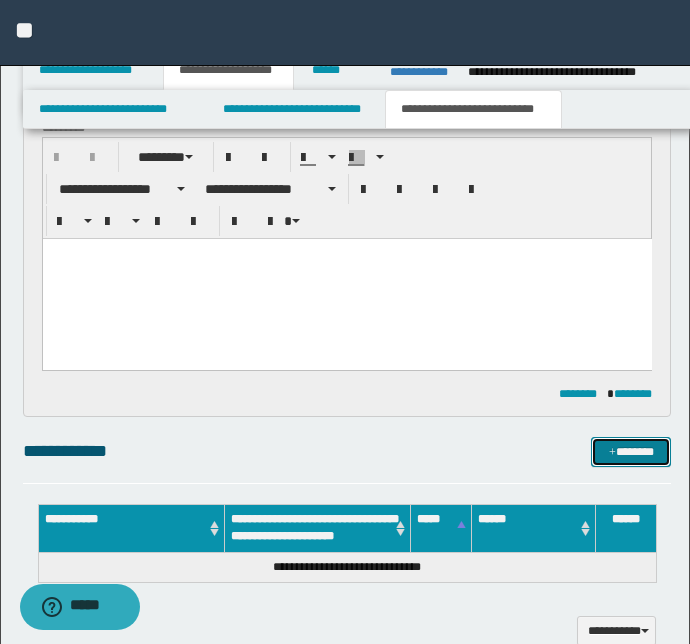 click on "*******" at bounding box center [631, 452] 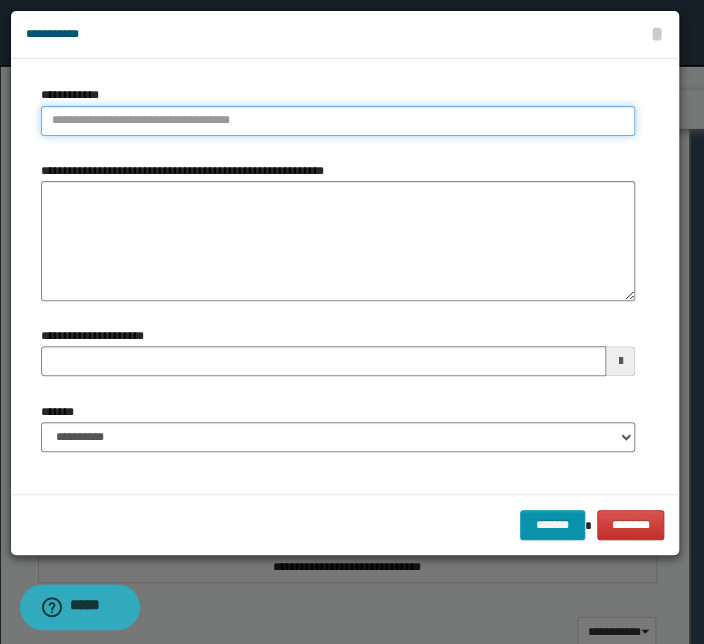 click on "**********" at bounding box center [338, 121] 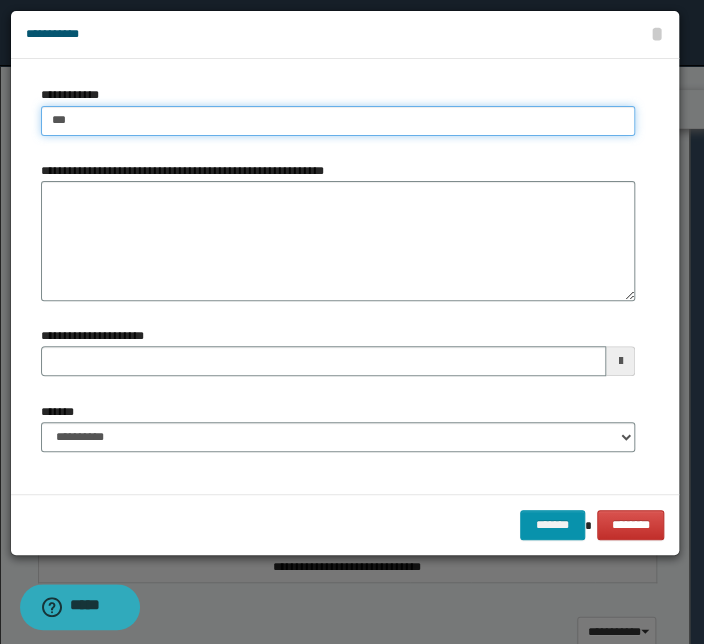 type on "****" 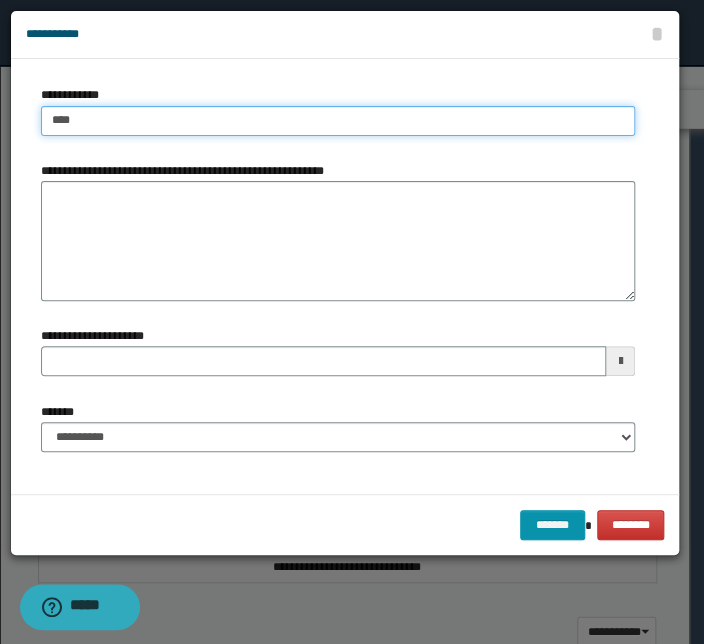 type on "****" 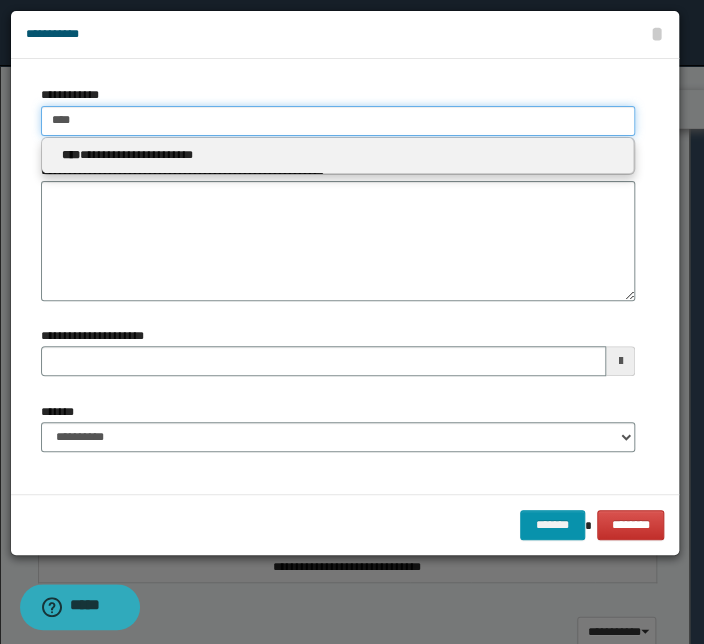 type 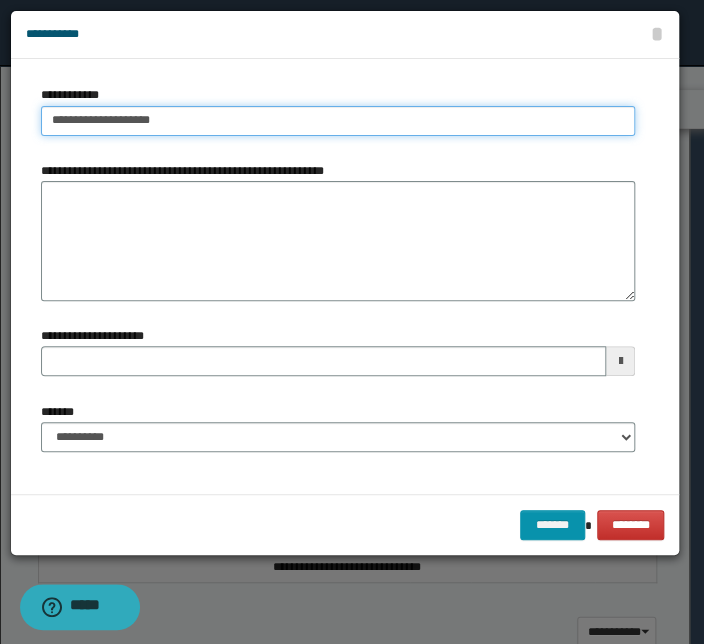 type on "**********" 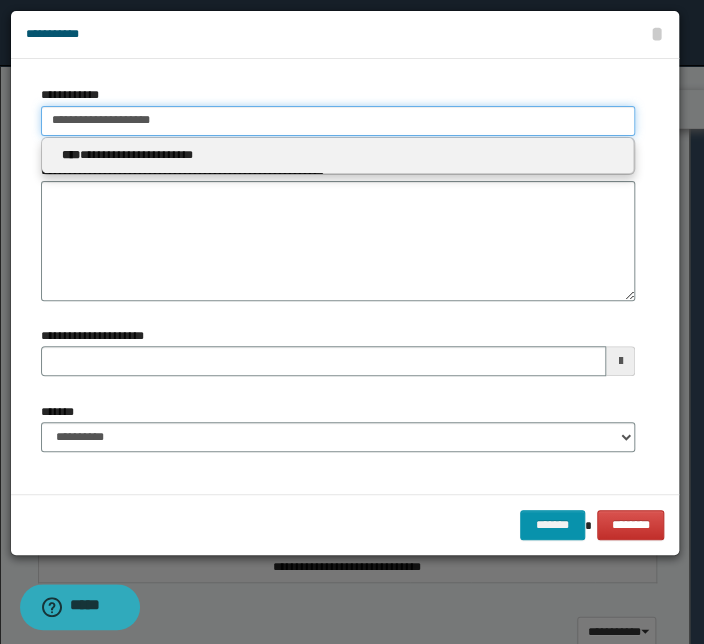 type on "**********" 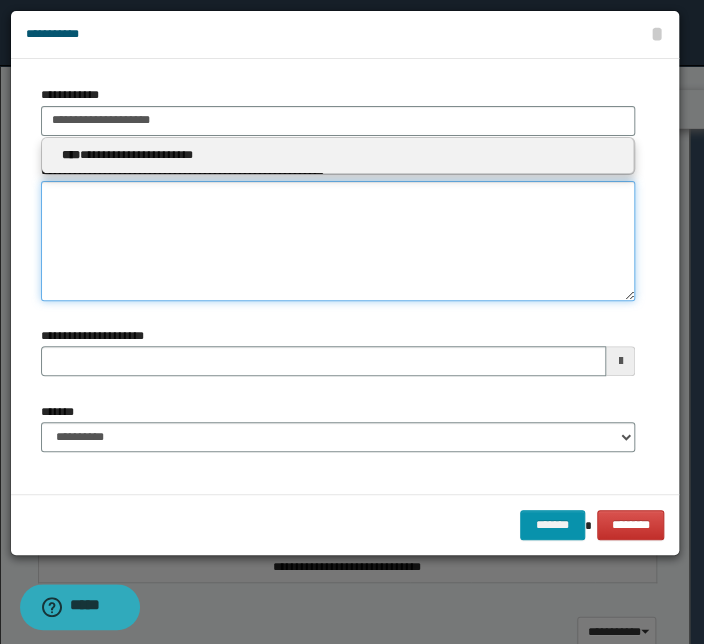 type 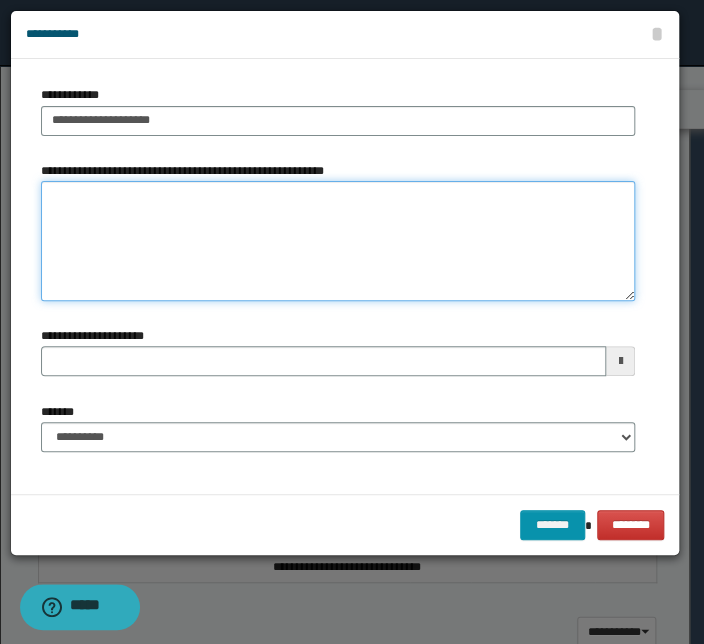 paste on "**********" 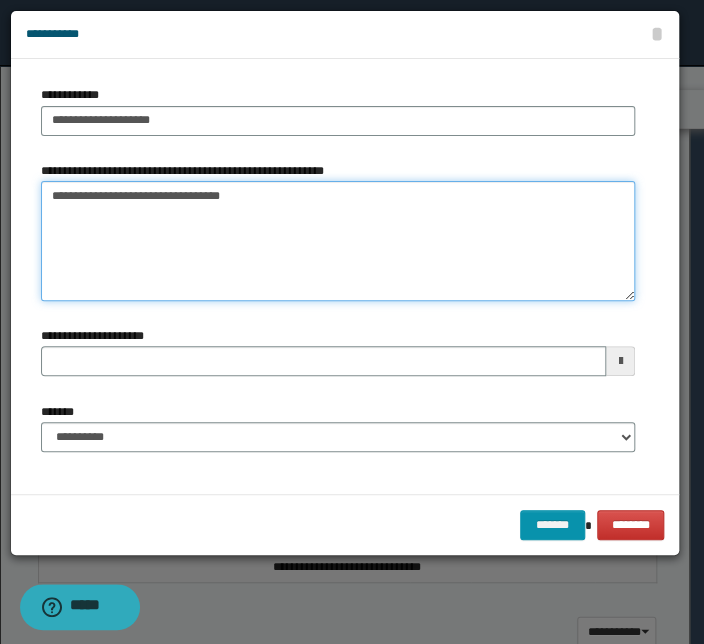 type on "**********" 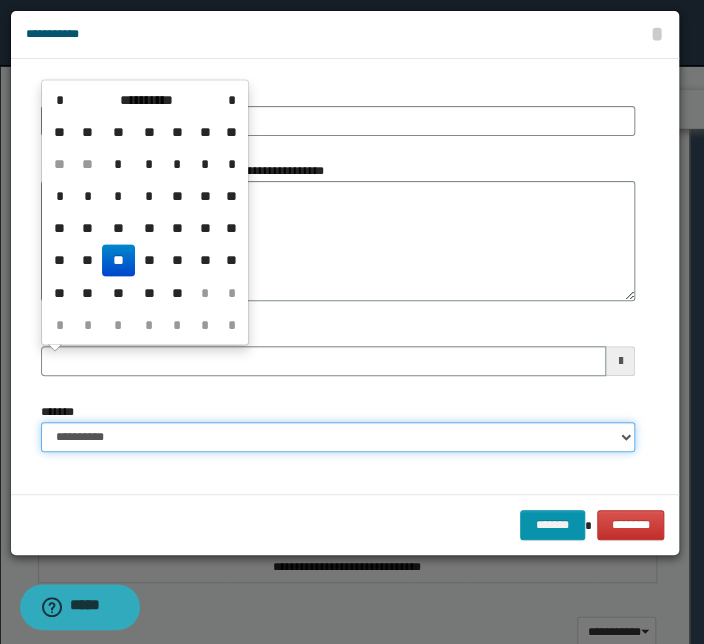 type 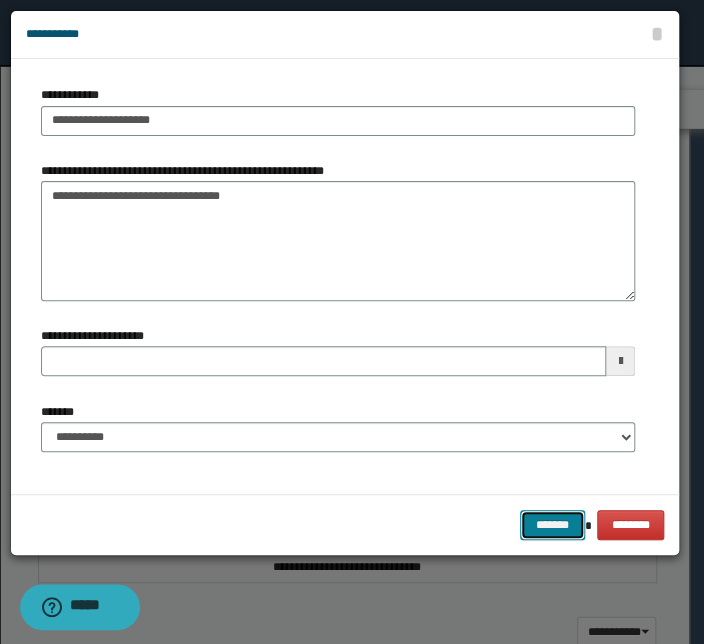 type 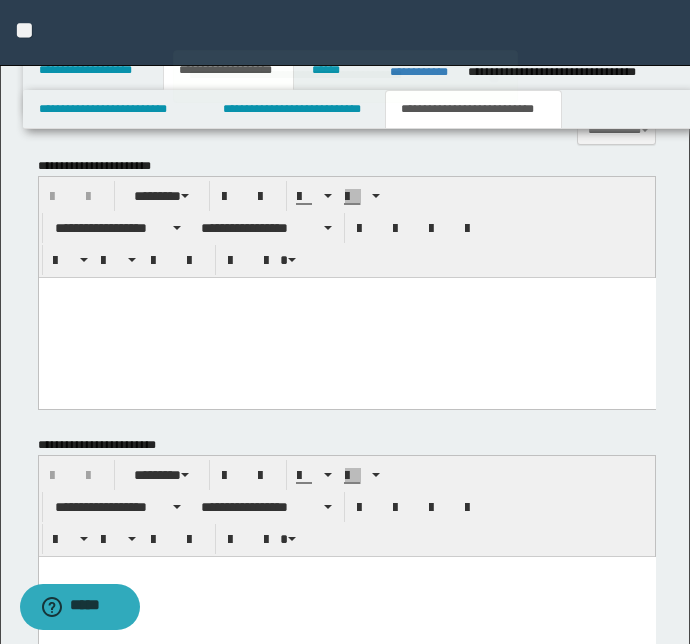 scroll, scrollTop: 1243, scrollLeft: 0, axis: vertical 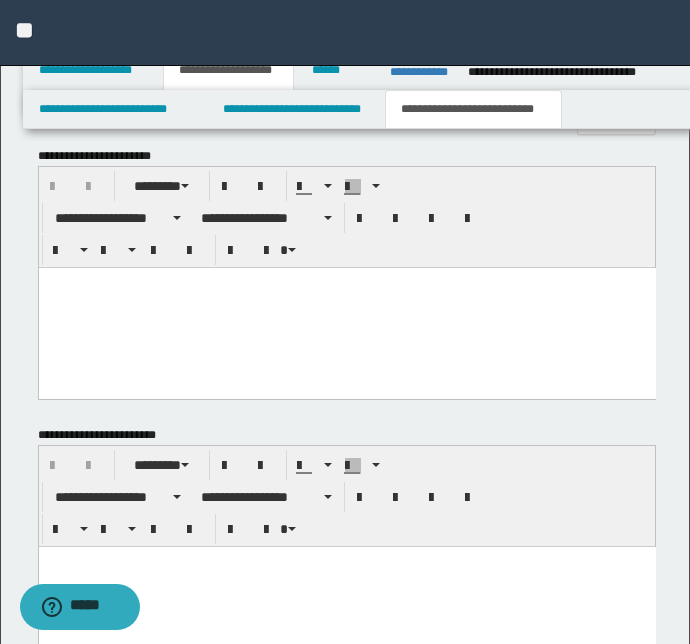 click at bounding box center (346, 307) 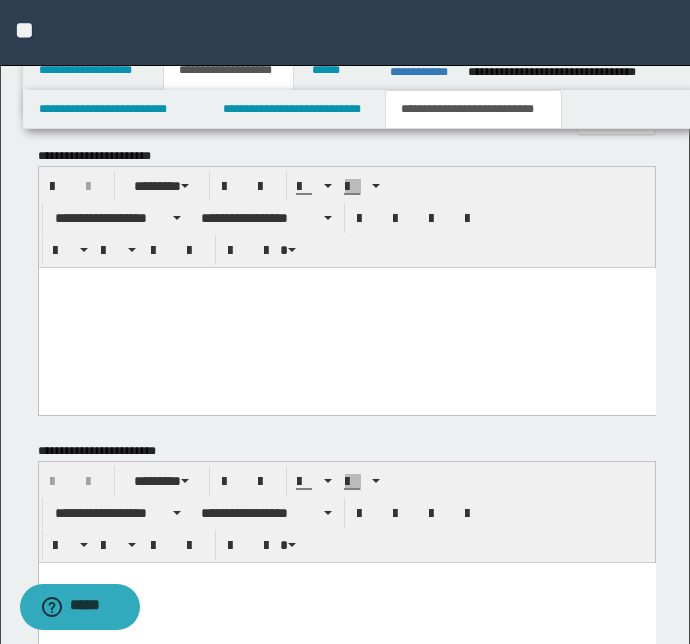 paste 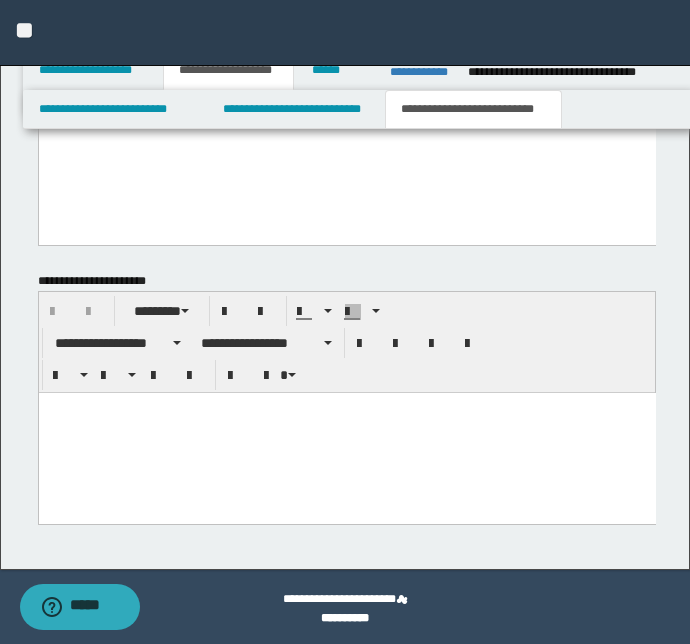 scroll, scrollTop: 2050, scrollLeft: 0, axis: vertical 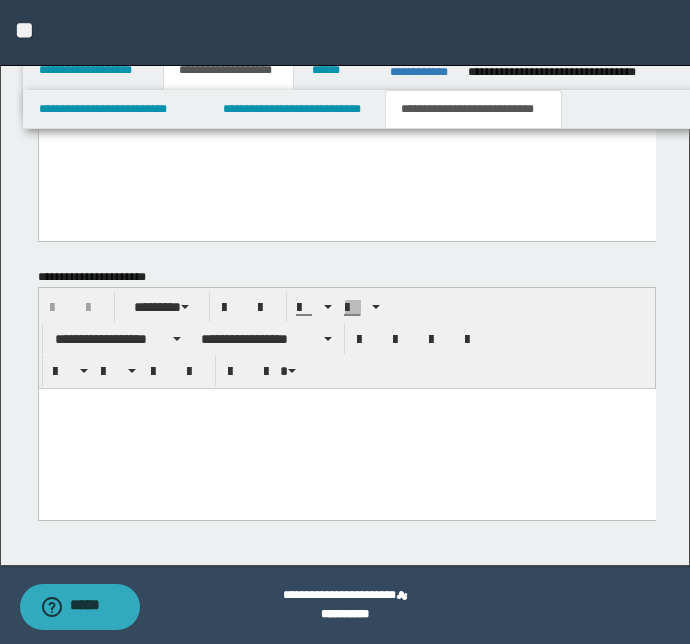 click at bounding box center [346, 428] 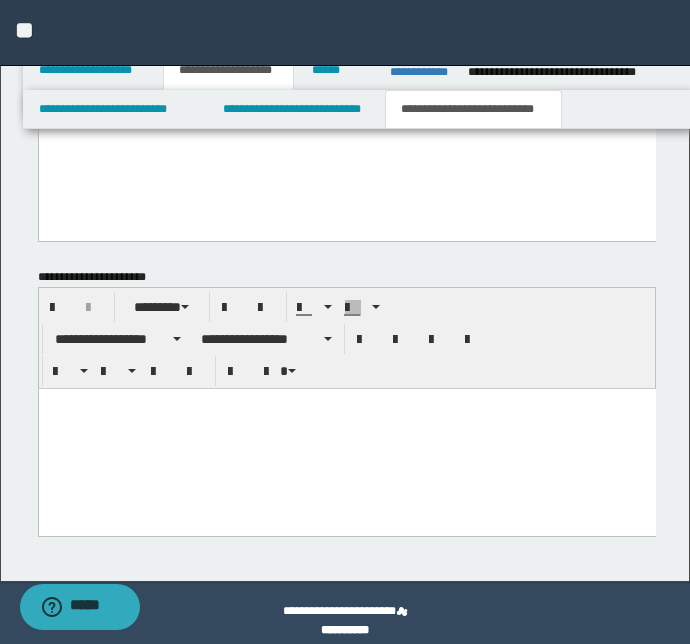 paste 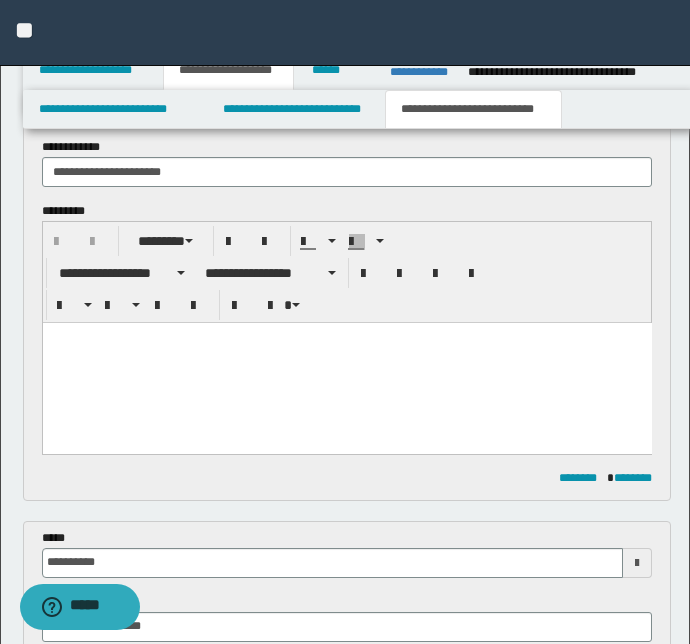 scroll, scrollTop: 0, scrollLeft: 0, axis: both 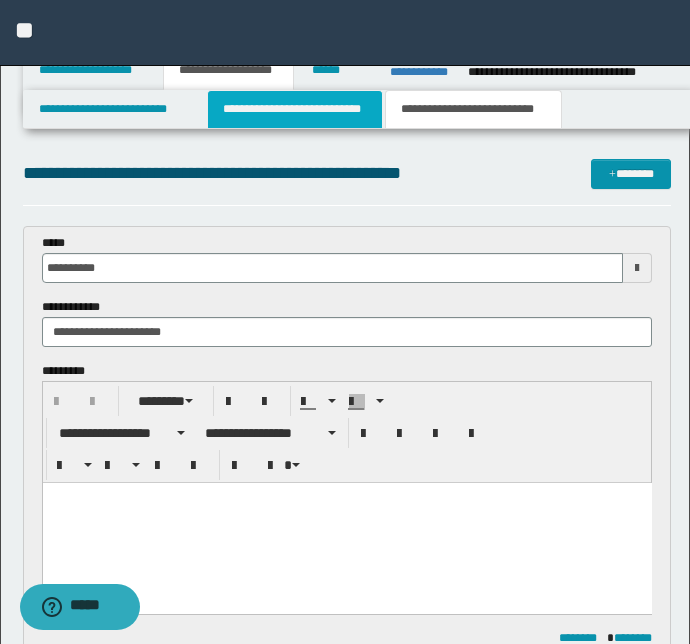 click on "**********" at bounding box center (294, 109) 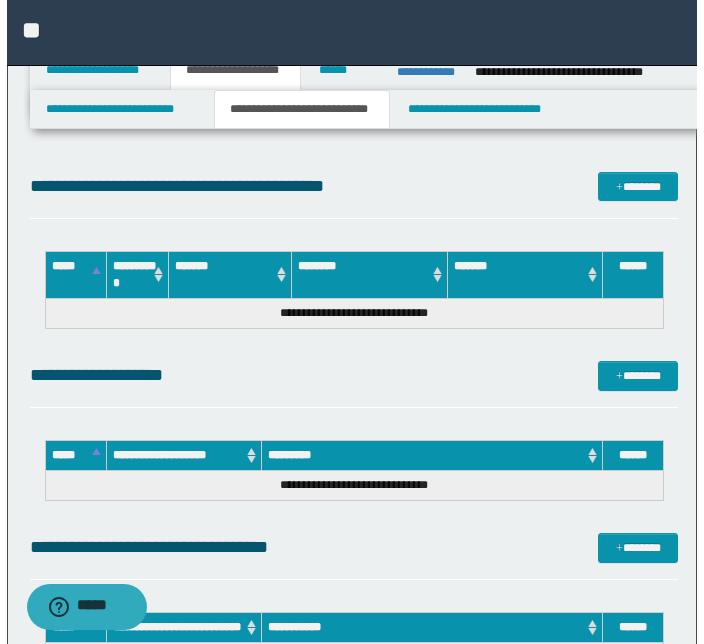 scroll, scrollTop: 3000, scrollLeft: 0, axis: vertical 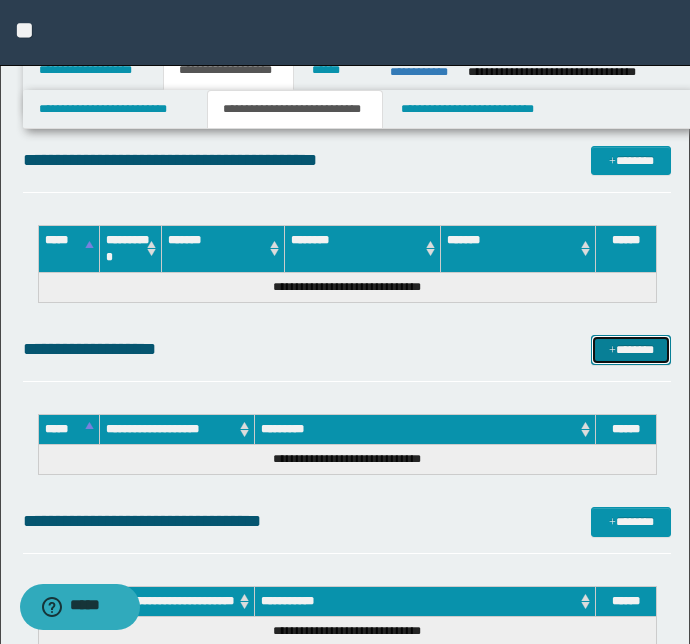 click on "*******" at bounding box center [631, 350] 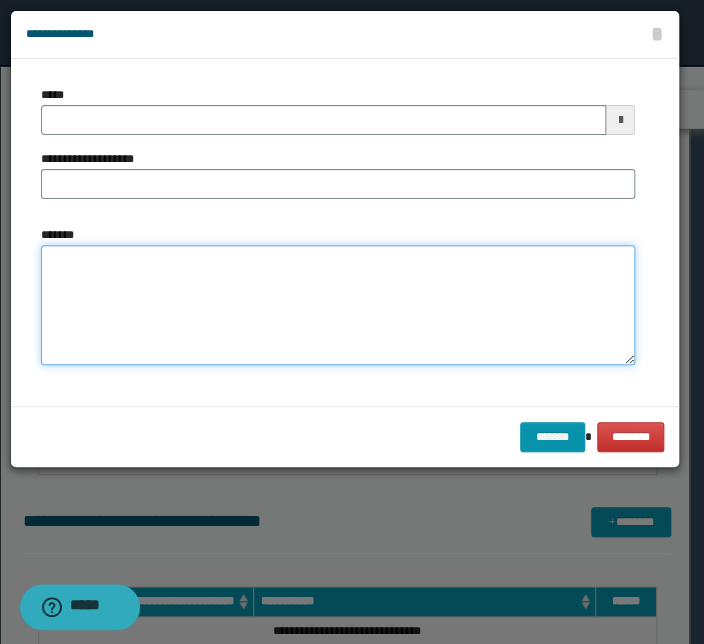 click on "*******" at bounding box center (338, 305) 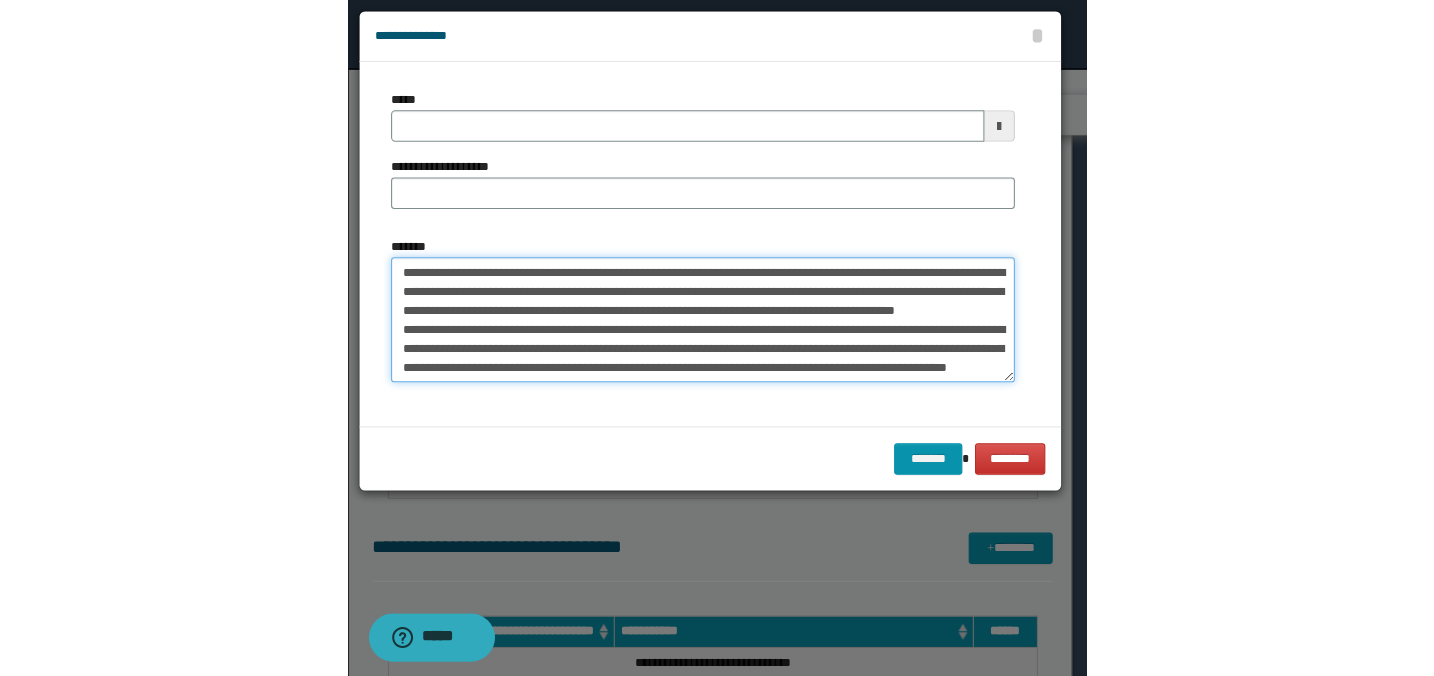 scroll, scrollTop: 0, scrollLeft: 0, axis: both 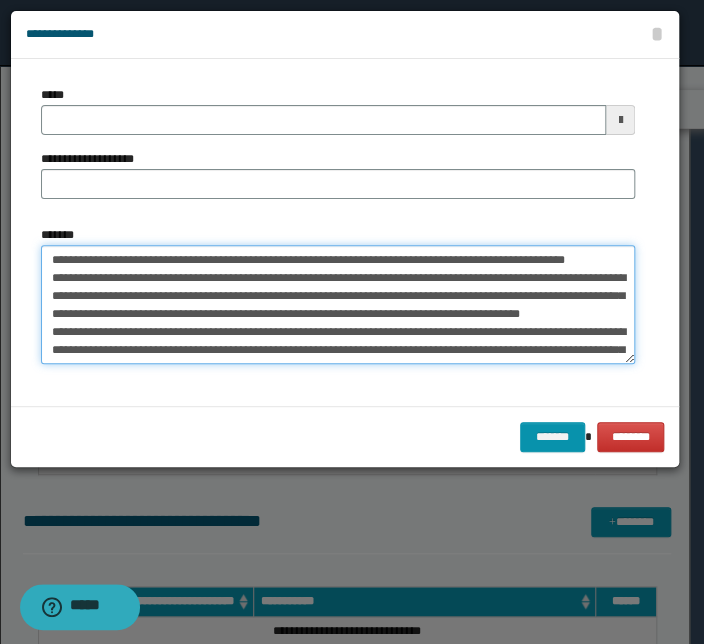 click on "**********" at bounding box center (338, 305) 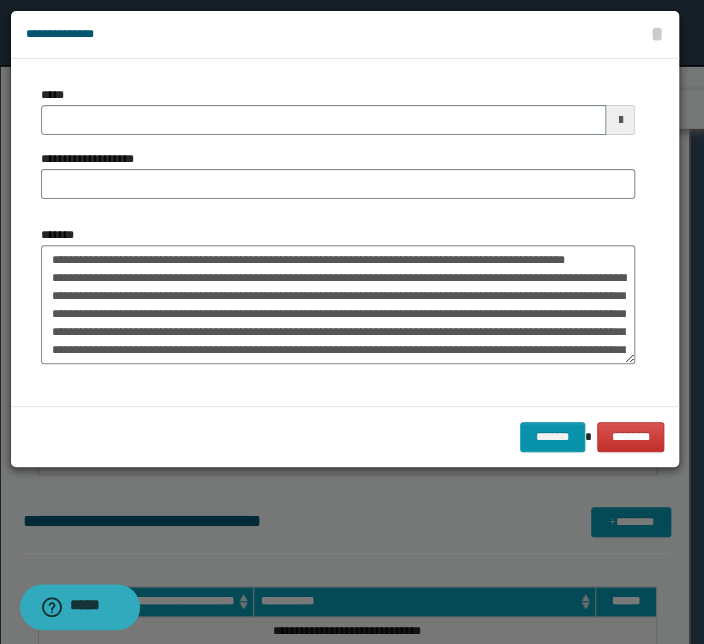 type on "**********" 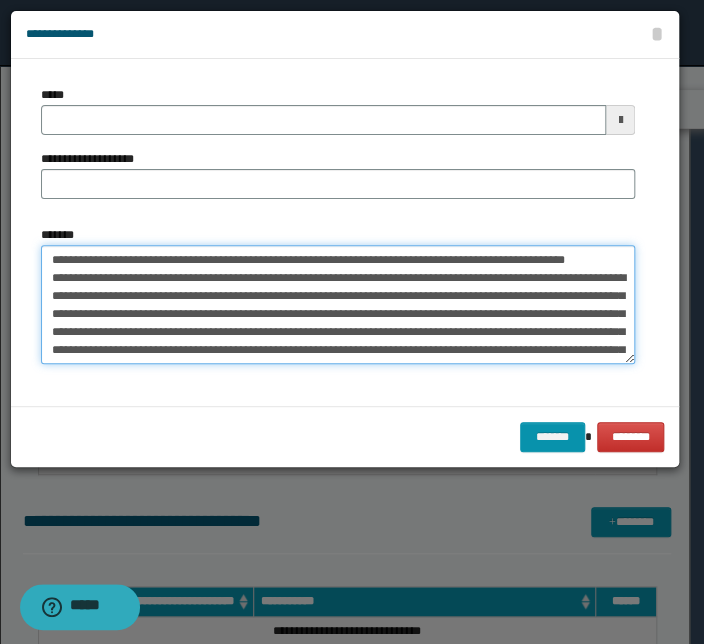 type 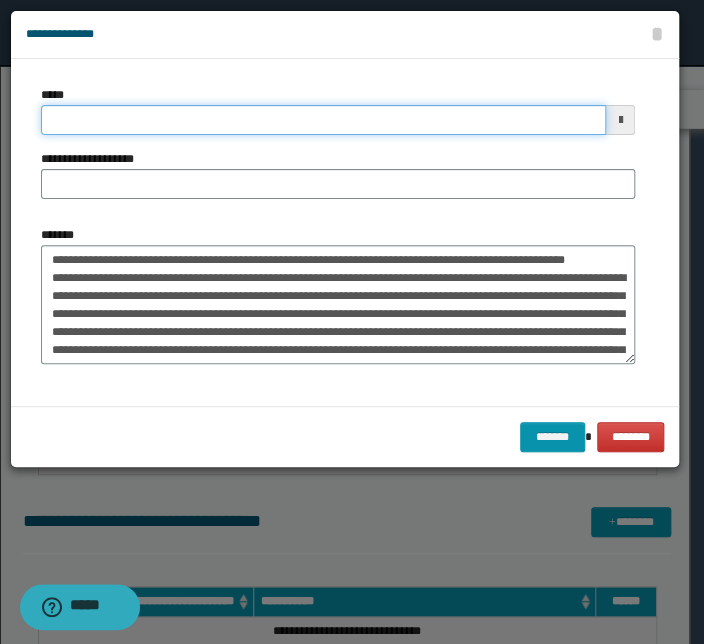 click on "*****" at bounding box center [323, 120] 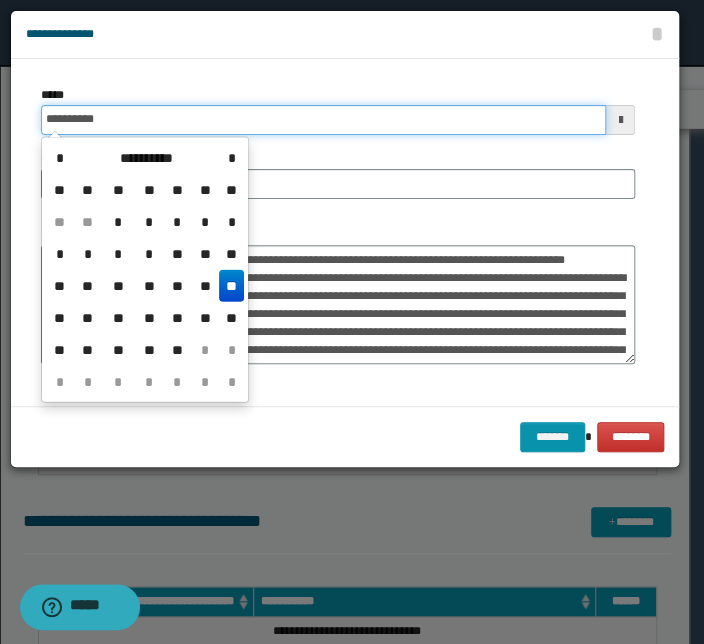 type on "**********" 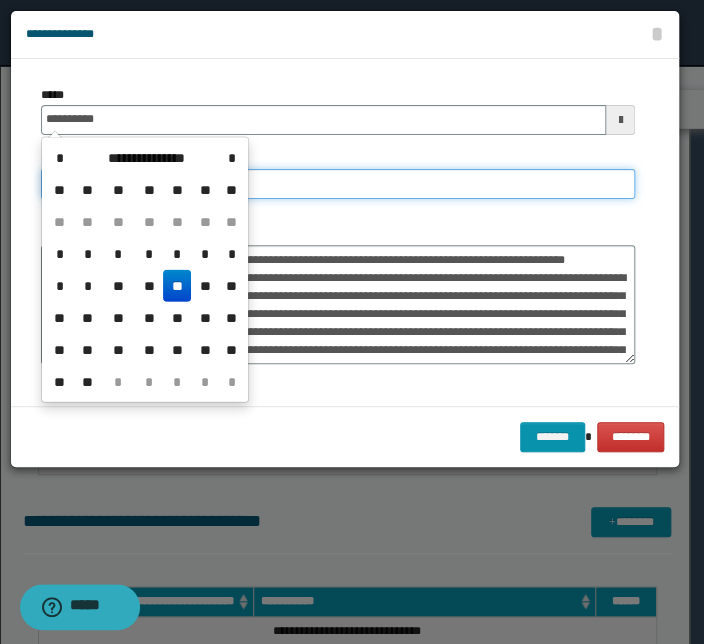 type on "**********" 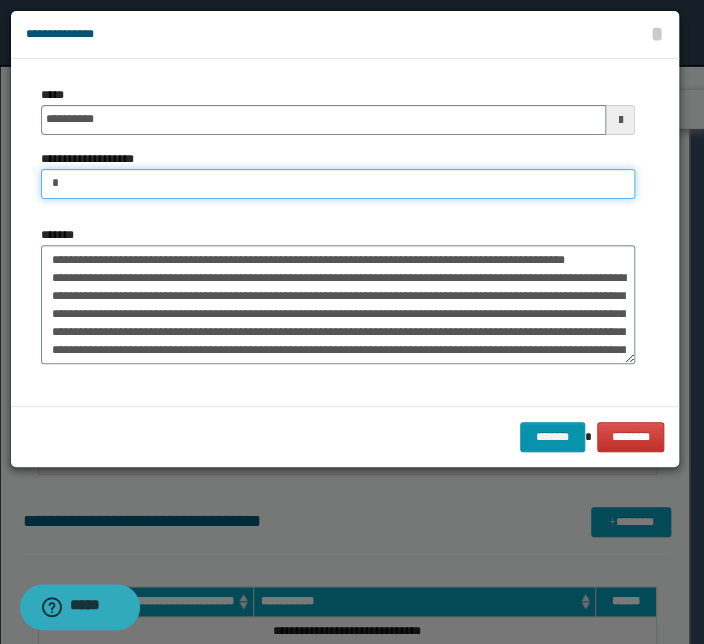 type on "*****" 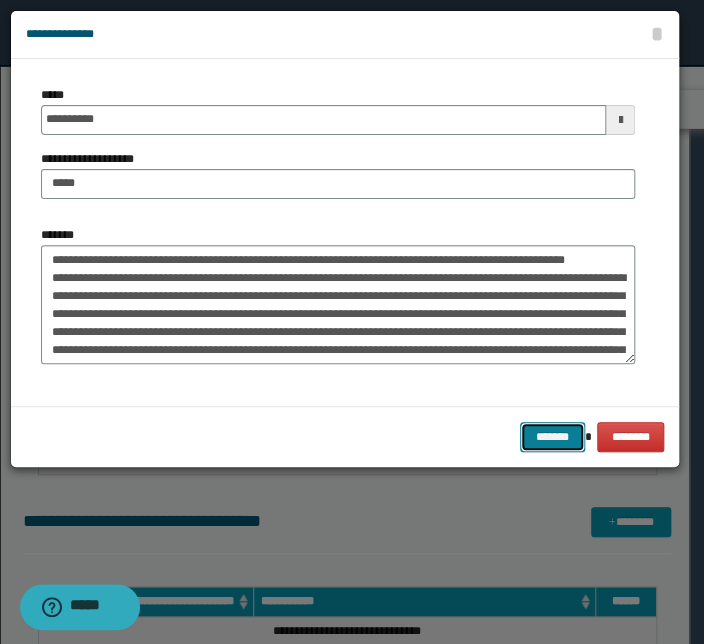 click on "*******" at bounding box center [552, 437] 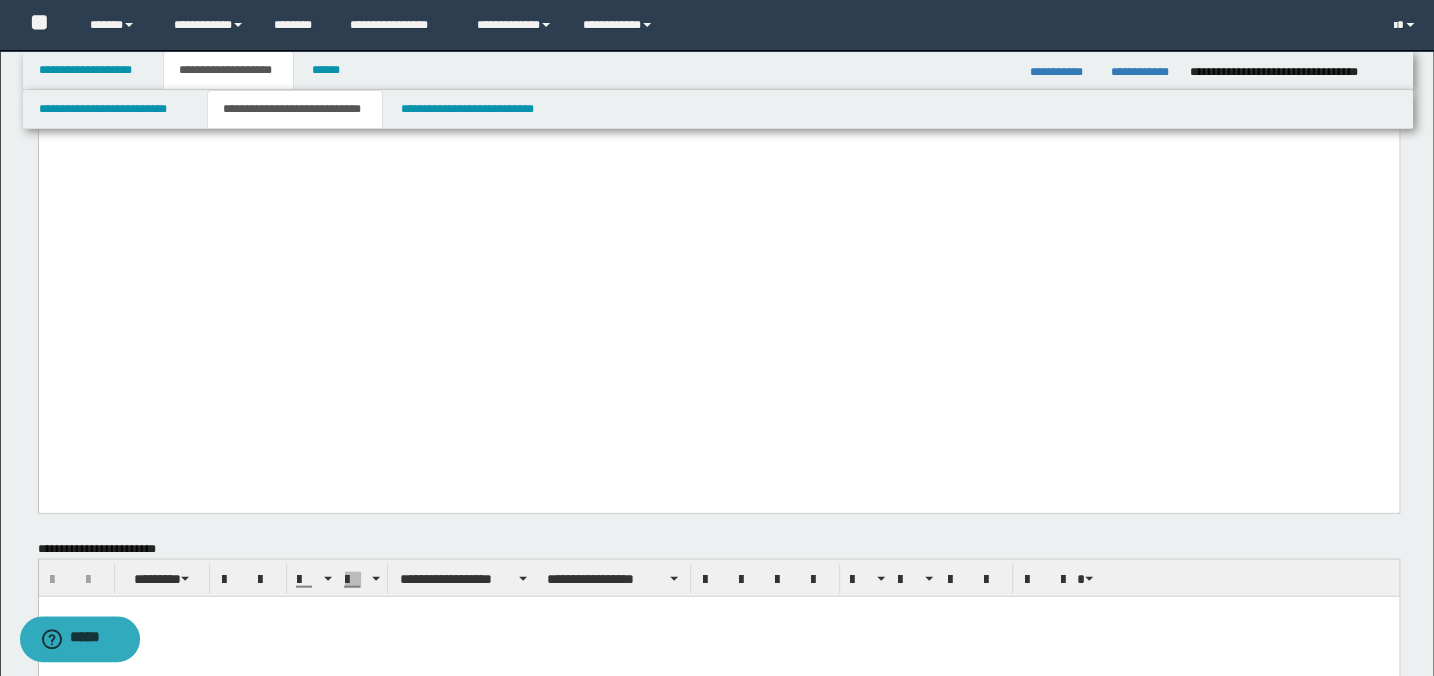 click on "**********" at bounding box center (718, -1117) 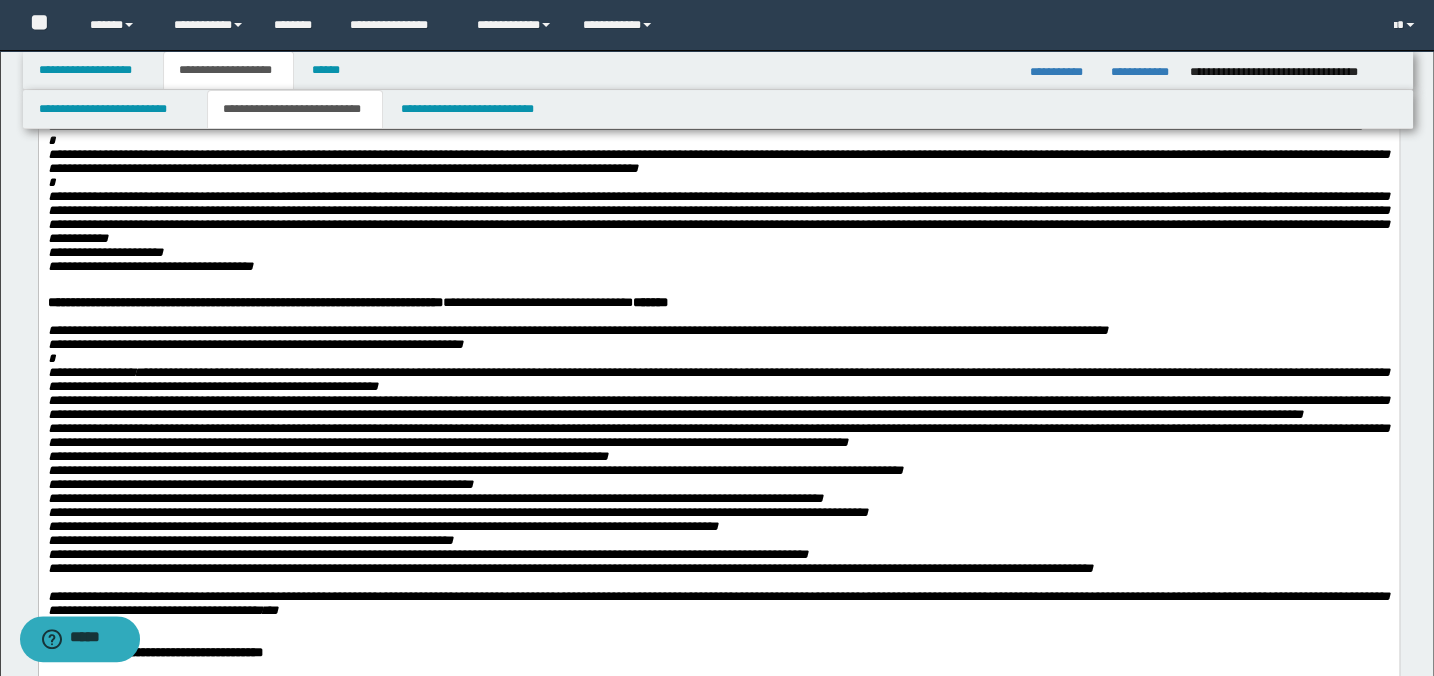 scroll, scrollTop: 620, scrollLeft: 0, axis: vertical 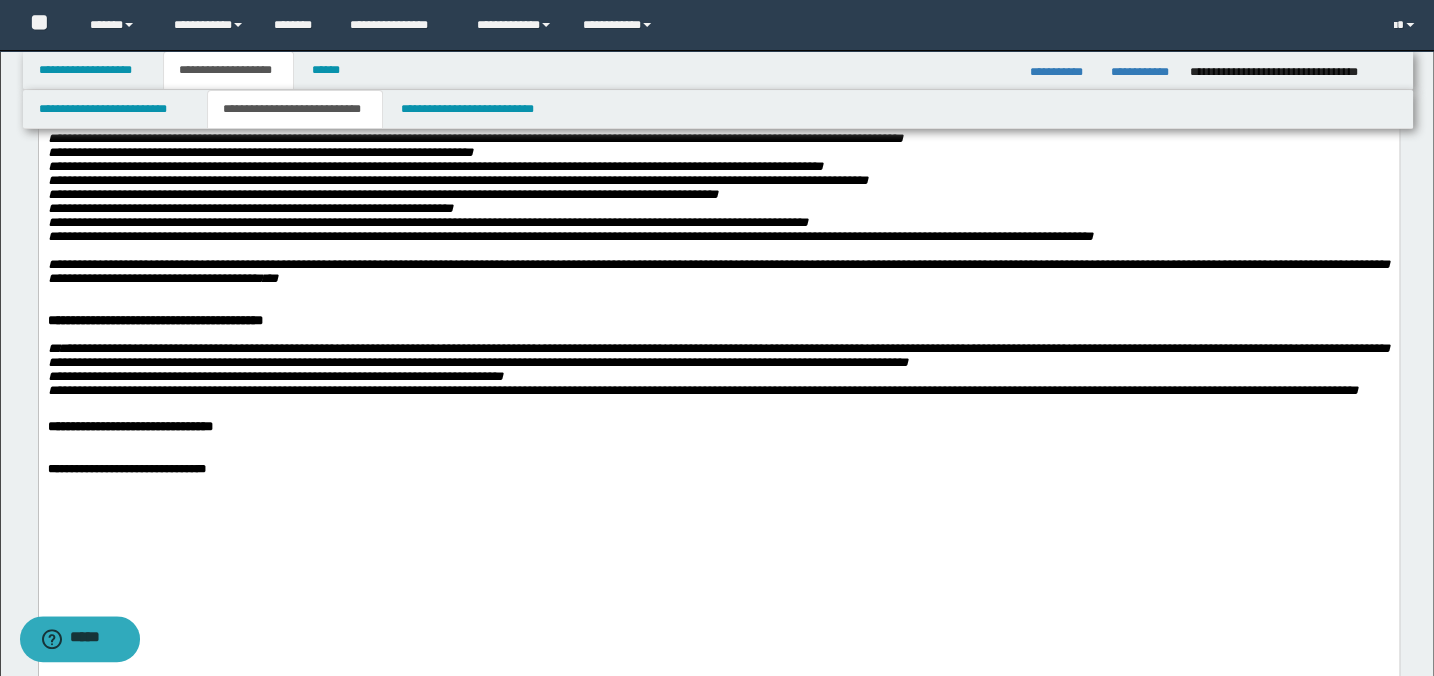 click at bounding box center (718, 251) 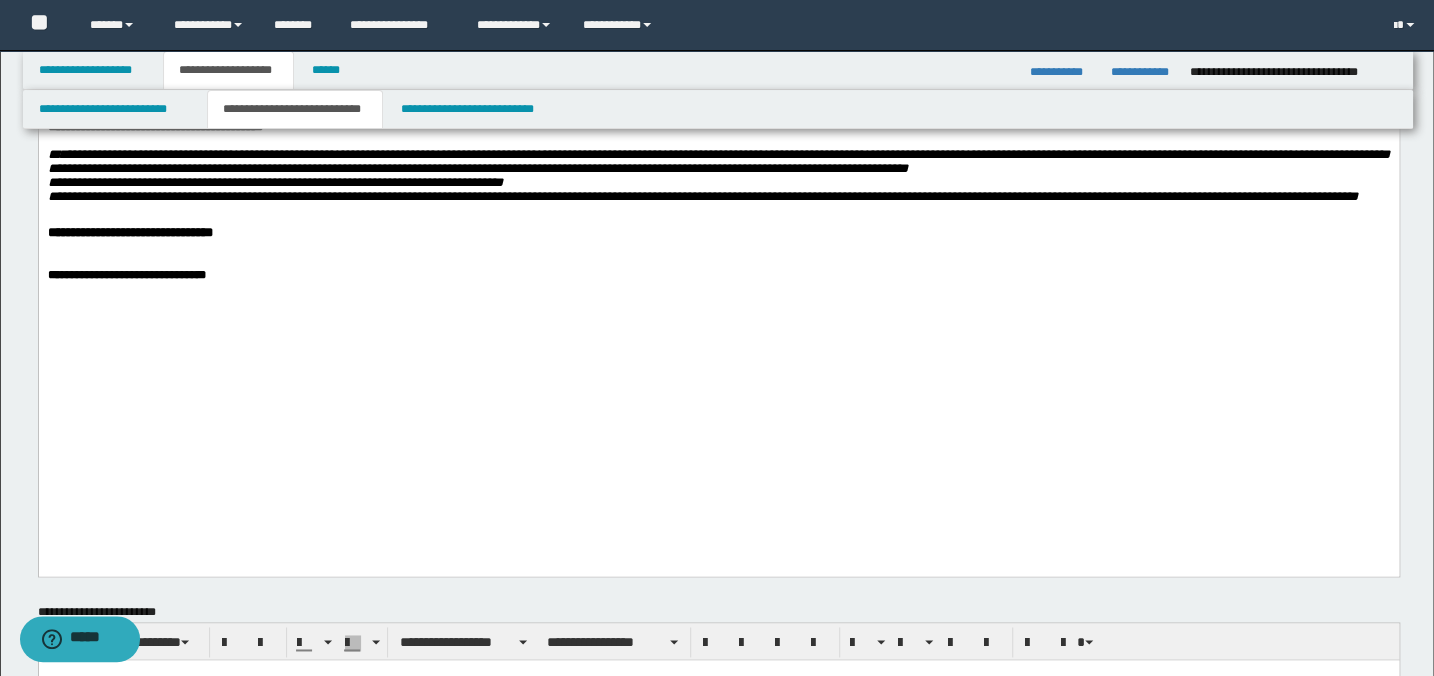 scroll, scrollTop: 1165, scrollLeft: 0, axis: vertical 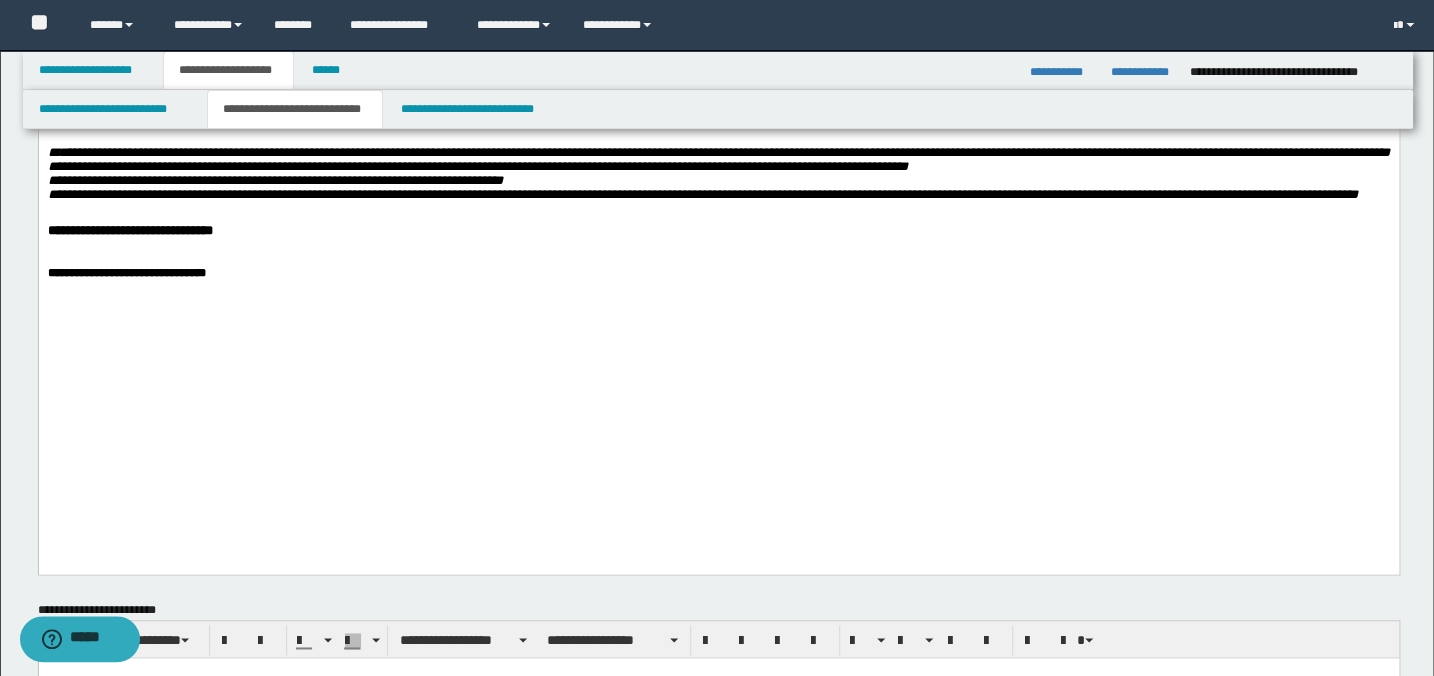 click at bounding box center [730, 111] 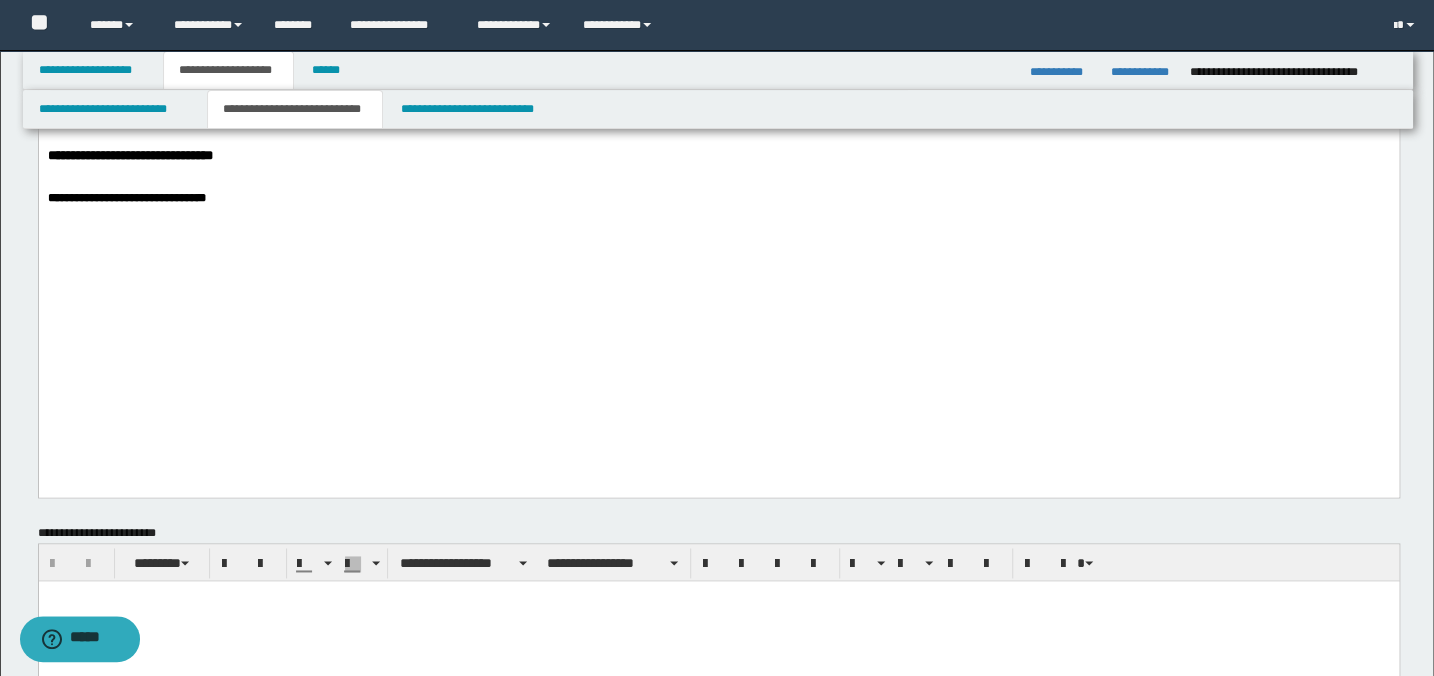 scroll, scrollTop: 1256, scrollLeft: 0, axis: vertical 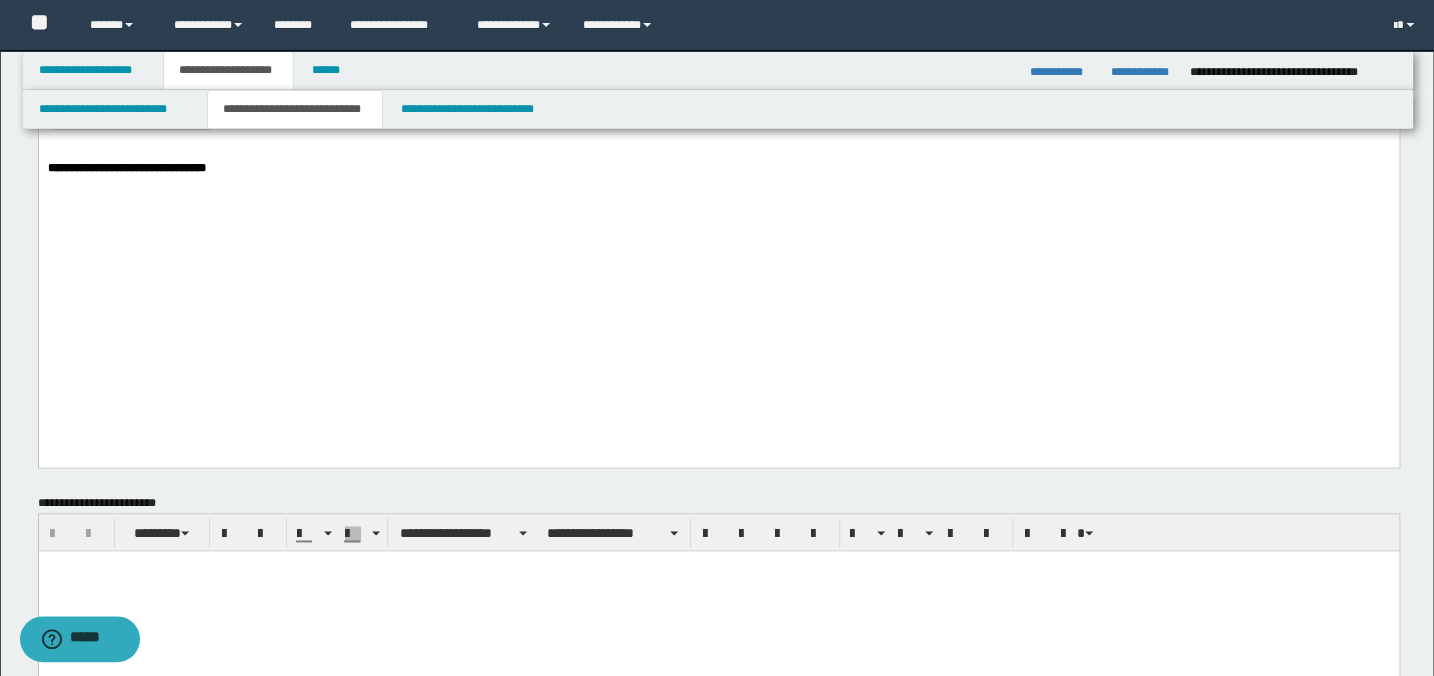 click at bounding box center (718, 112) 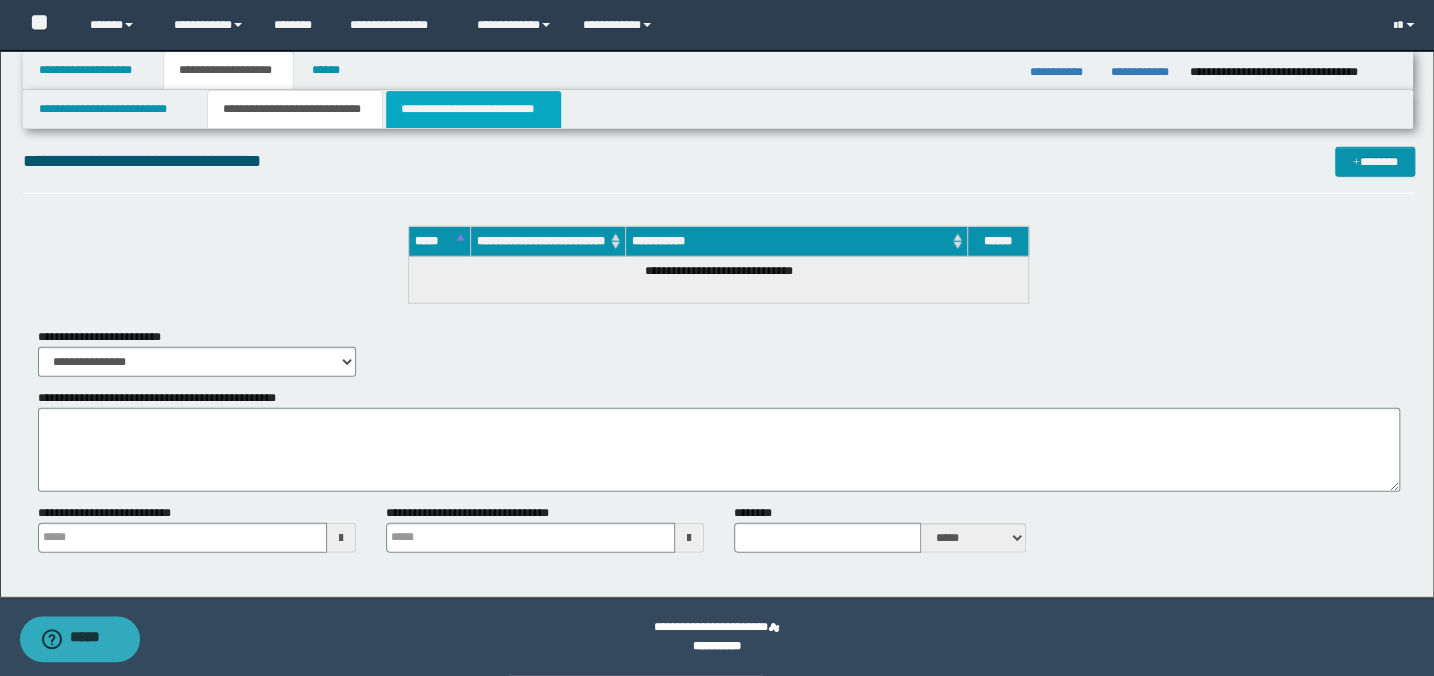 click on "**********" at bounding box center [473, 109] 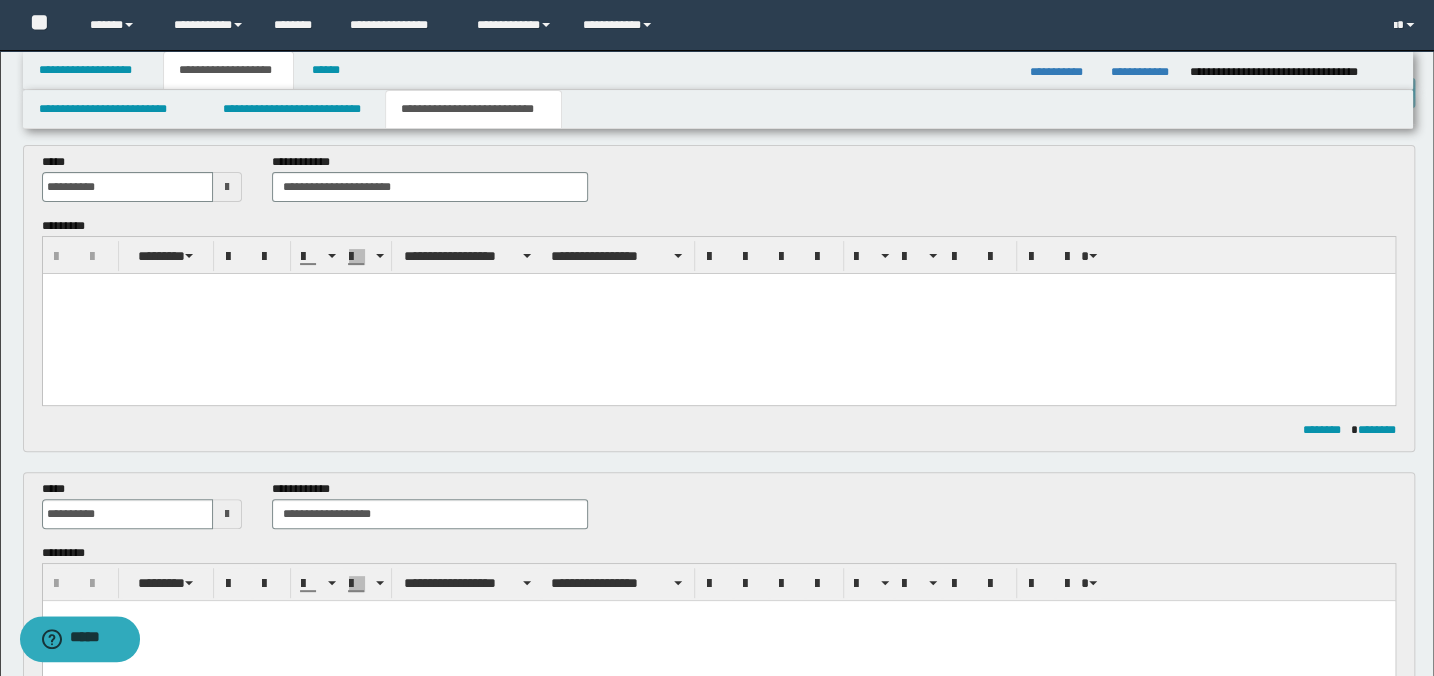 scroll, scrollTop: 0, scrollLeft: 0, axis: both 